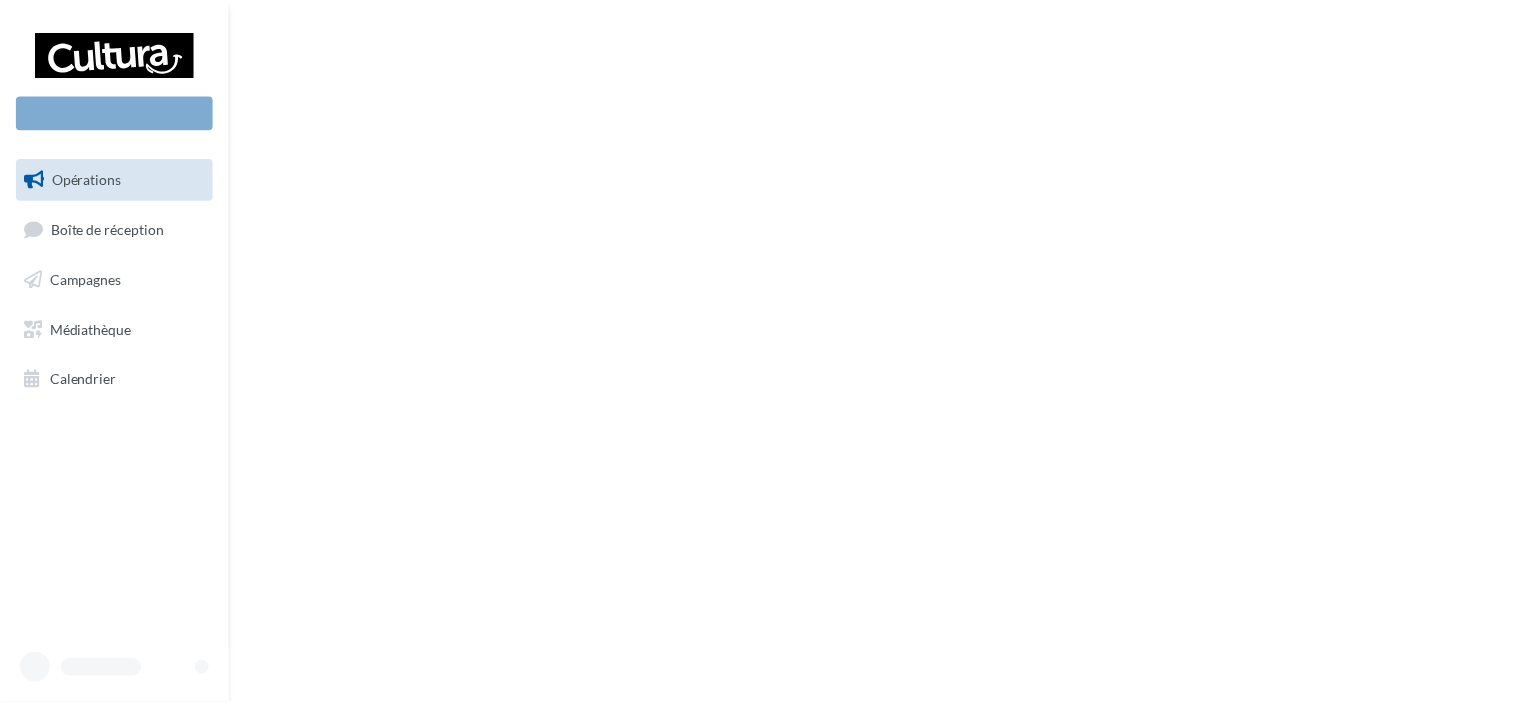 scroll, scrollTop: 0, scrollLeft: 0, axis: both 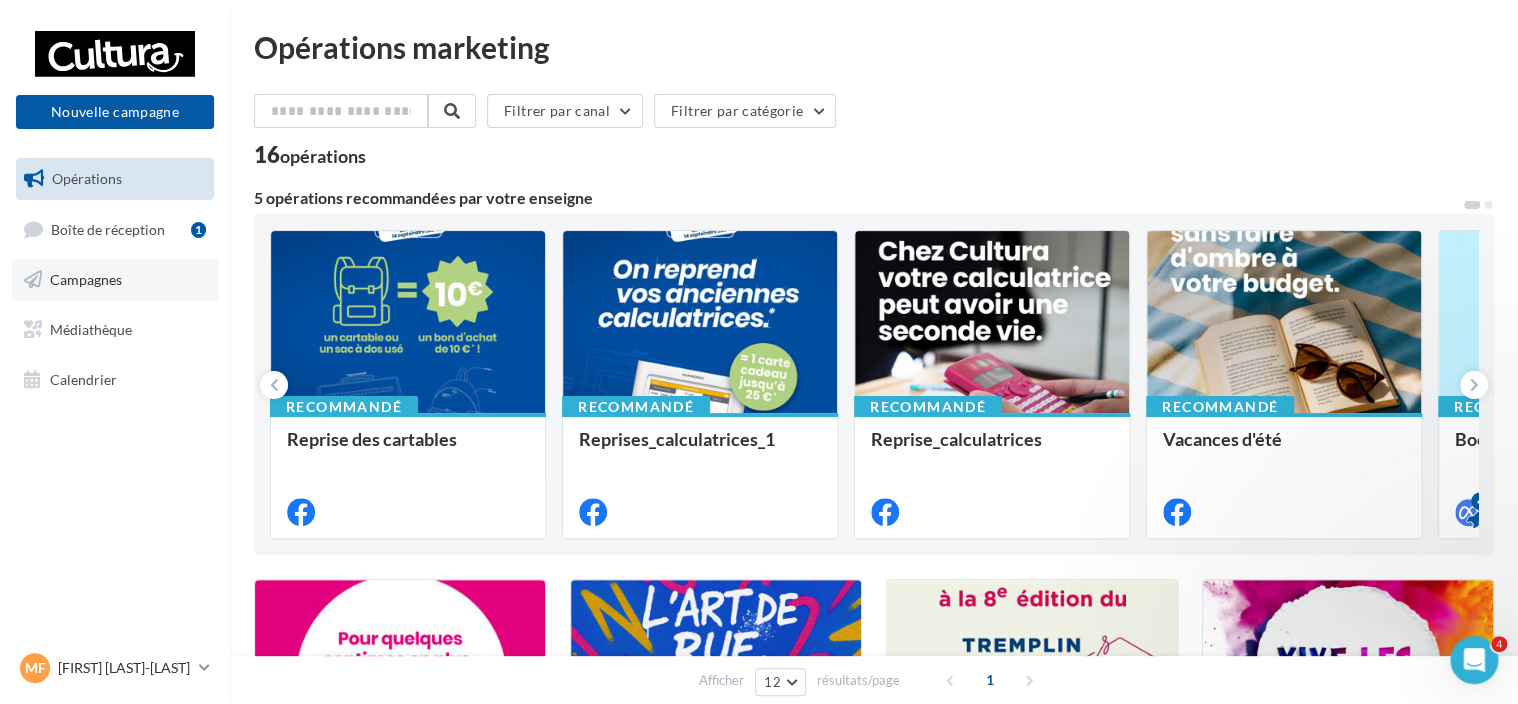 click on "Campagnes" at bounding box center (115, 280) 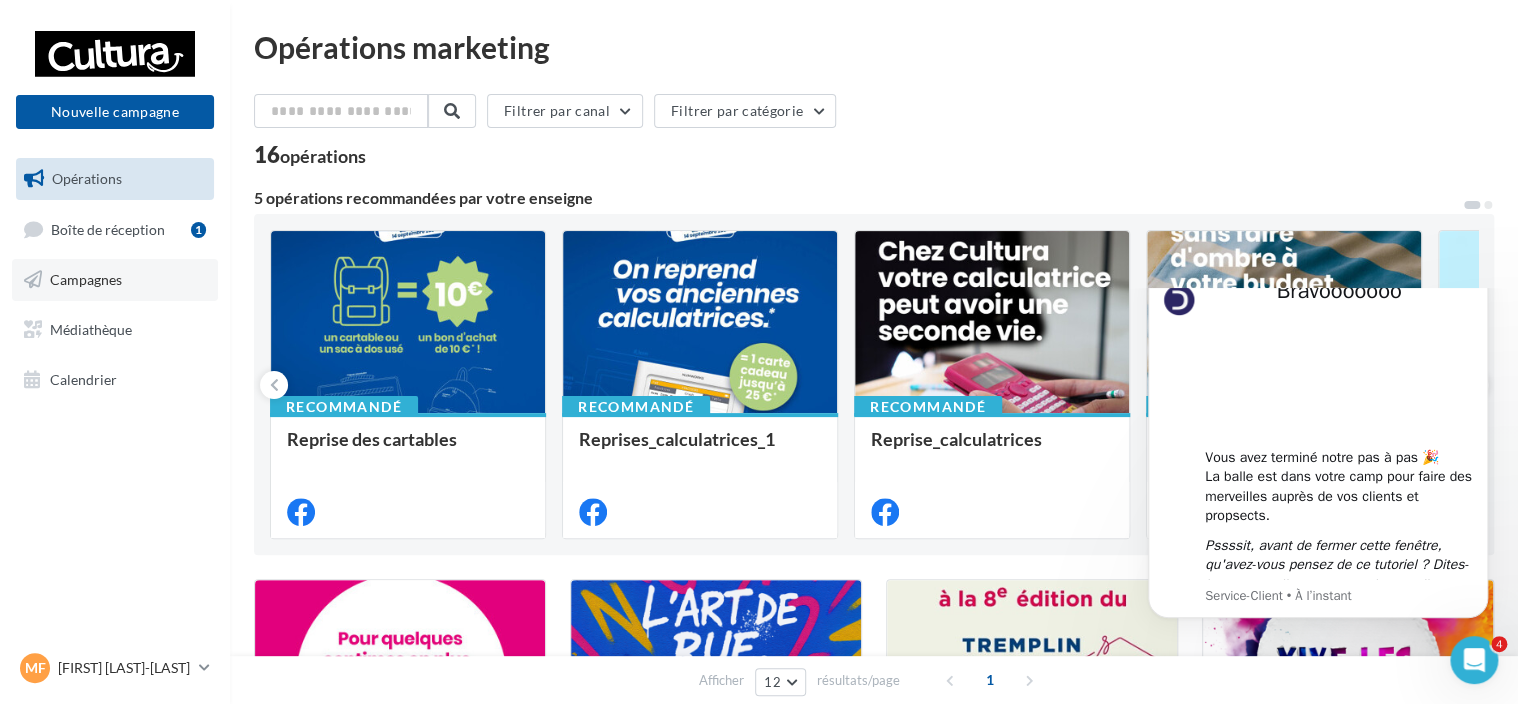 scroll, scrollTop: 0, scrollLeft: 0, axis: both 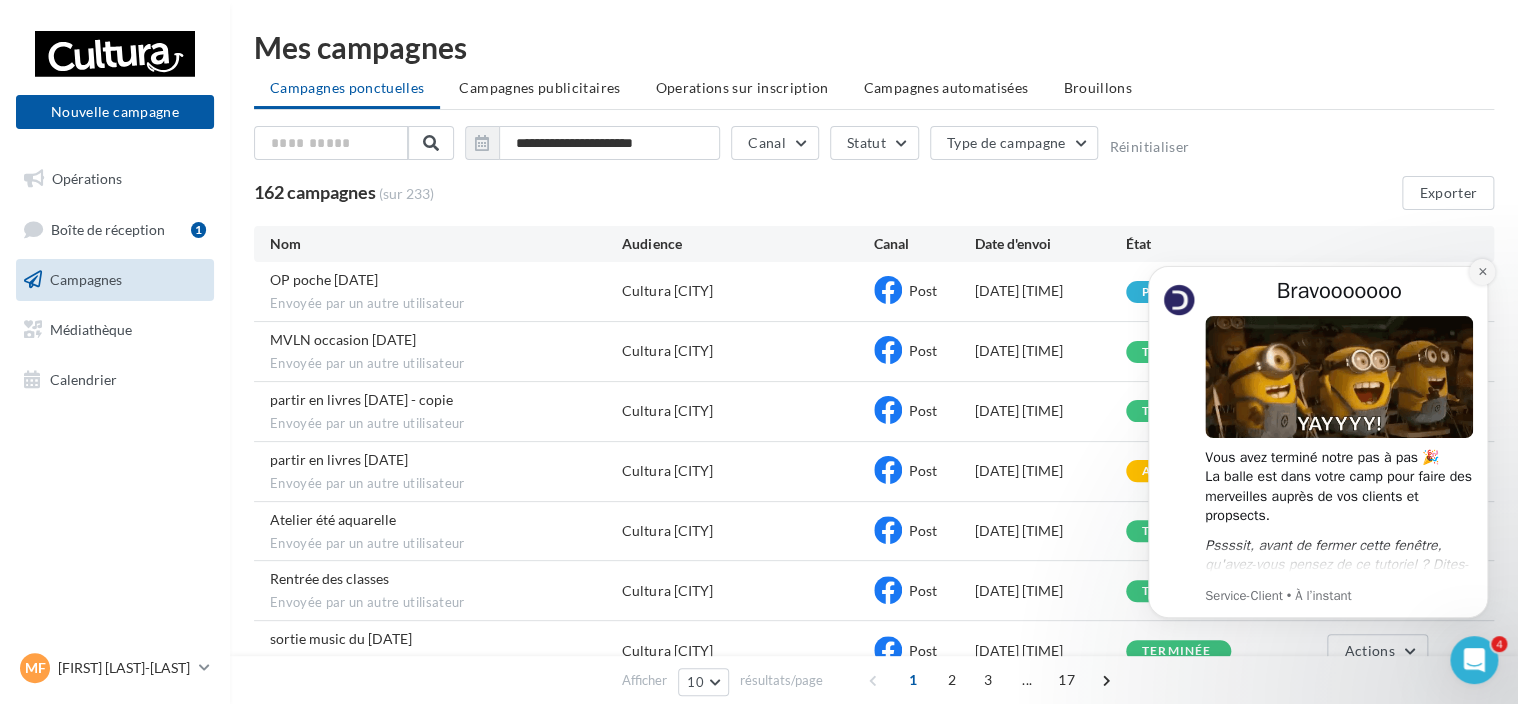 click 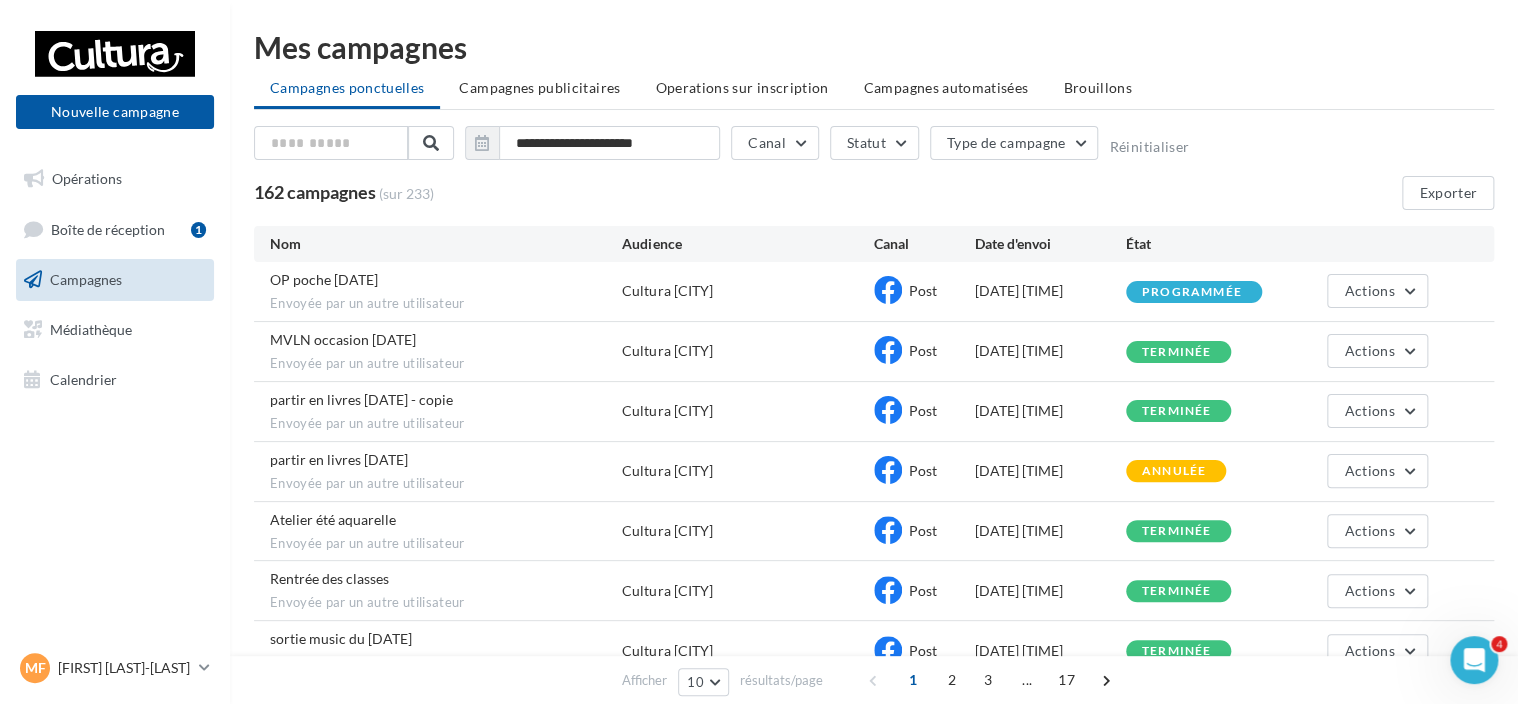 click on "OP poche [DATE] Envoyée par un autre utilisateur Cultura [CITY] Post [DATE] [TIME] programmée Actions" at bounding box center (874, 291) 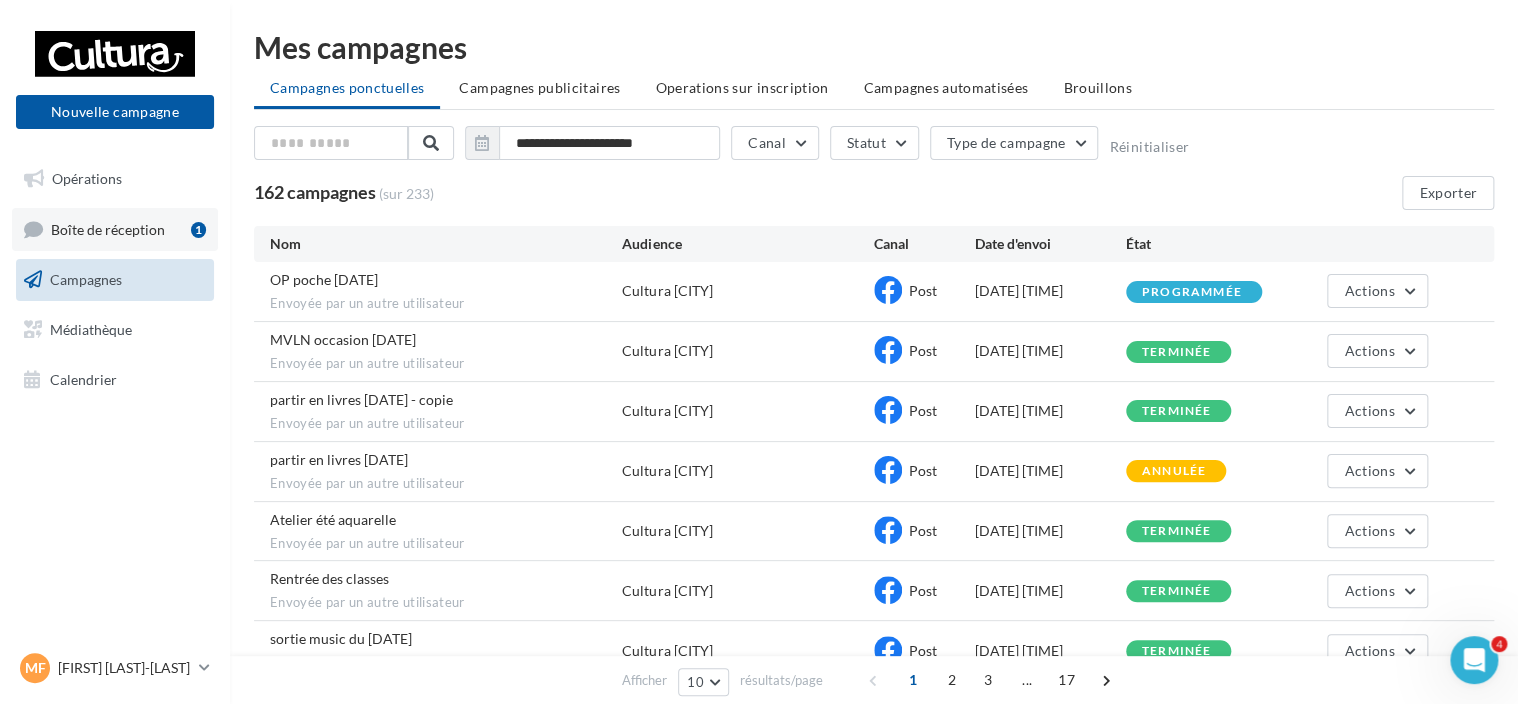 click on "Boîte de réception" at bounding box center (108, 228) 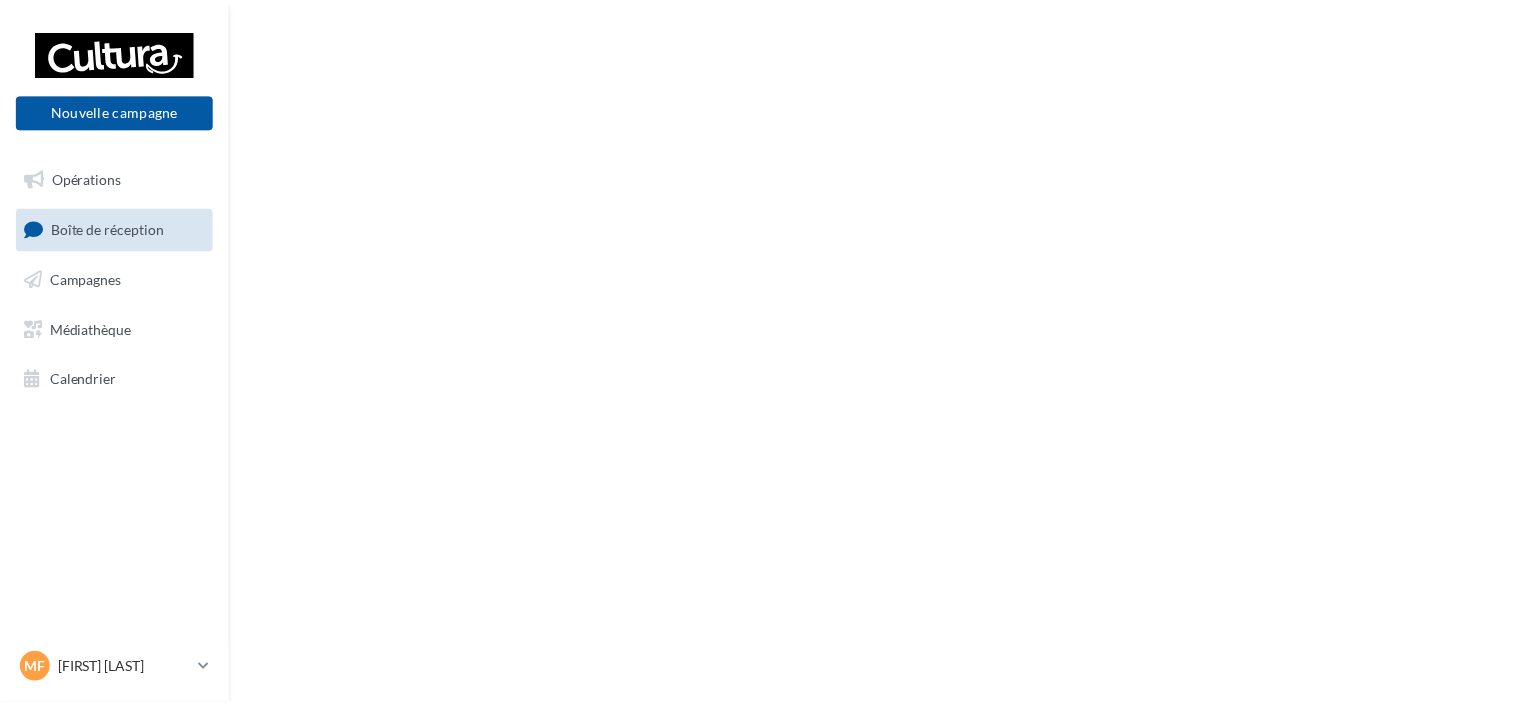scroll, scrollTop: 0, scrollLeft: 0, axis: both 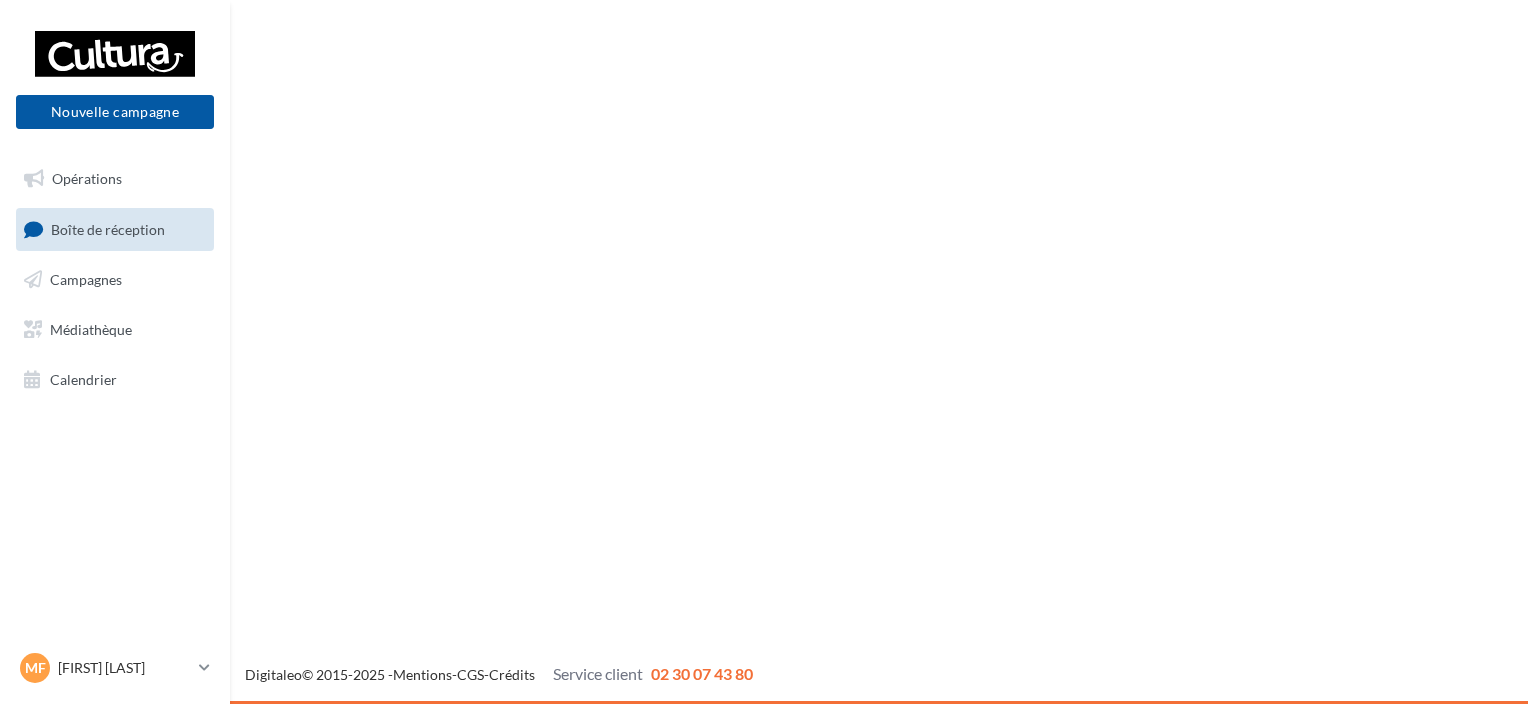 click on "Opérations" at bounding box center [115, 179] 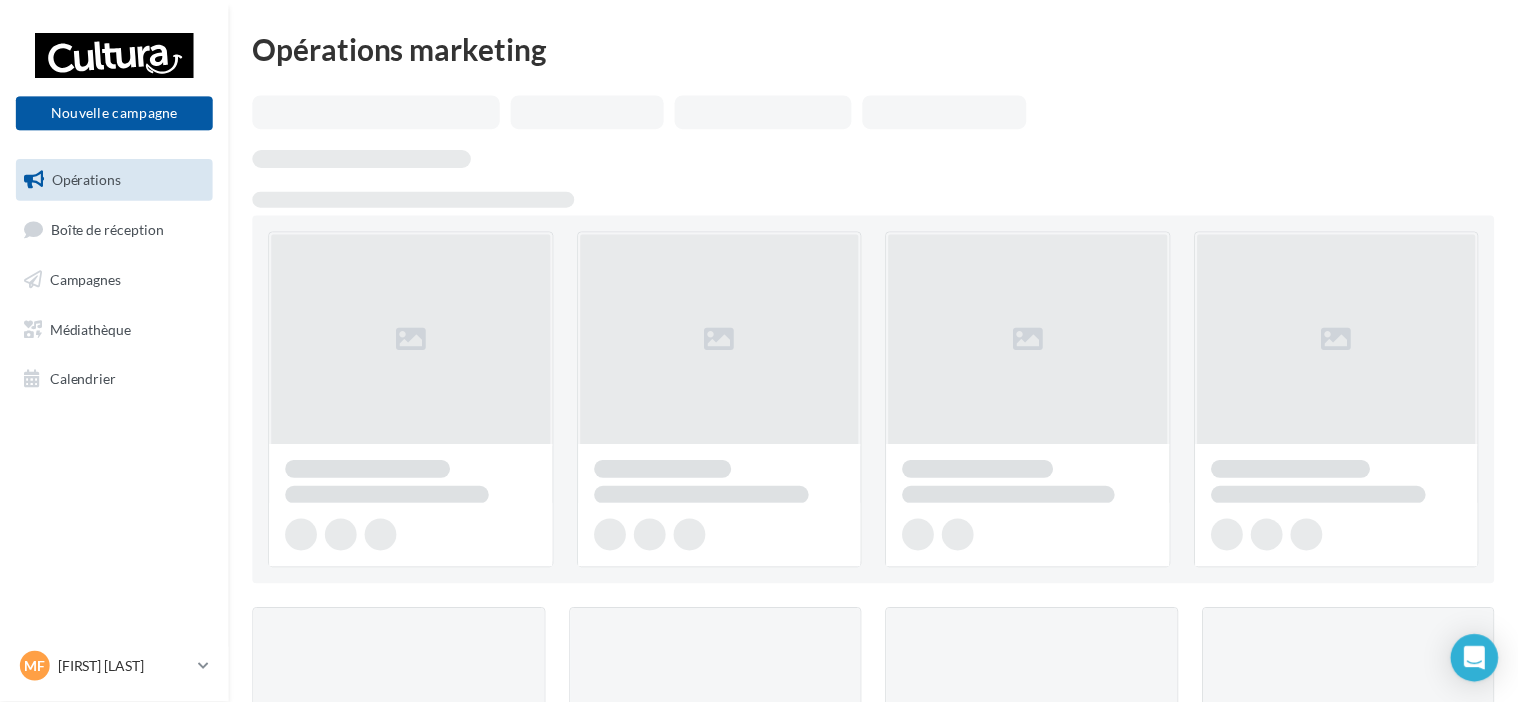 scroll, scrollTop: 0, scrollLeft: 0, axis: both 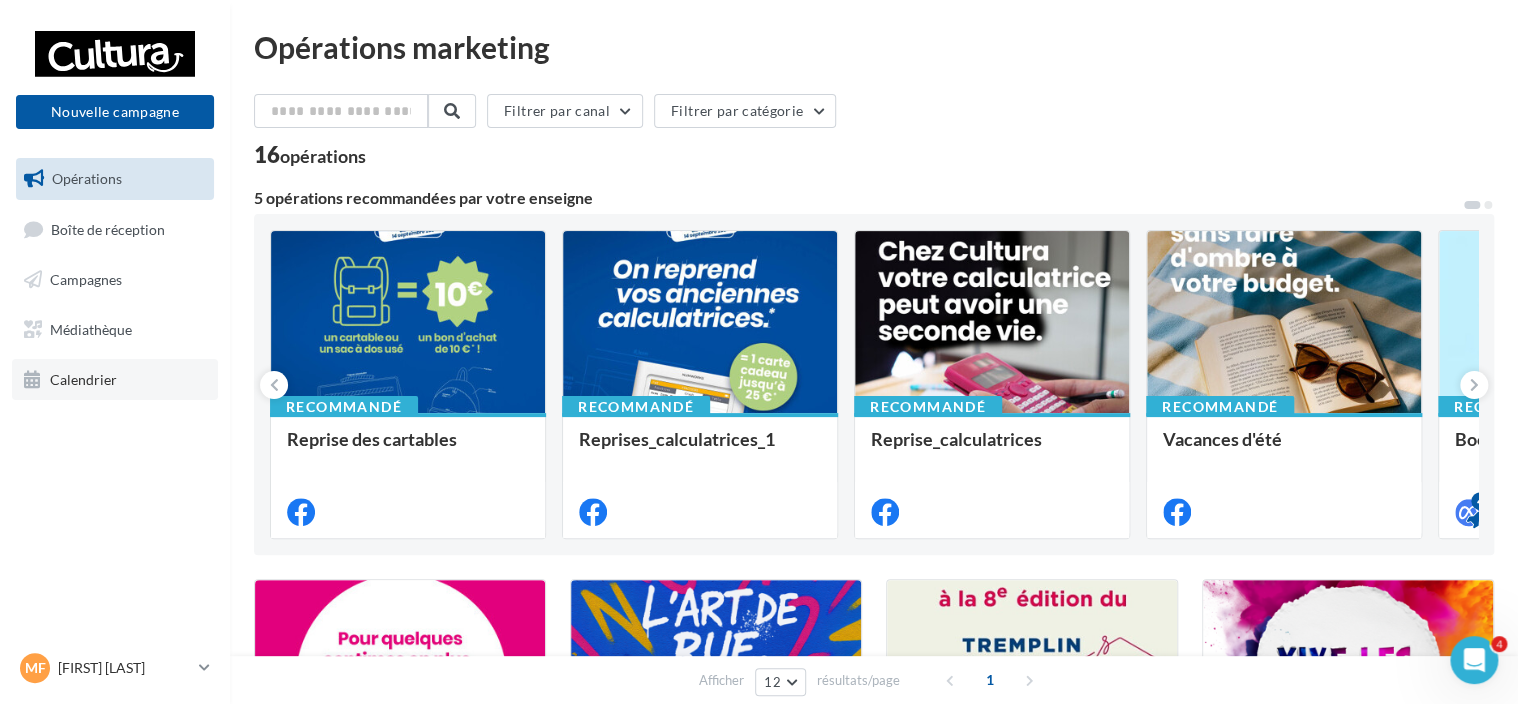 click on "Calendrier" at bounding box center (115, 380) 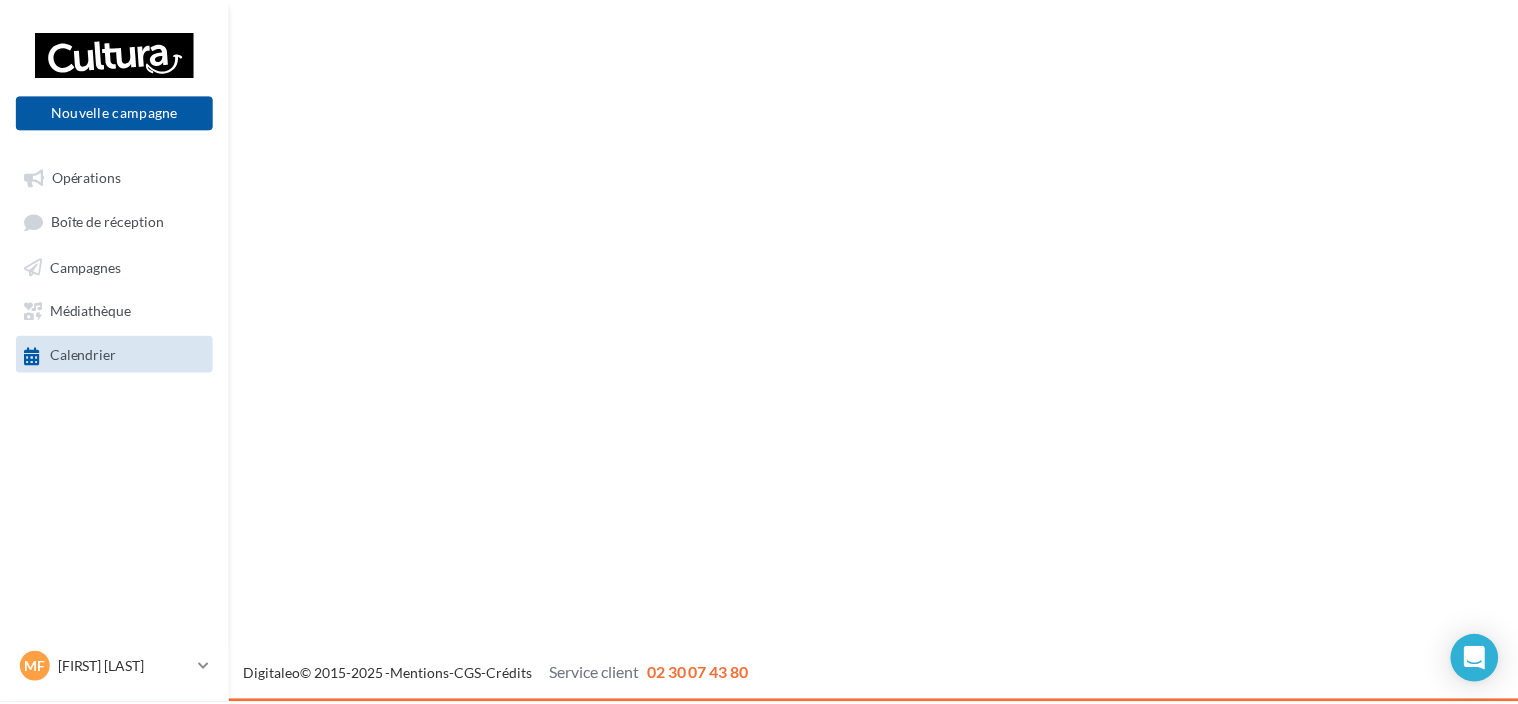 scroll, scrollTop: 0, scrollLeft: 0, axis: both 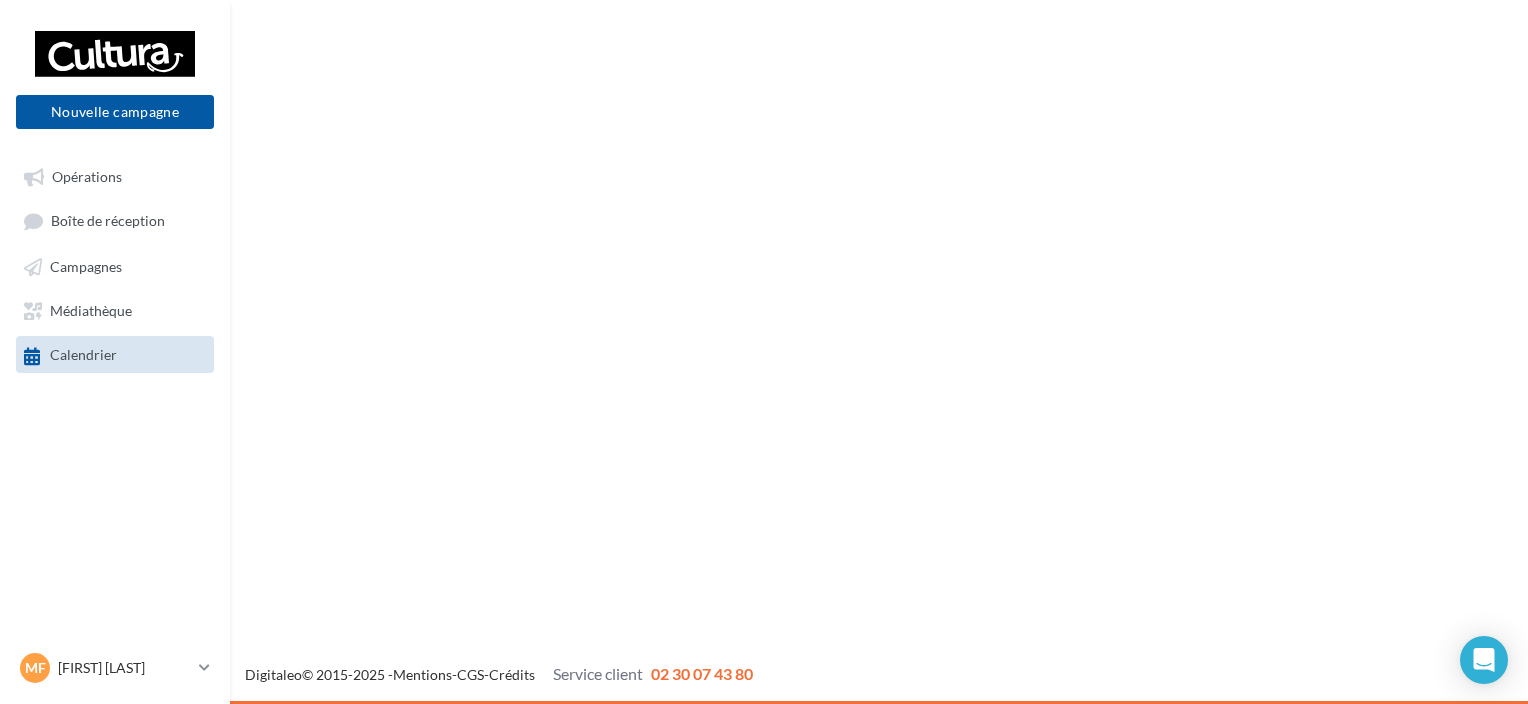 click on "Boîte de réception" at bounding box center [115, 220] 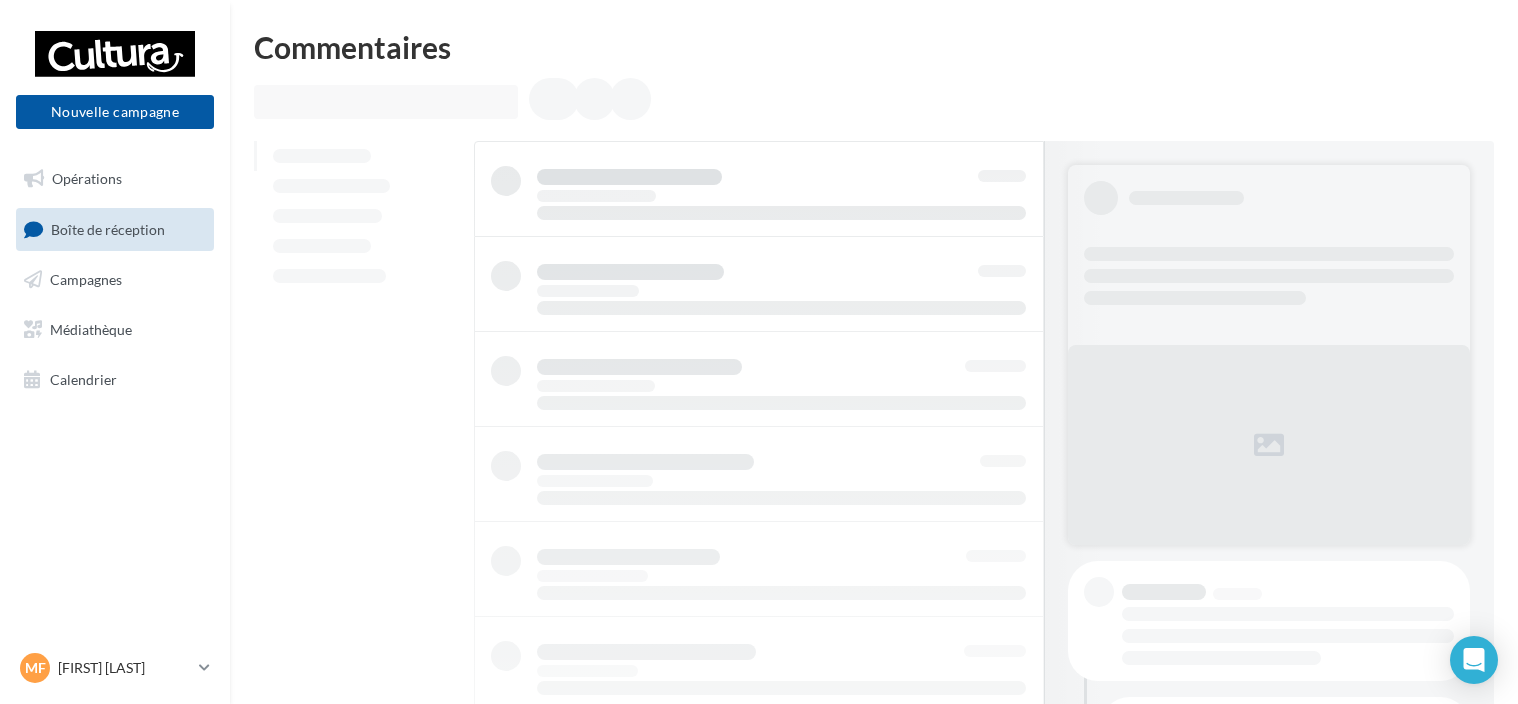 scroll, scrollTop: 0, scrollLeft: 0, axis: both 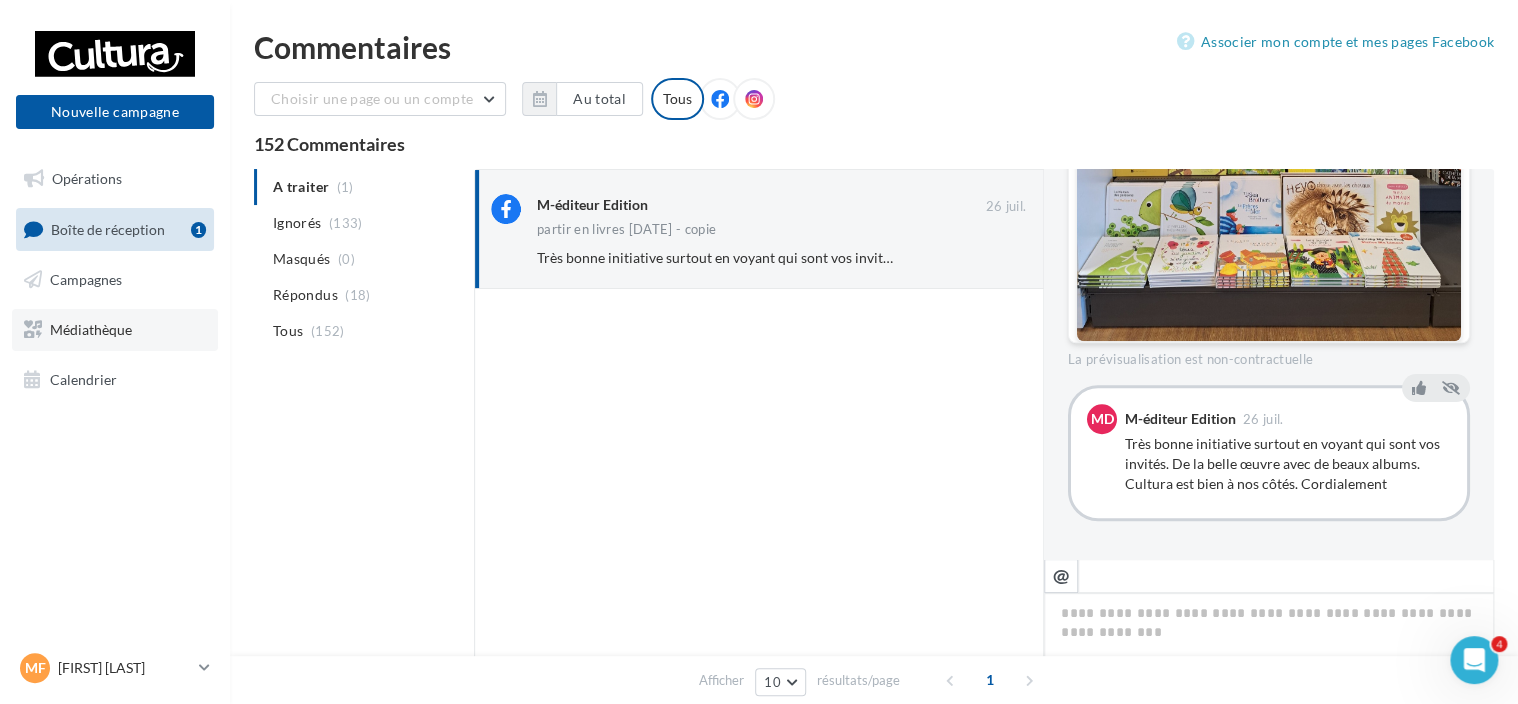 click on "Médiathèque" at bounding box center (115, 330) 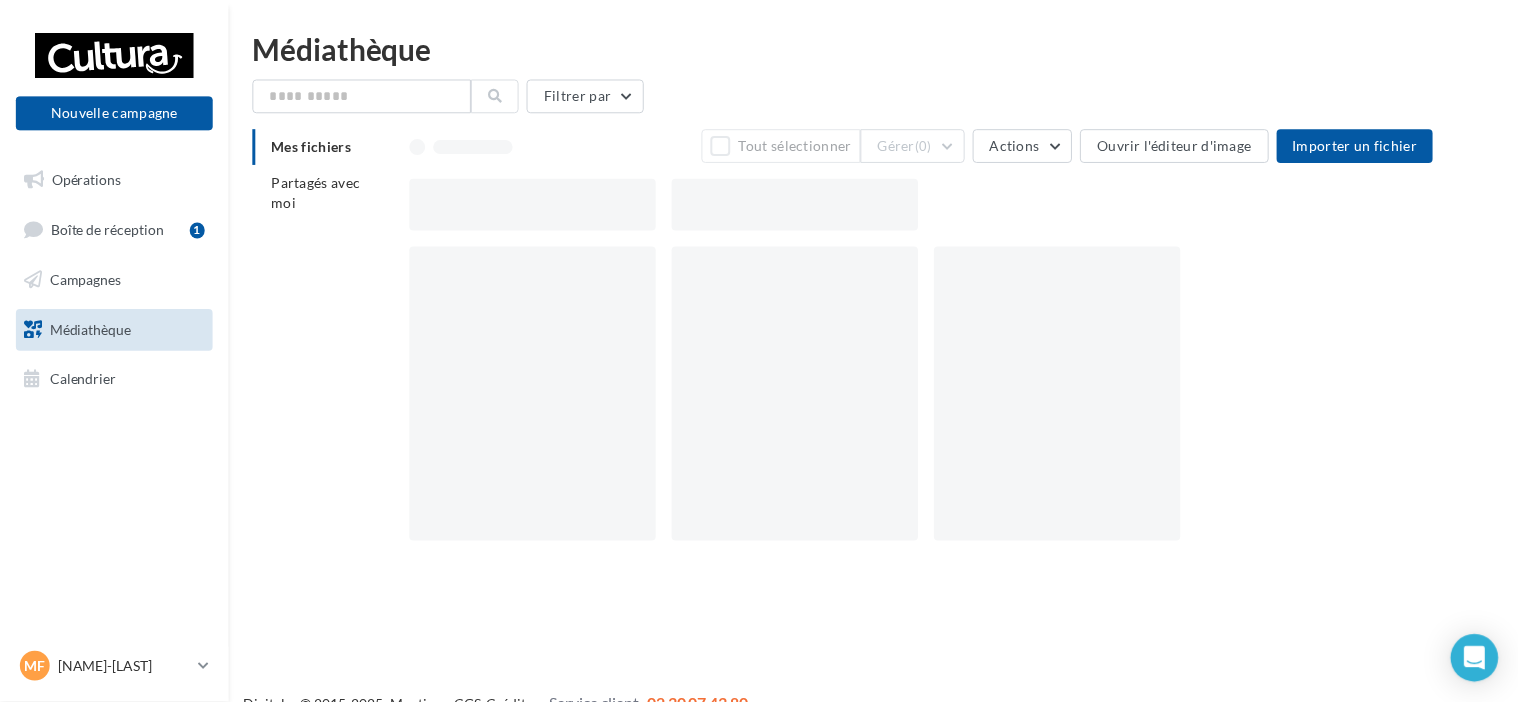 scroll, scrollTop: 0, scrollLeft: 0, axis: both 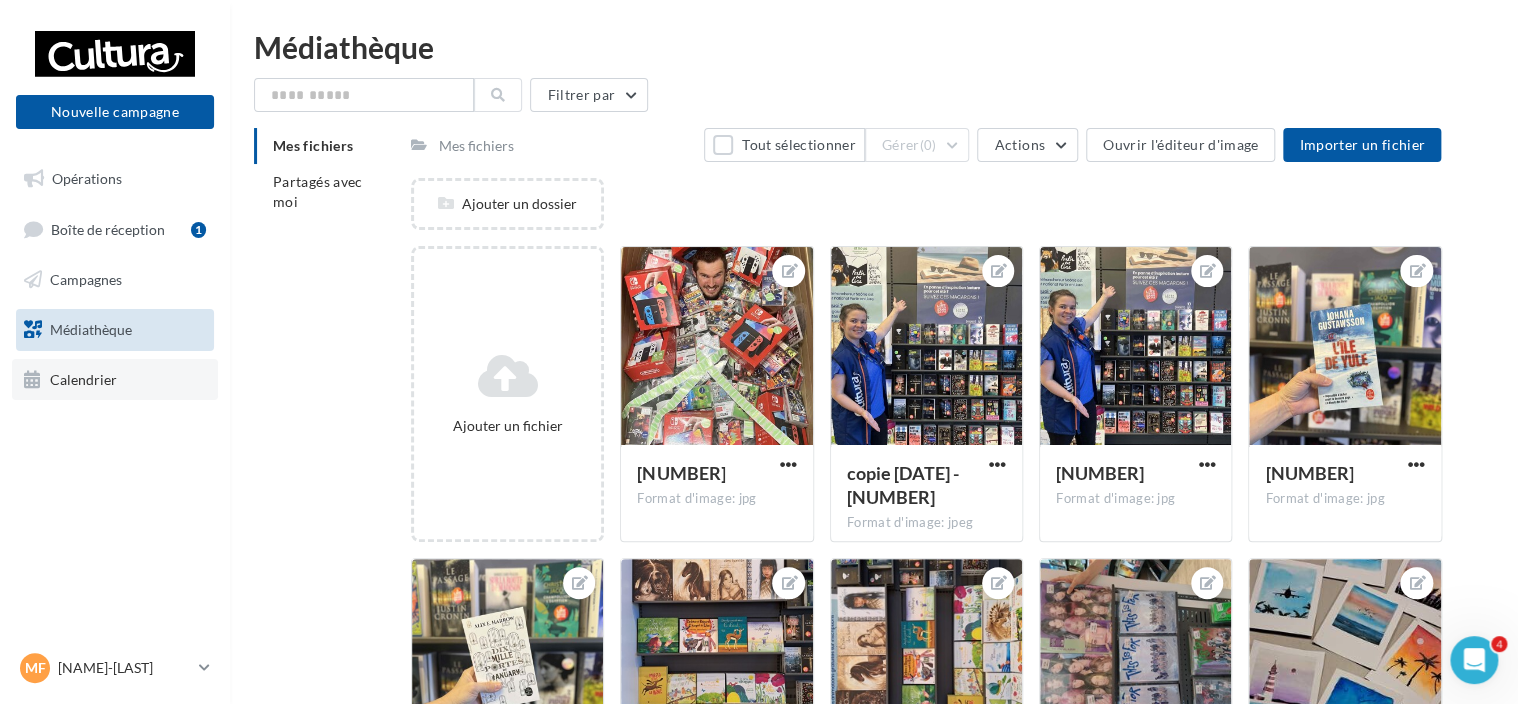 click on "Calendrier" at bounding box center [83, 378] 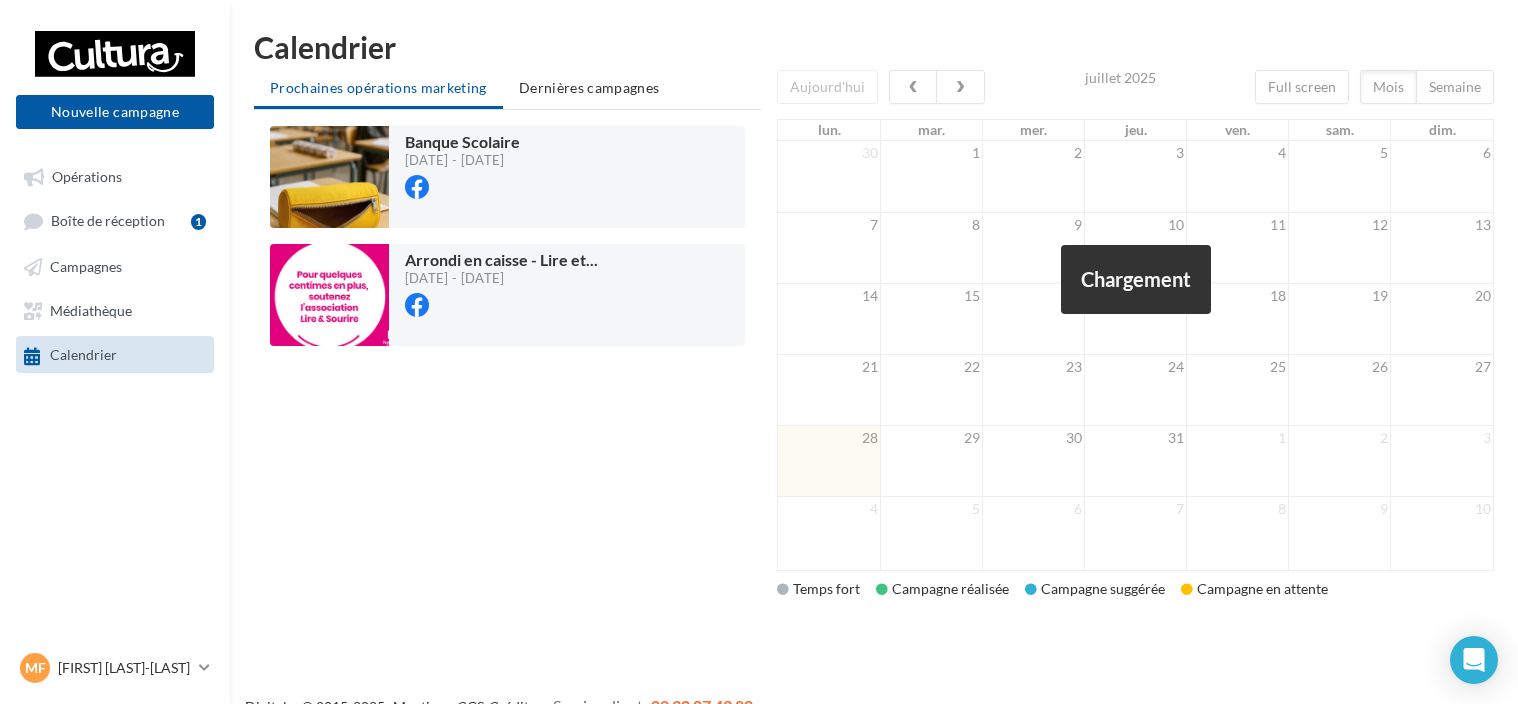 scroll, scrollTop: 0, scrollLeft: 0, axis: both 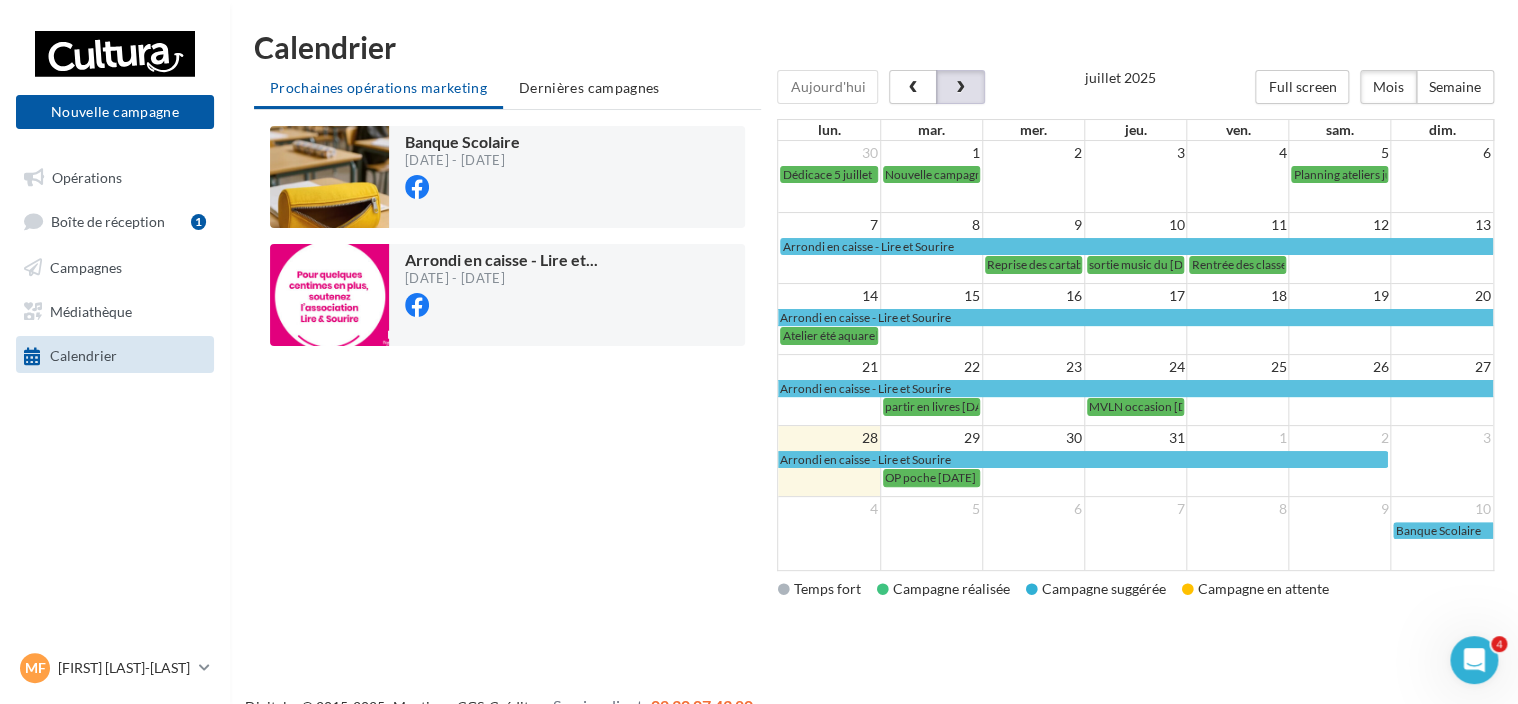 click at bounding box center [960, 87] 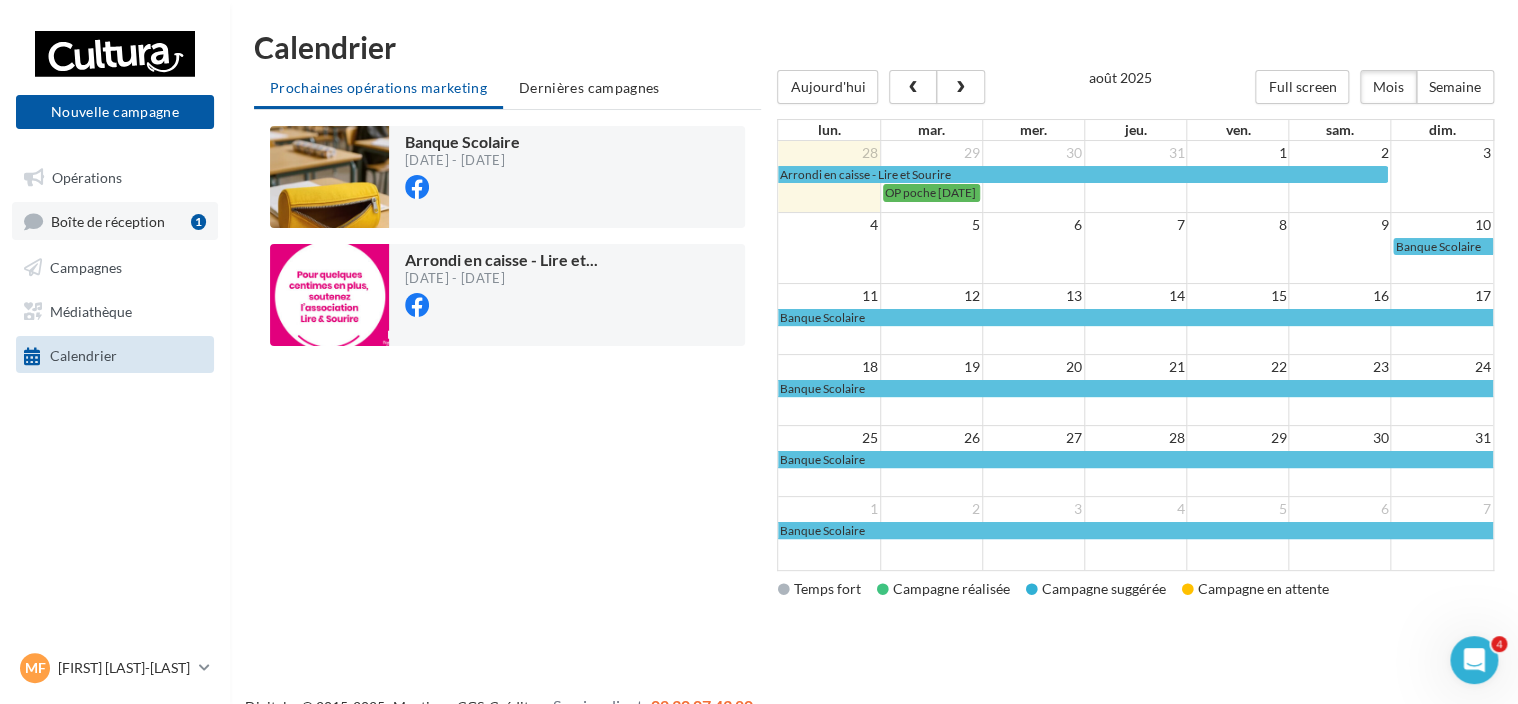 click on "Boîte de réception" at bounding box center (108, 221) 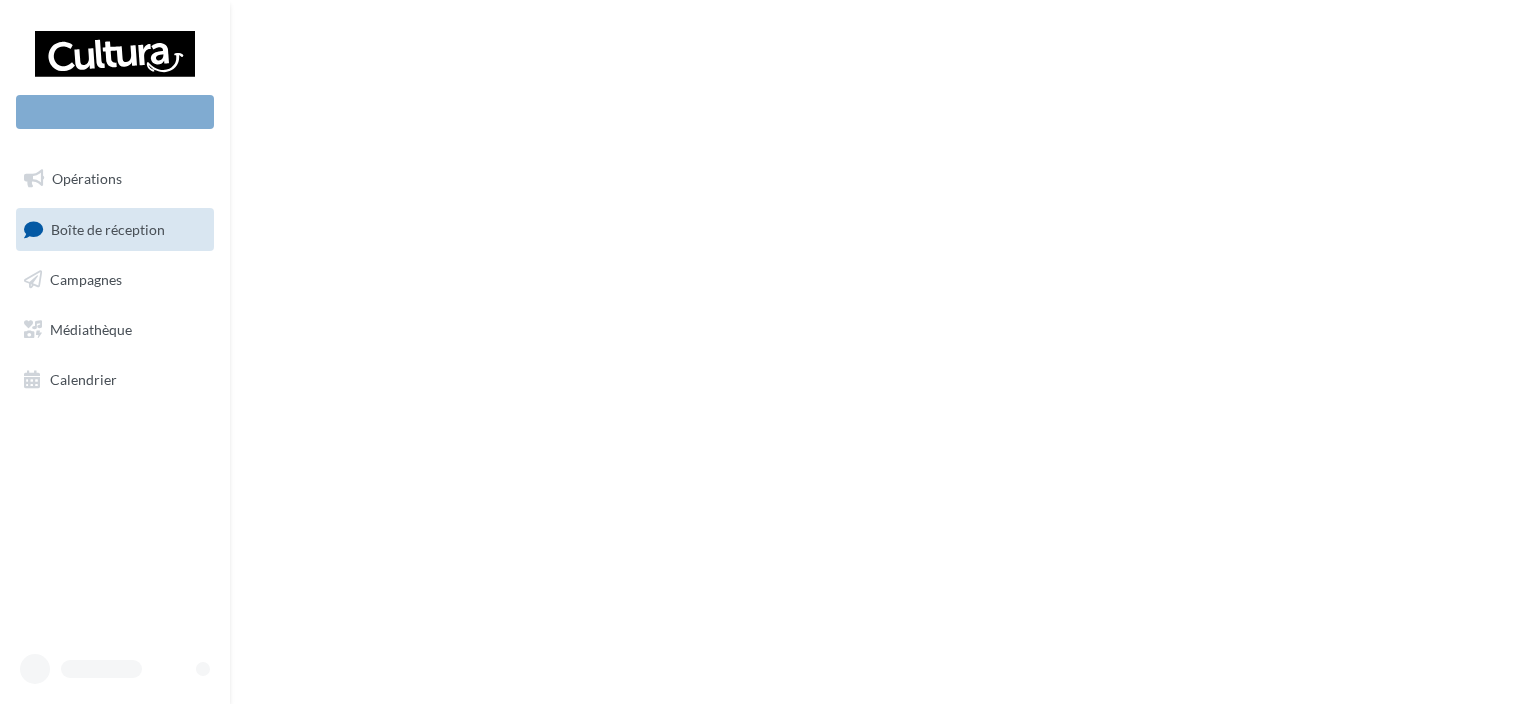 scroll, scrollTop: 0, scrollLeft: 0, axis: both 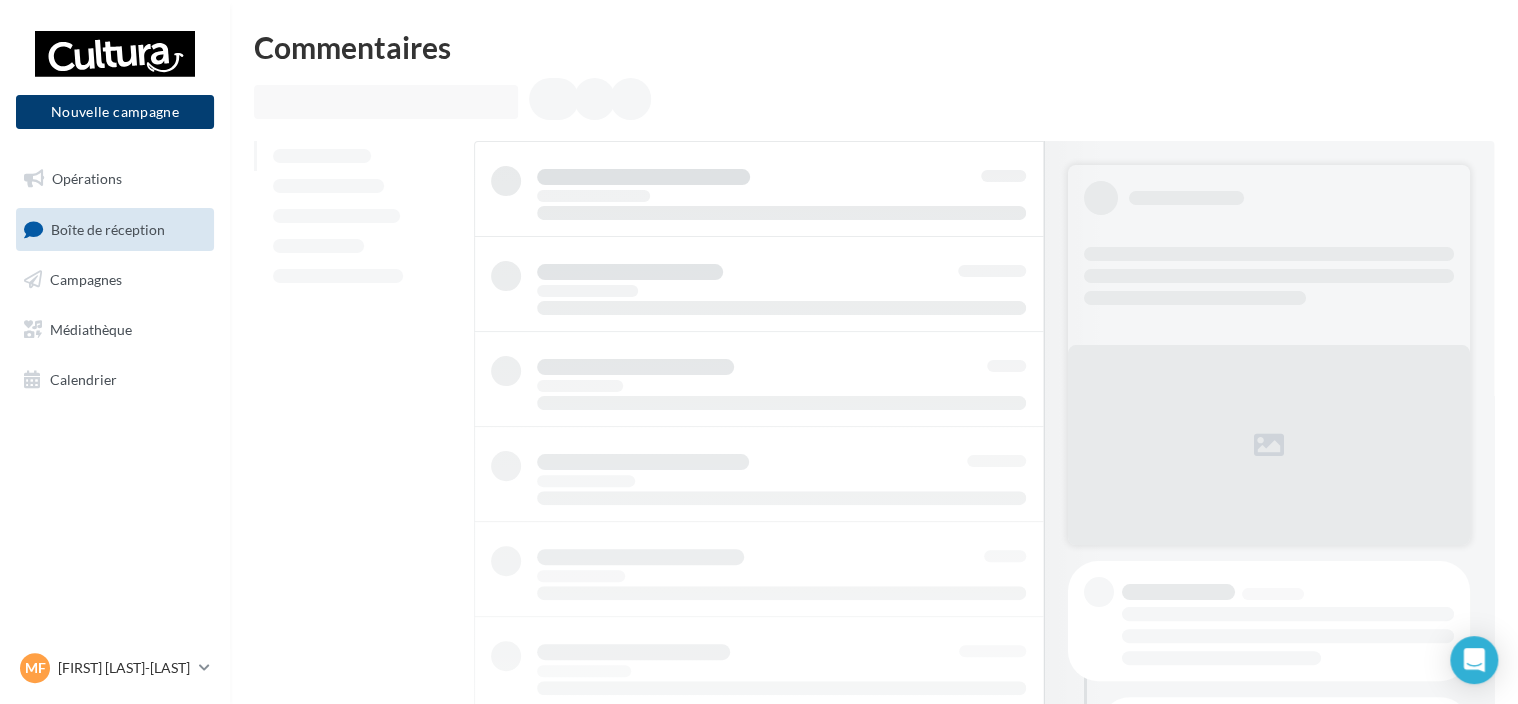 click on "Nouvelle campagne" at bounding box center (115, 112) 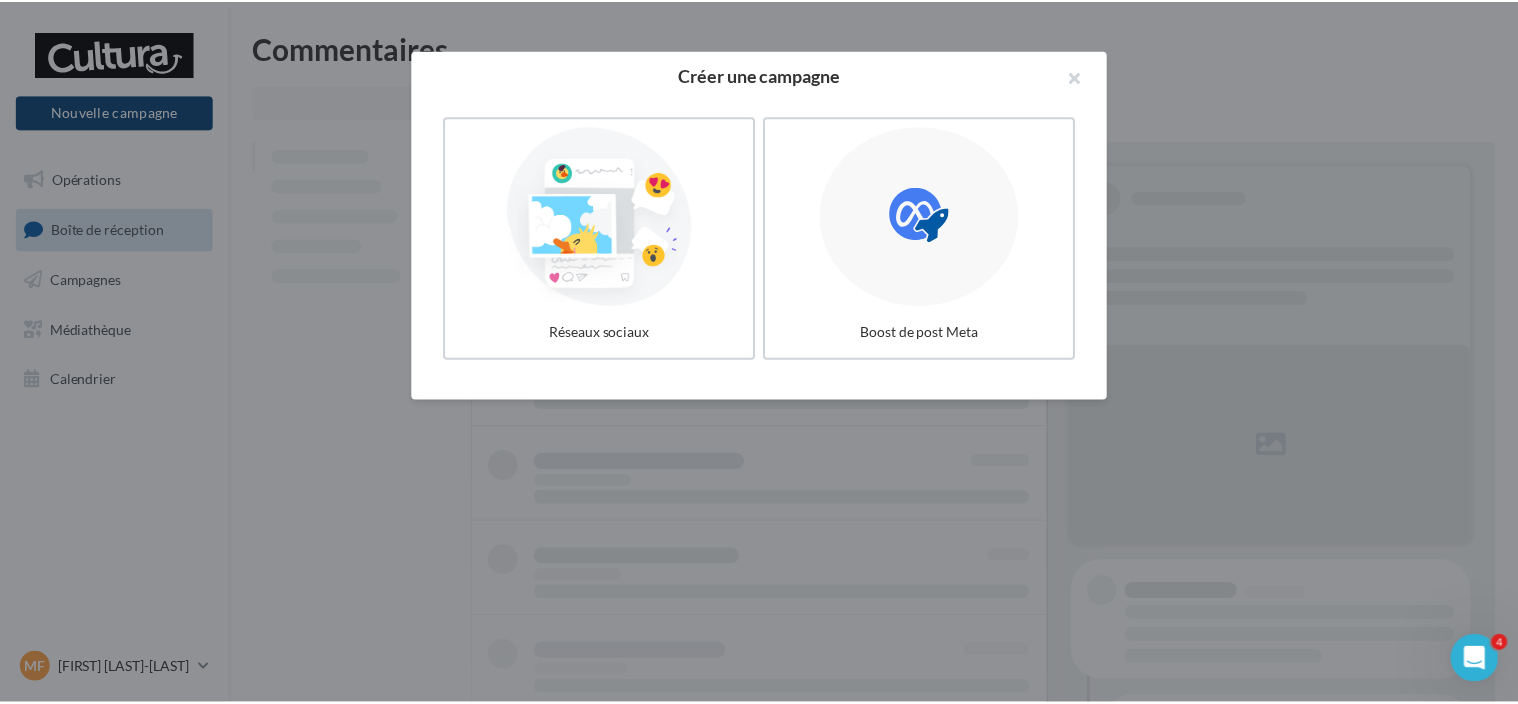 scroll, scrollTop: 0, scrollLeft: 0, axis: both 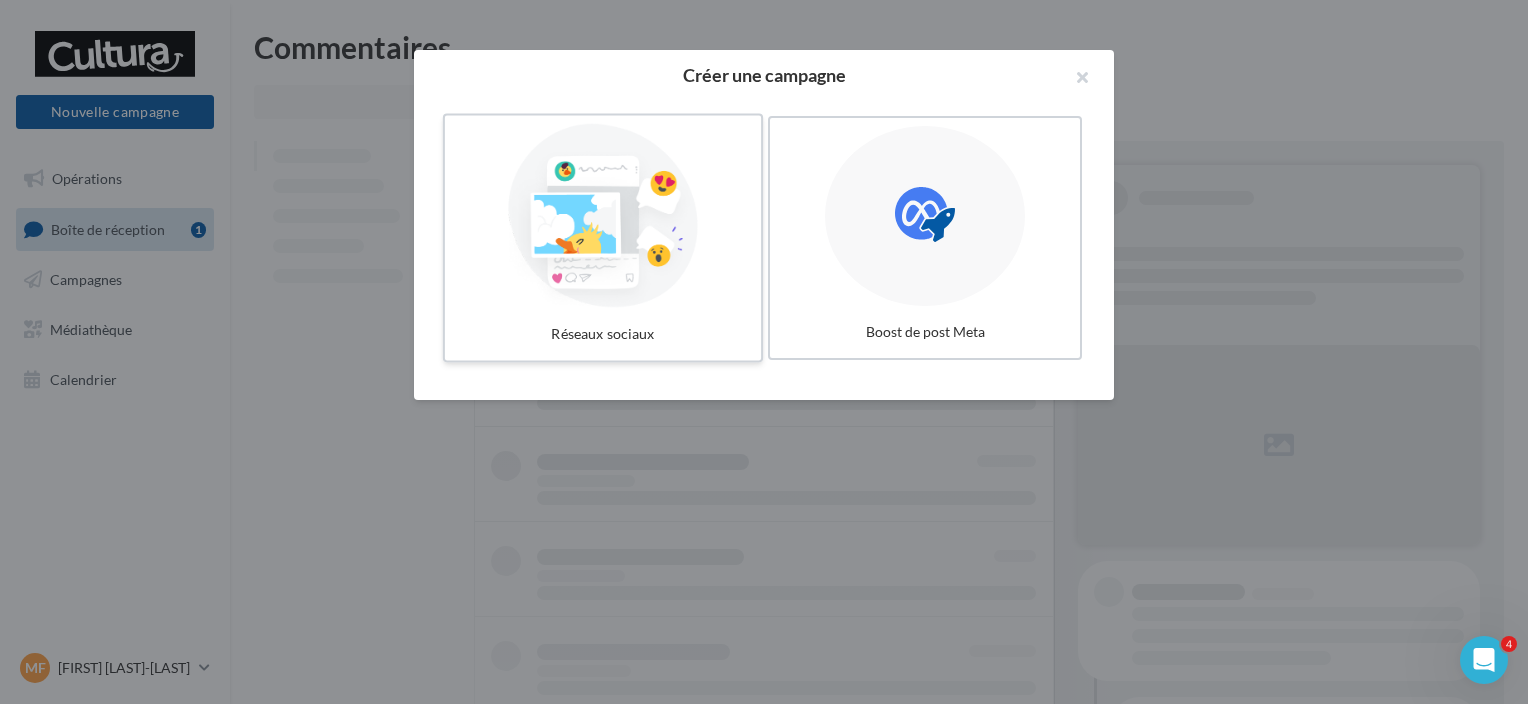 click at bounding box center (603, 216) 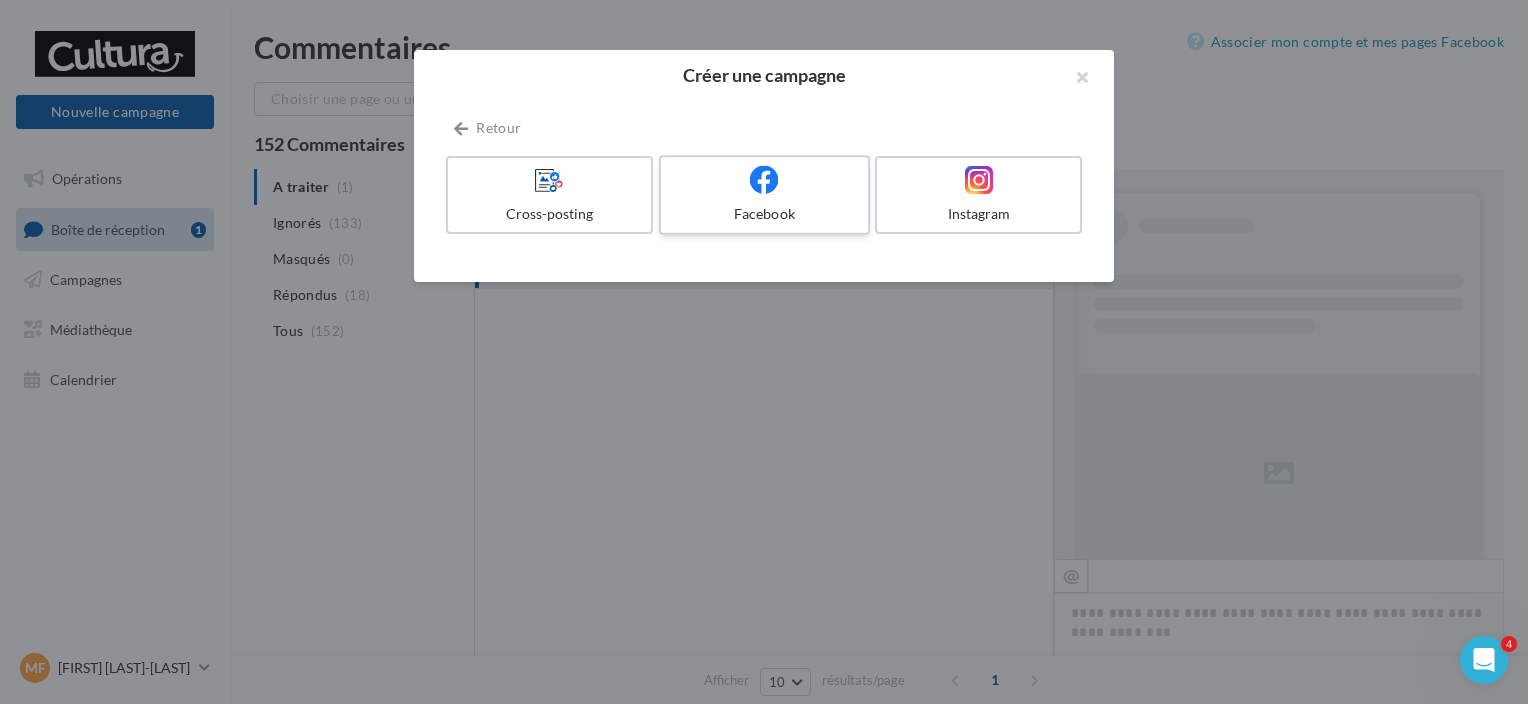 click on "Facebook" at bounding box center [764, 214] 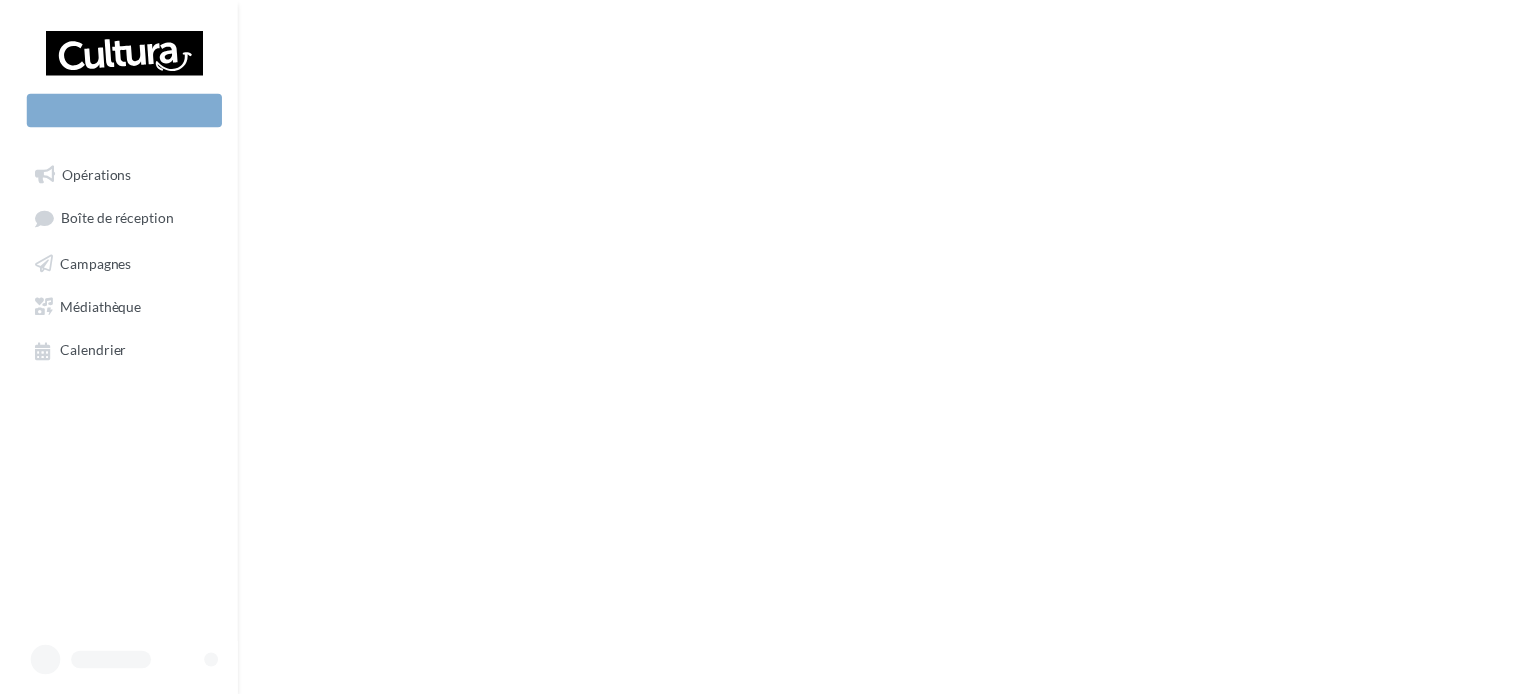 scroll, scrollTop: 0, scrollLeft: 0, axis: both 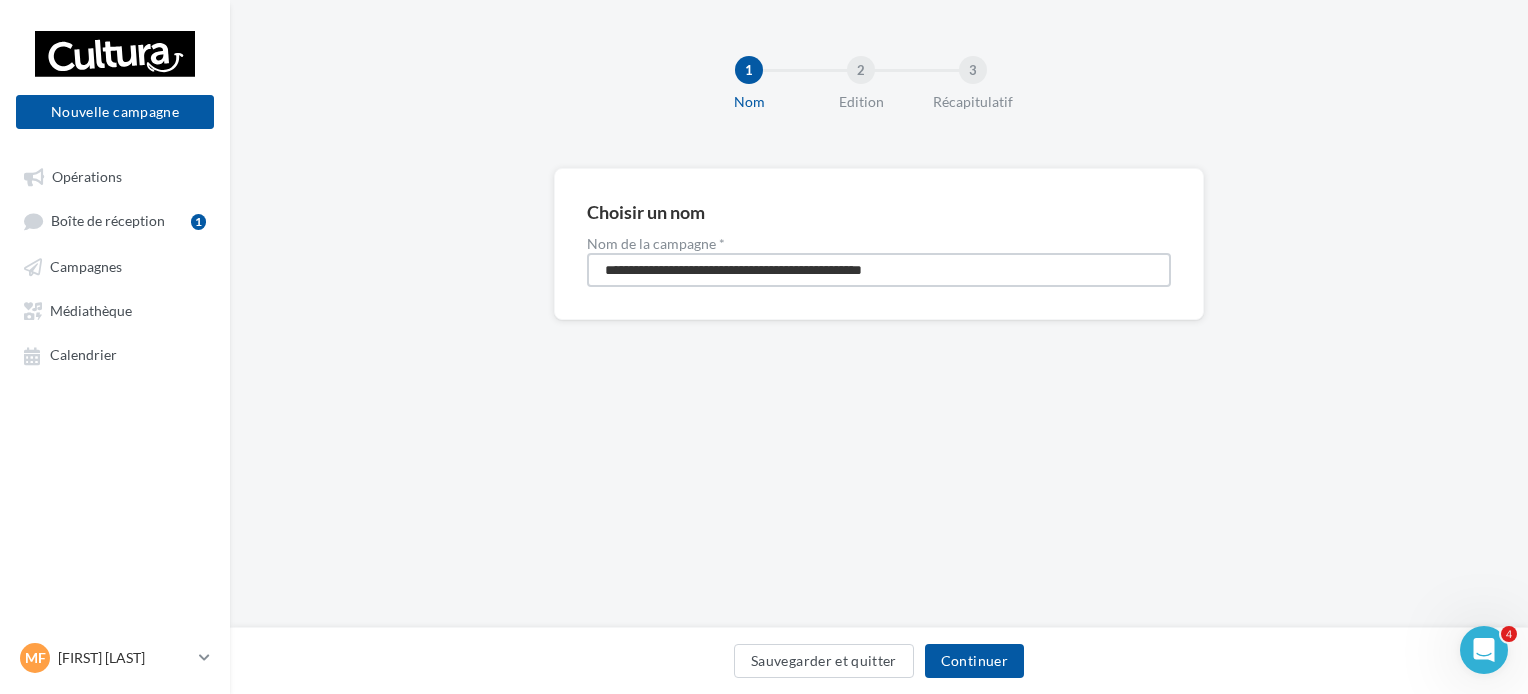 click on "**********" at bounding box center [879, 270] 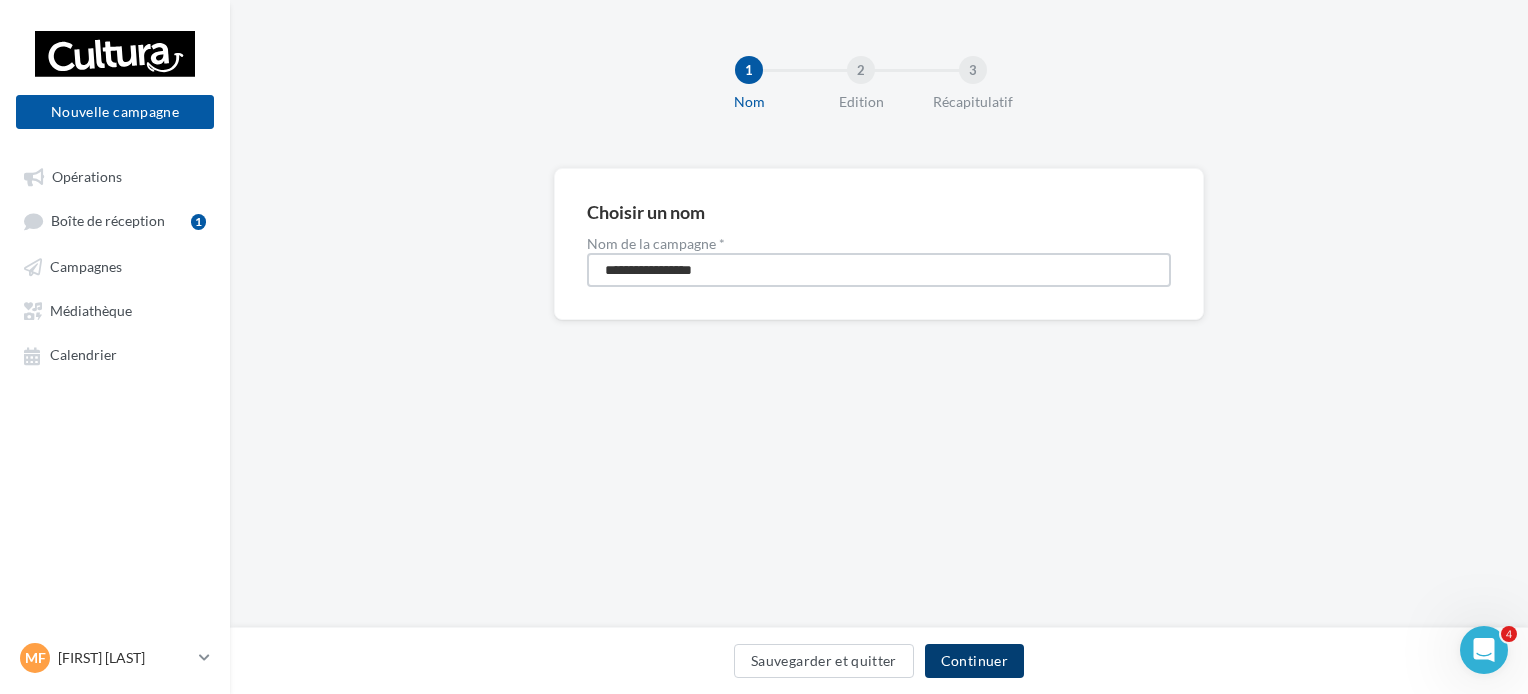 type on "**********" 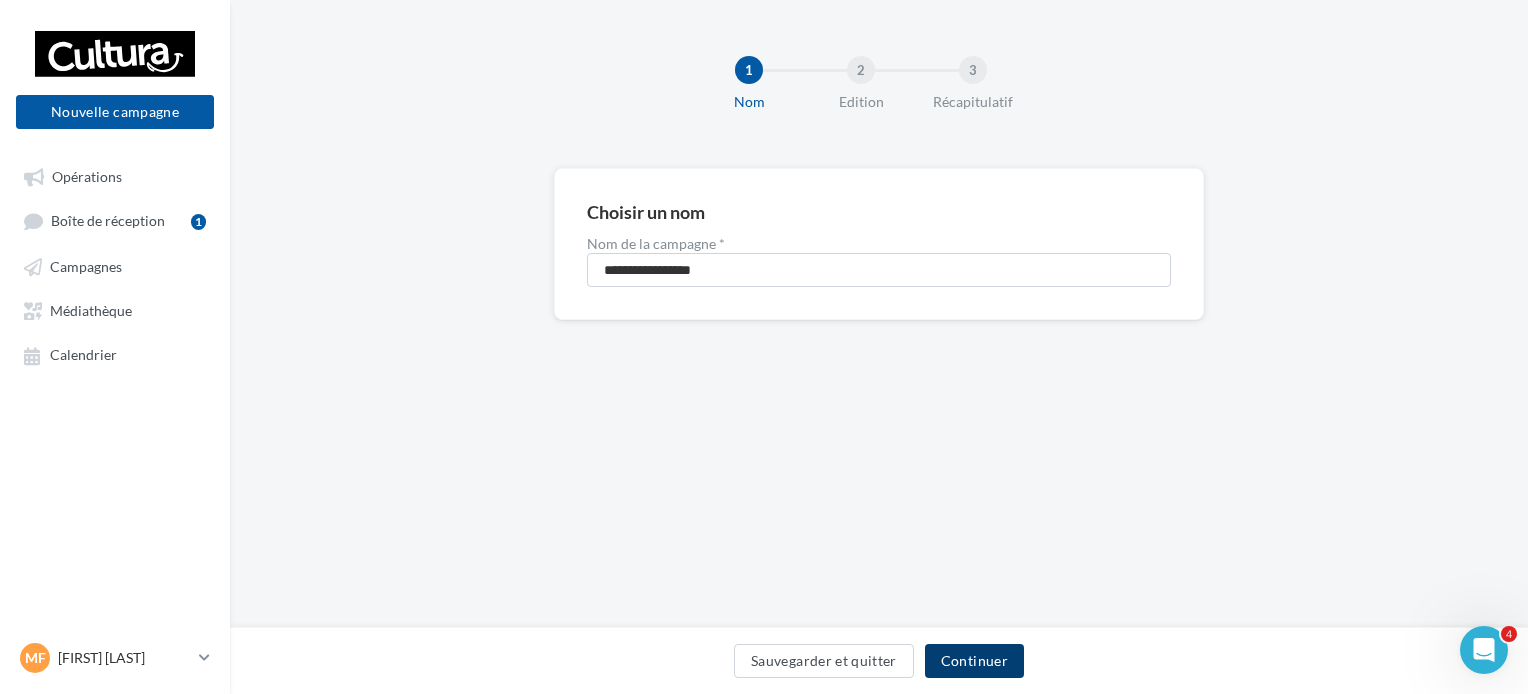 click on "Continuer" at bounding box center [974, 661] 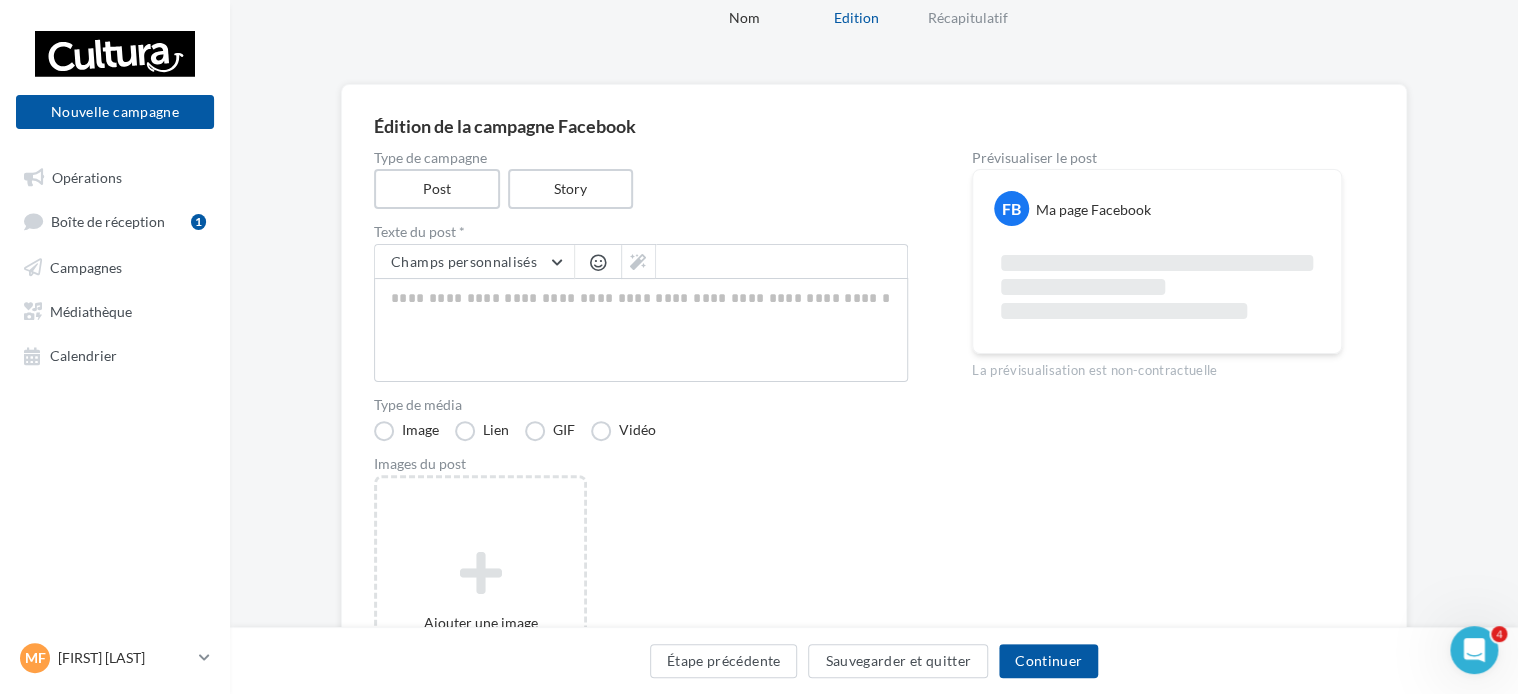 scroll, scrollTop: 96, scrollLeft: 0, axis: vertical 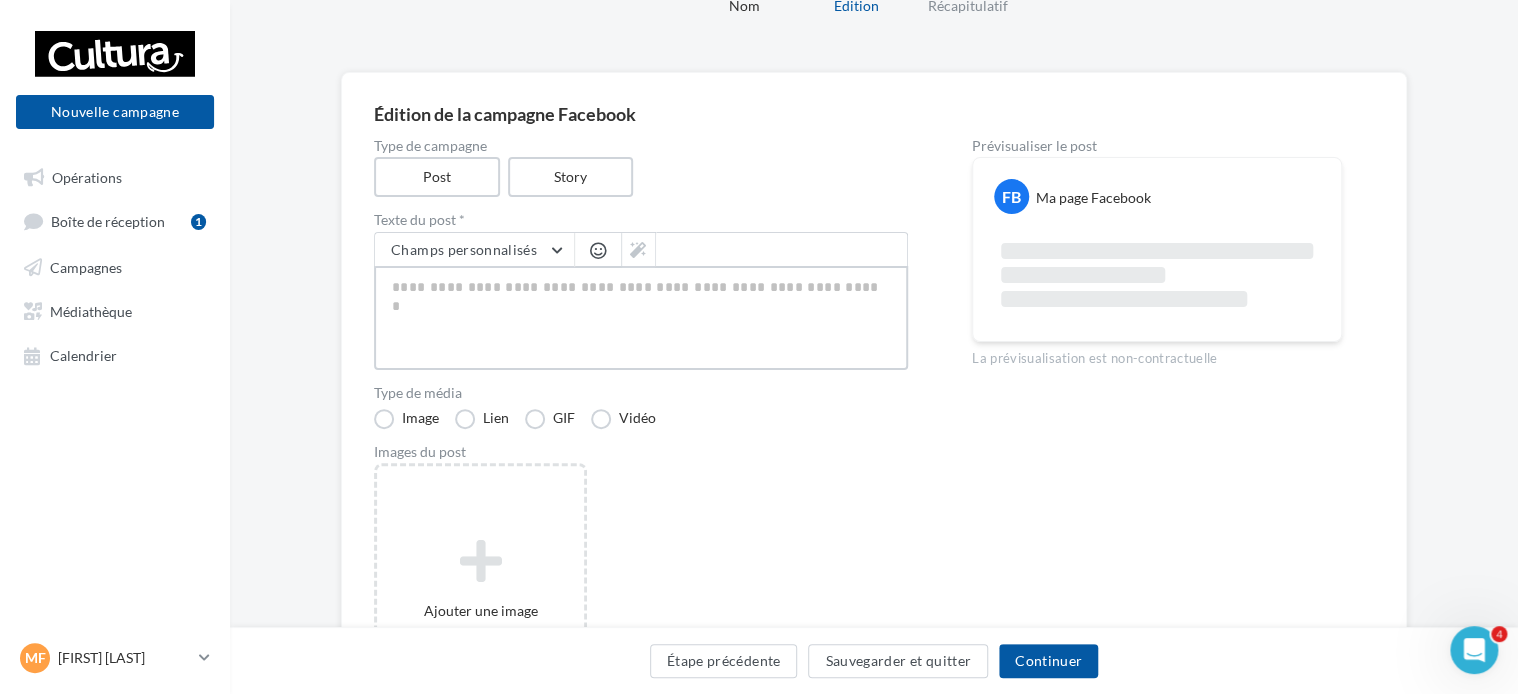 click at bounding box center (641, 318) 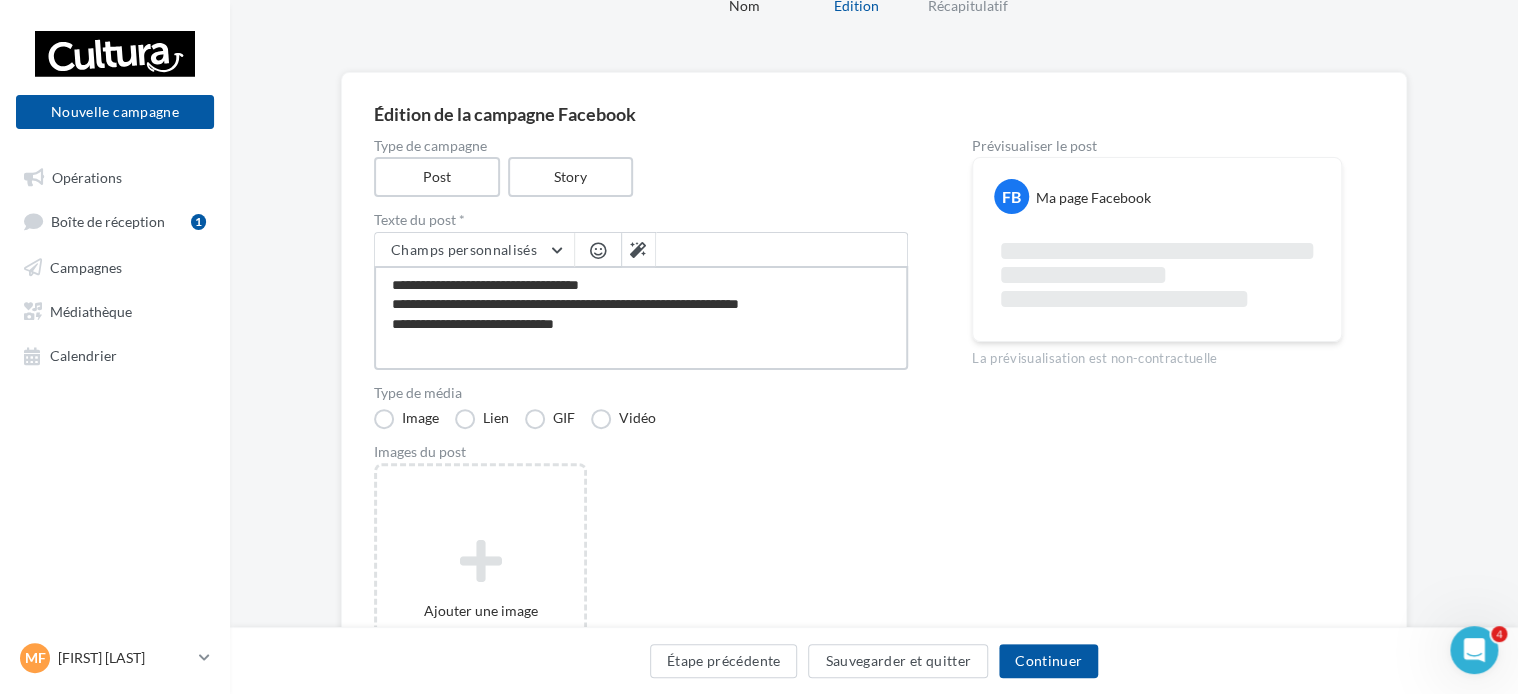 drag, startPoint x: 640, startPoint y: 288, endPoint x: 606, endPoint y: 286, distance: 34.058773 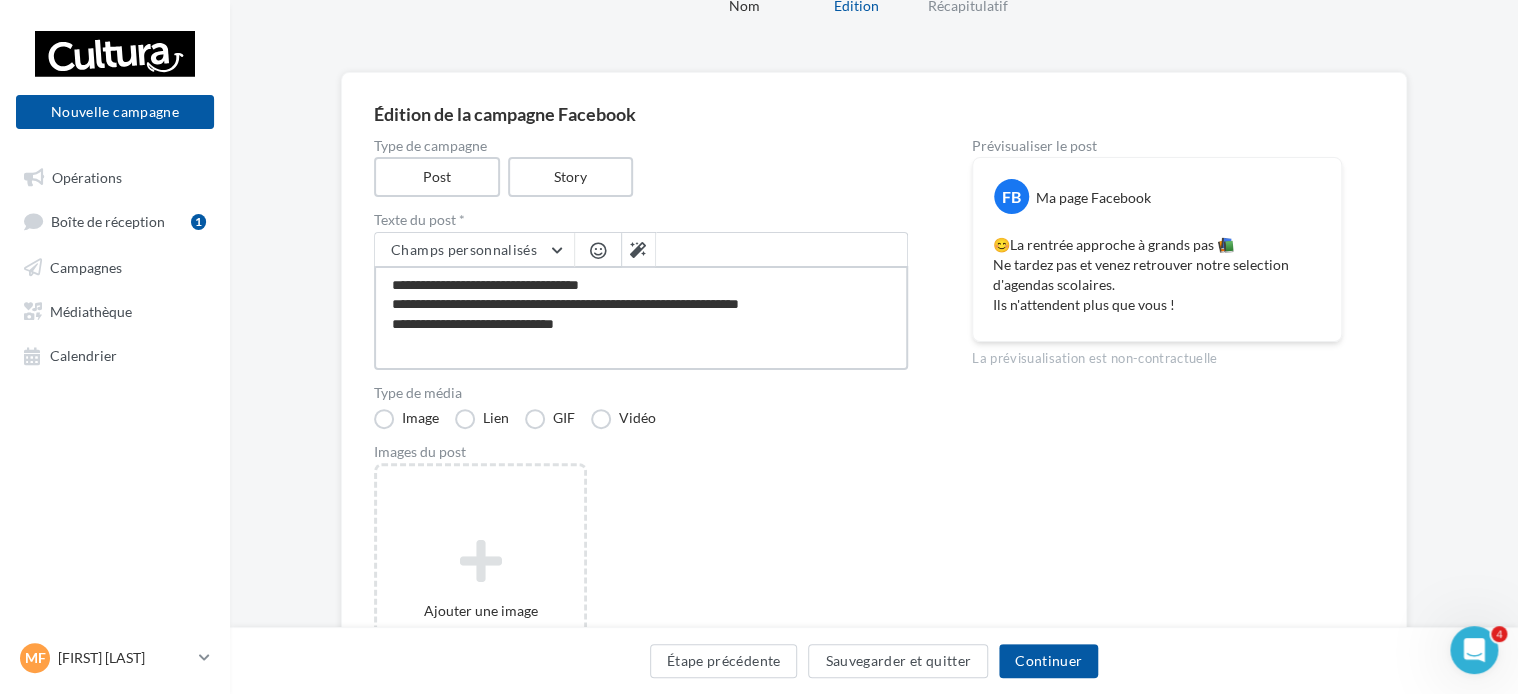 click on "**********" at bounding box center [641, 318] 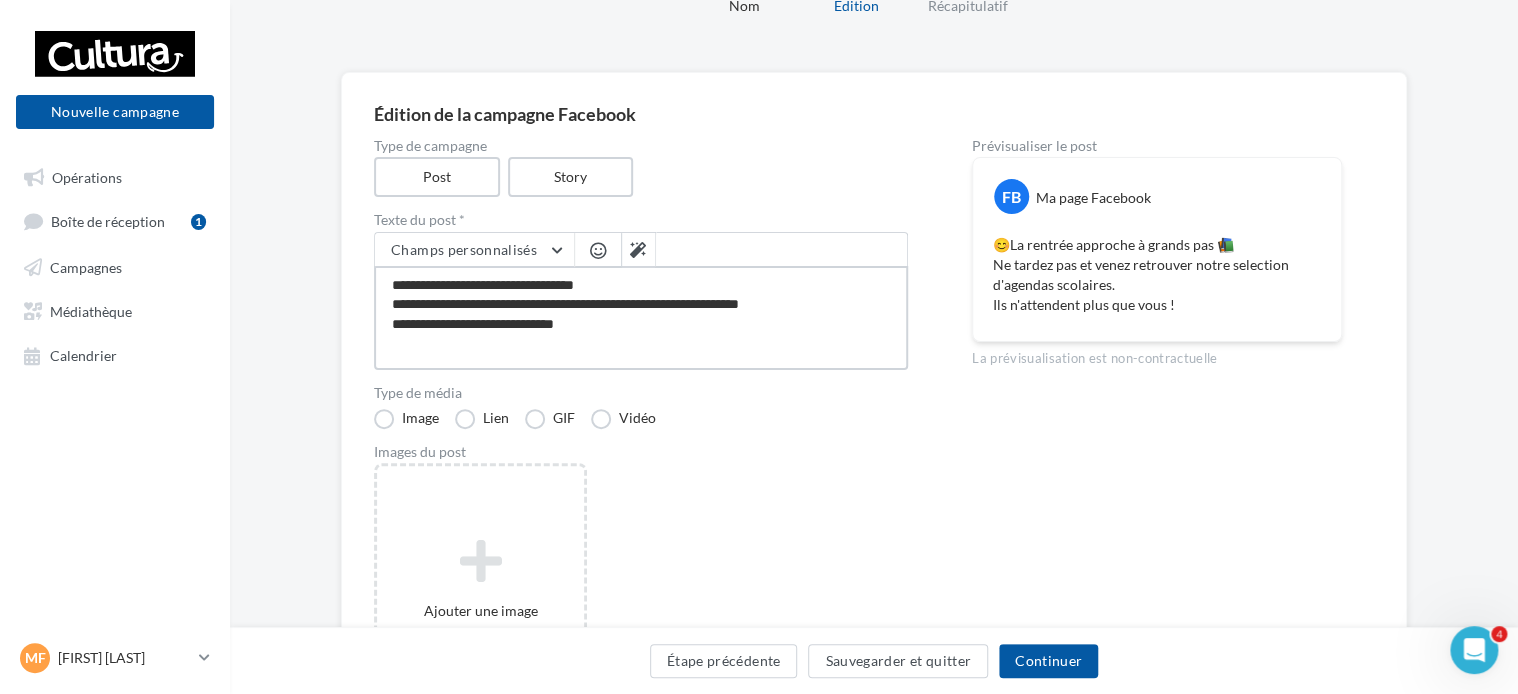 type on "**********" 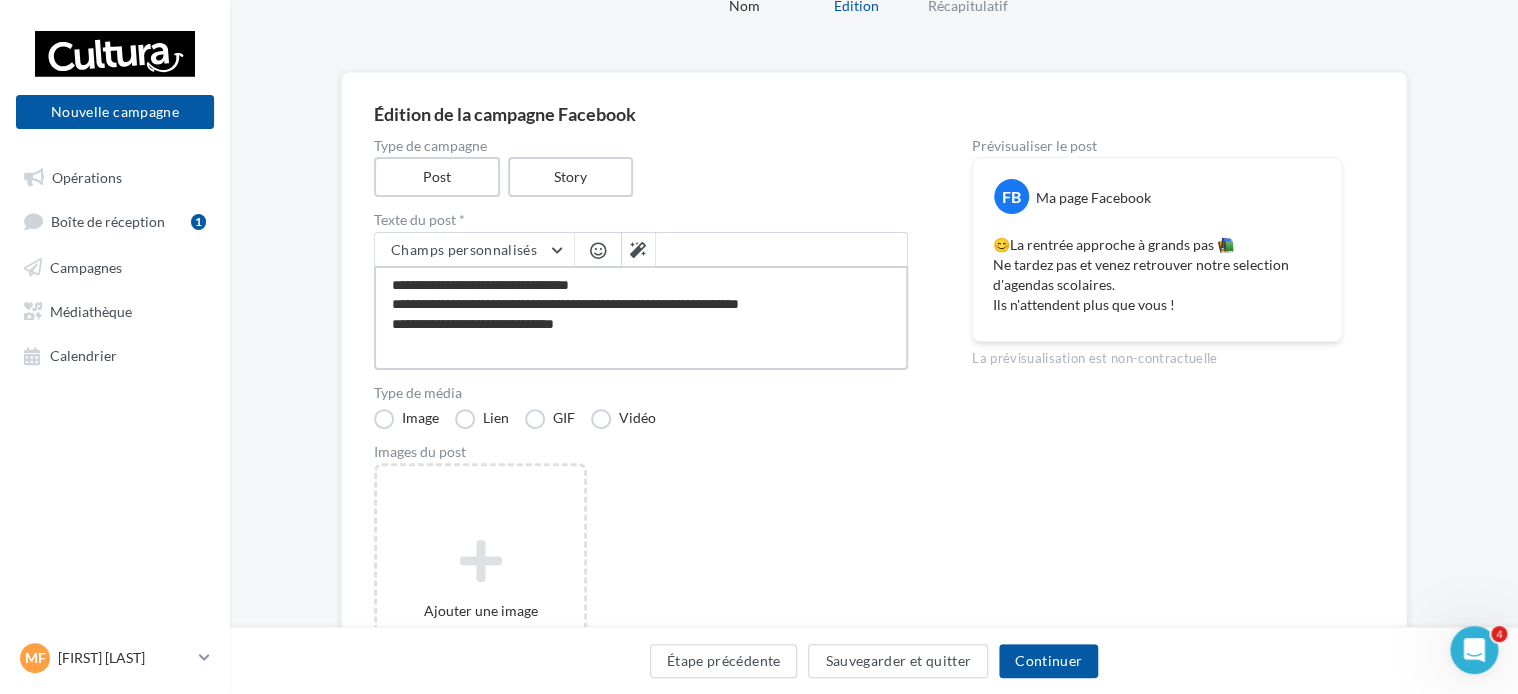 type on "**********" 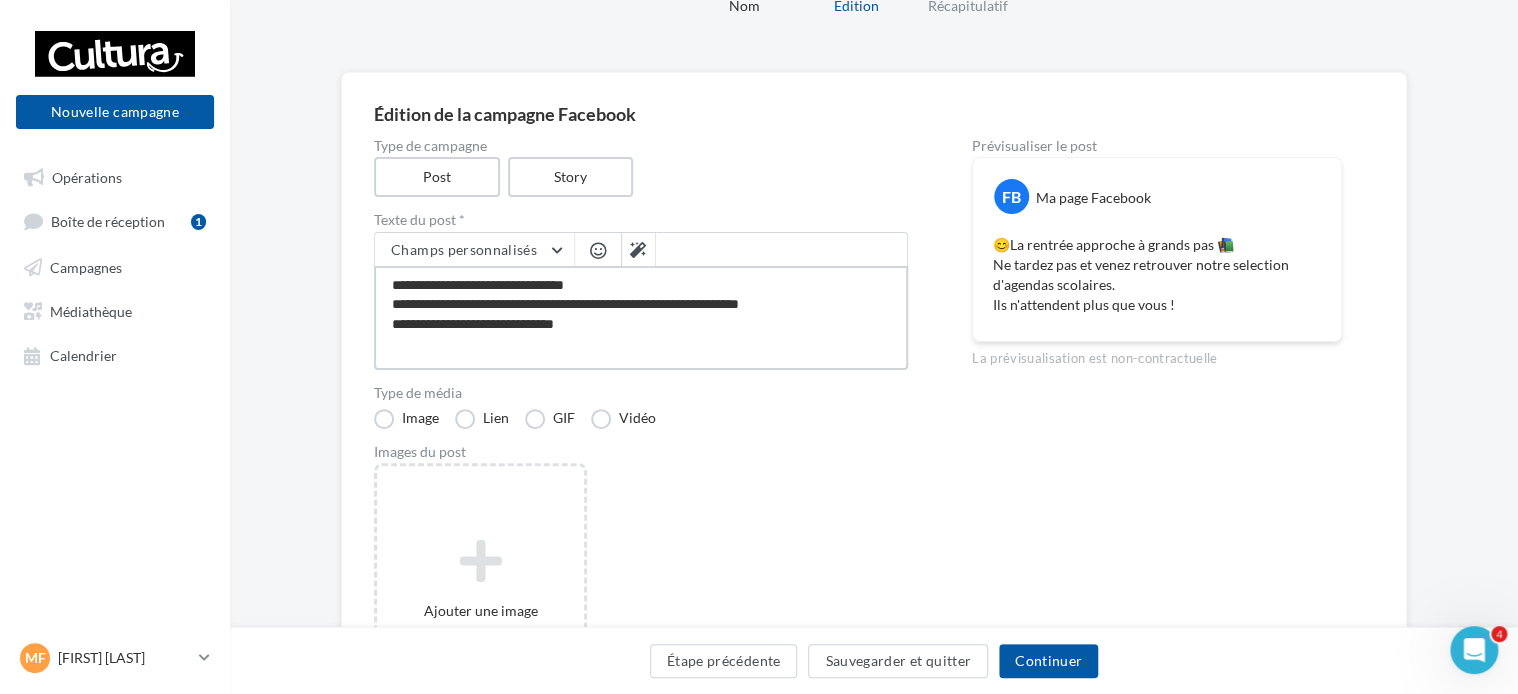 type on "**********" 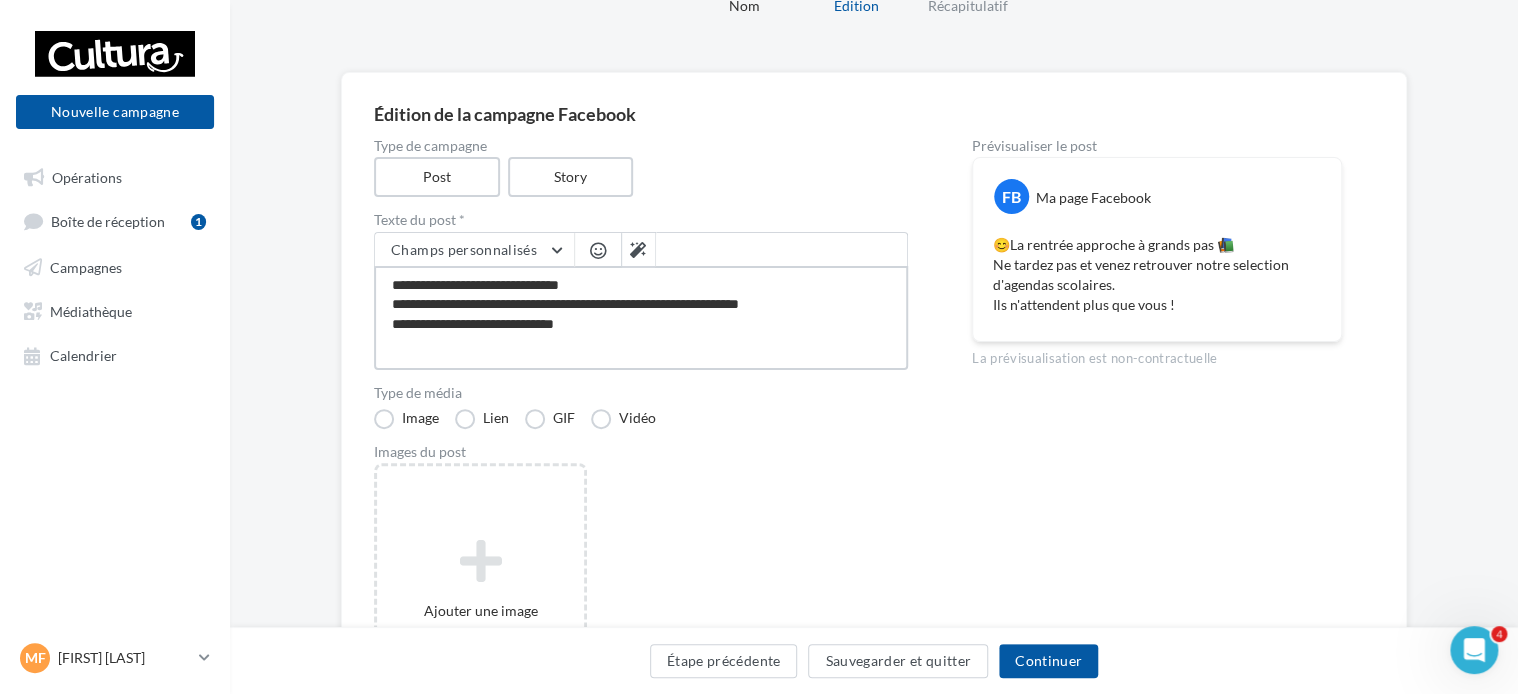 type on "**********" 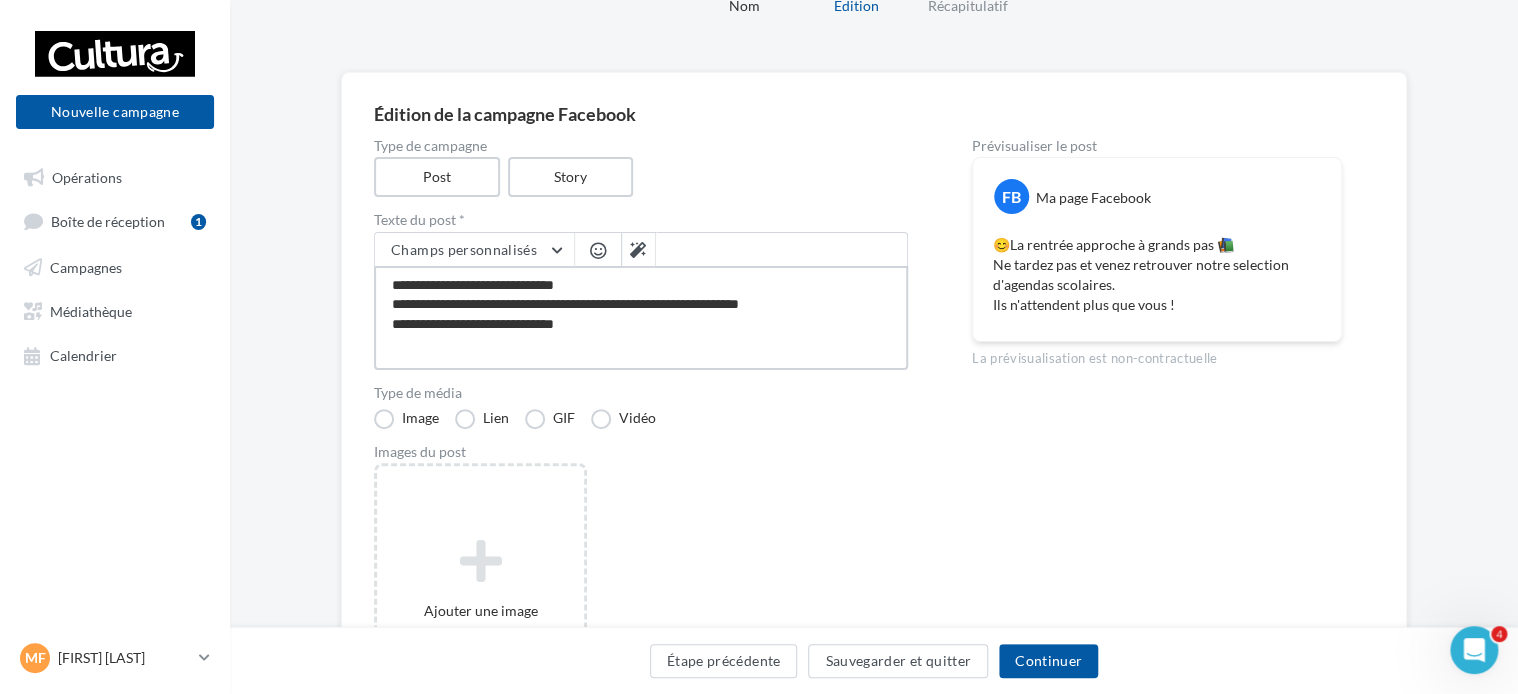 type on "**********" 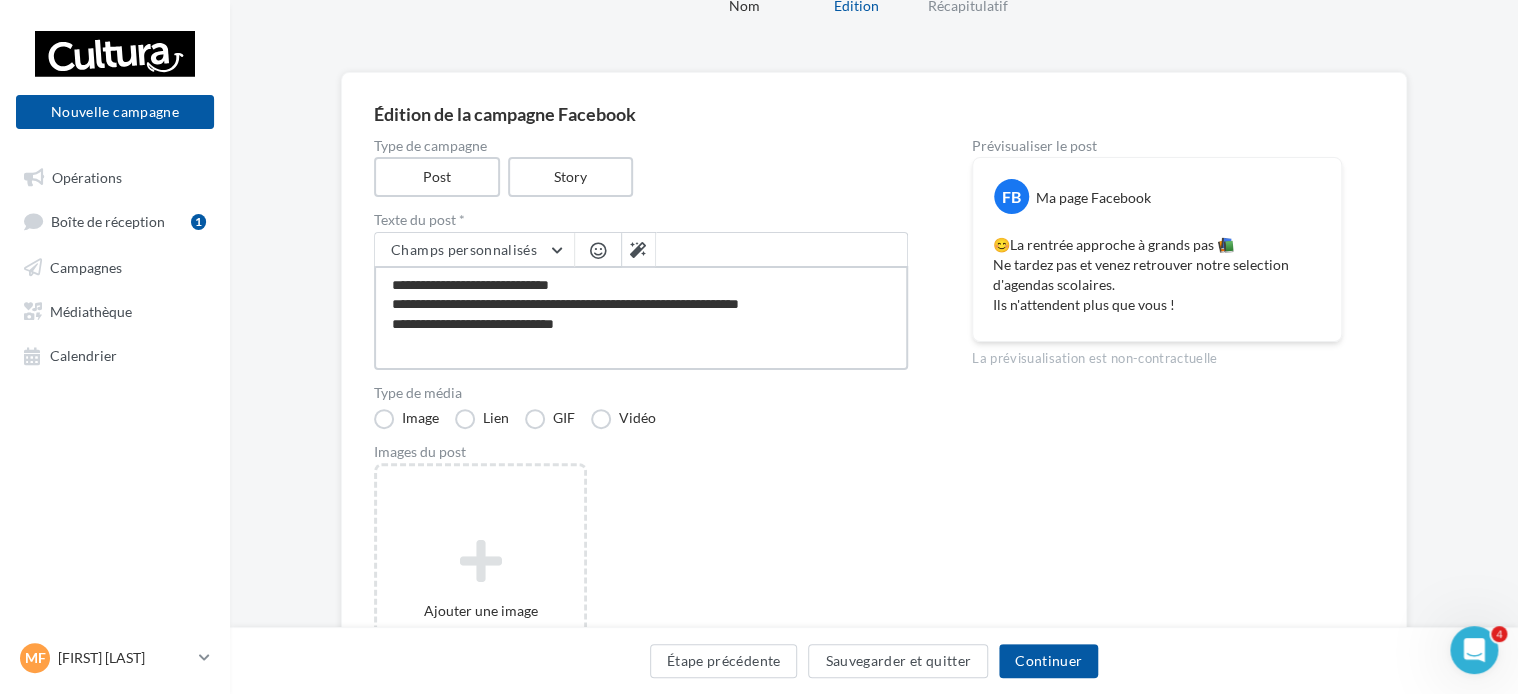 type on "**********" 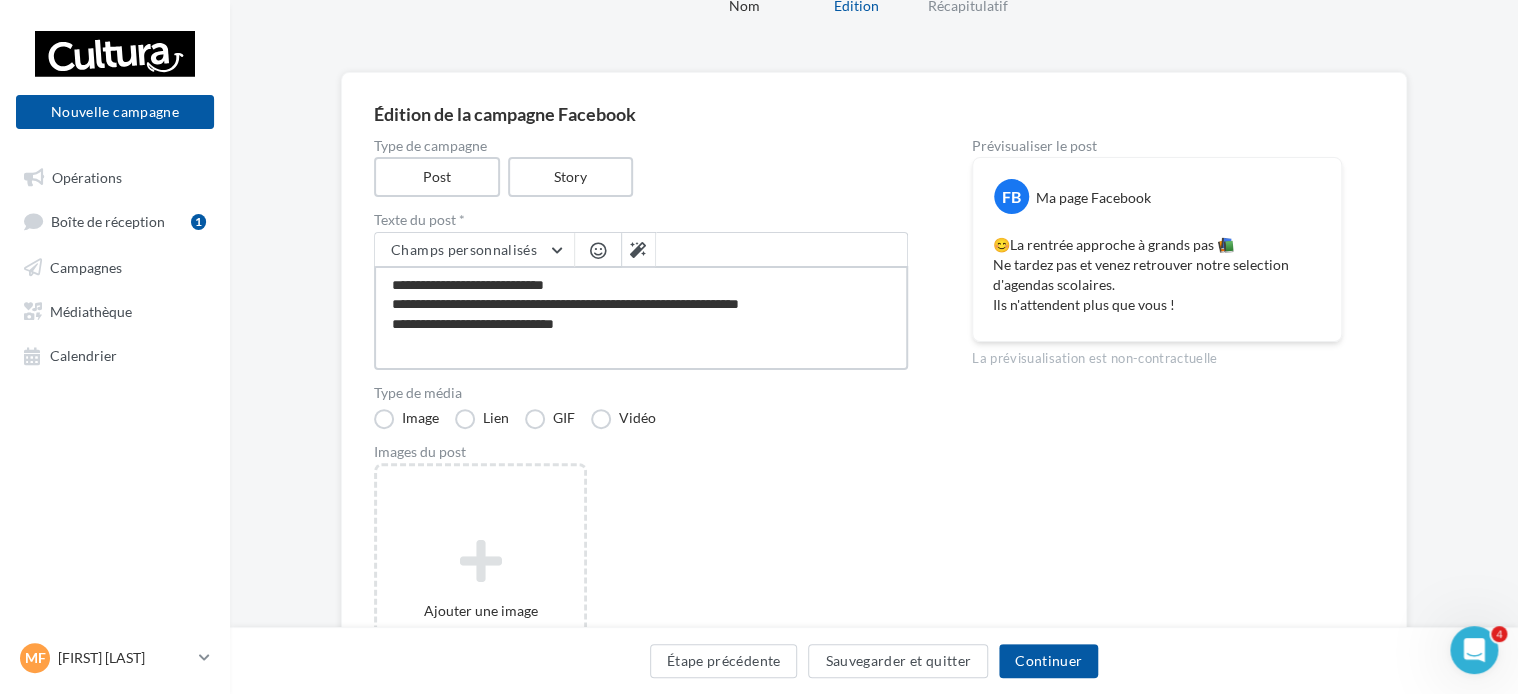 type on "**********" 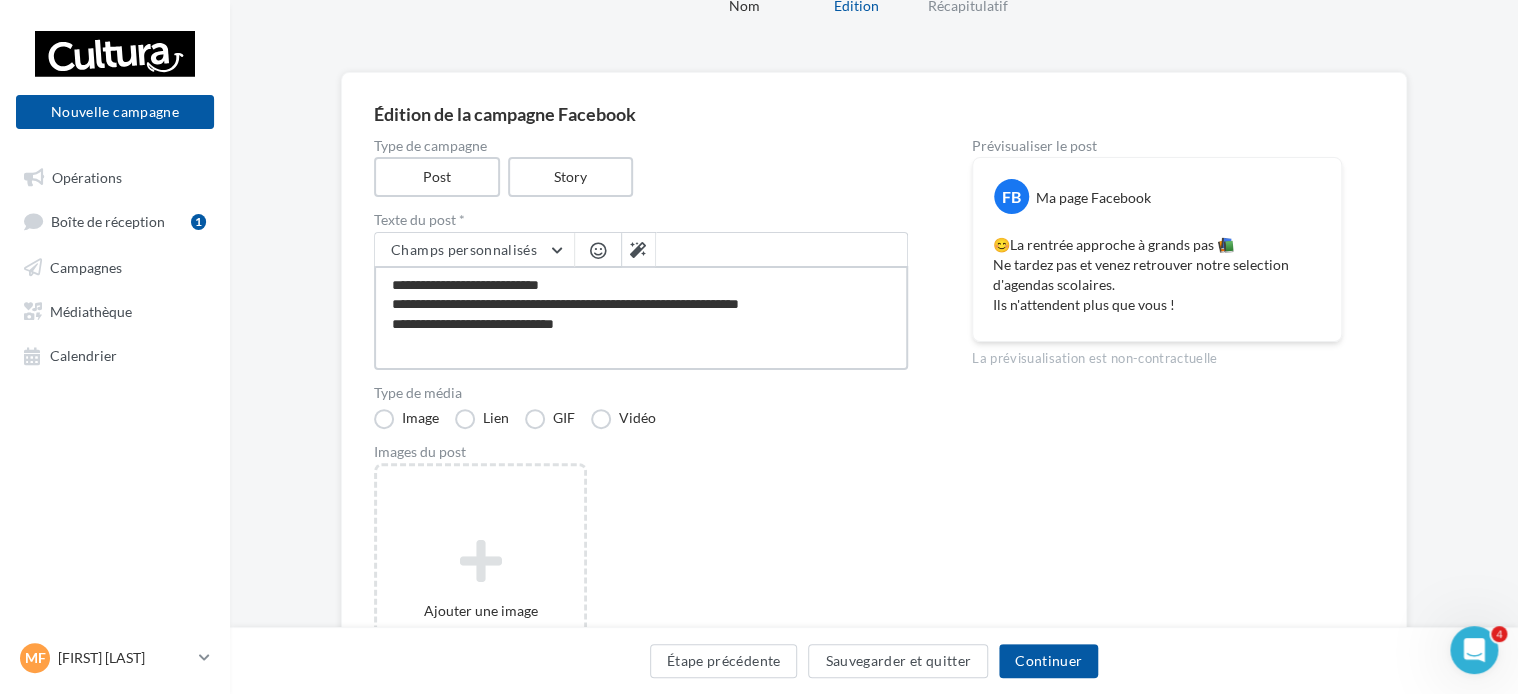 type on "**********" 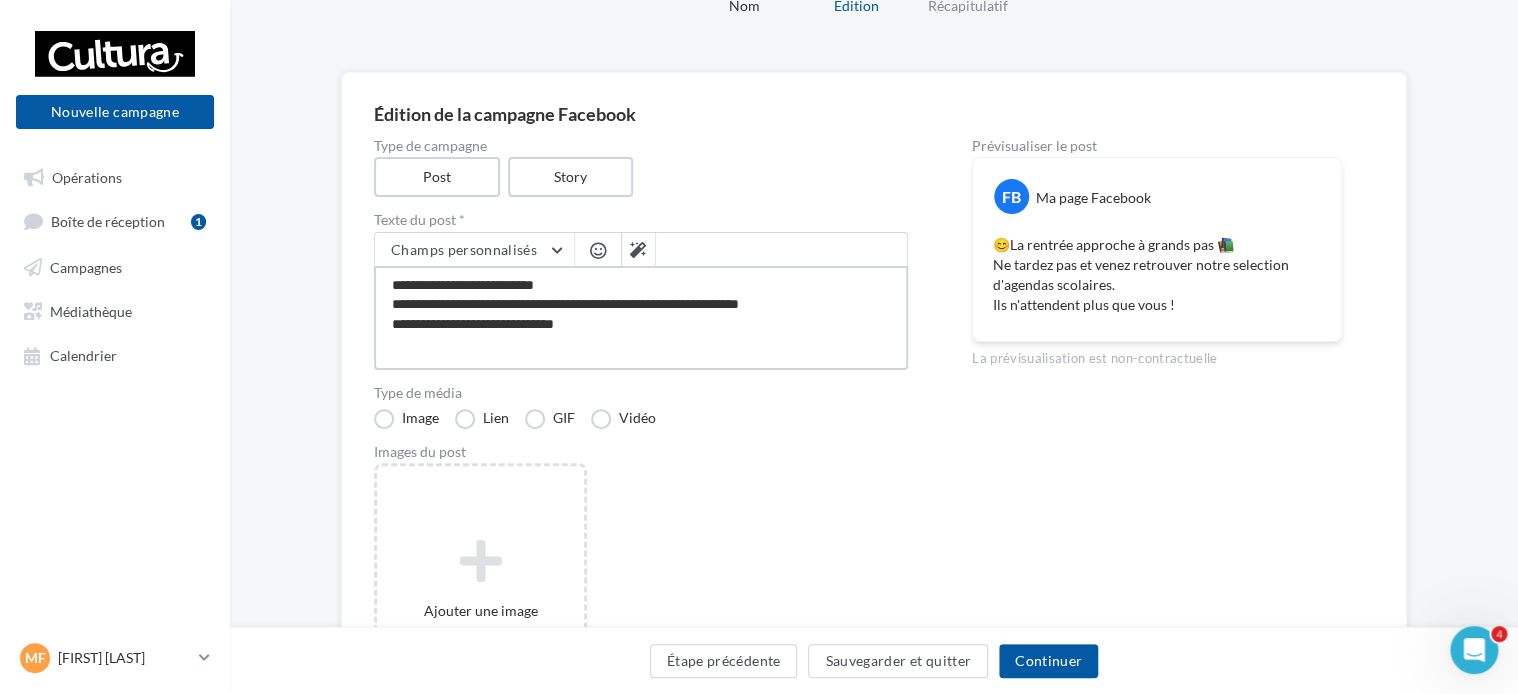 type on "**********" 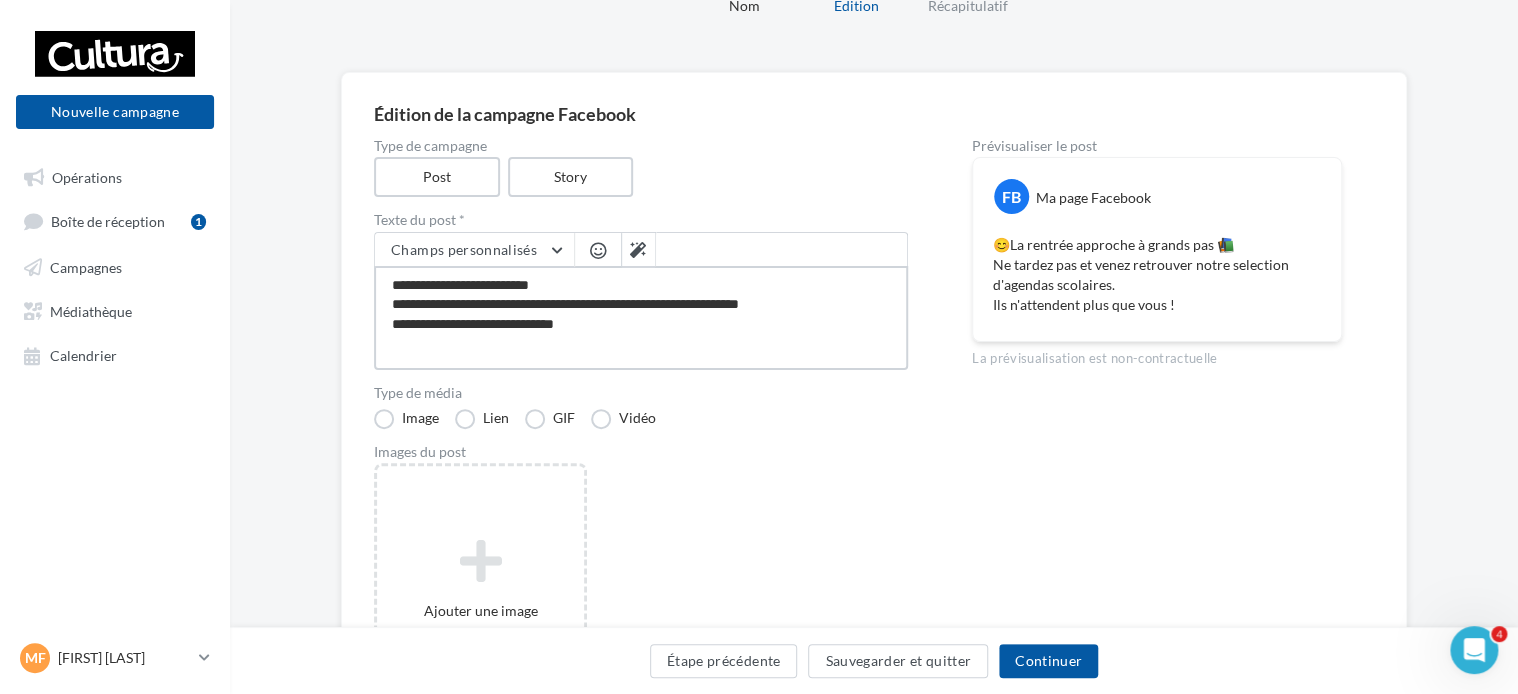 type on "**********" 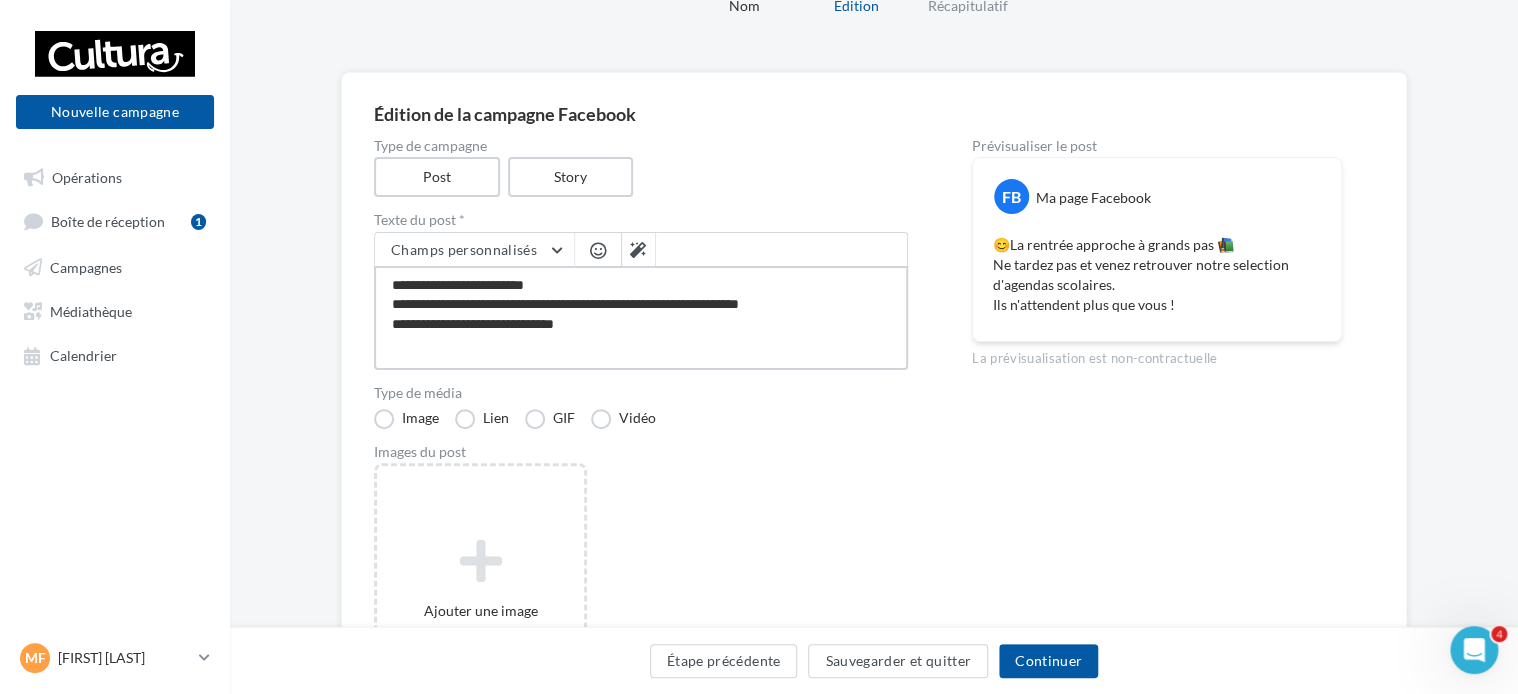 type on "**********" 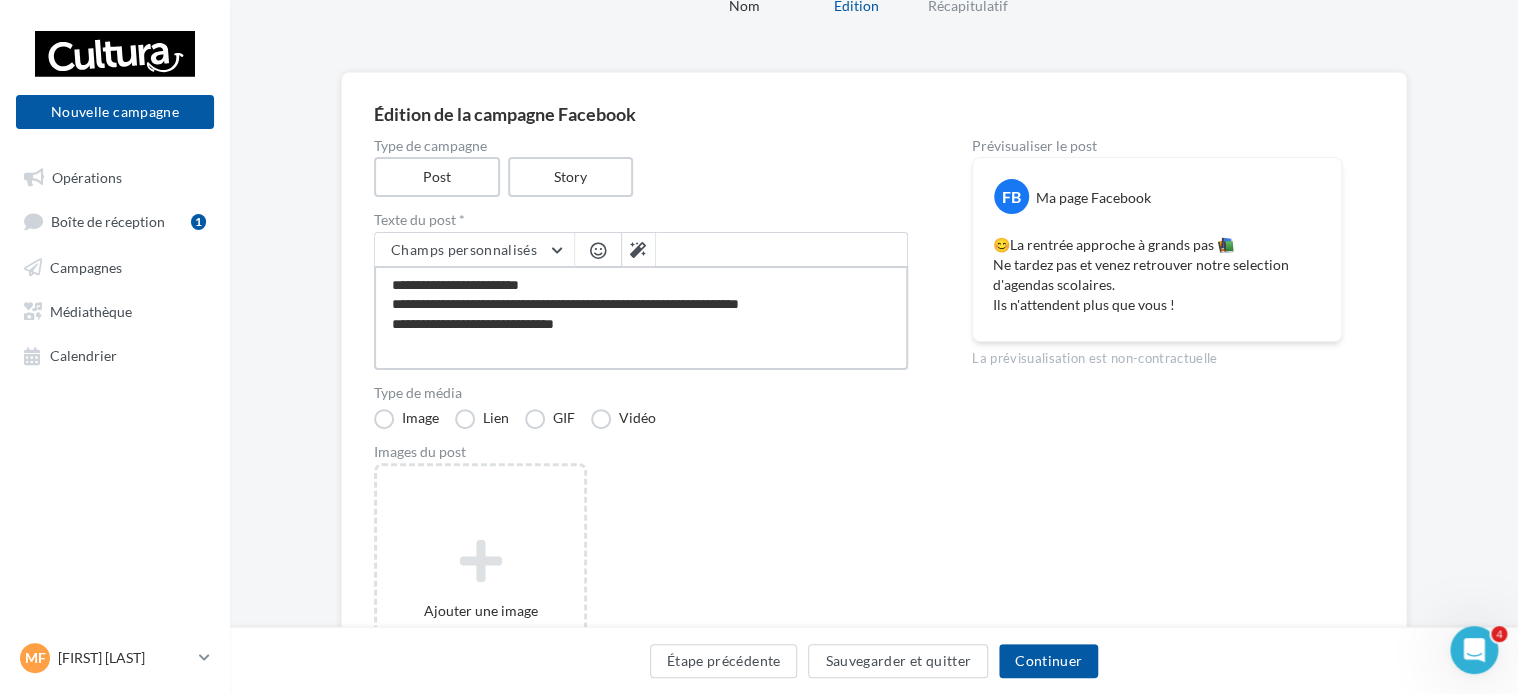 type on "**********" 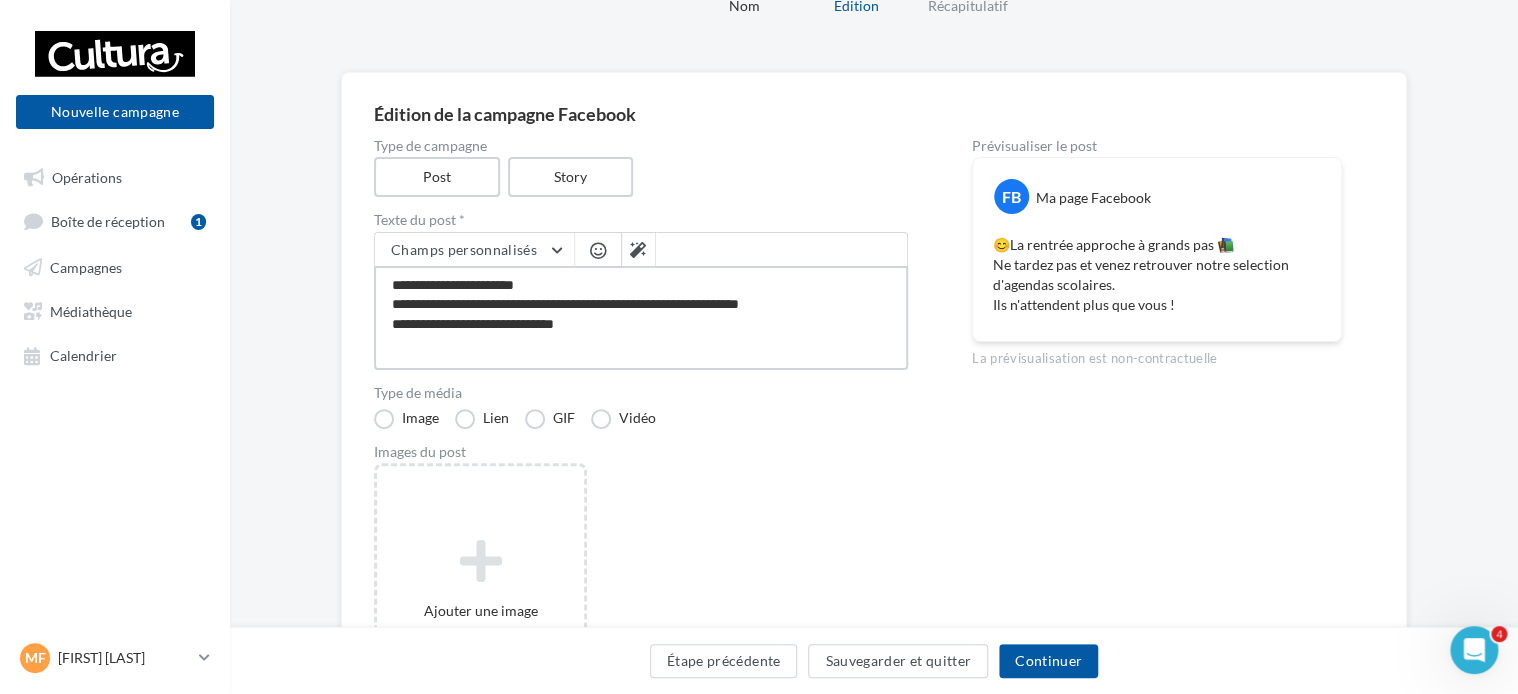 type on "**********" 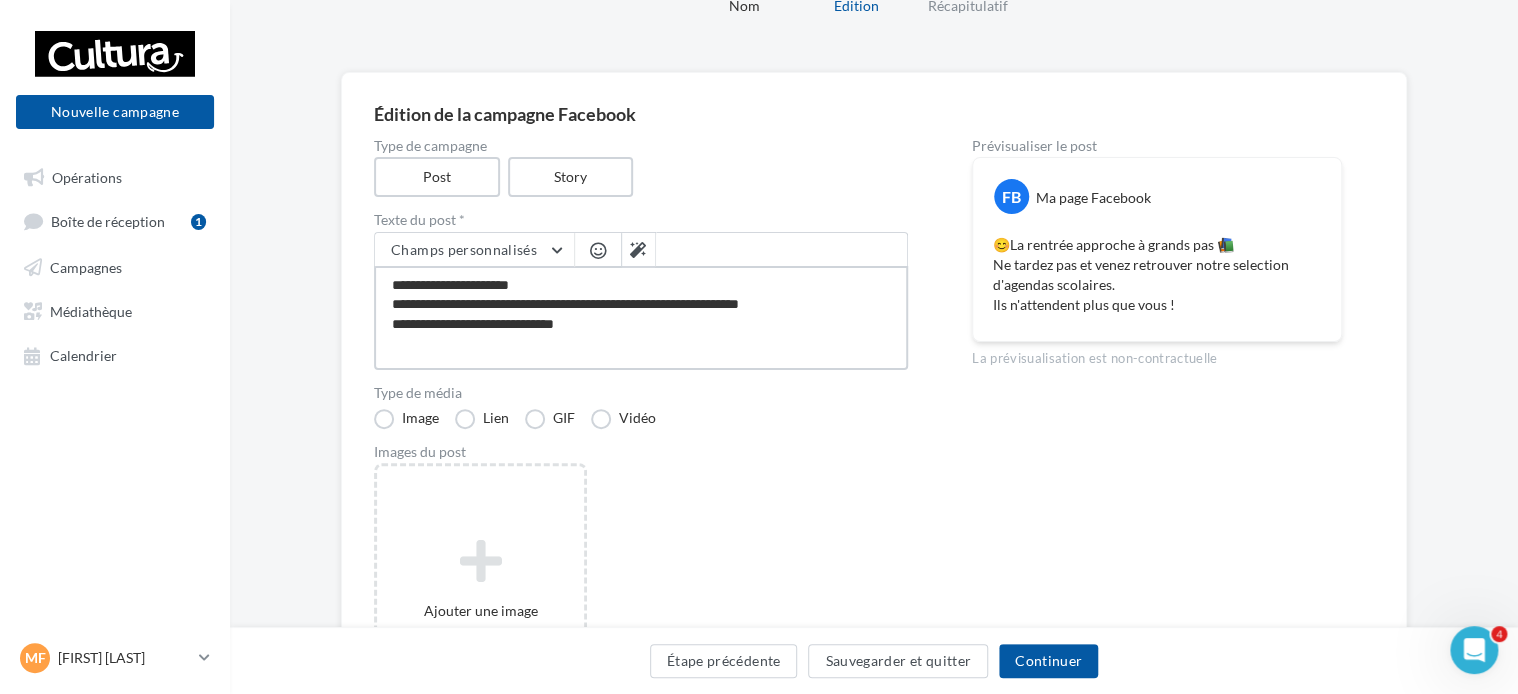 type on "**********" 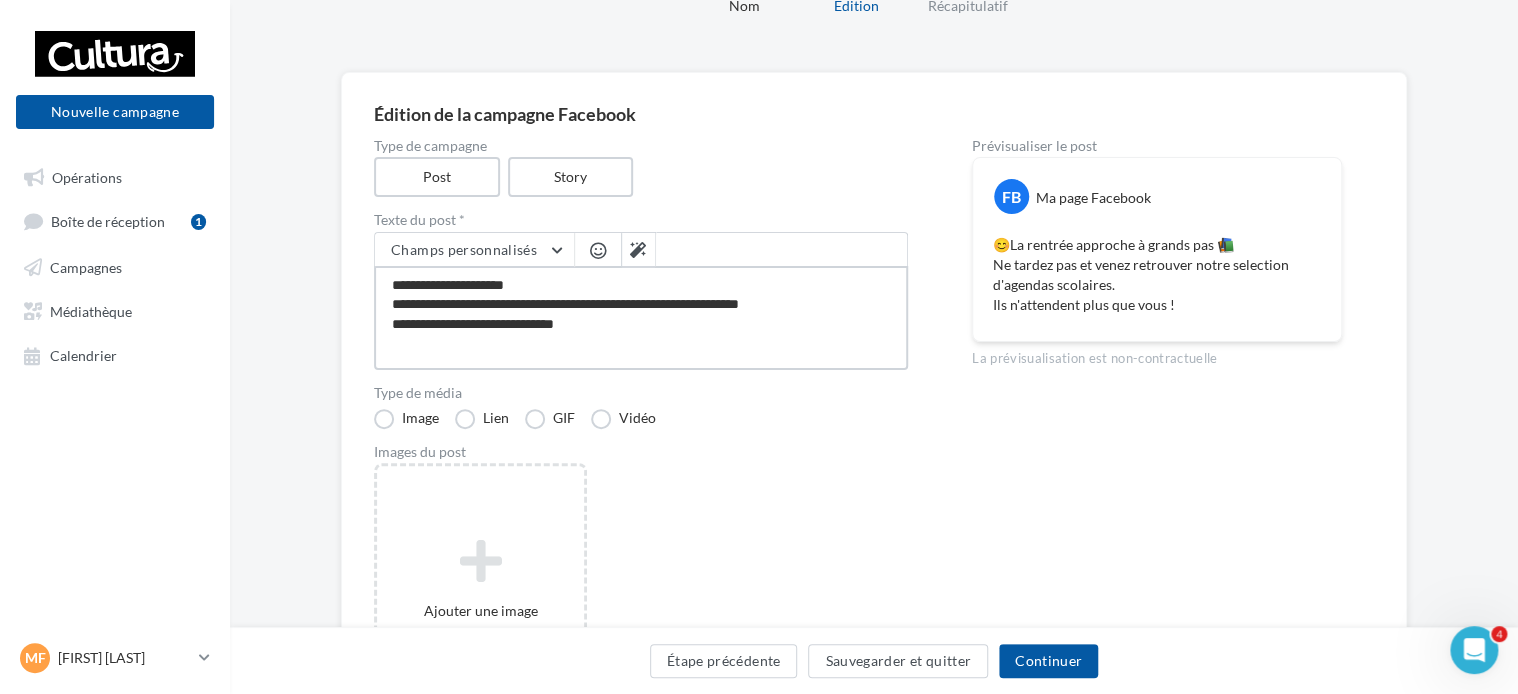 type on "**********" 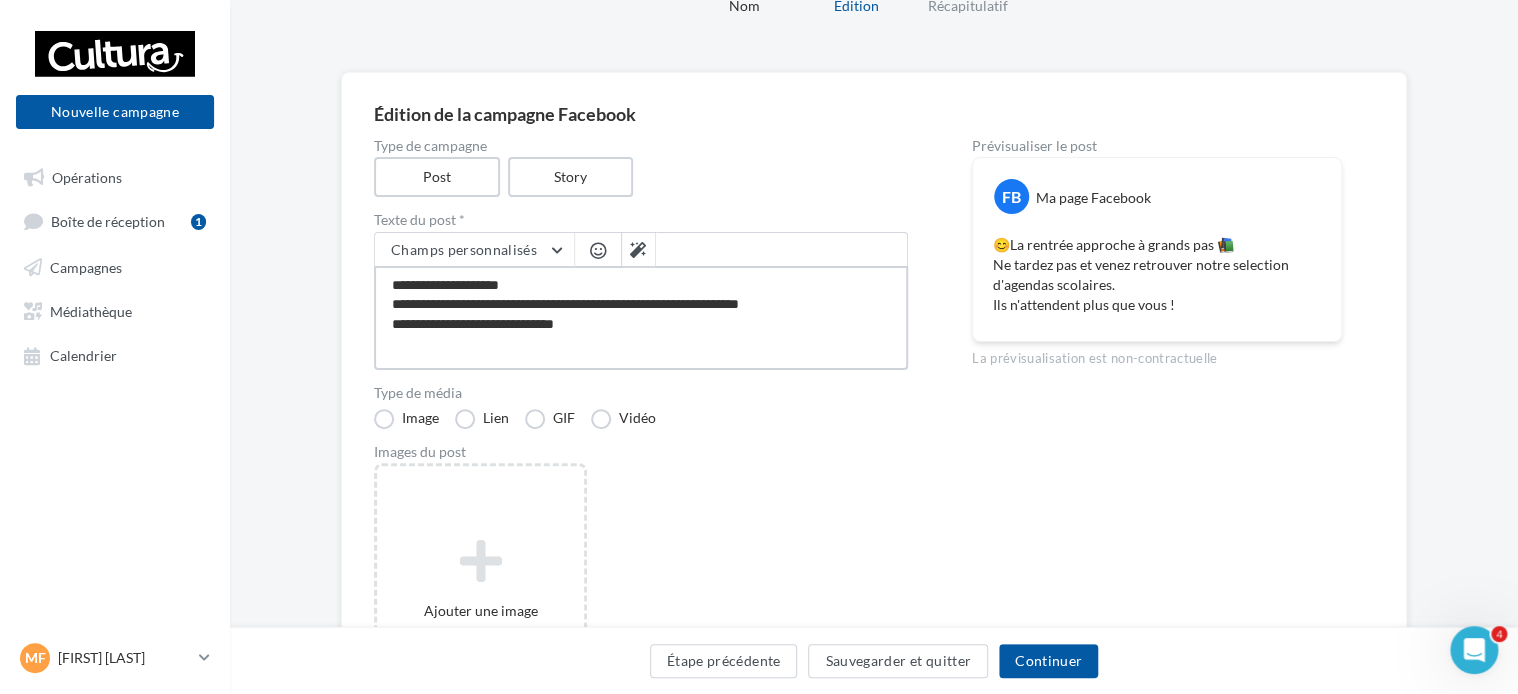 type on "**********" 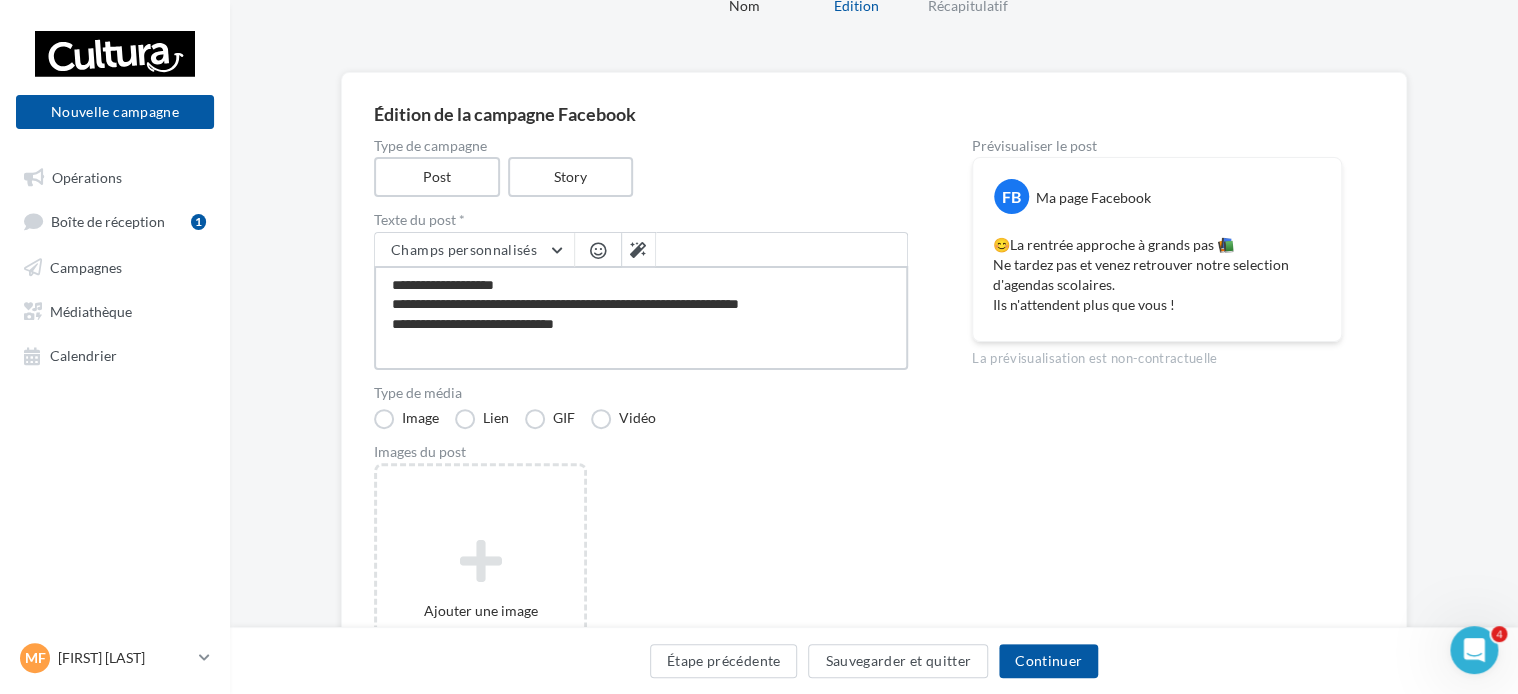 type on "**********" 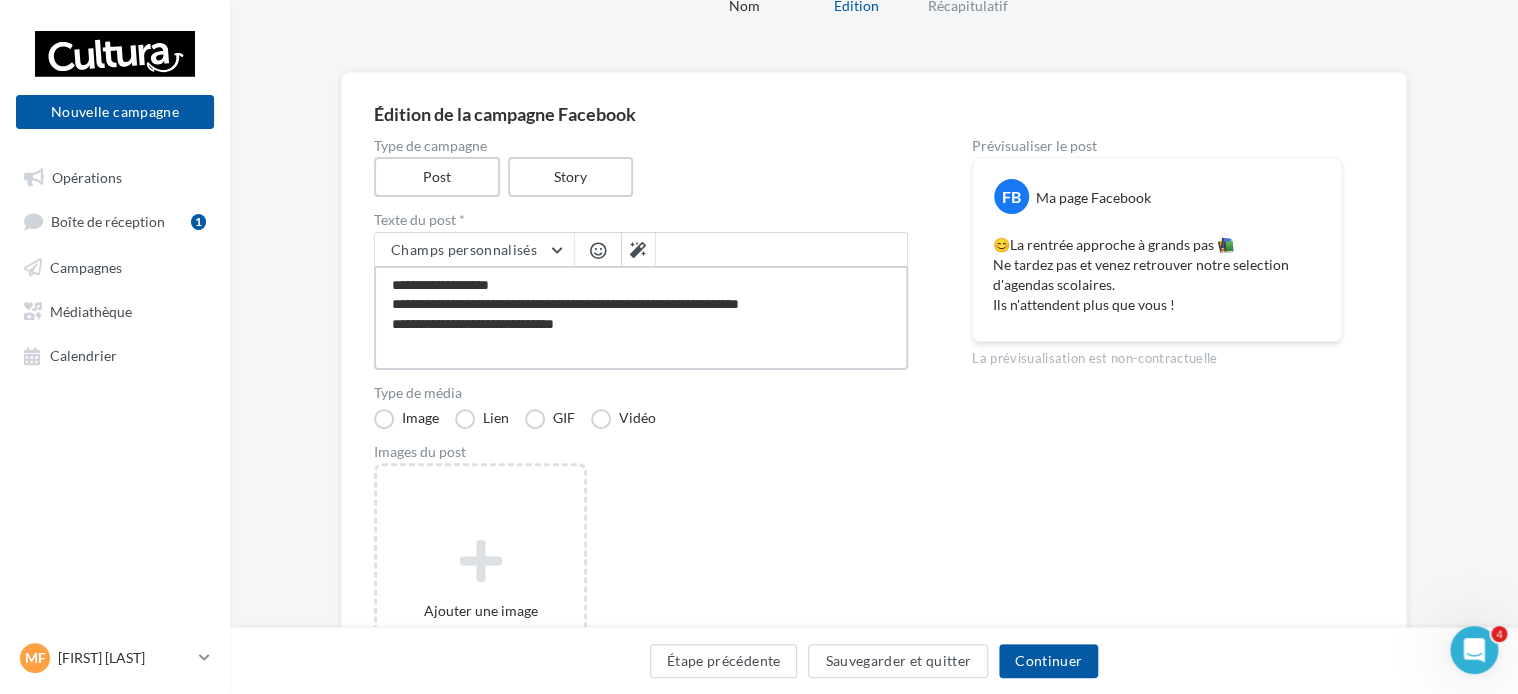 type on "**********" 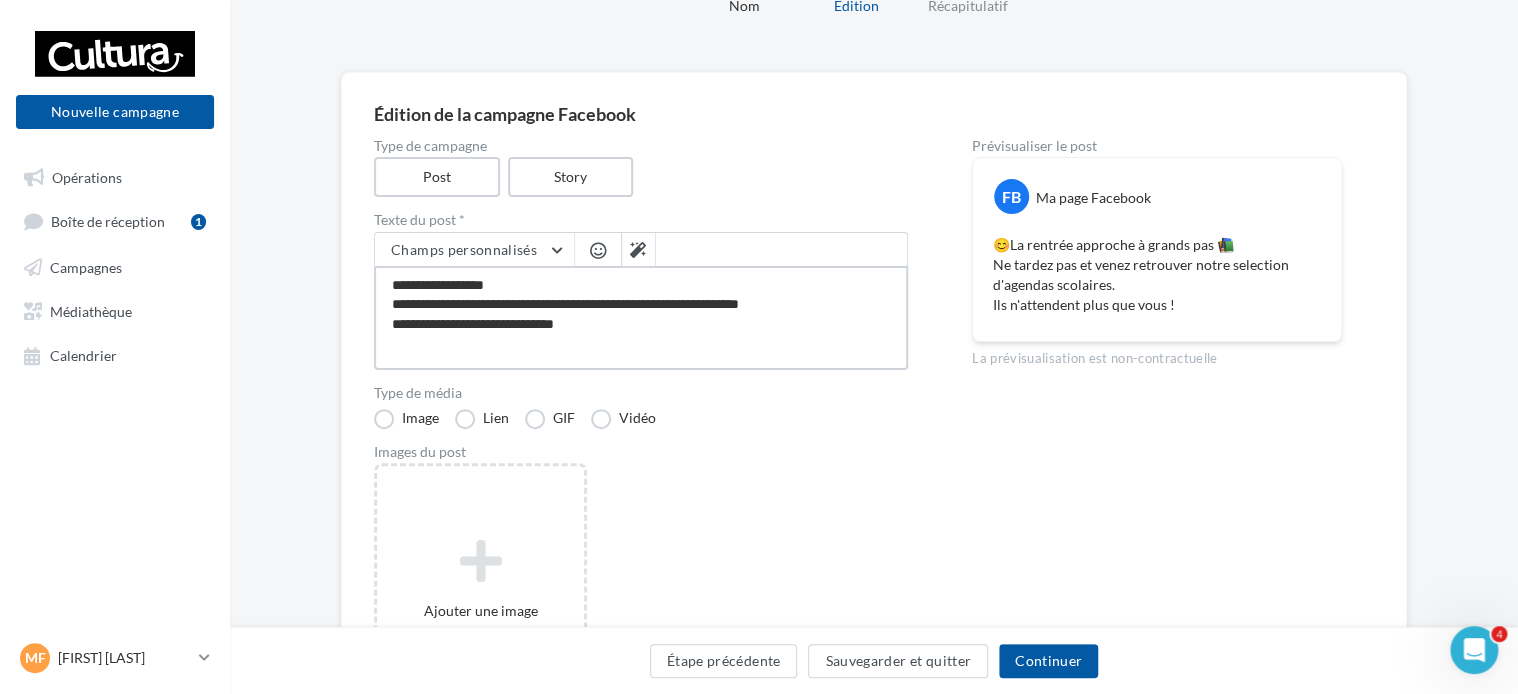 type on "**********" 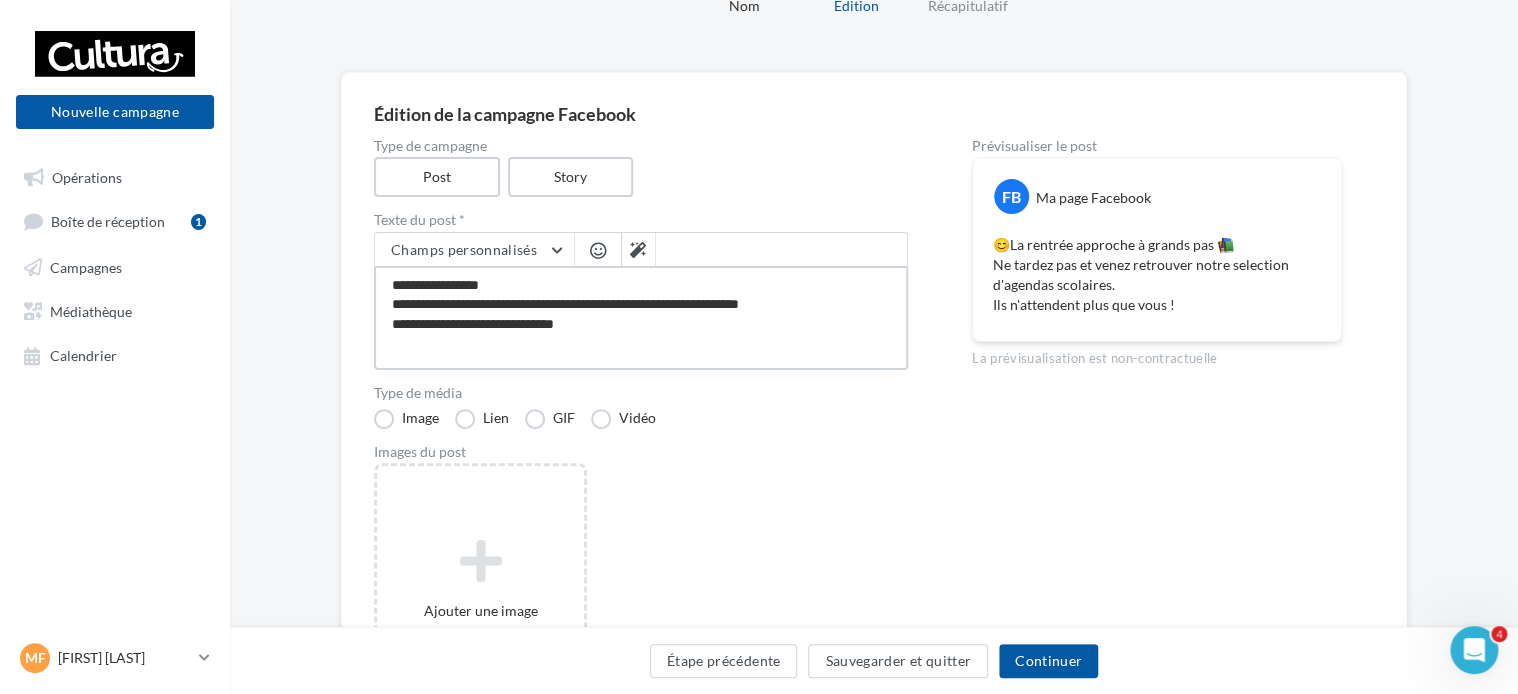 type on "**********" 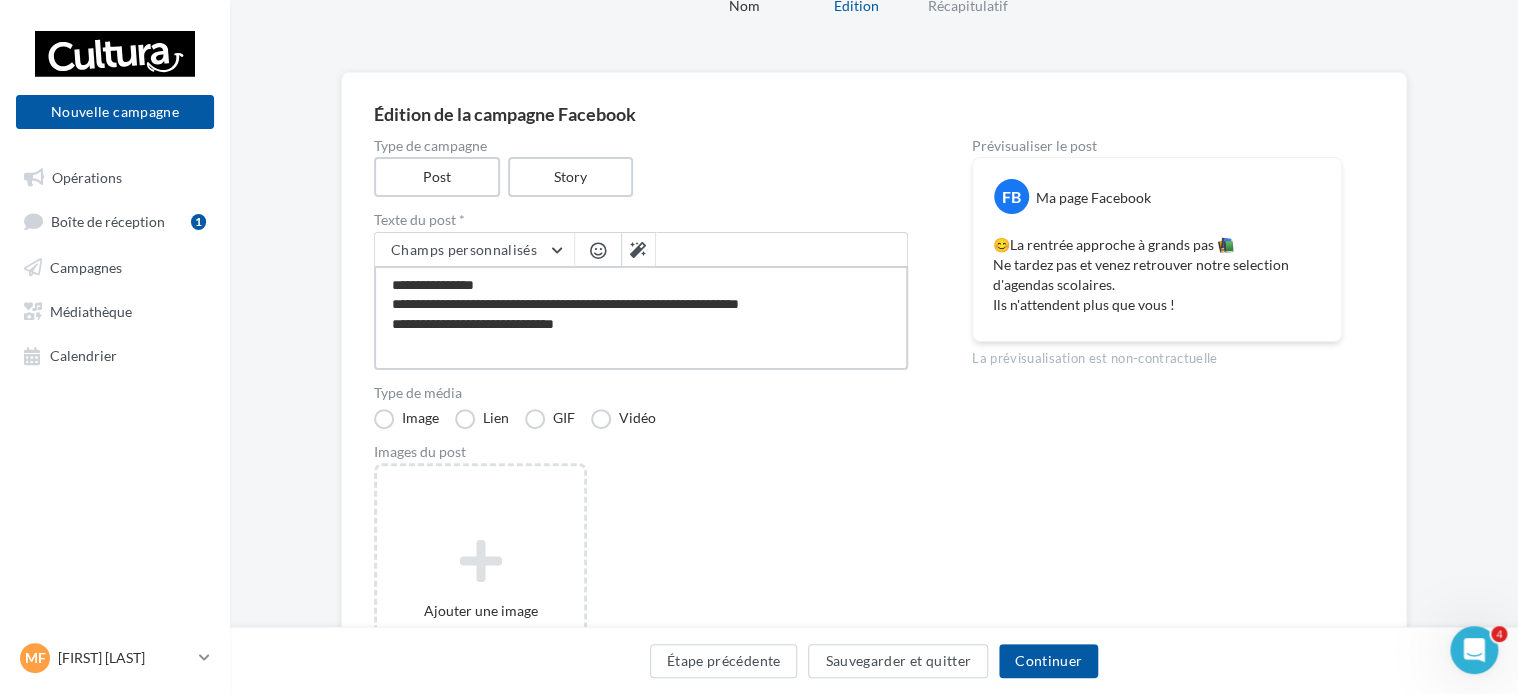 type on "**********" 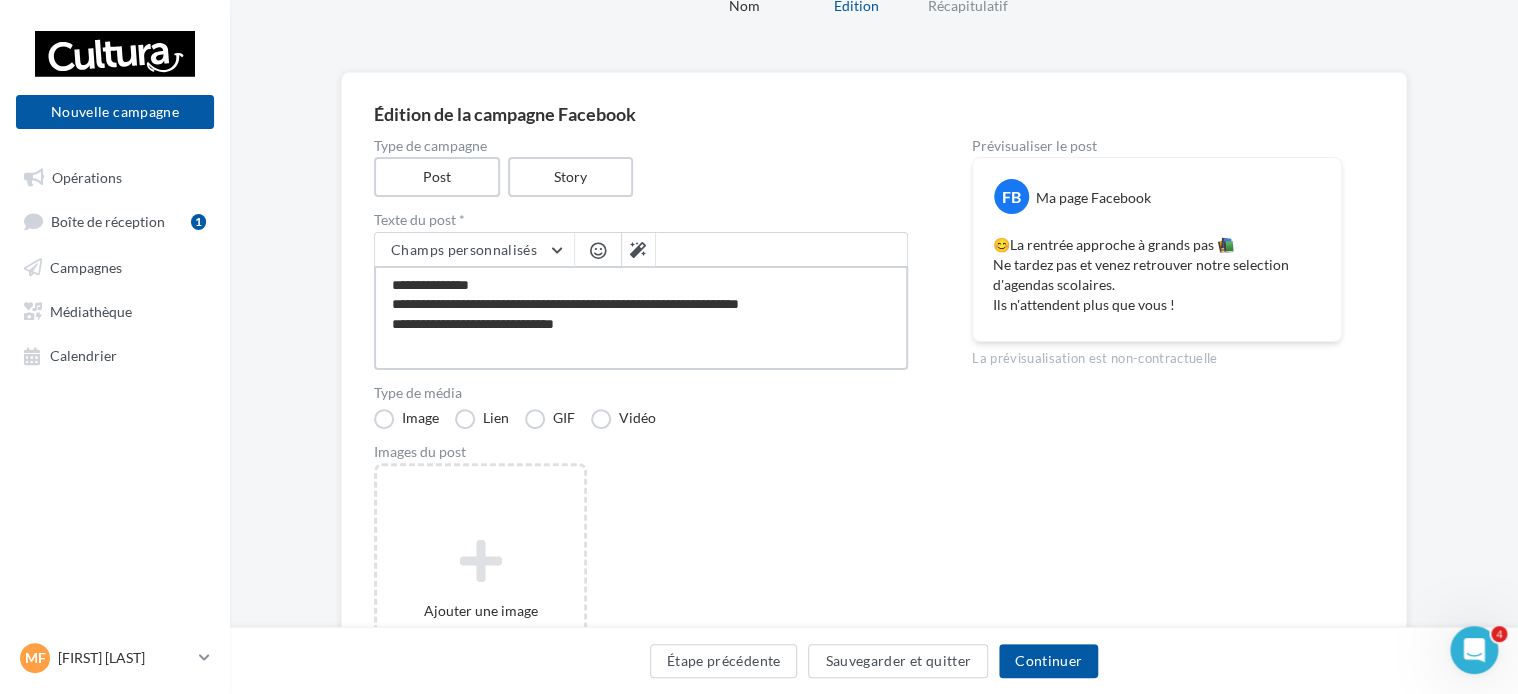 type on "**********" 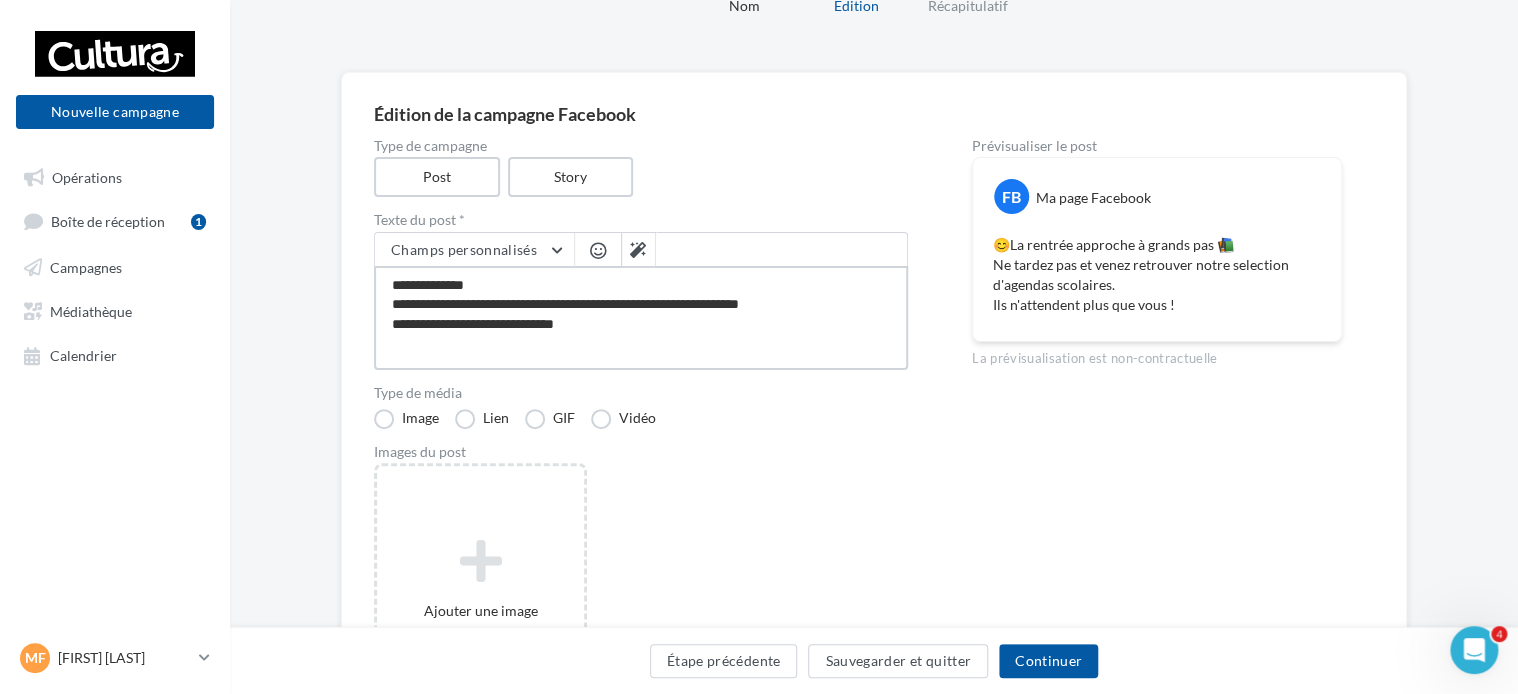 type on "**********" 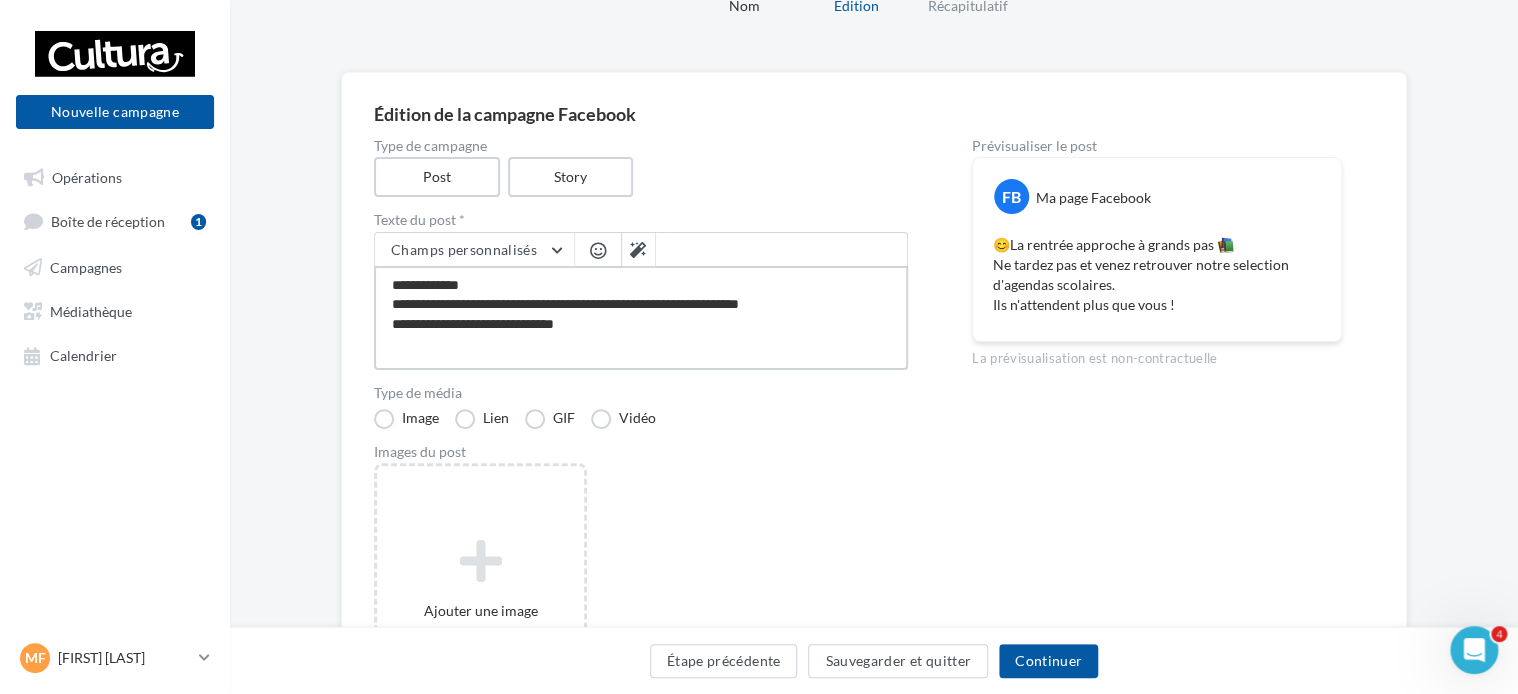 type on "**********" 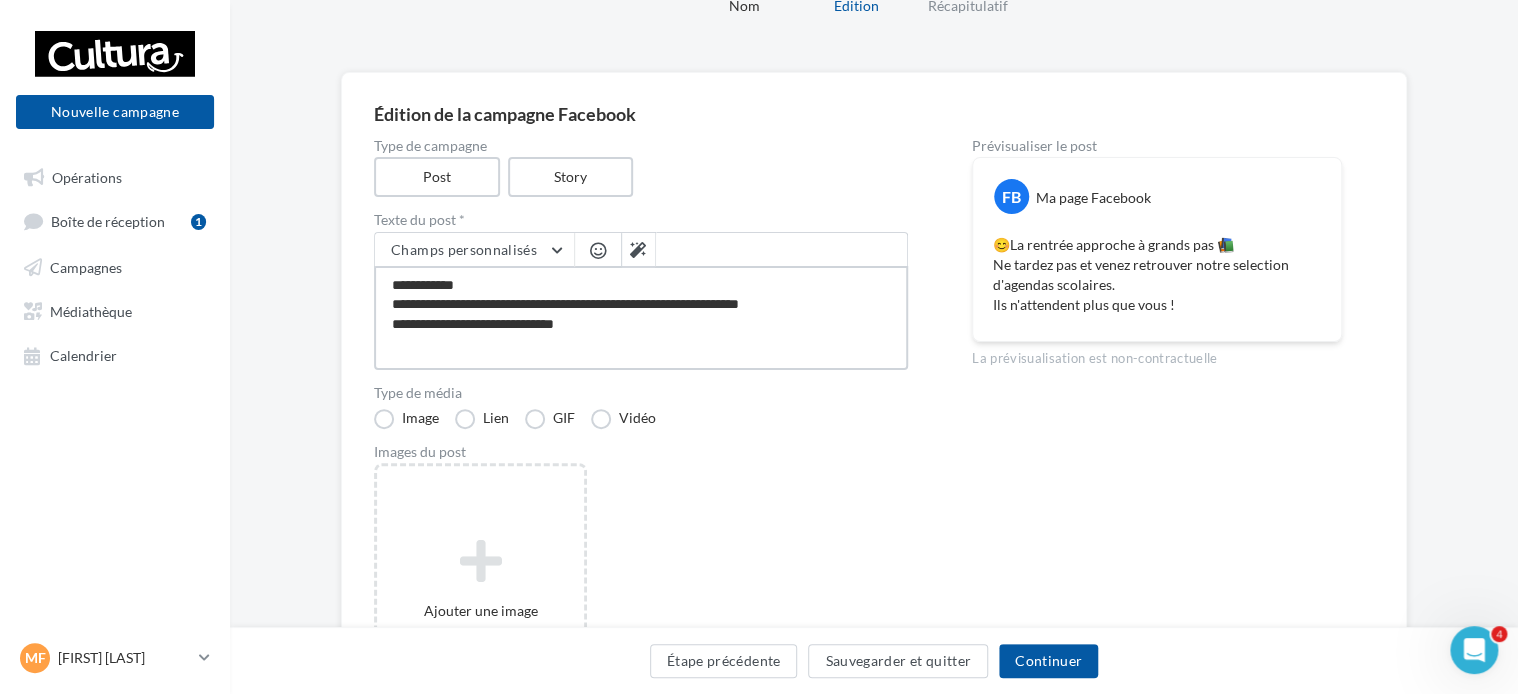type on "**********" 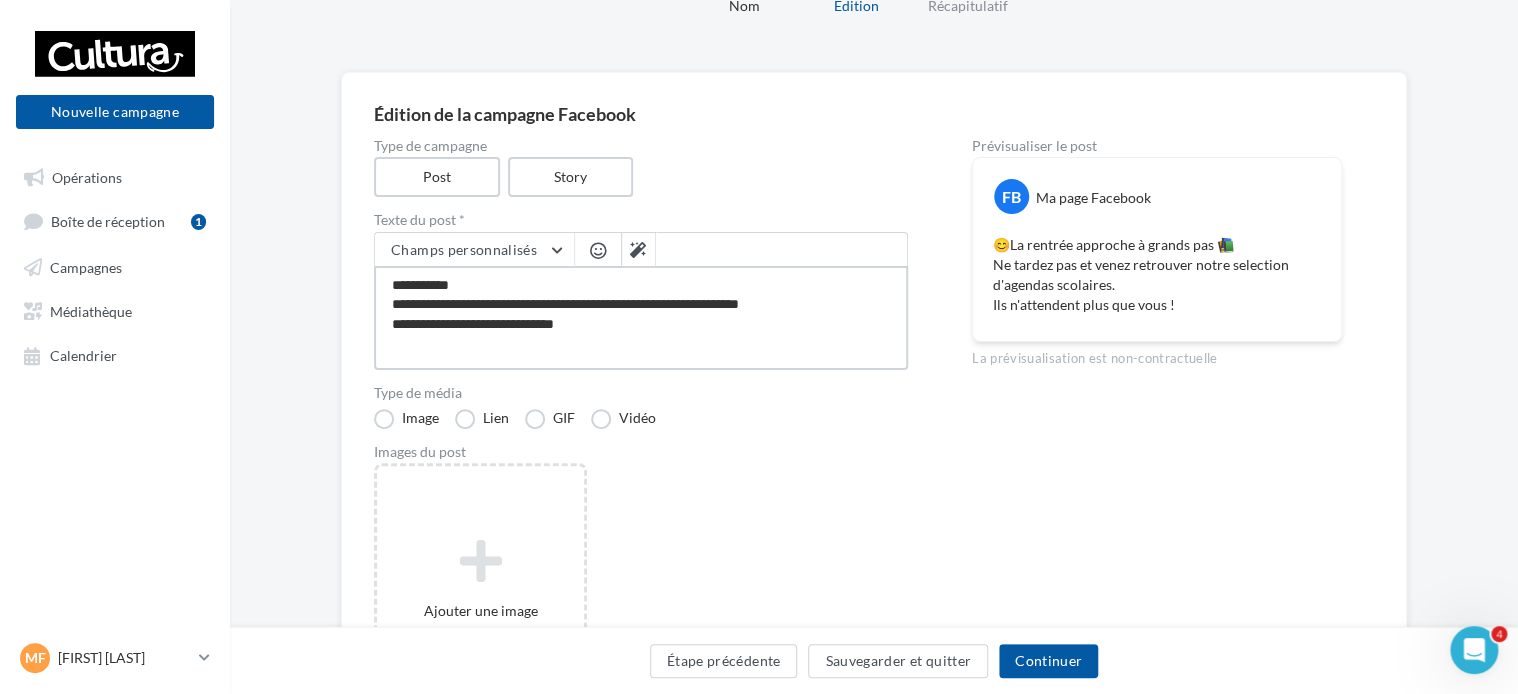 type on "**********" 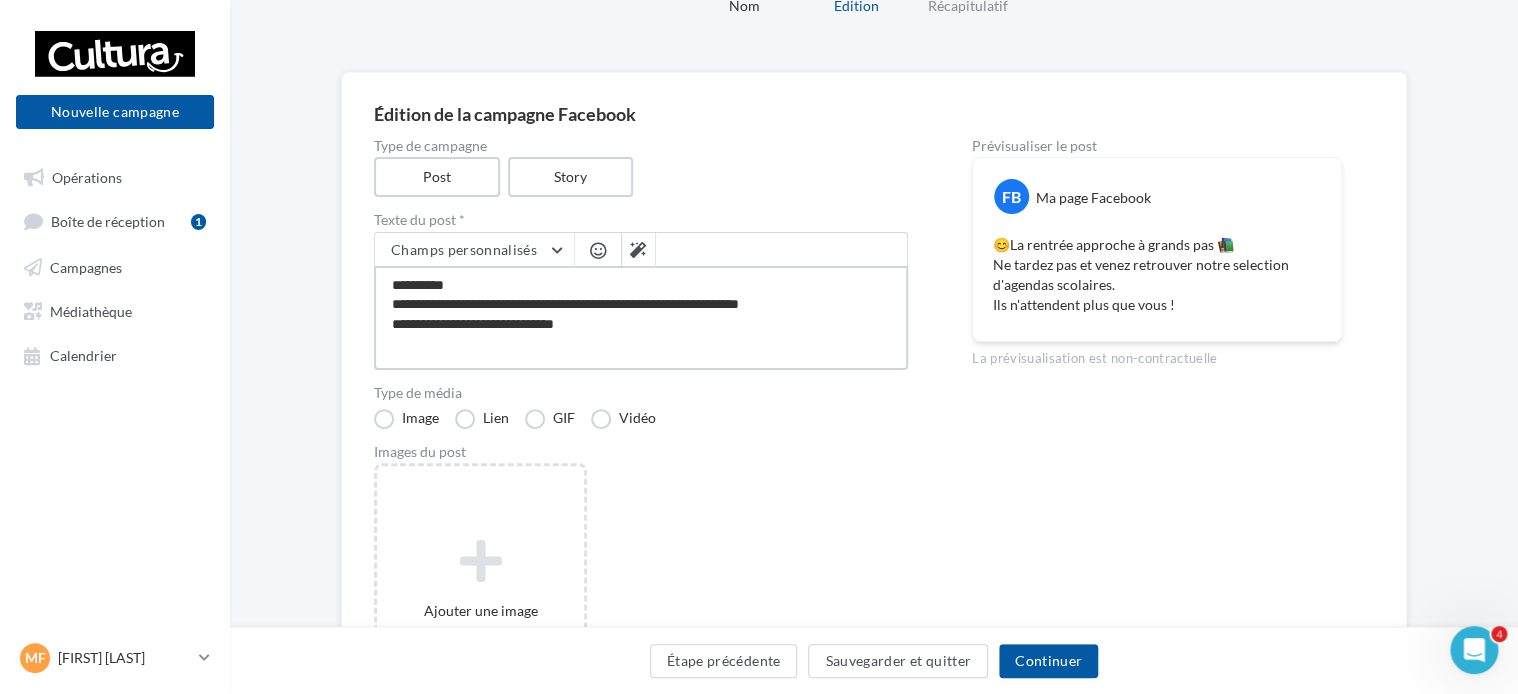 type on "**********" 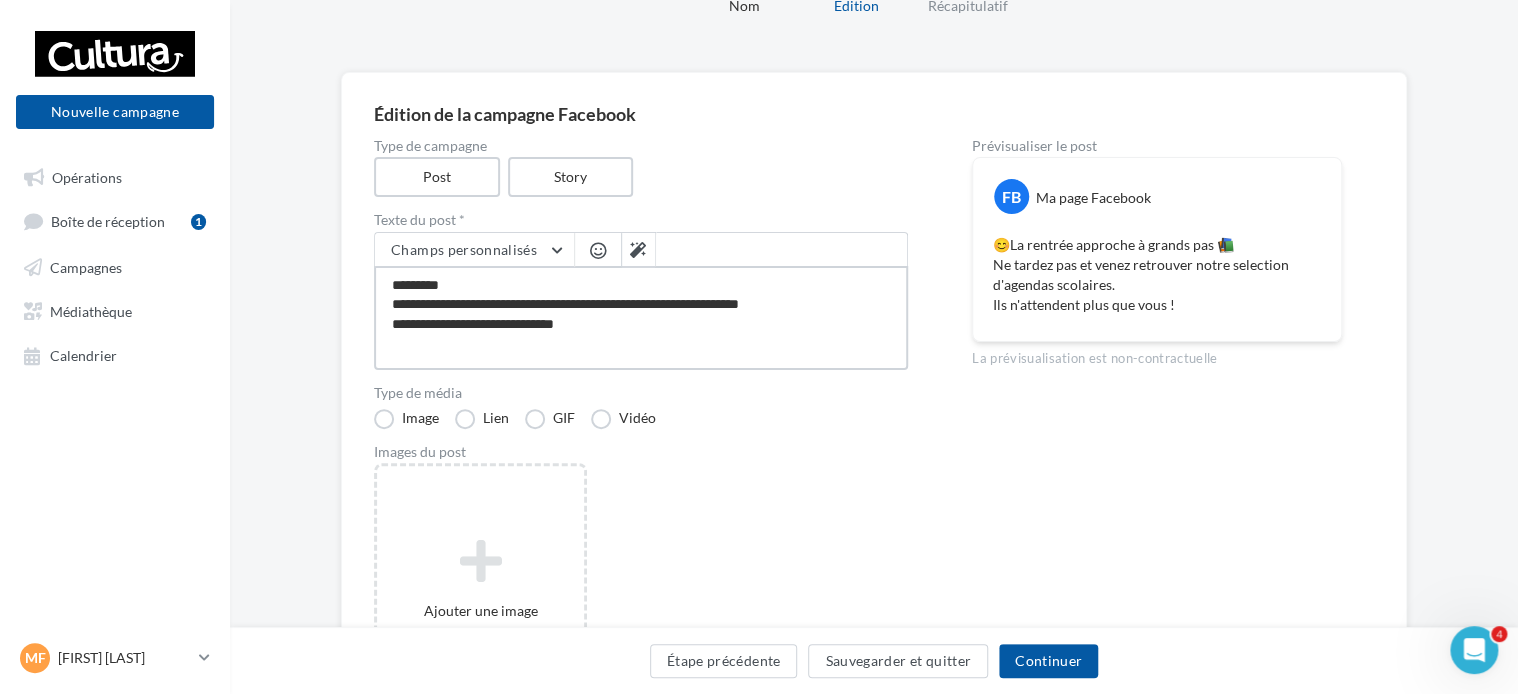 type on "**********" 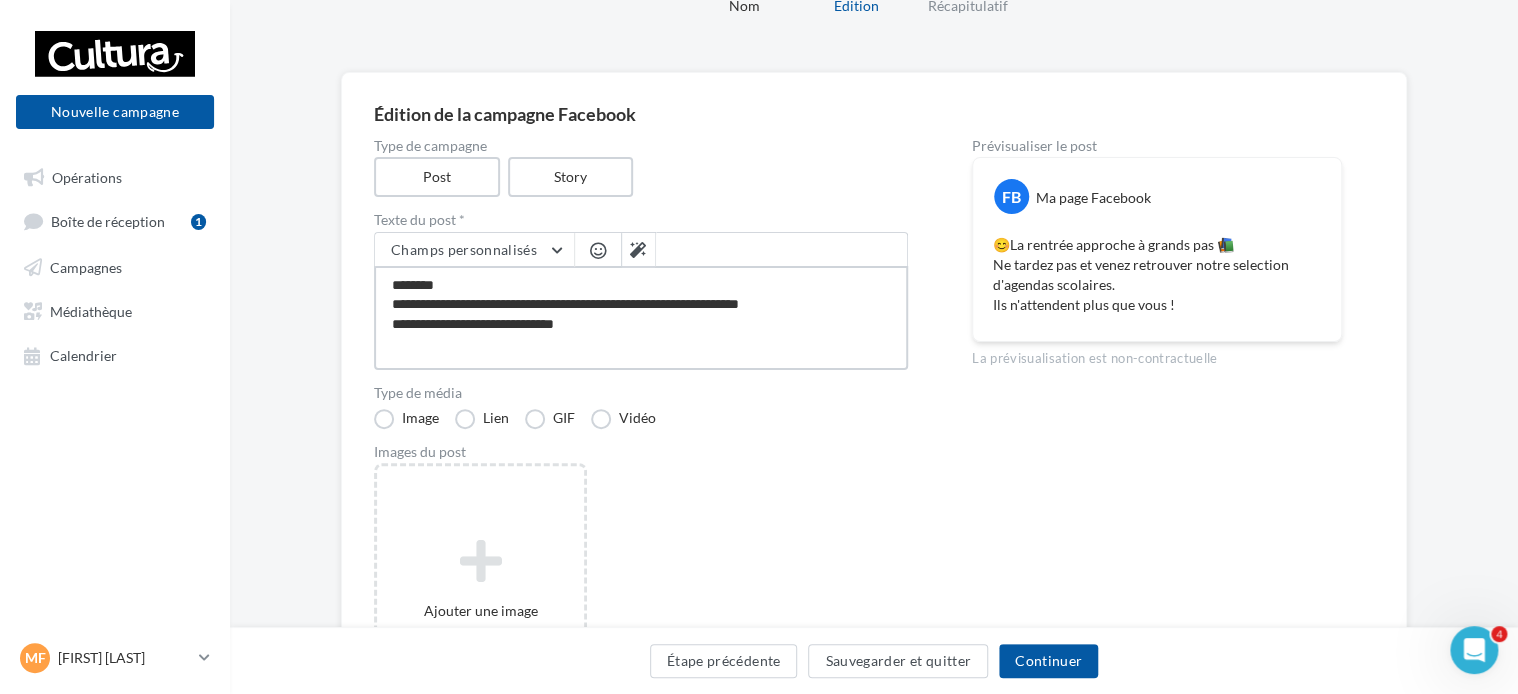 type on "**********" 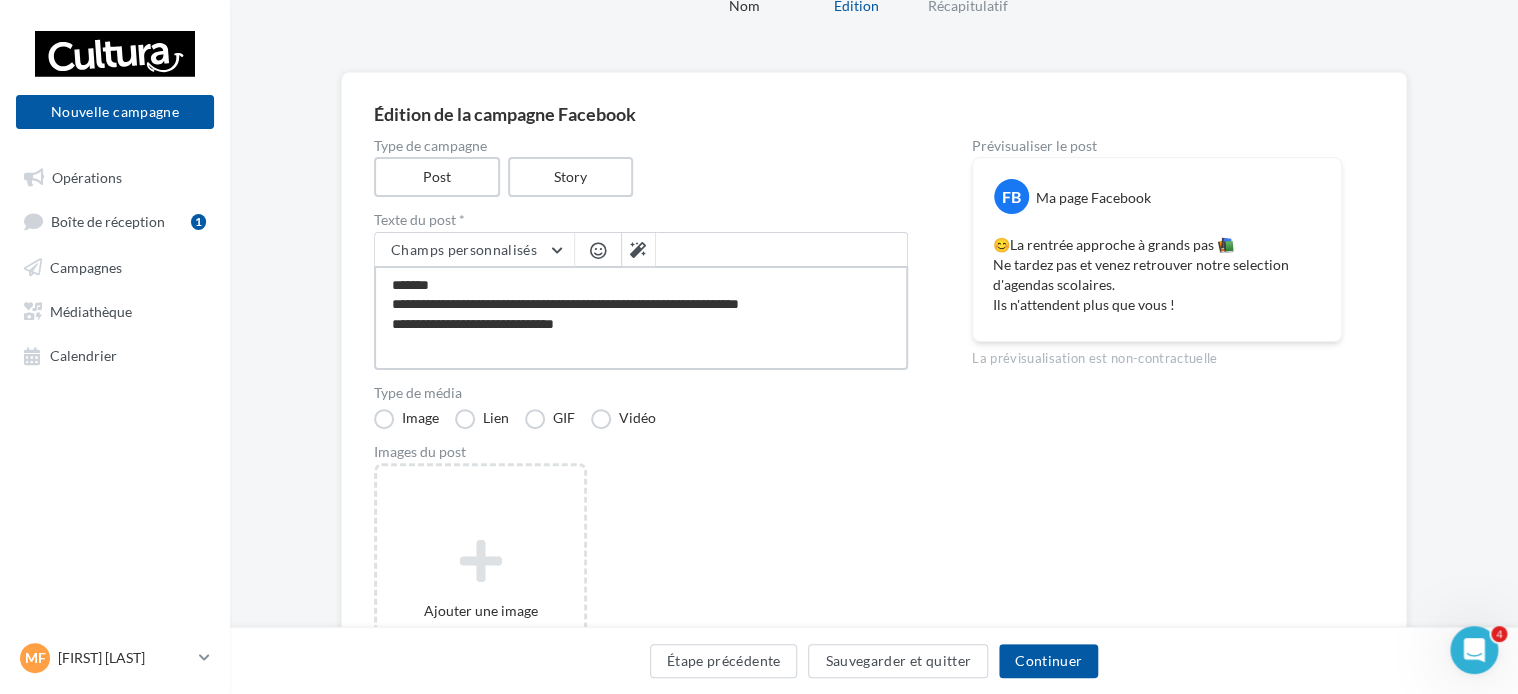 type on "**********" 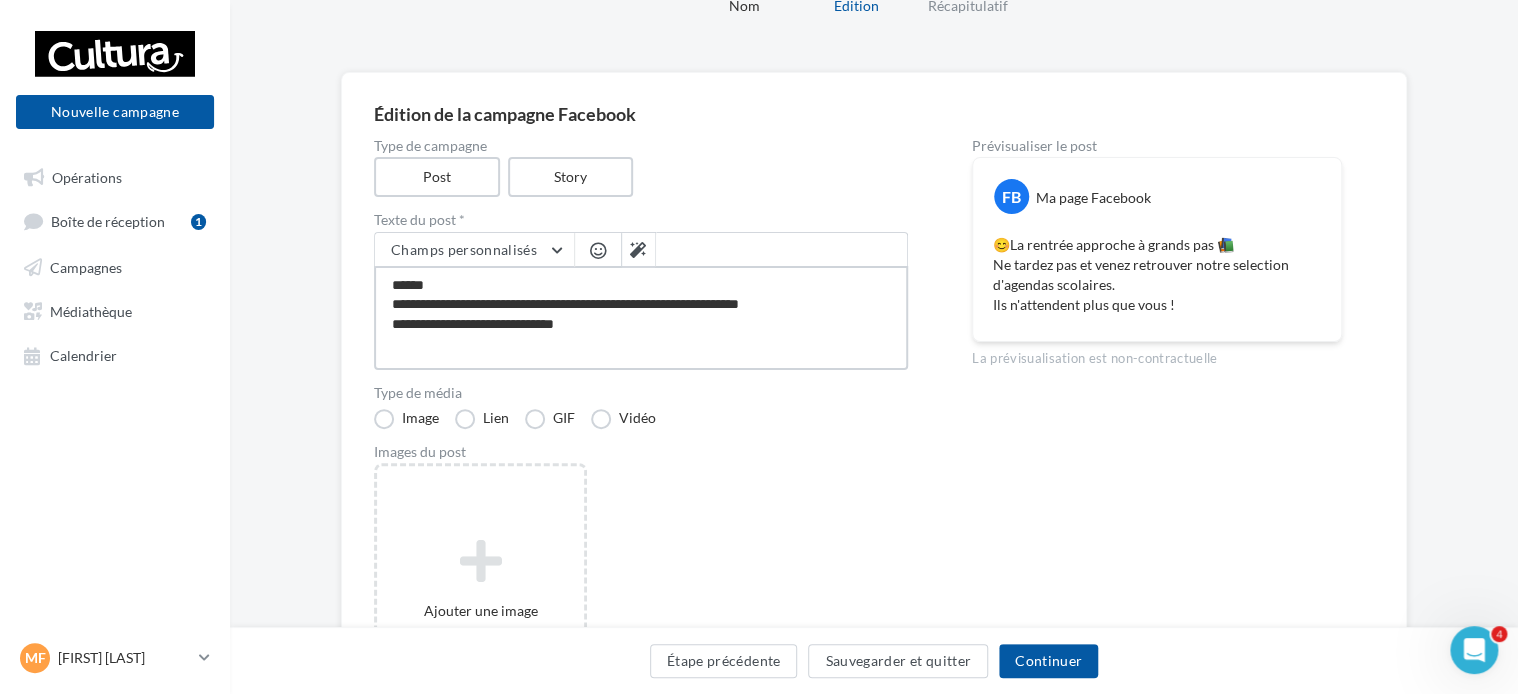 type on "**********" 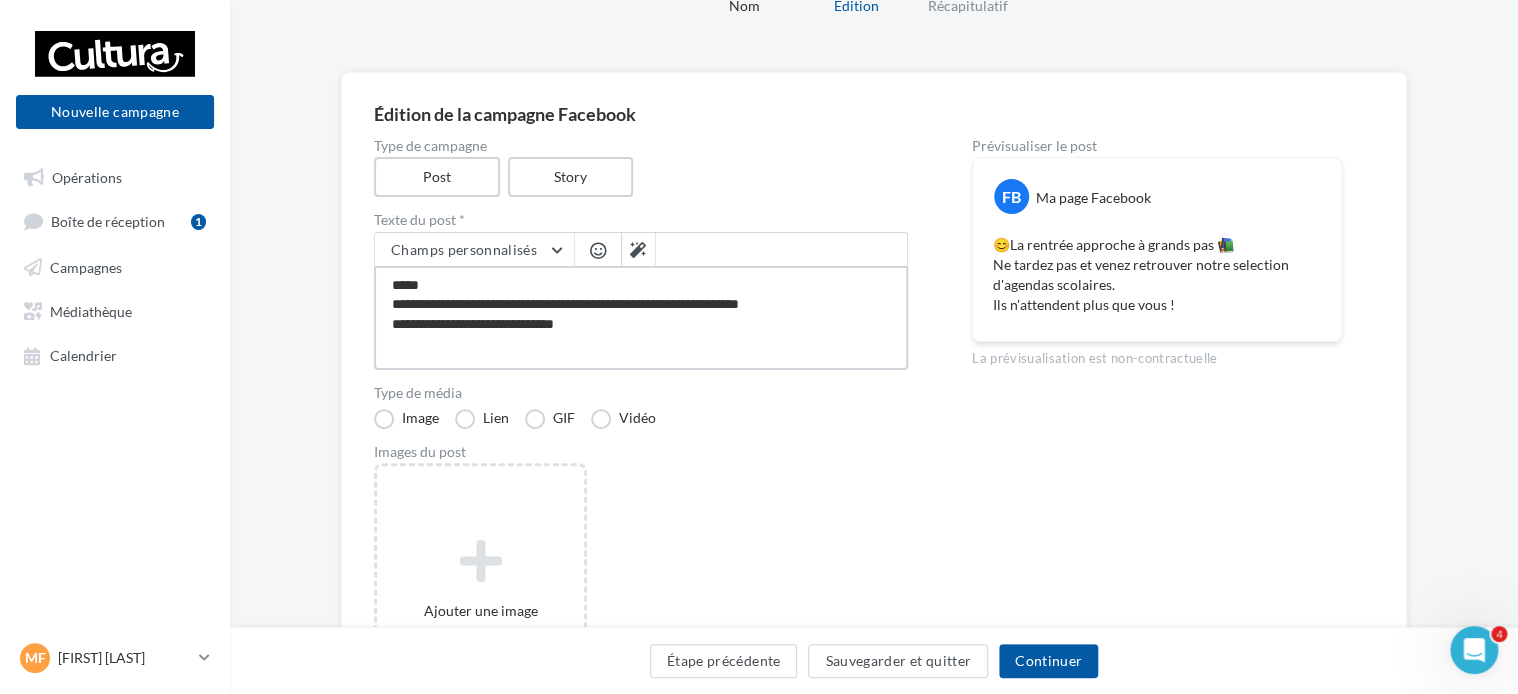 type on "**********" 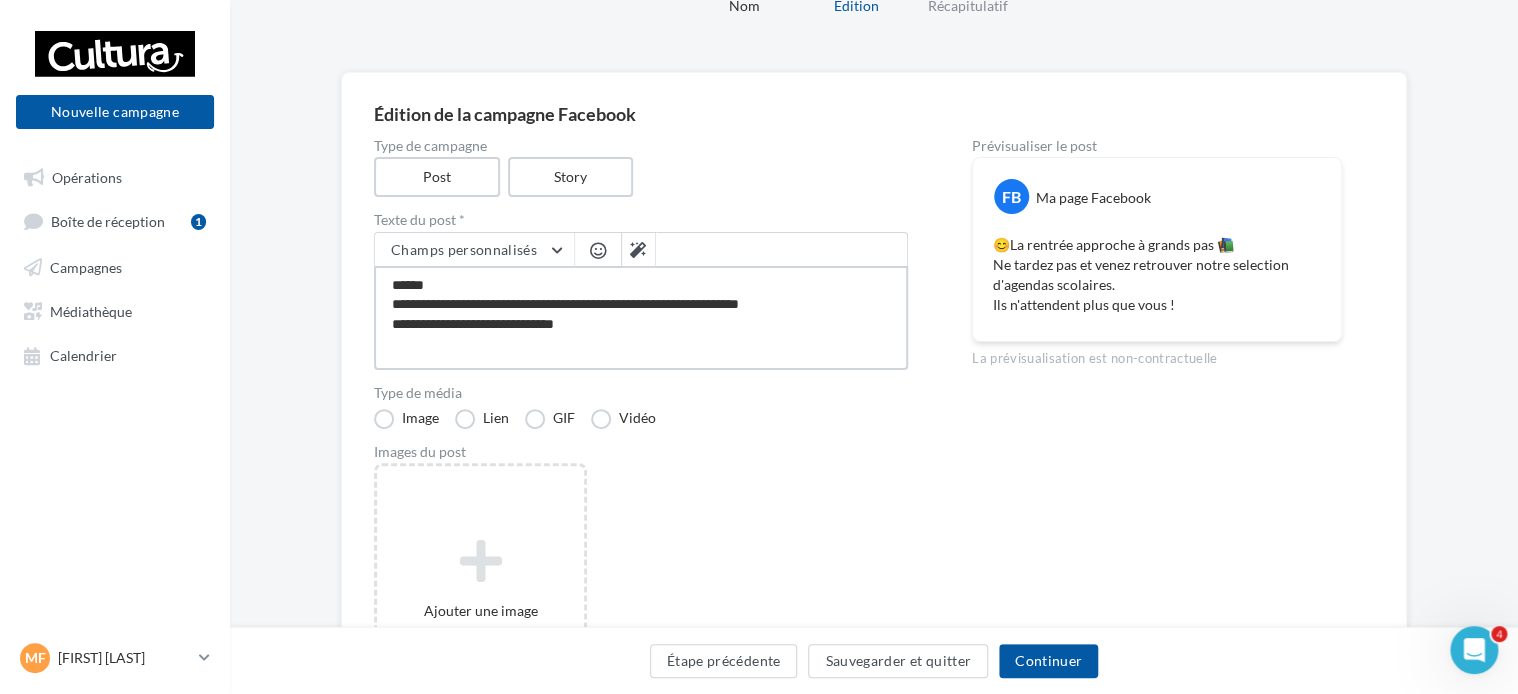 type on "**********" 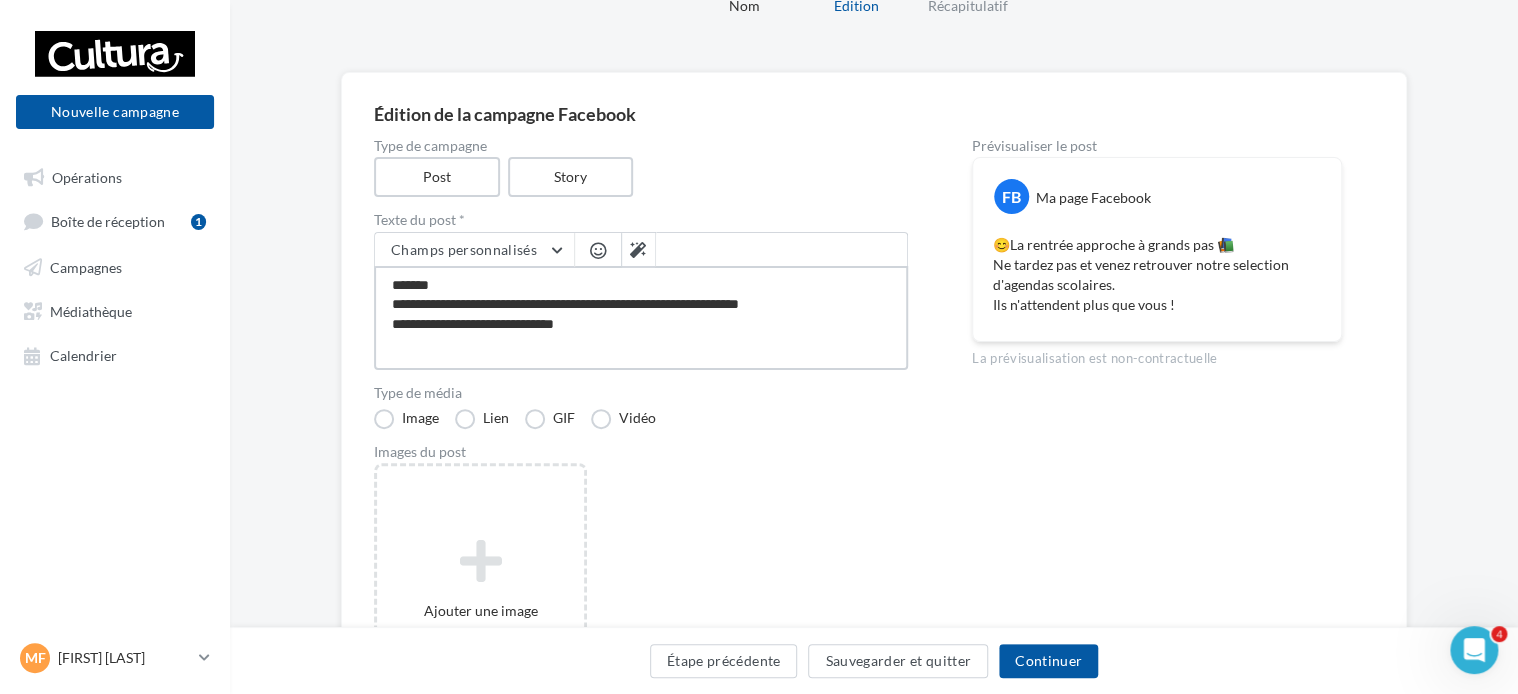type on "**********" 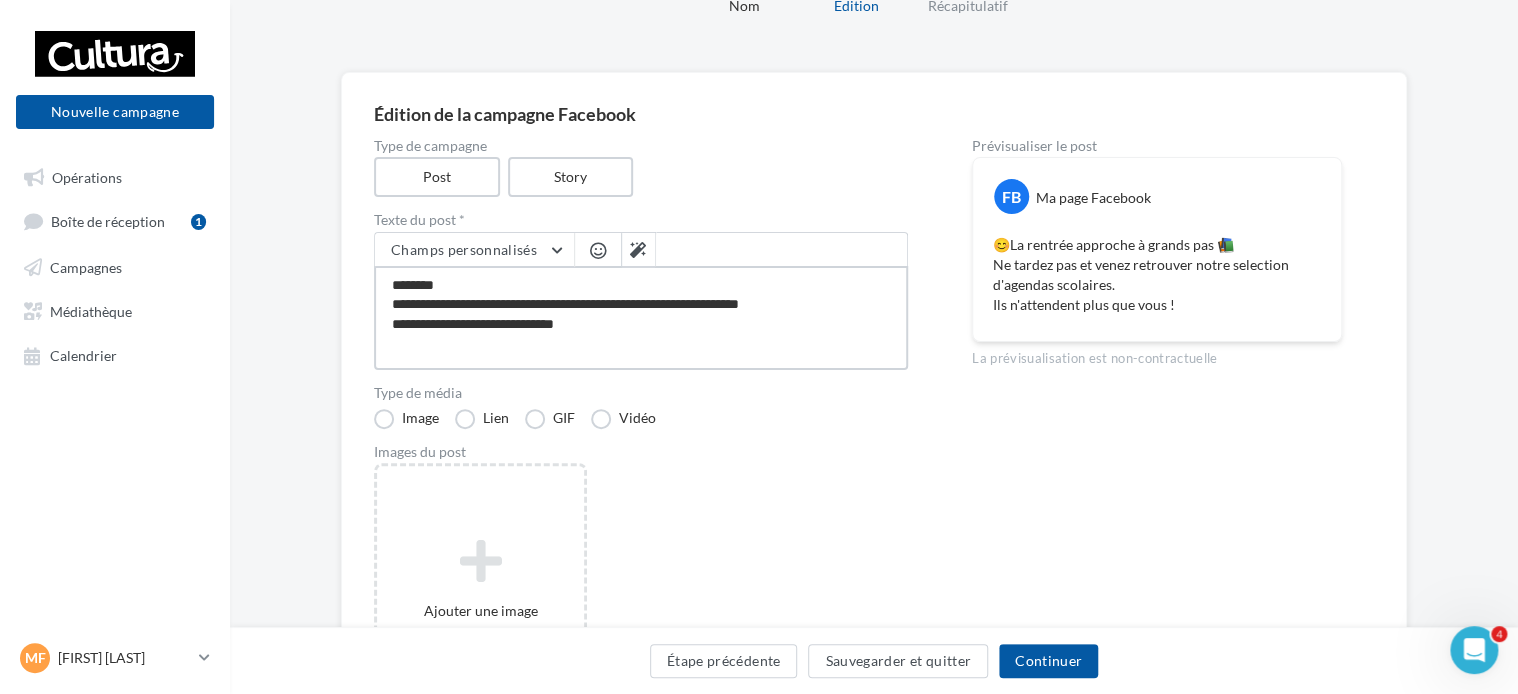 type on "**********" 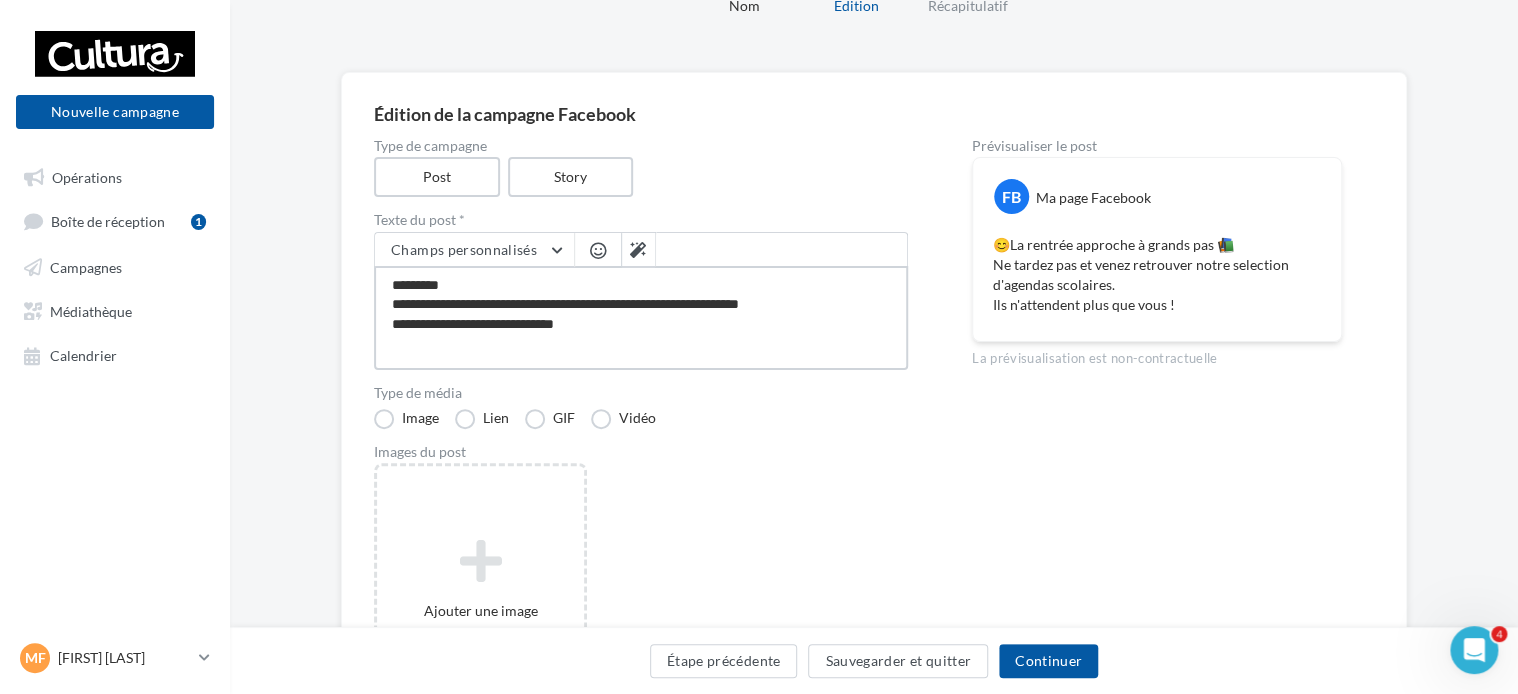 type on "**********" 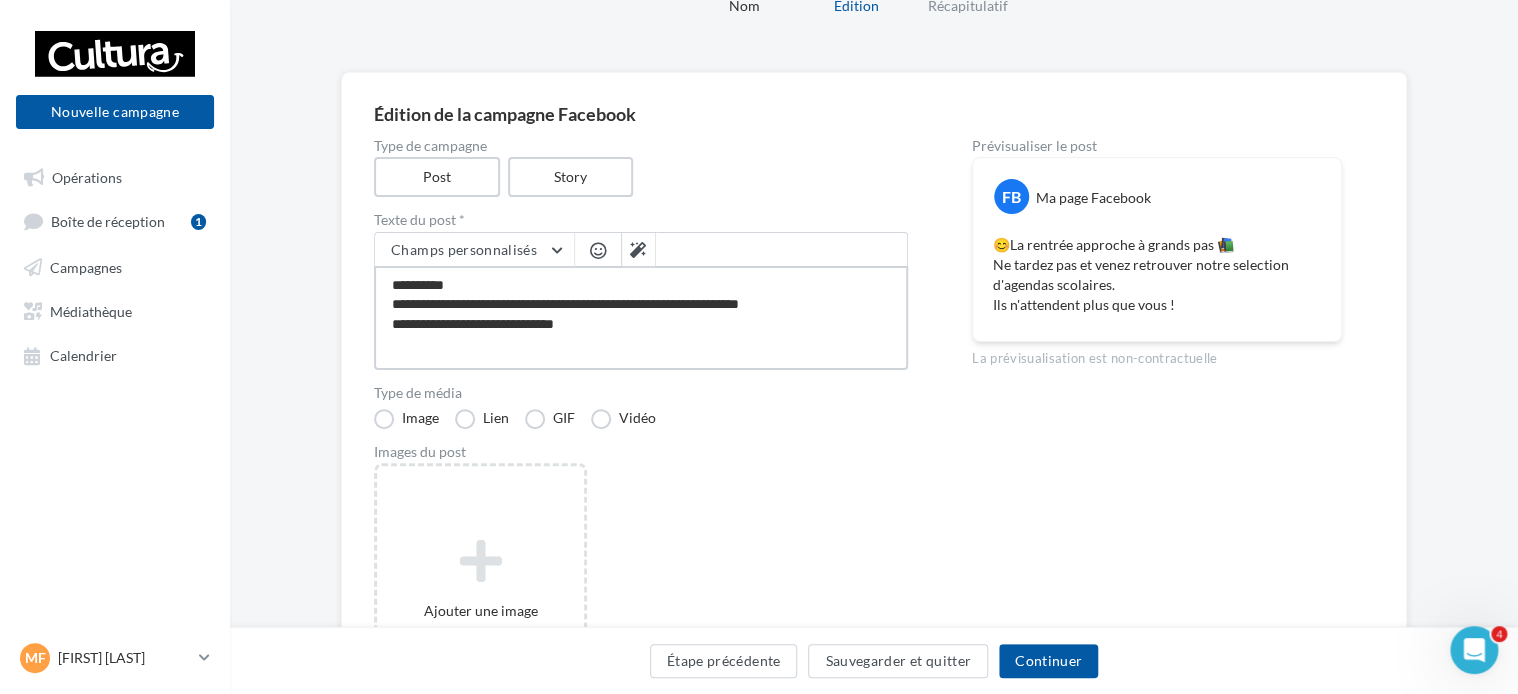 type on "**********" 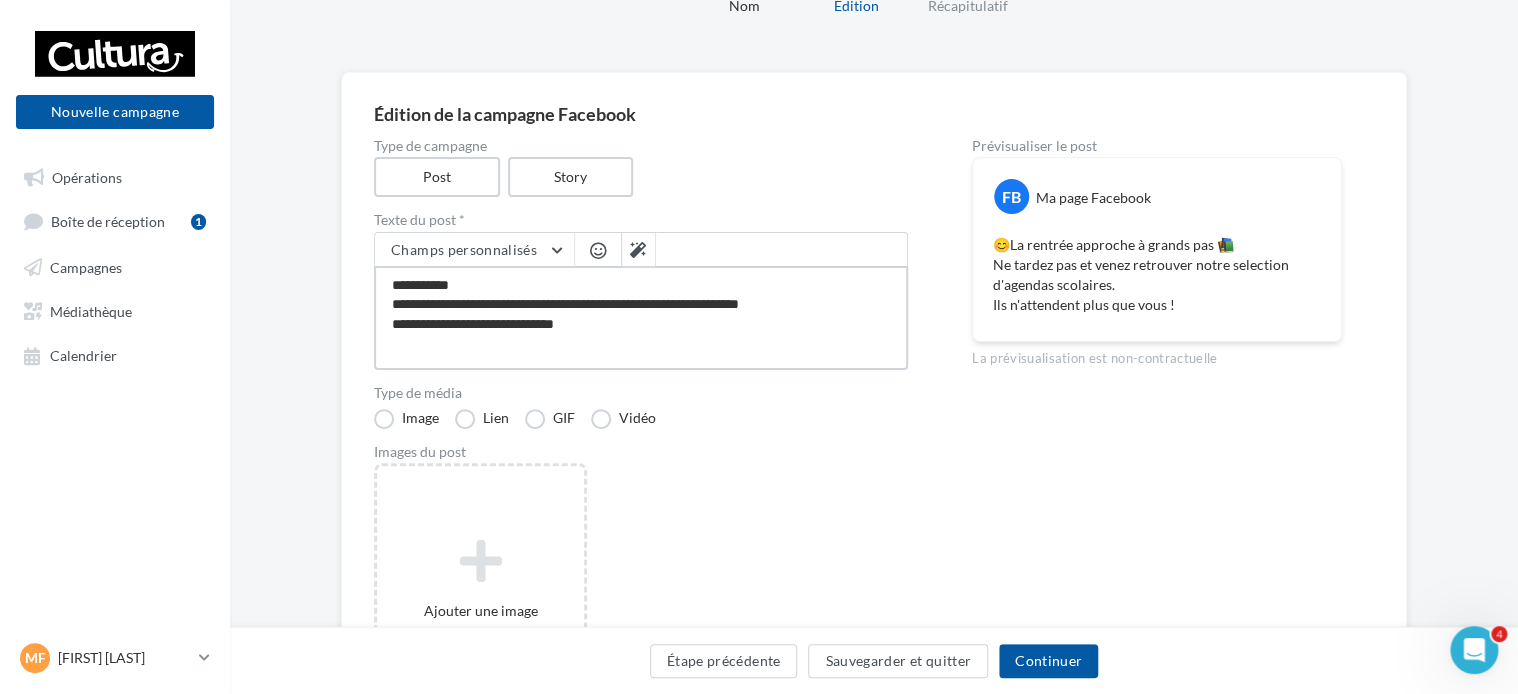 type on "**********" 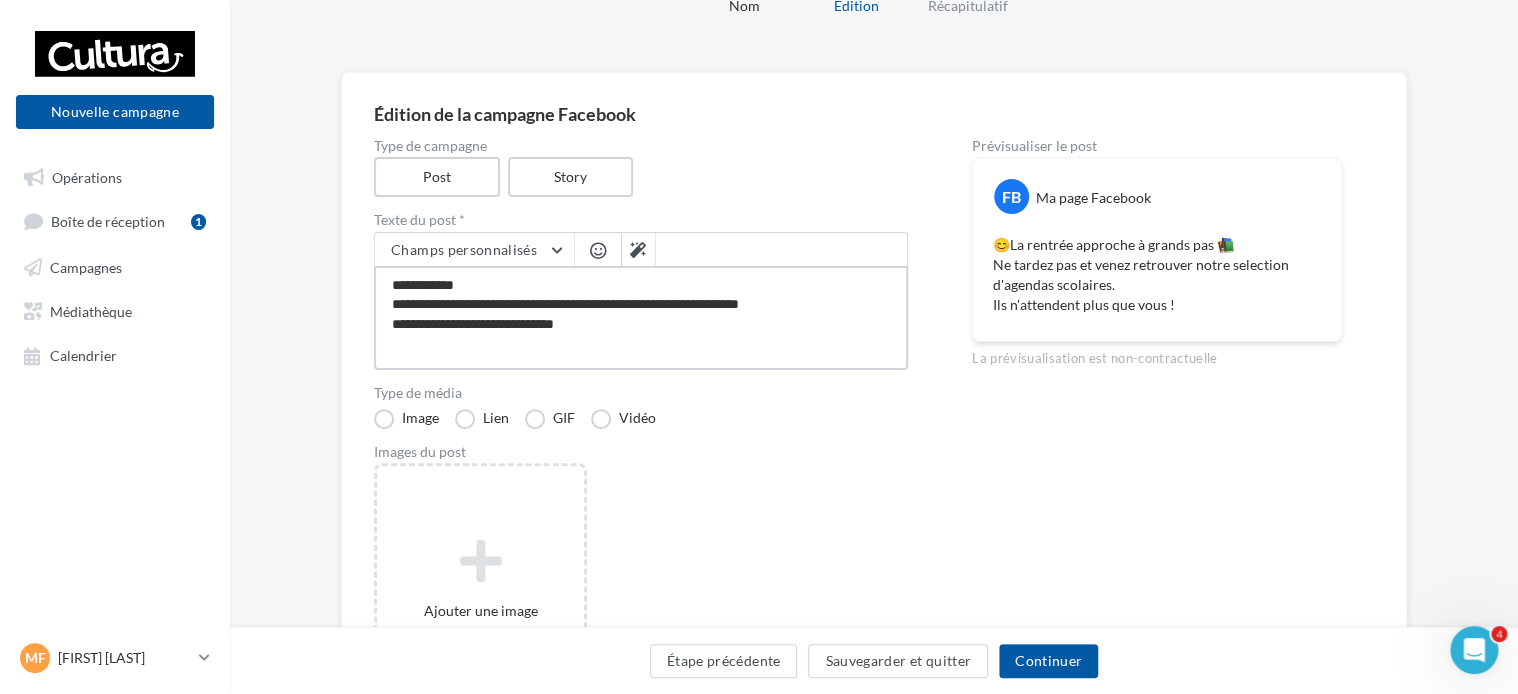 type on "**********" 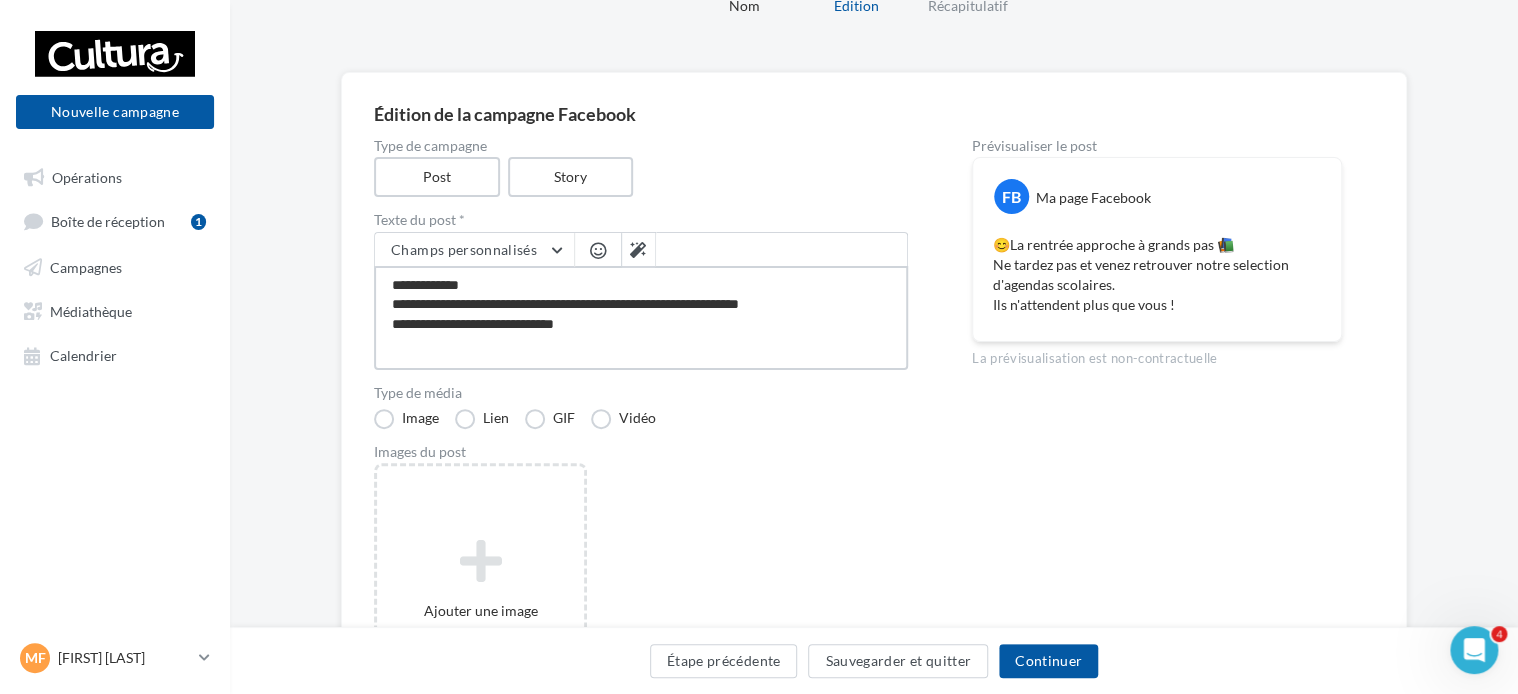 type on "**********" 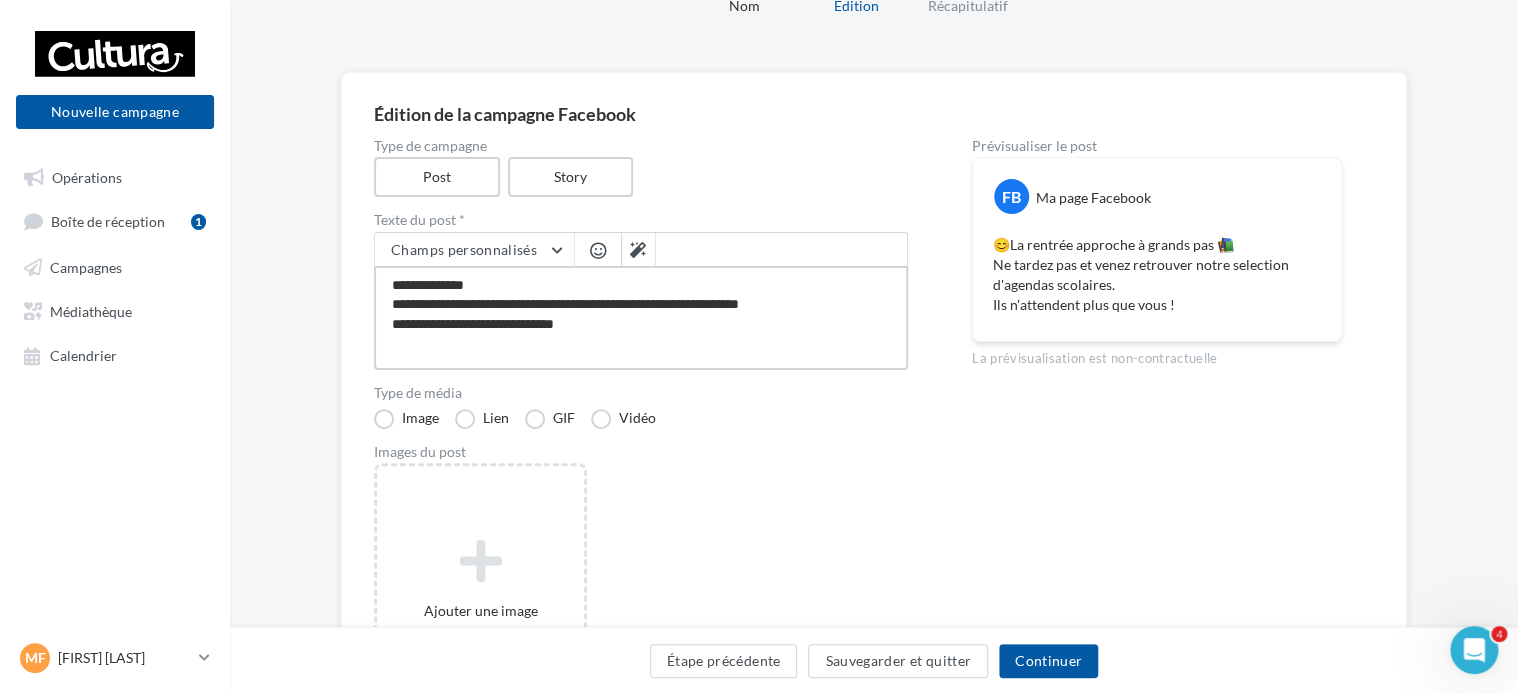 type on "**********" 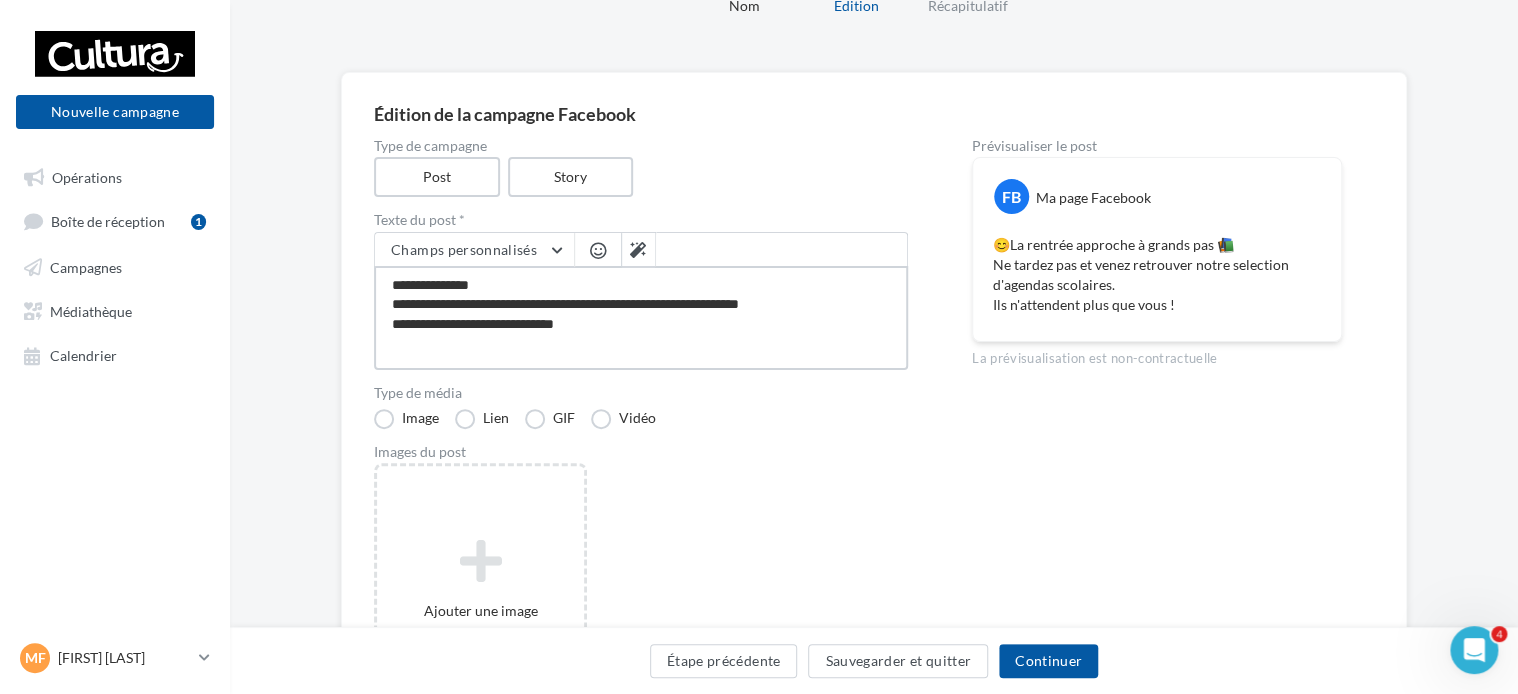 type on "**********" 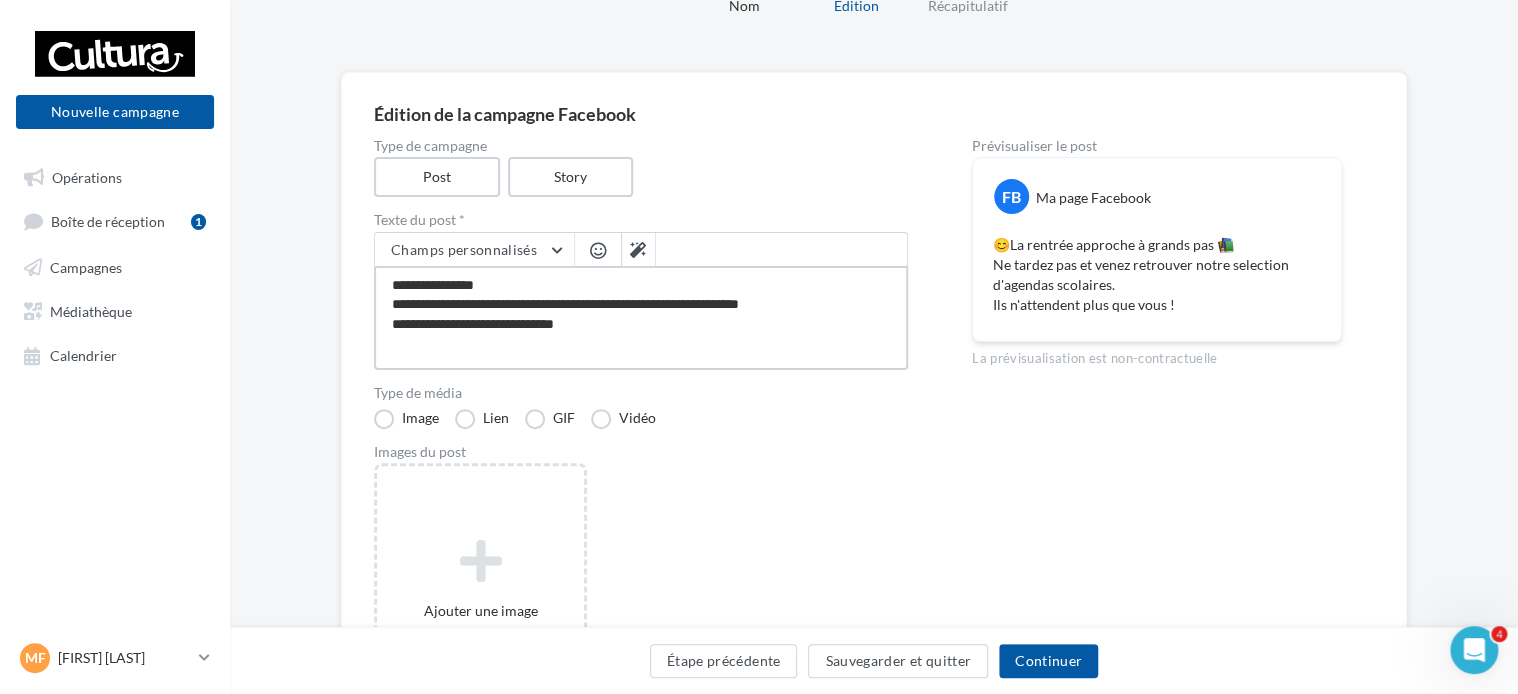 type on "**********" 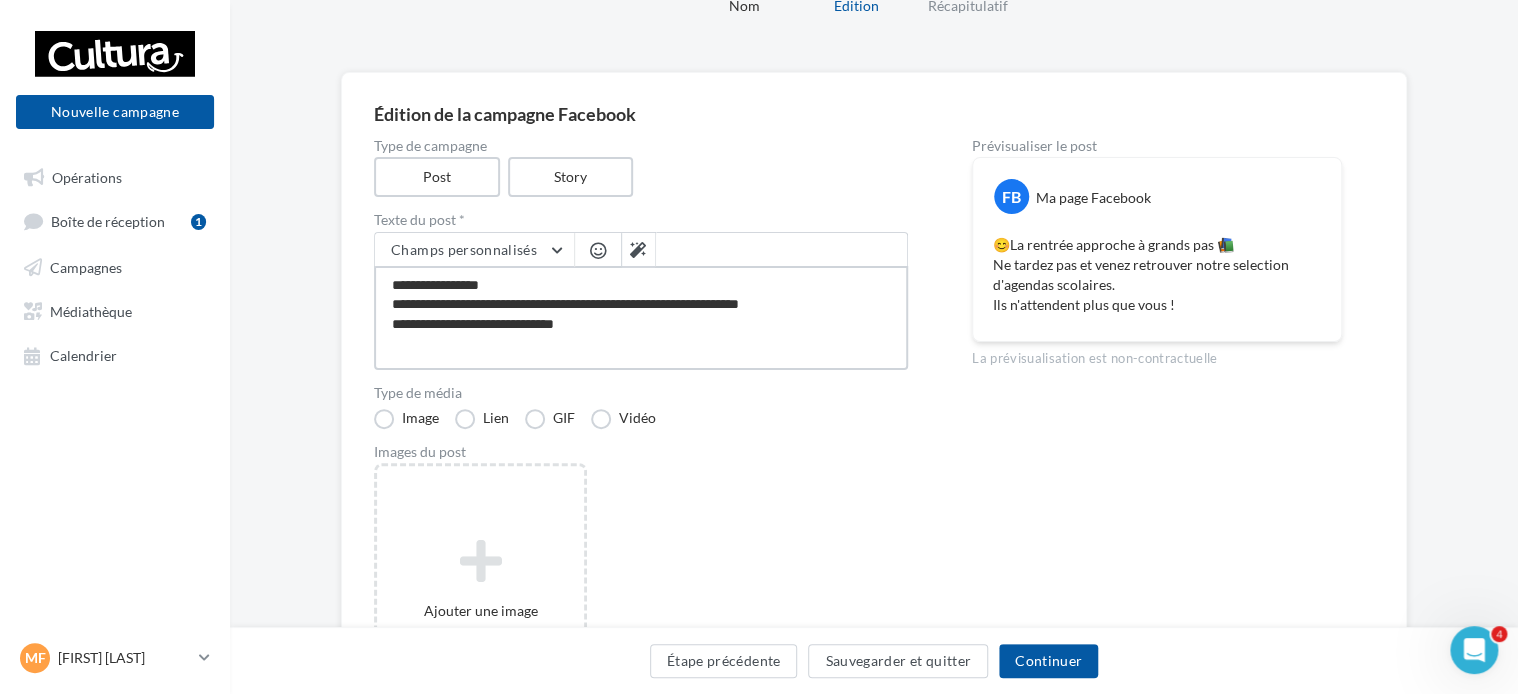 type on "**********" 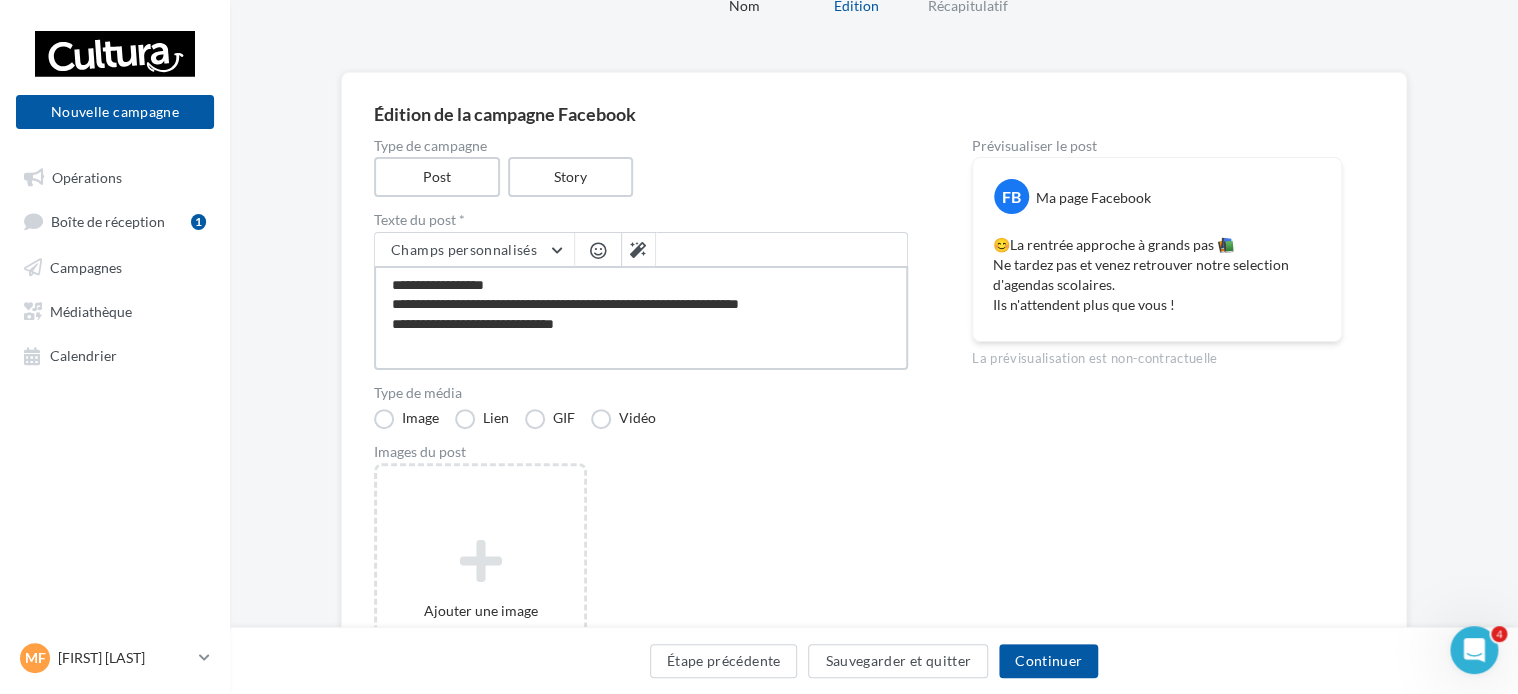 type on "**********" 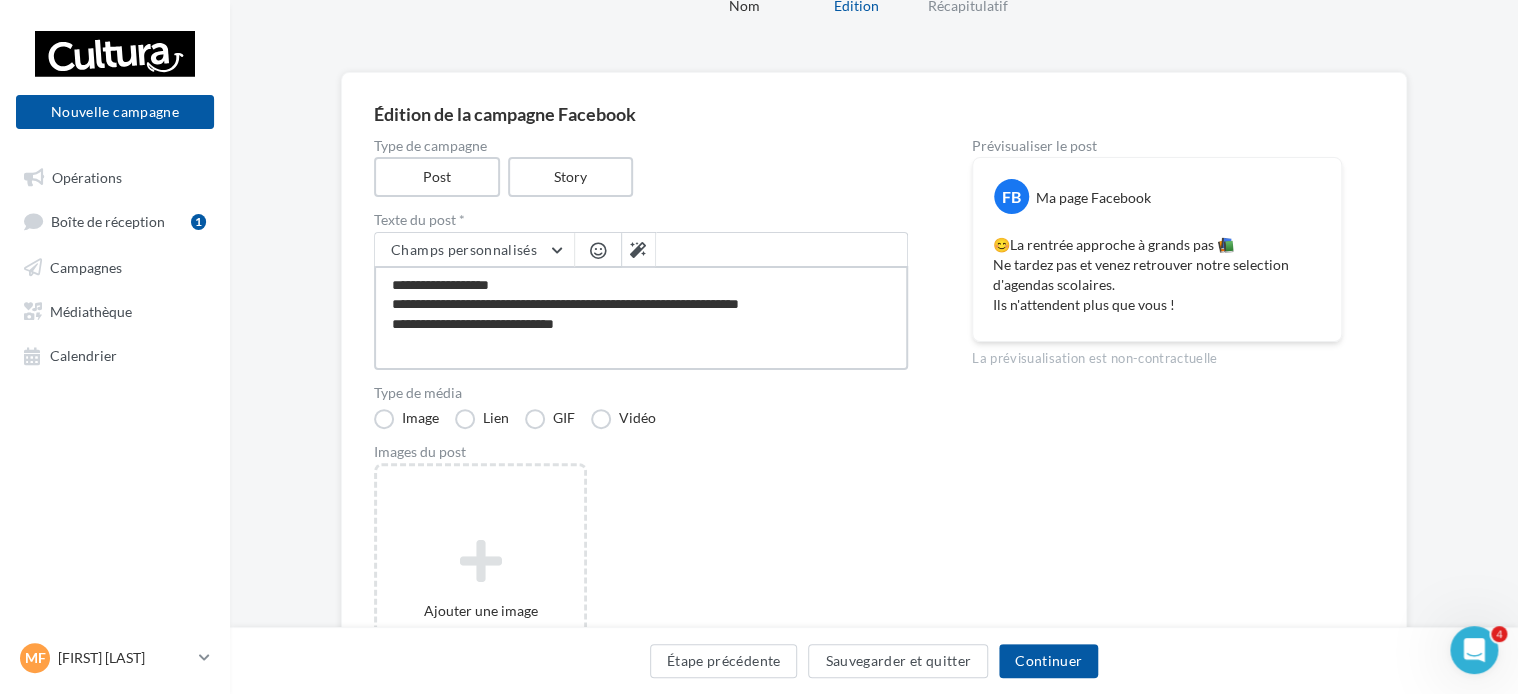 type on "**********" 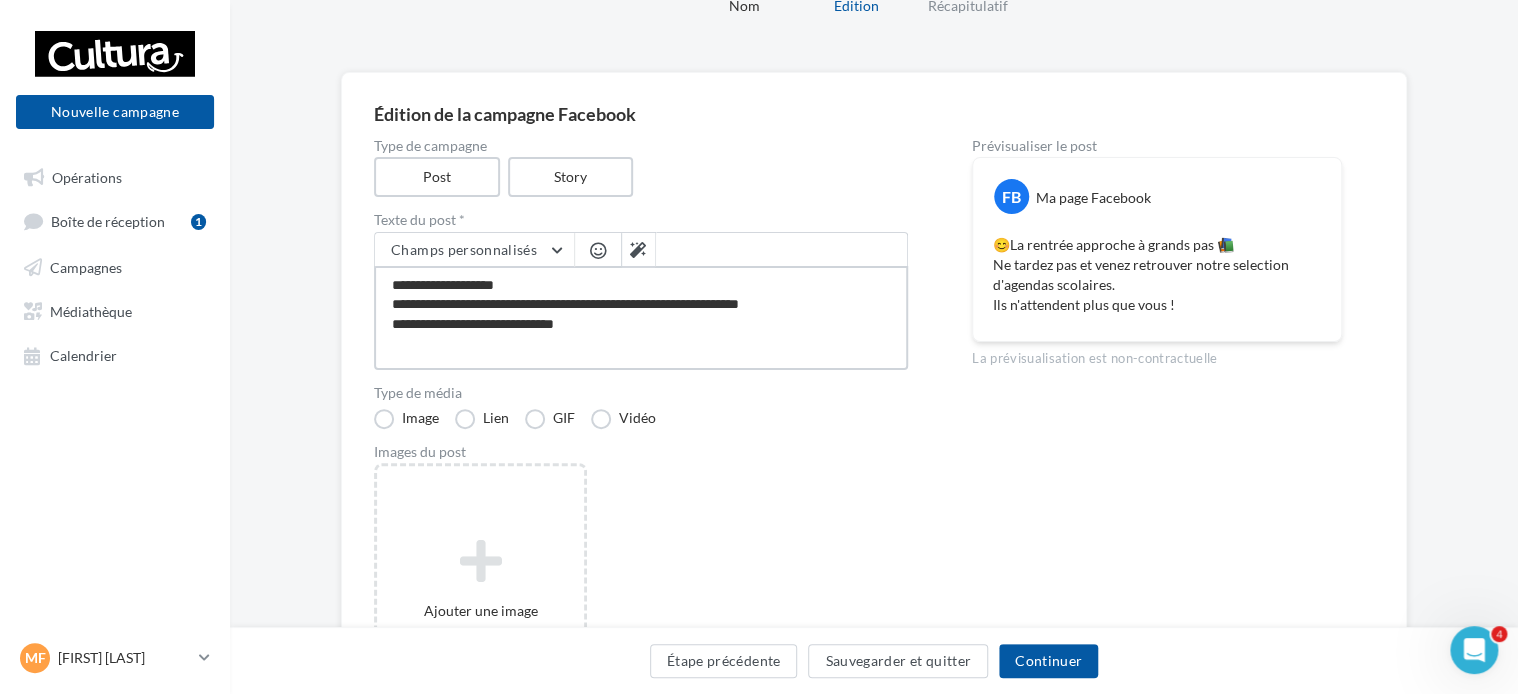 type on "**********" 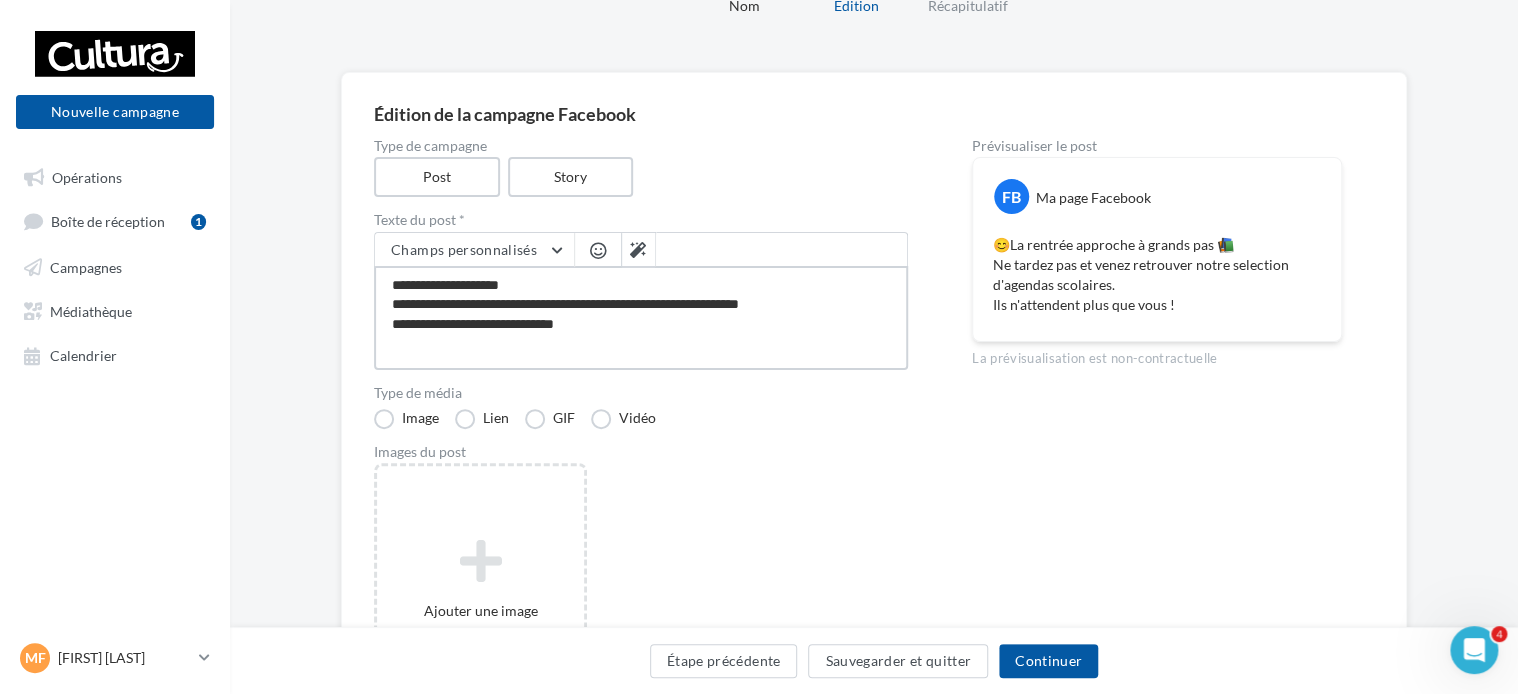type on "**********" 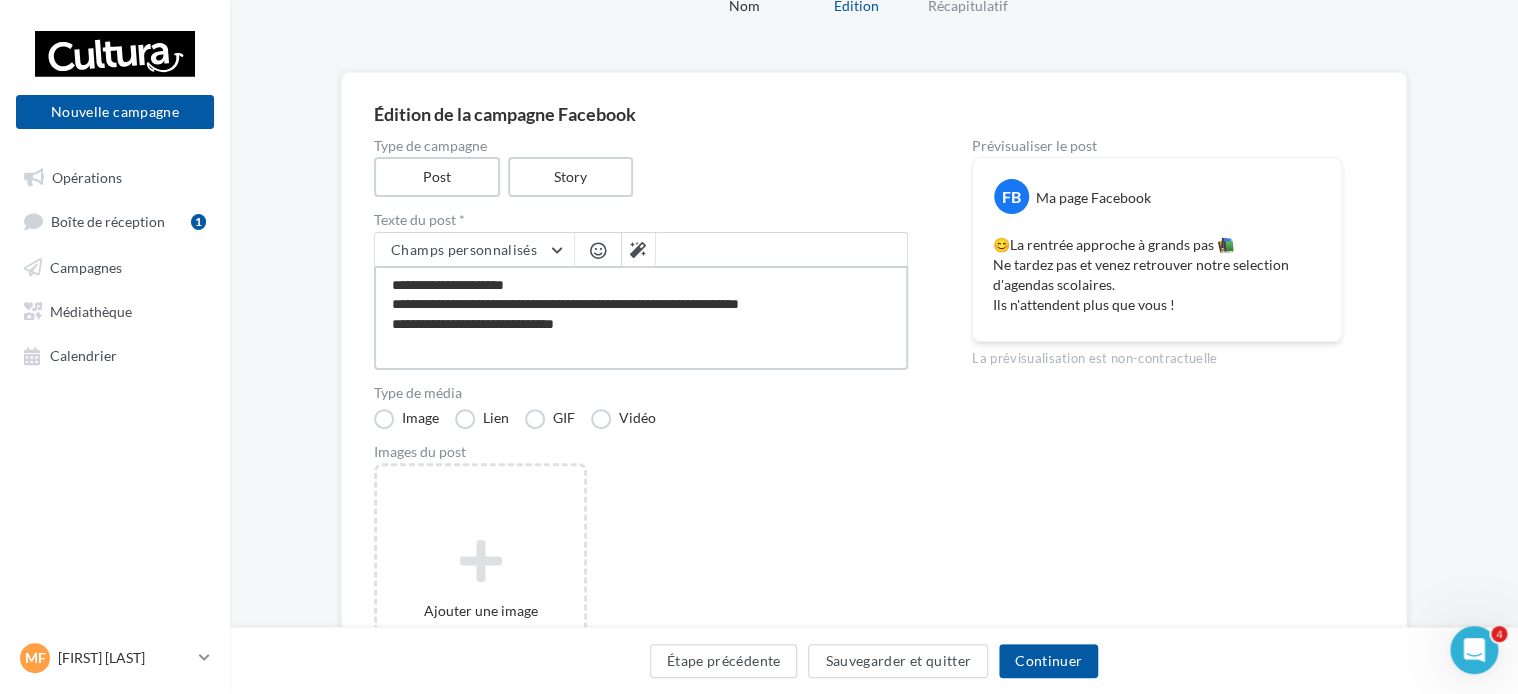 type on "**********" 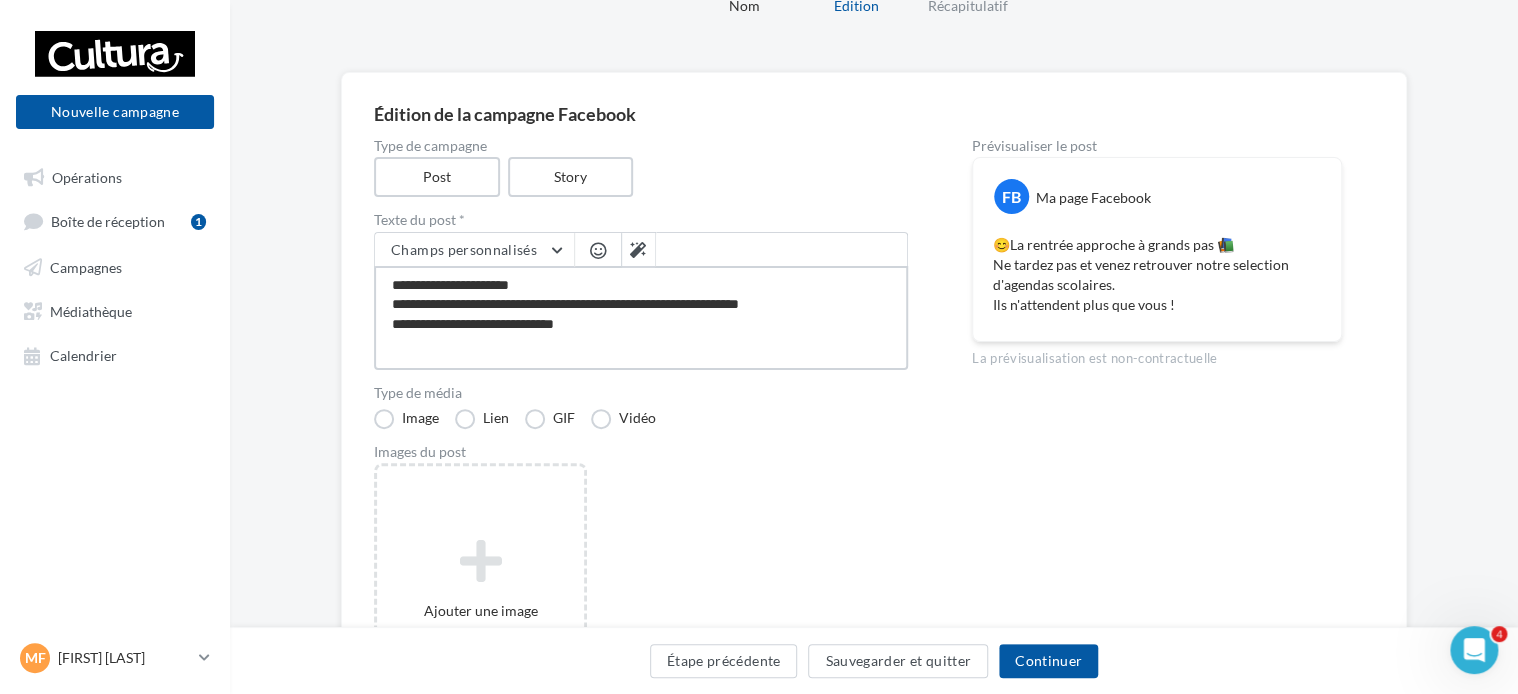 type on "**********" 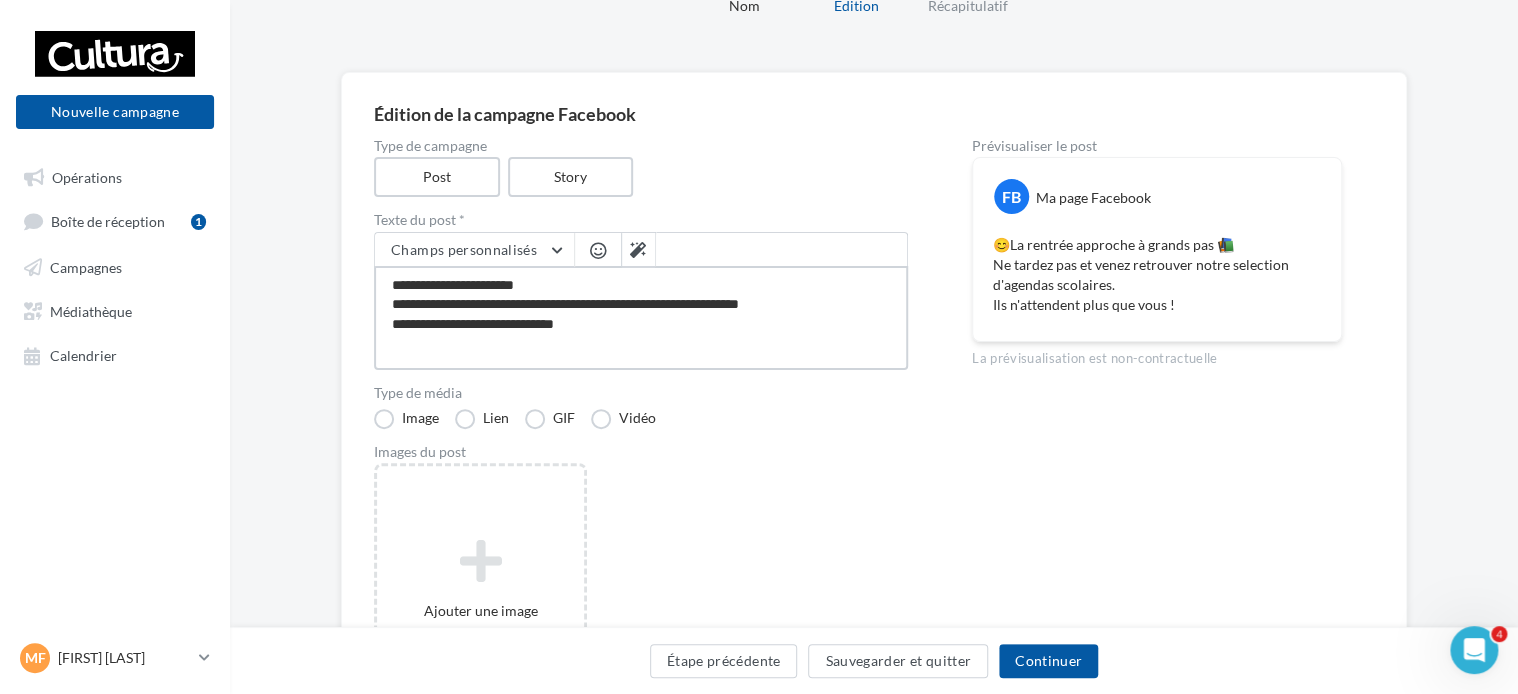 type on "**********" 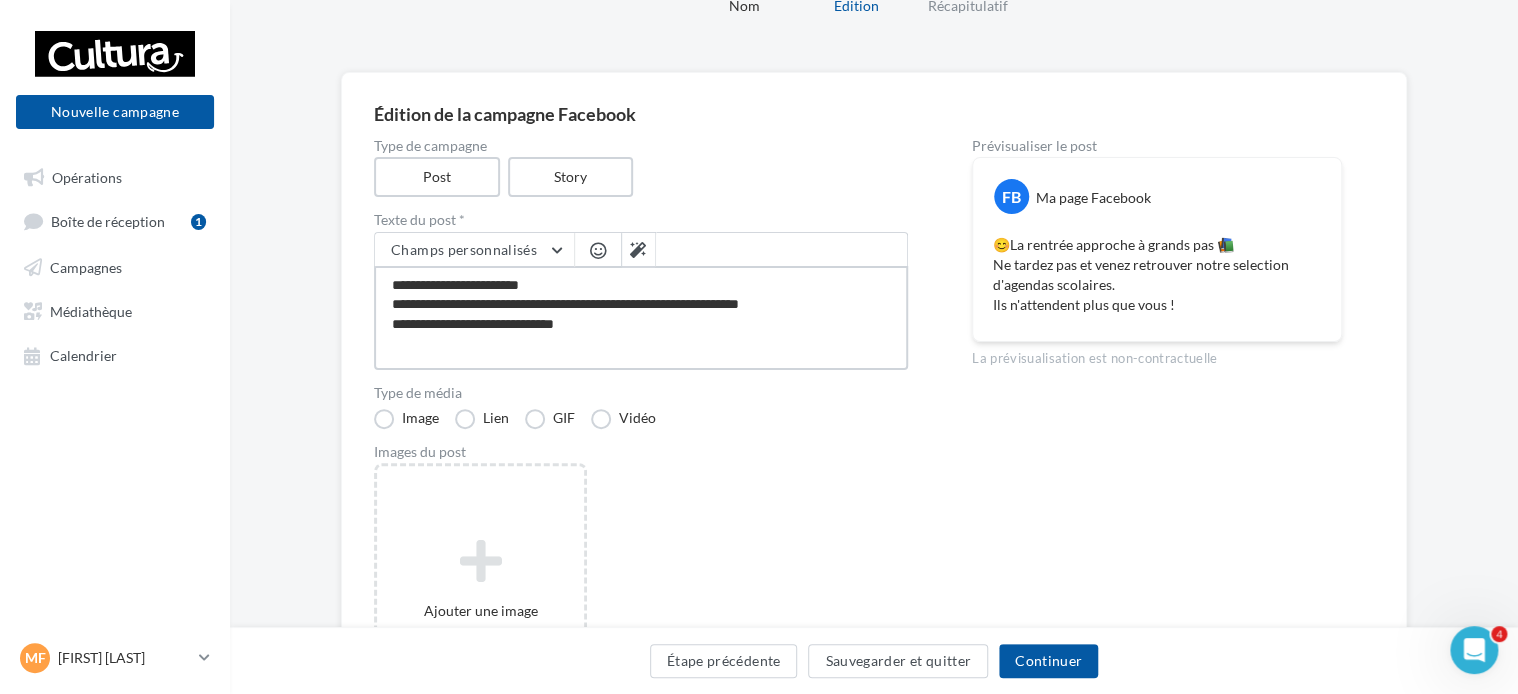 type on "**********" 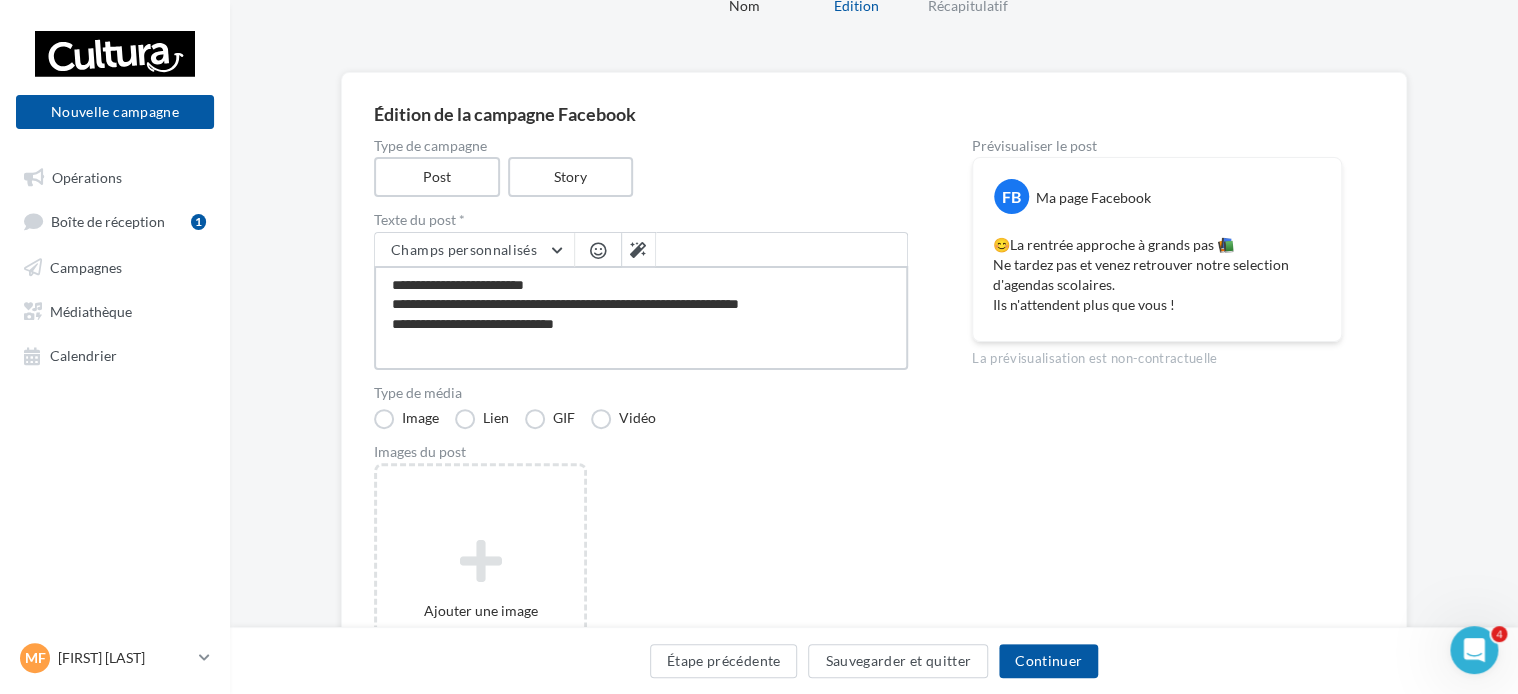 type on "**********" 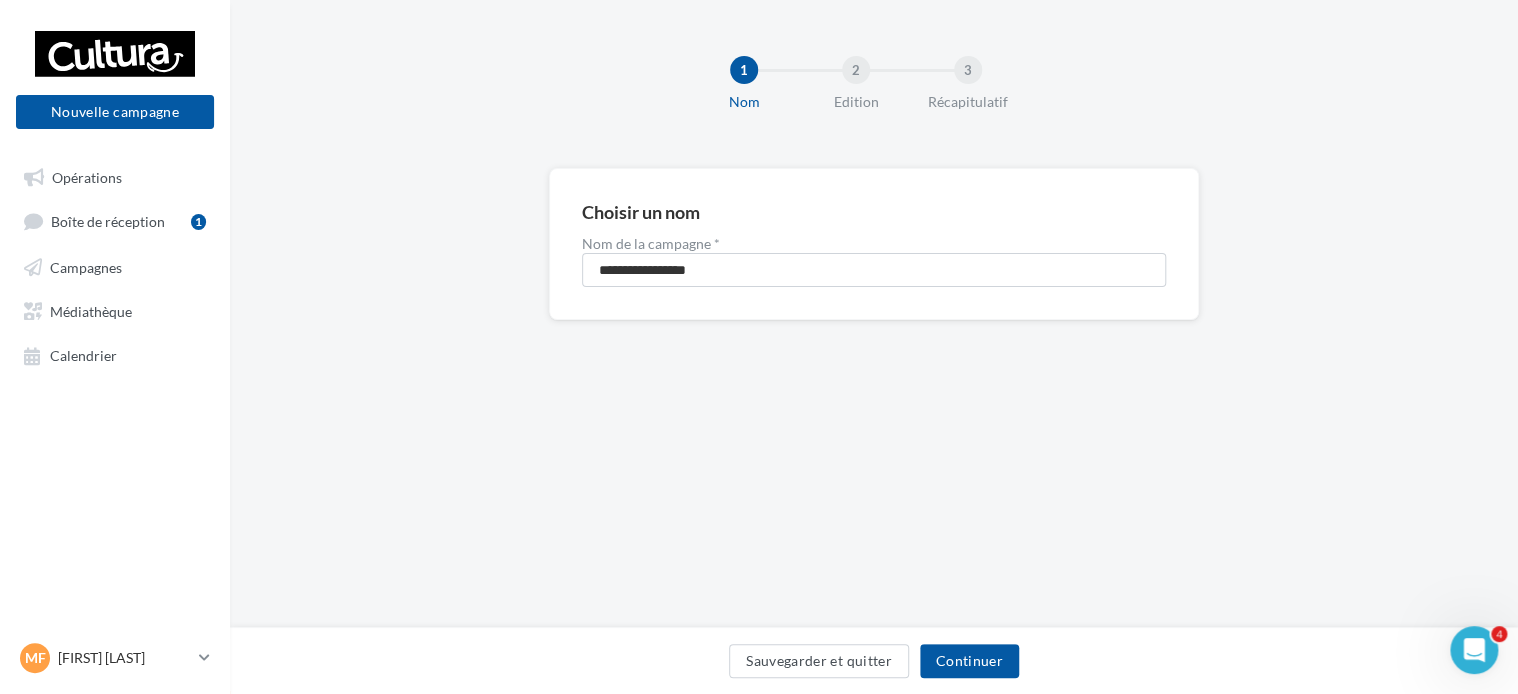 scroll, scrollTop: 0, scrollLeft: 0, axis: both 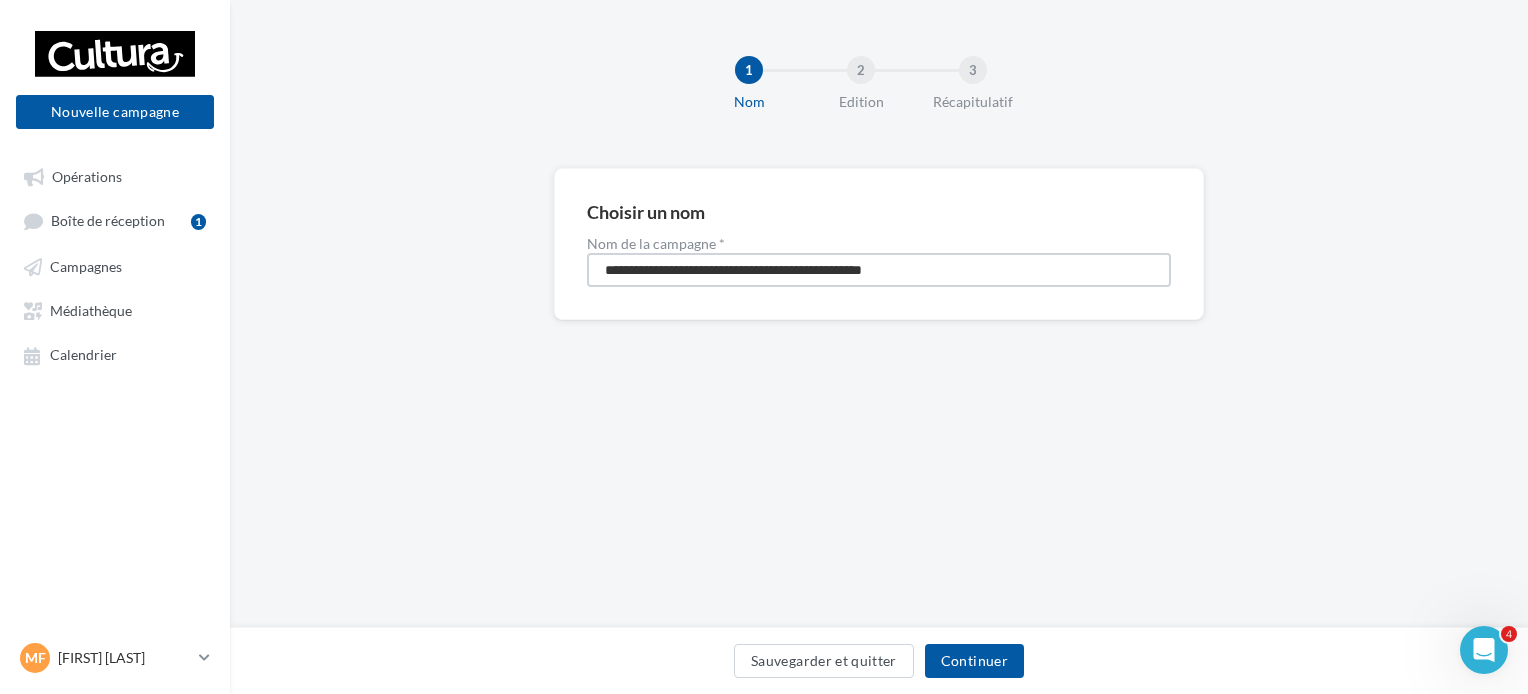 click on "**********" at bounding box center [879, 270] 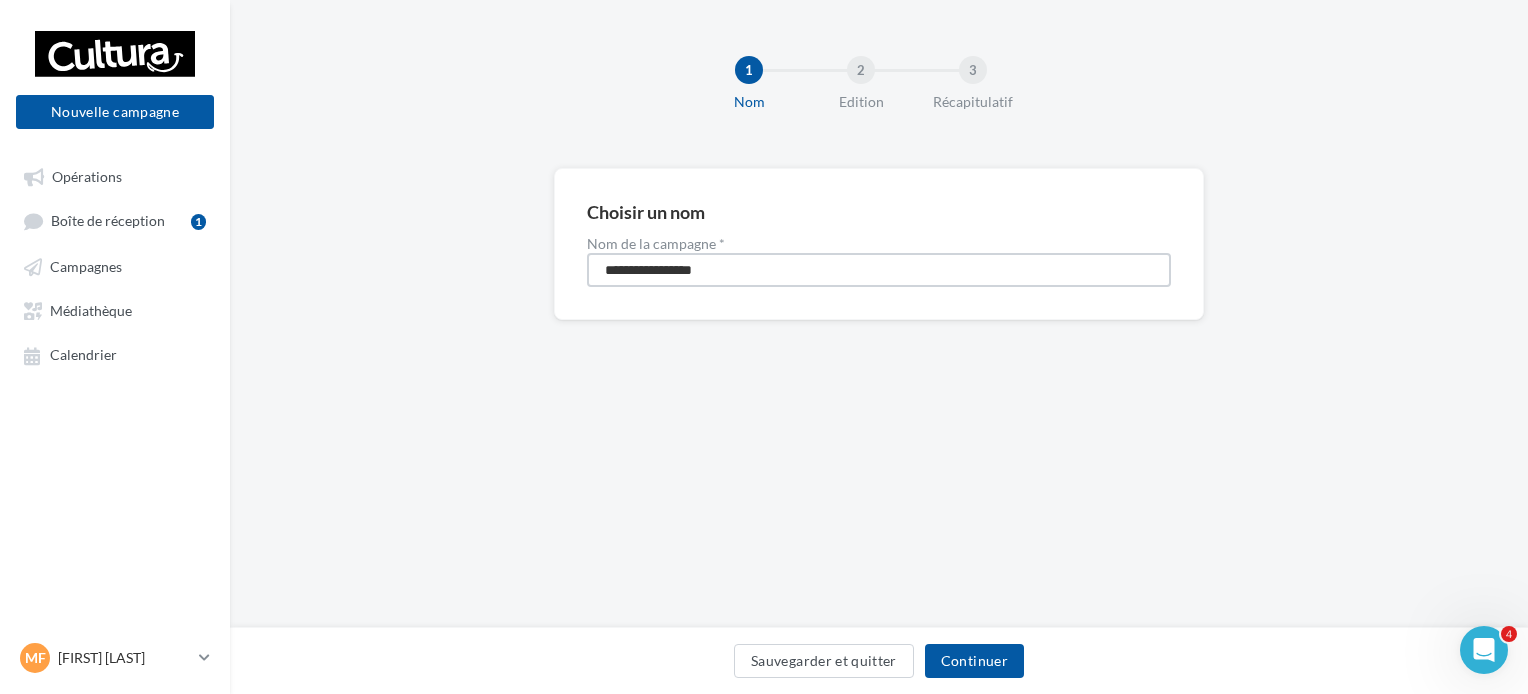 type on "**********" 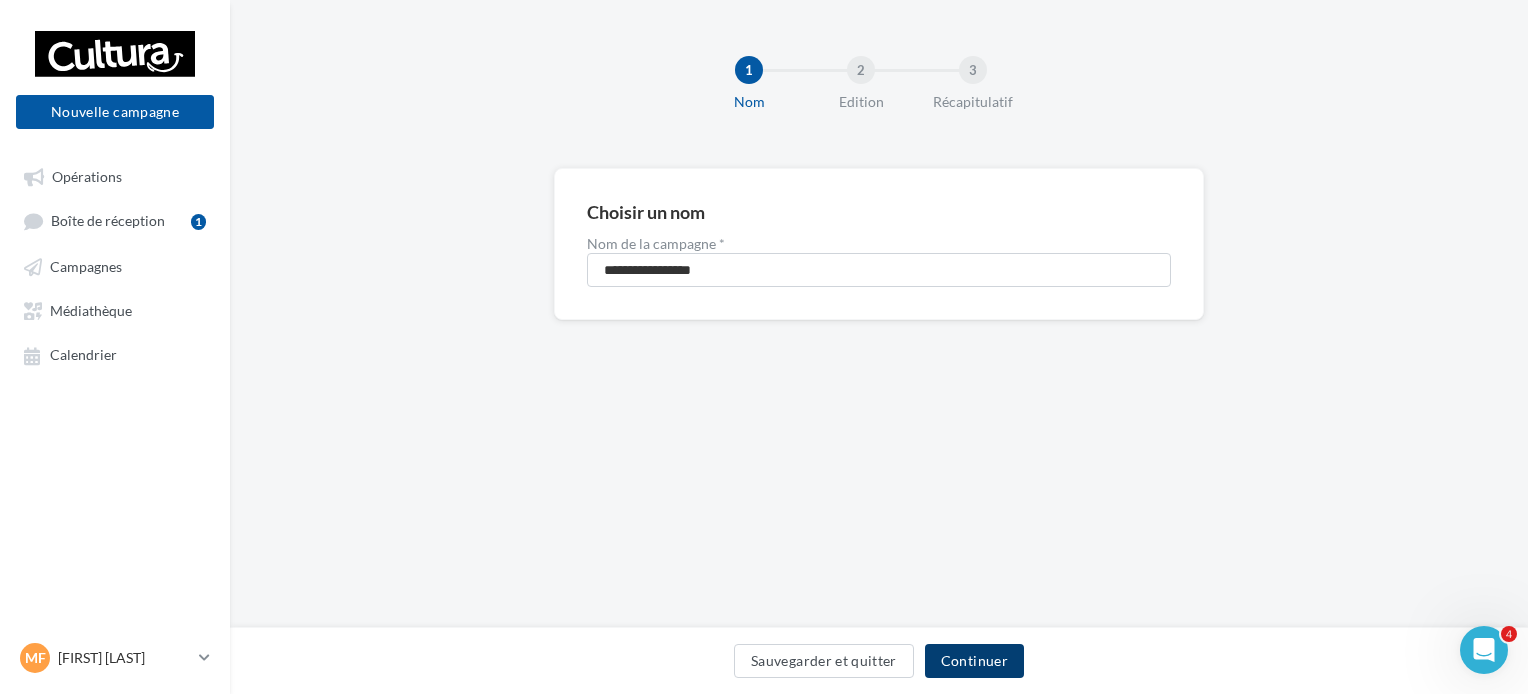 click on "Continuer" at bounding box center [974, 661] 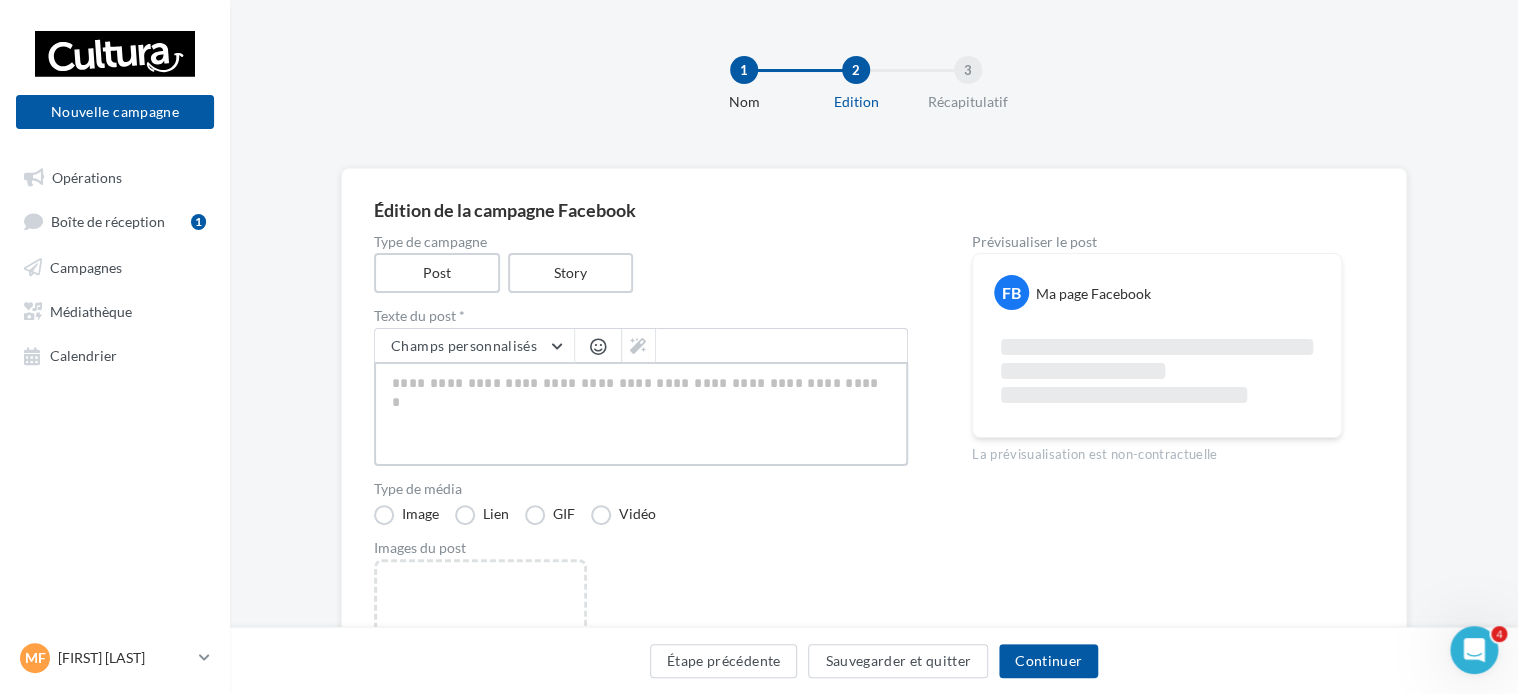 click at bounding box center [641, 414] 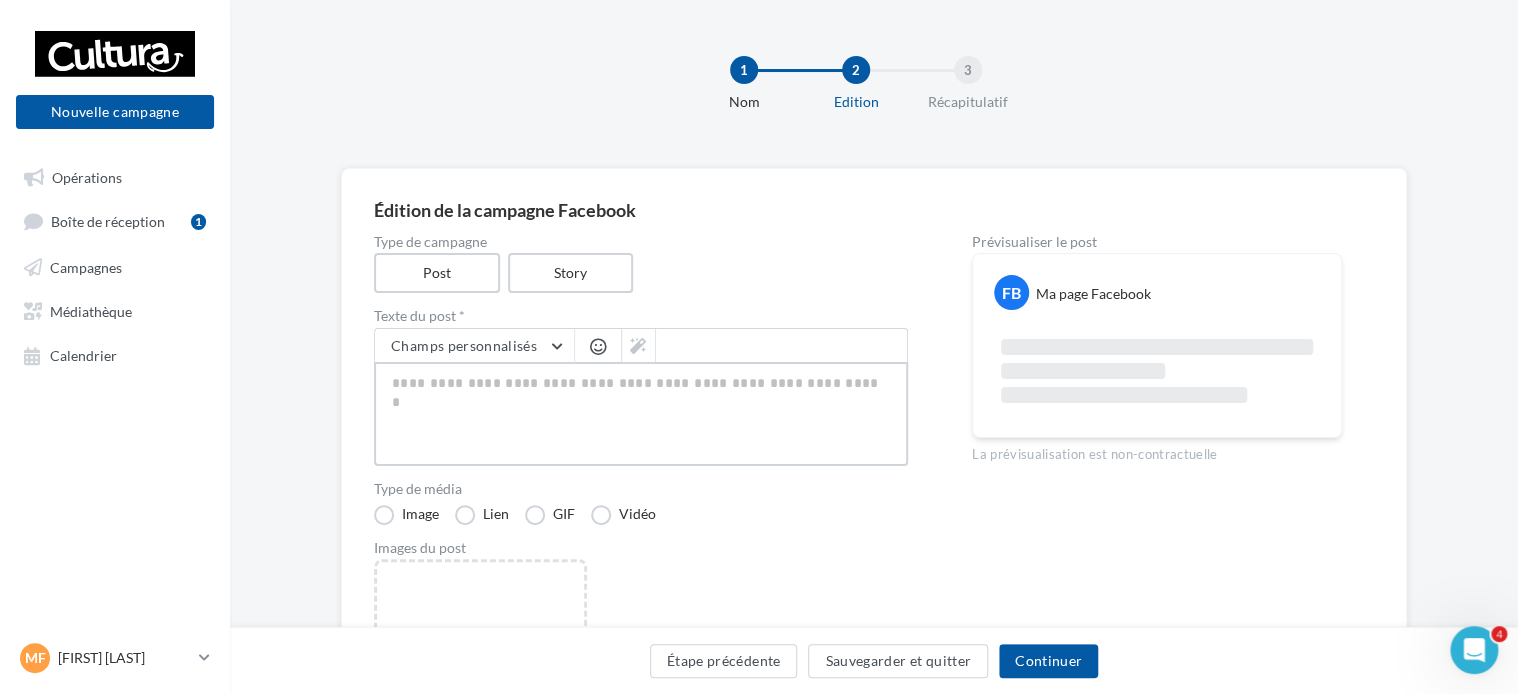 paste on "**********" 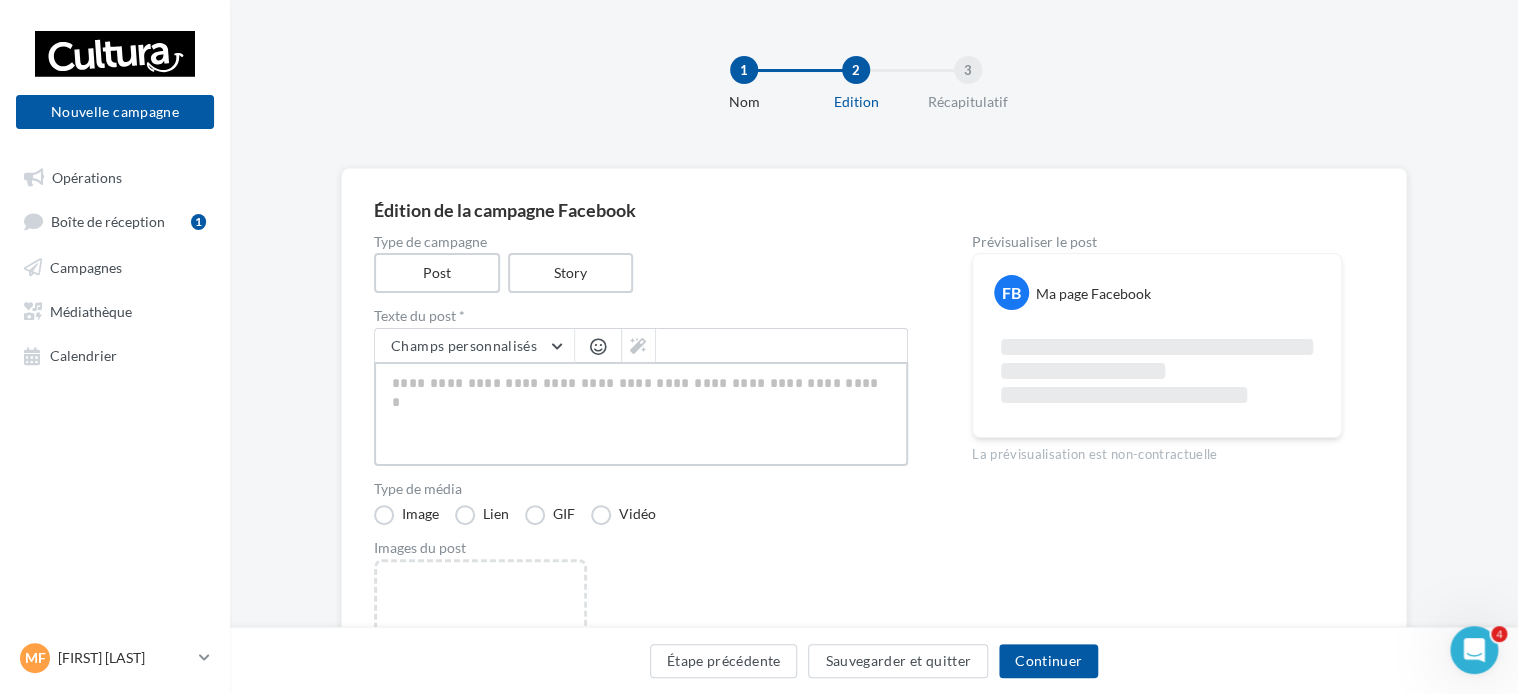 type on "**********" 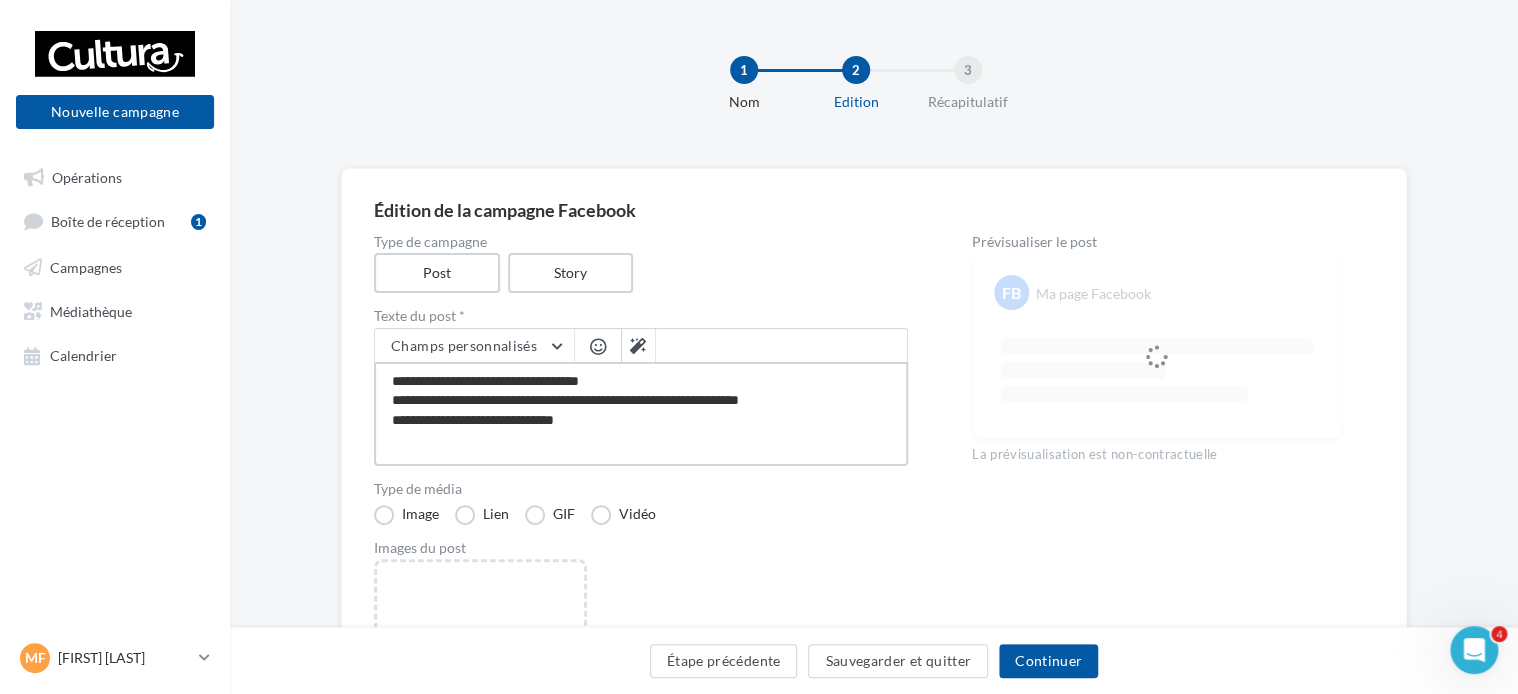 drag, startPoint x: 643, startPoint y: 377, endPoint x: 608, endPoint y: 380, distance: 35.128338 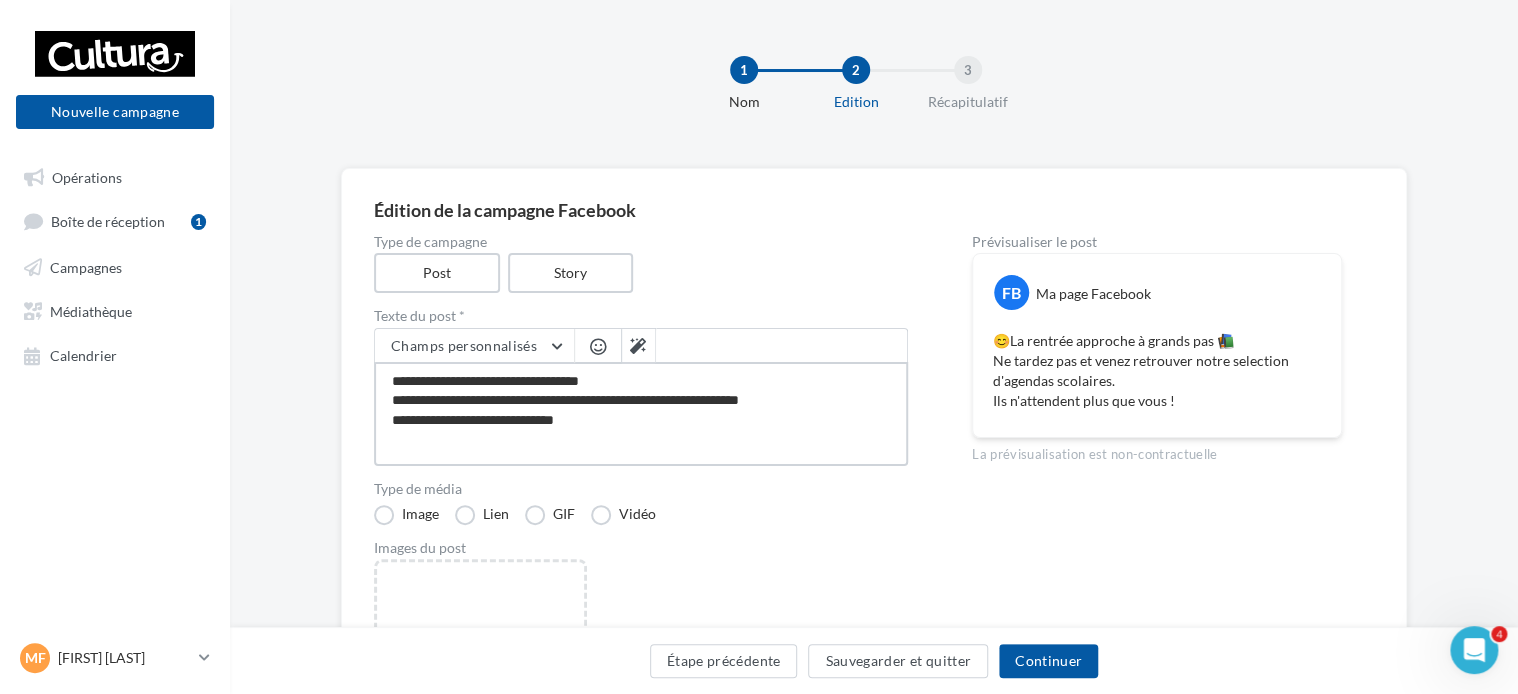 click on "**********" at bounding box center (641, 414) 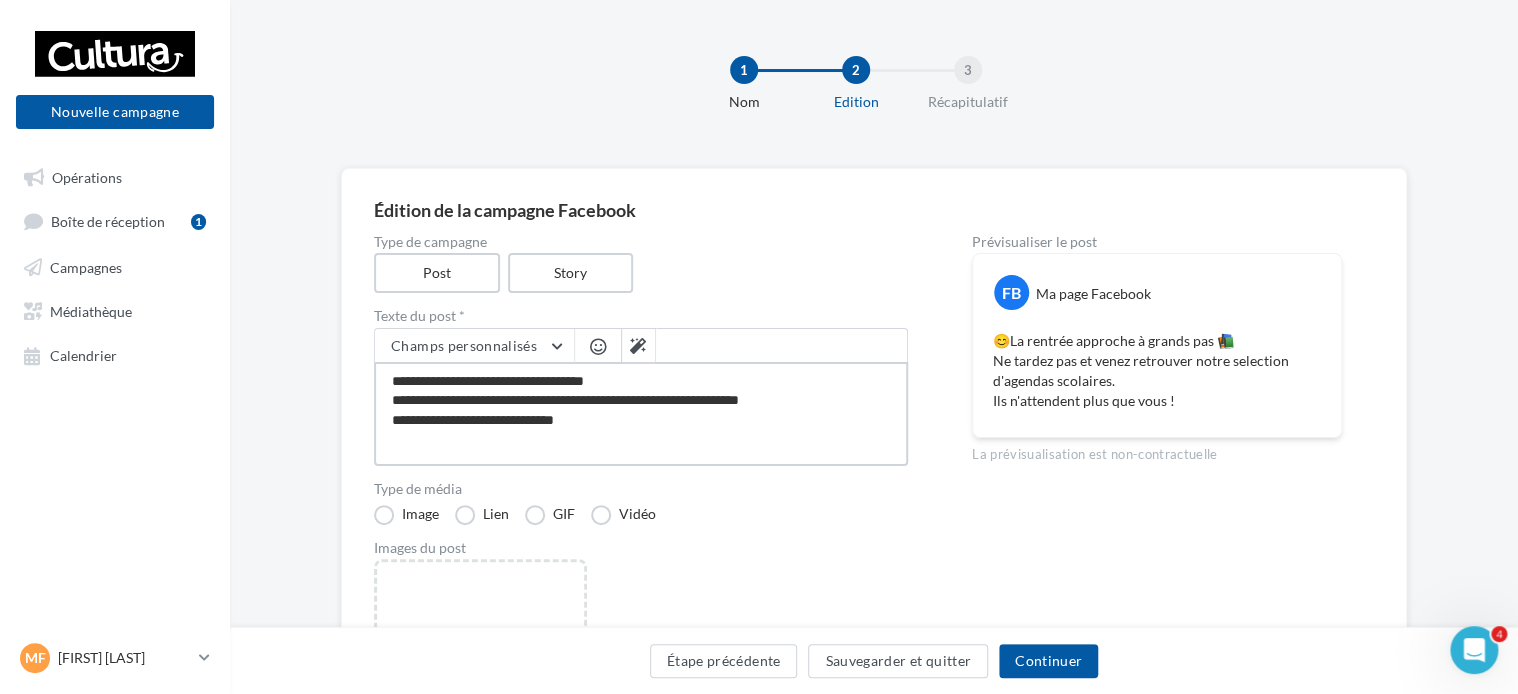 type on "**********" 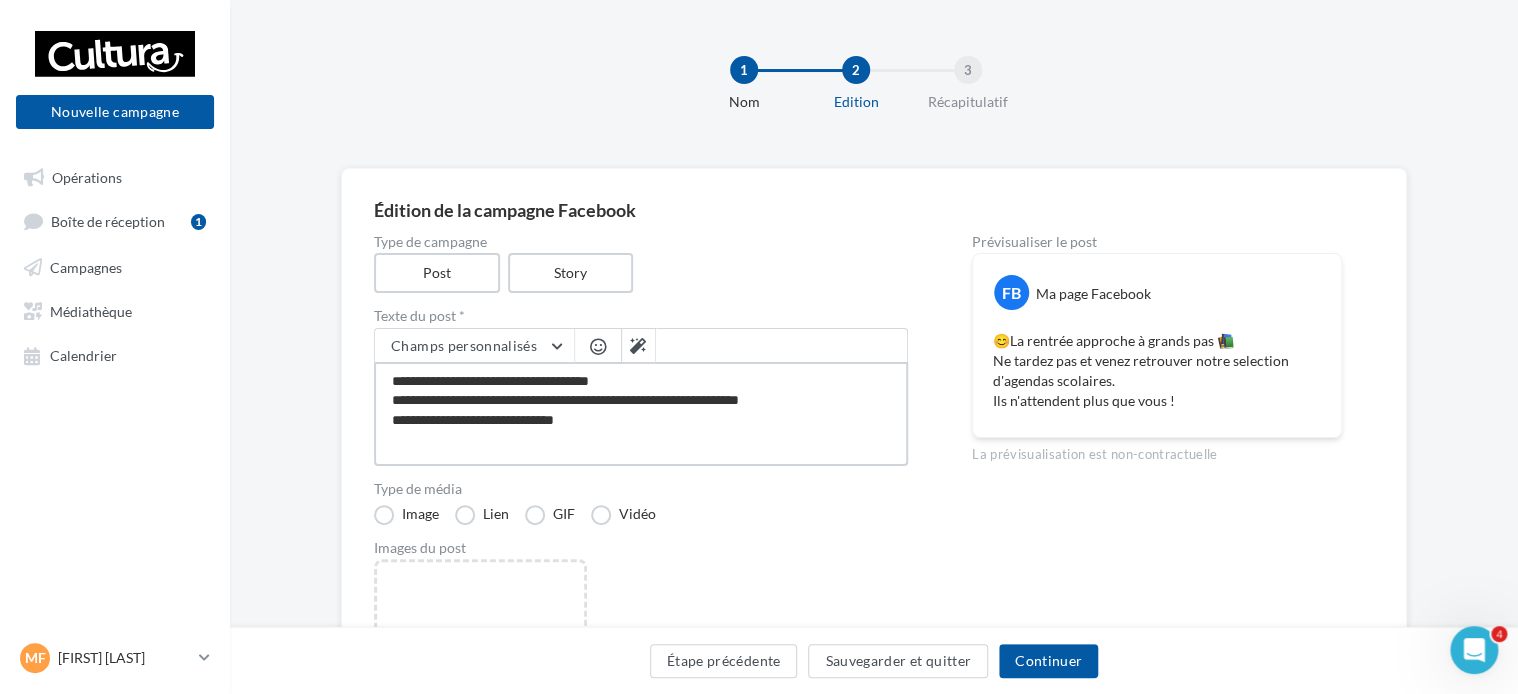 click on "**********" at bounding box center (641, 414) 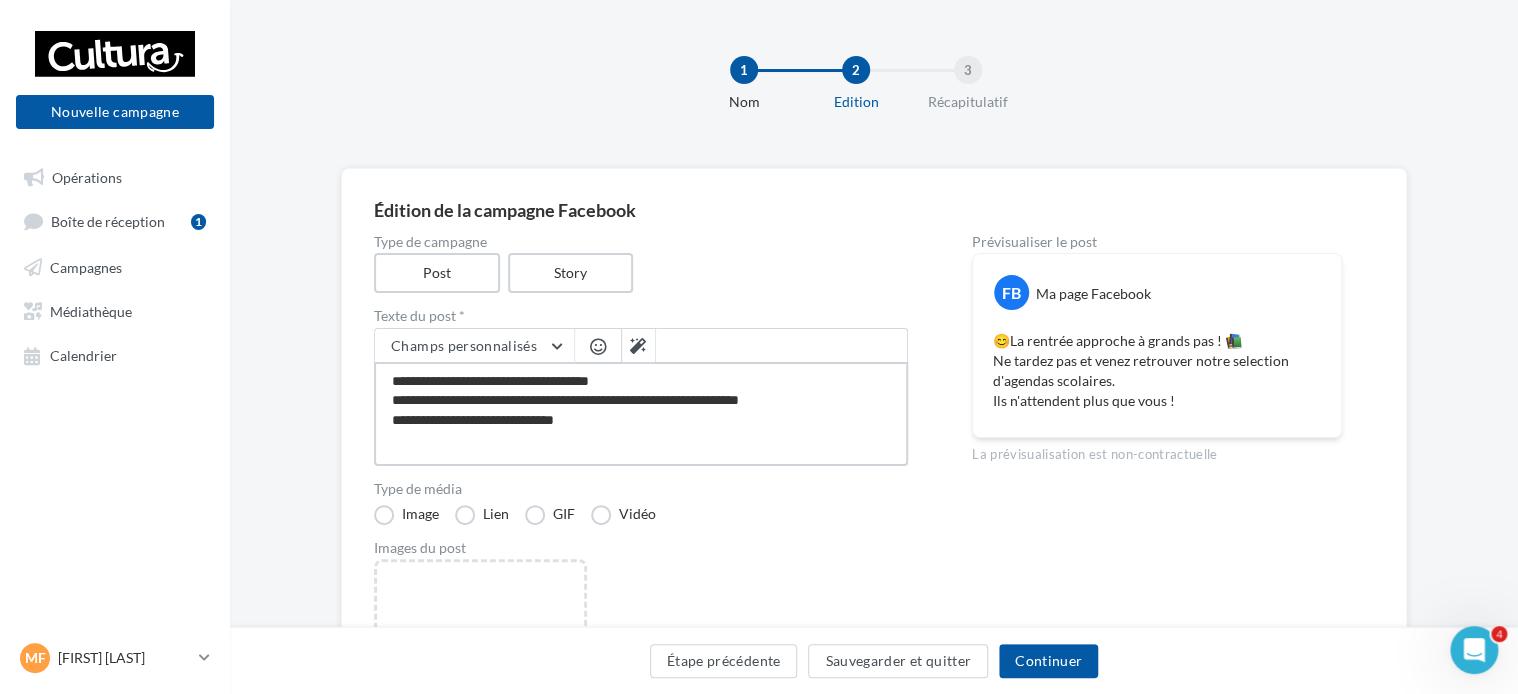 type on "**********" 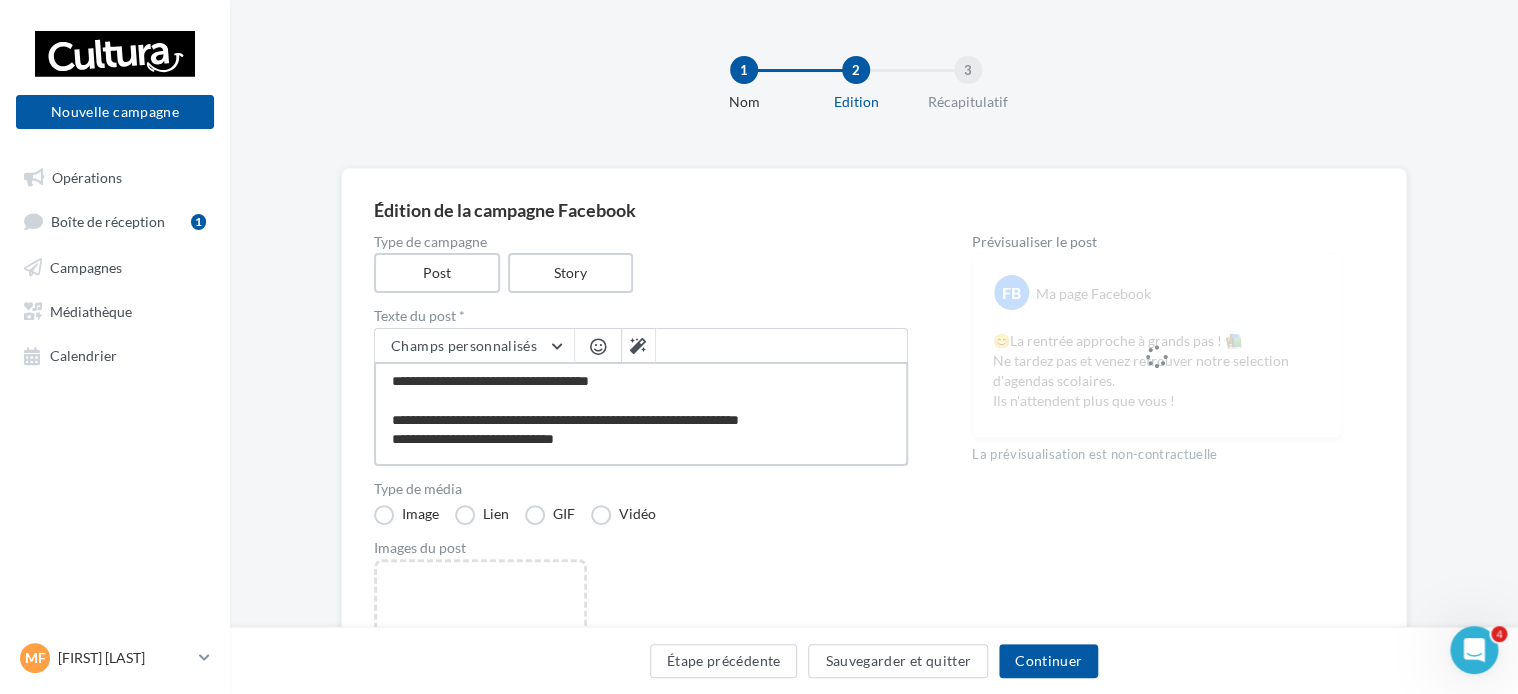 click on "**********" at bounding box center [641, 414] 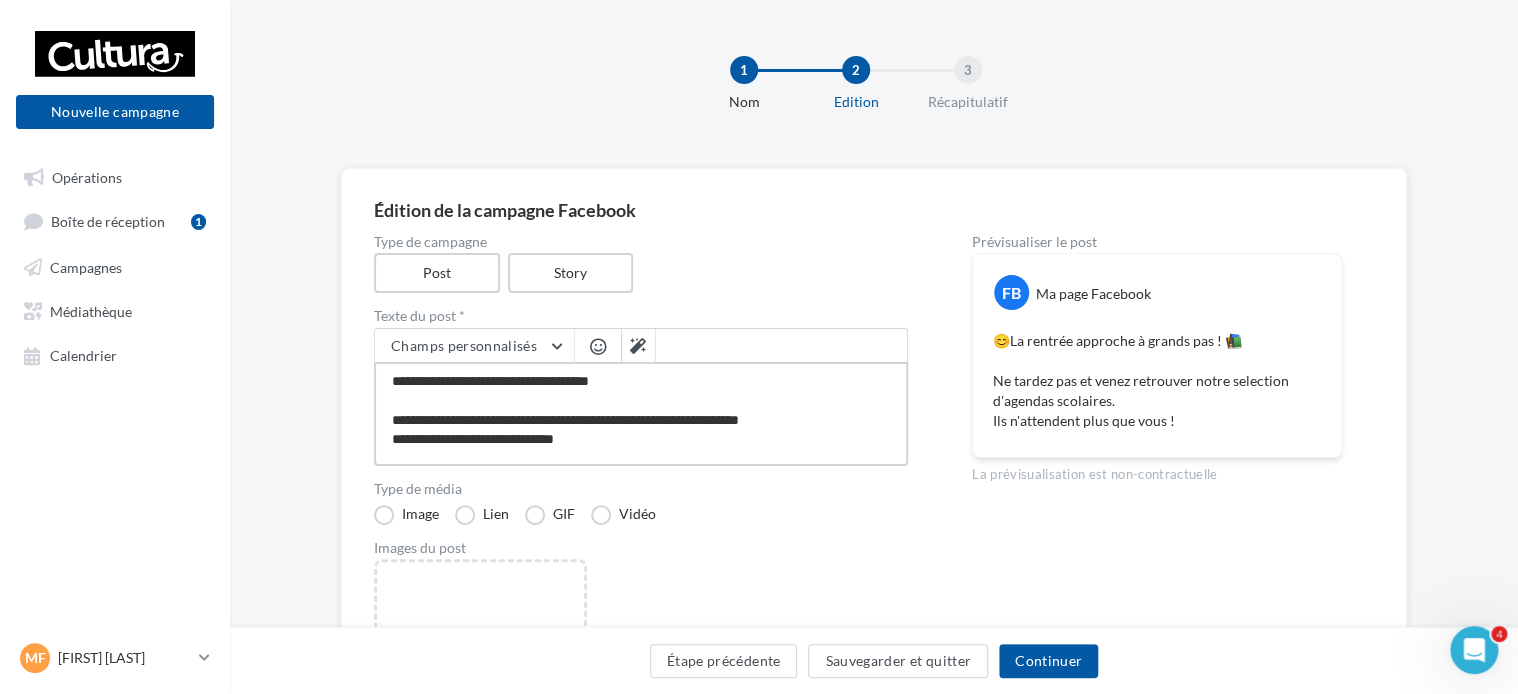 click on "**********" at bounding box center (641, 414) 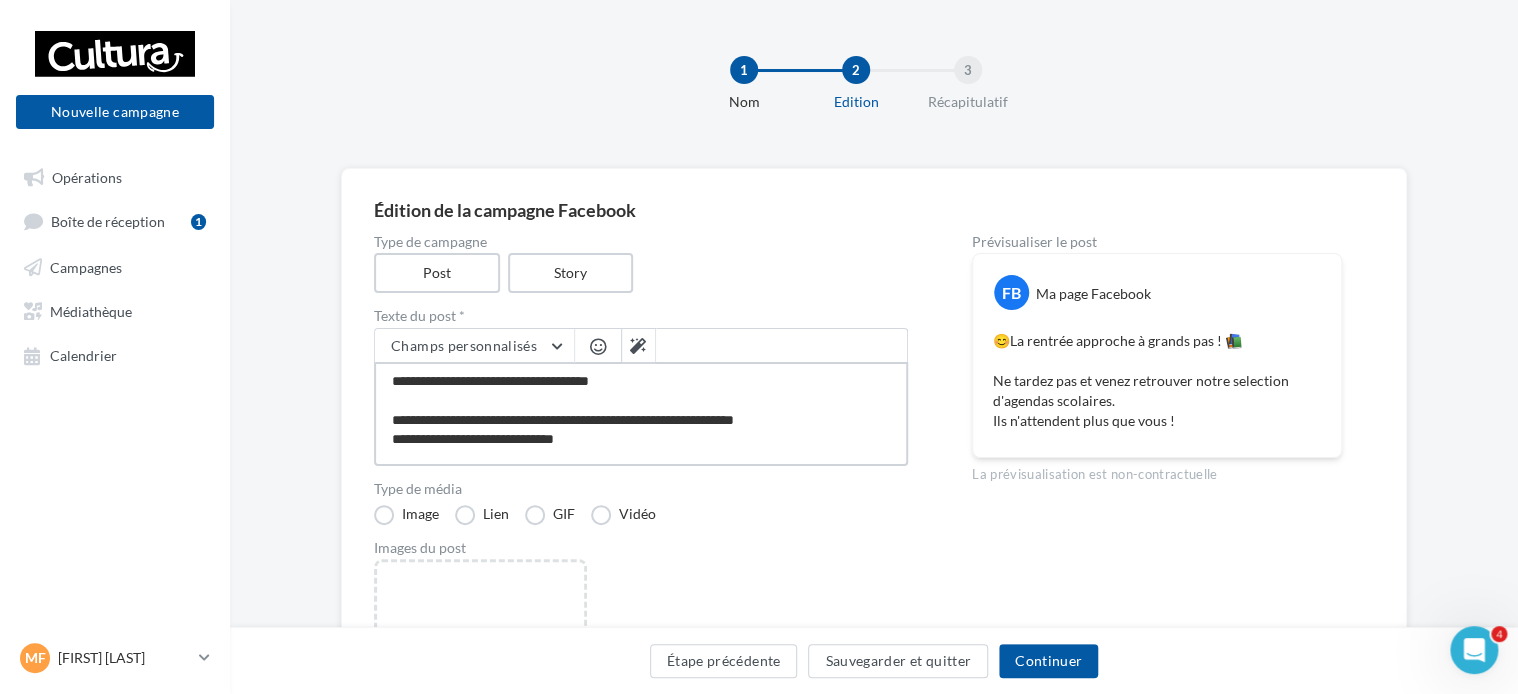 type on "**********" 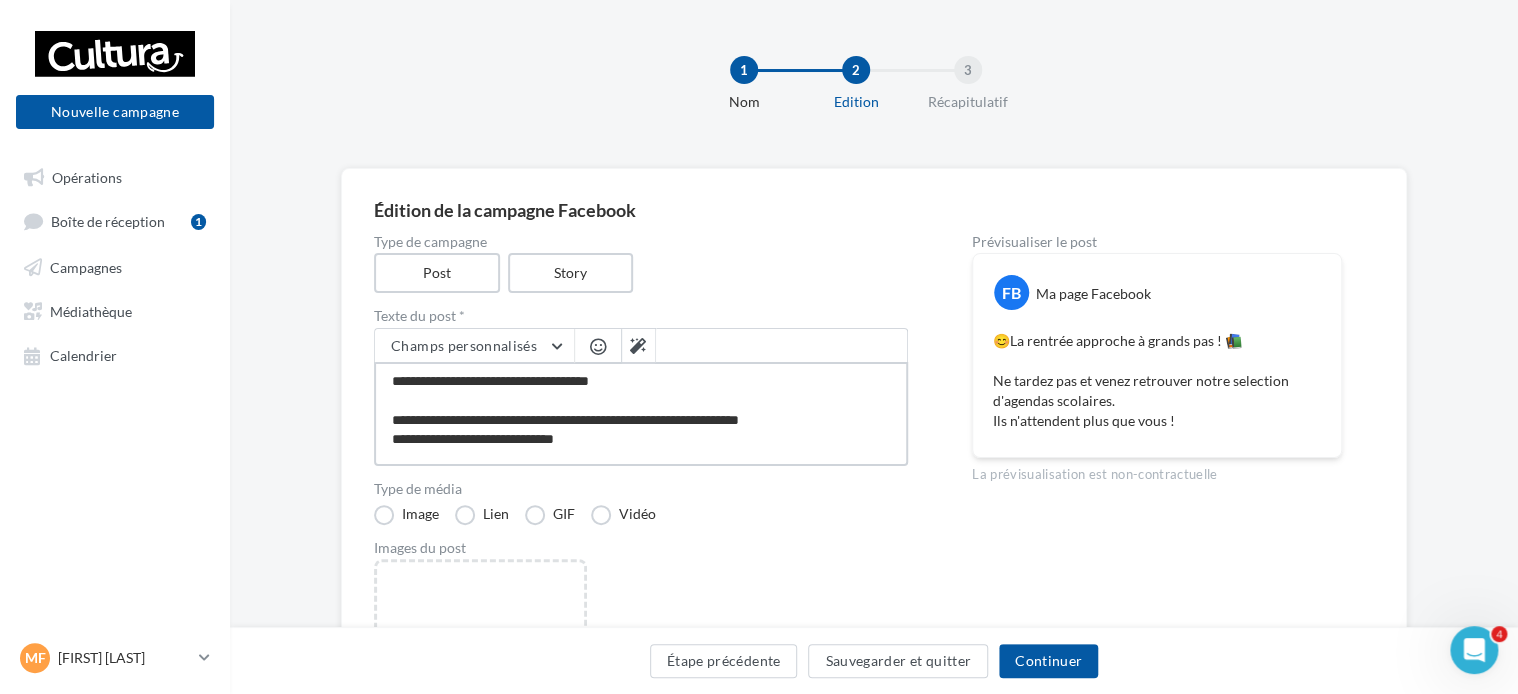 click on "**********" at bounding box center (641, 414) 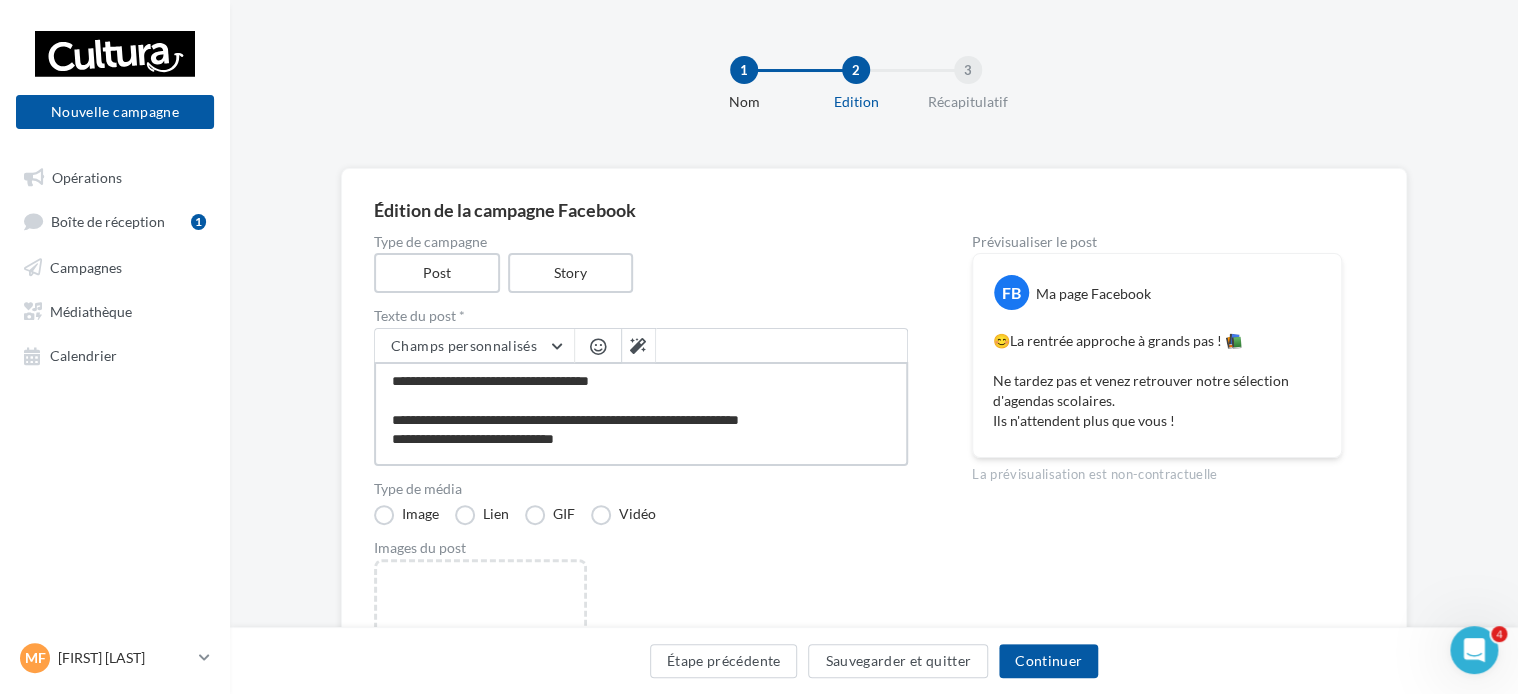 type on "**********" 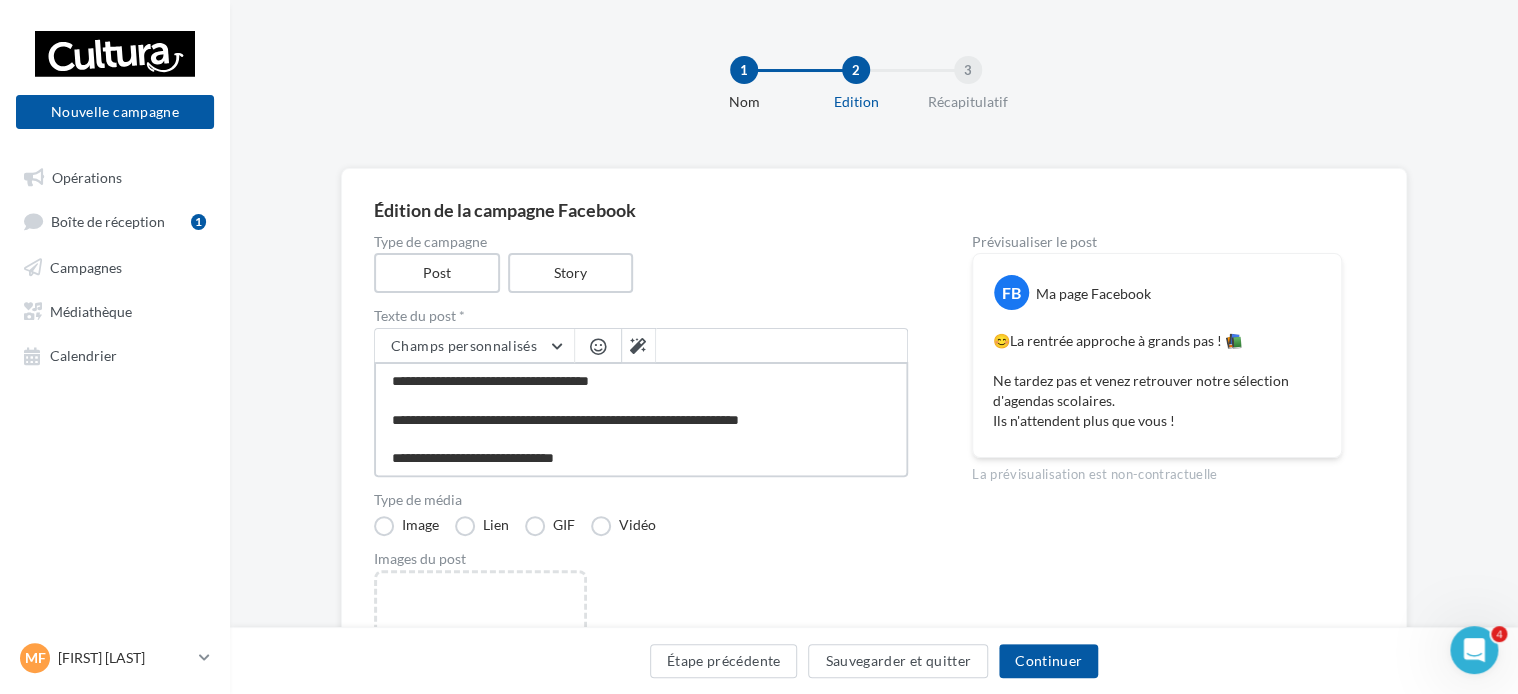 click on "**********" at bounding box center [641, 419] 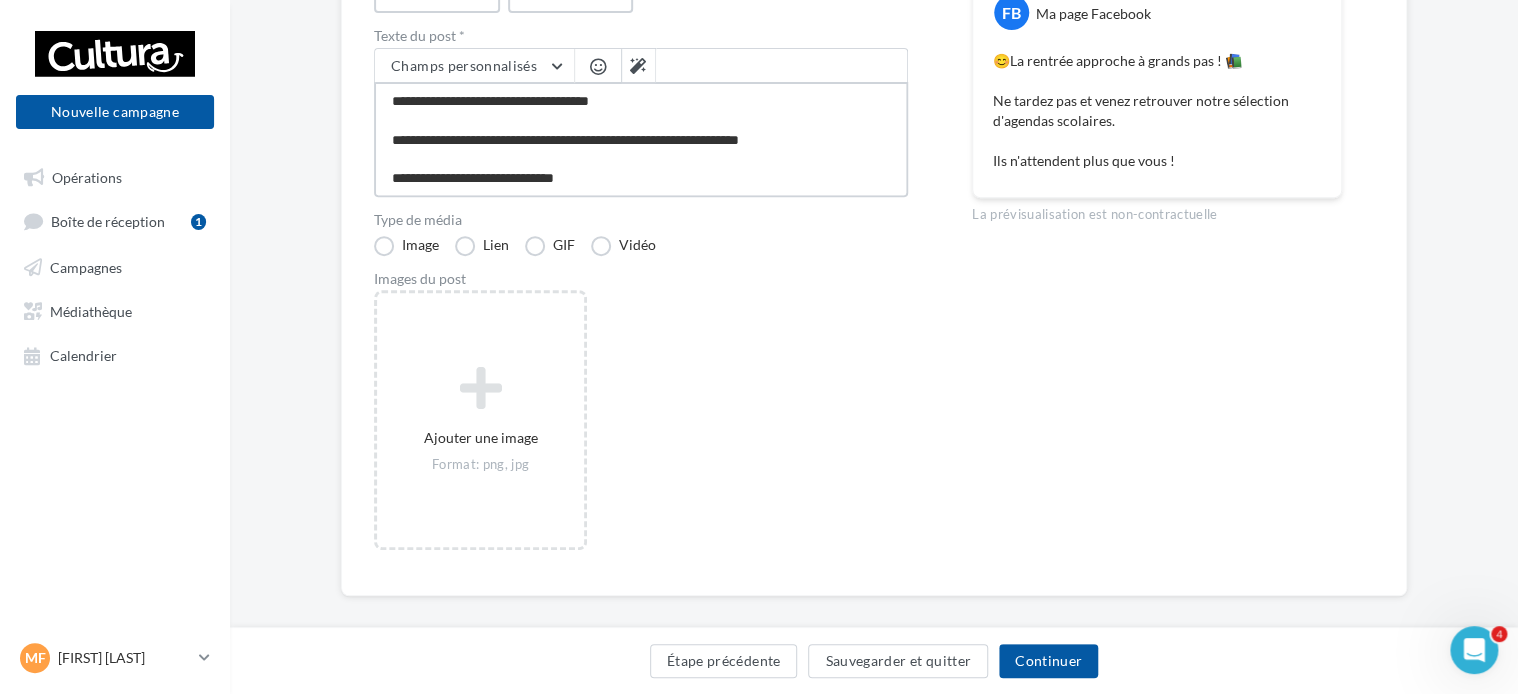 scroll, scrollTop: 282, scrollLeft: 0, axis: vertical 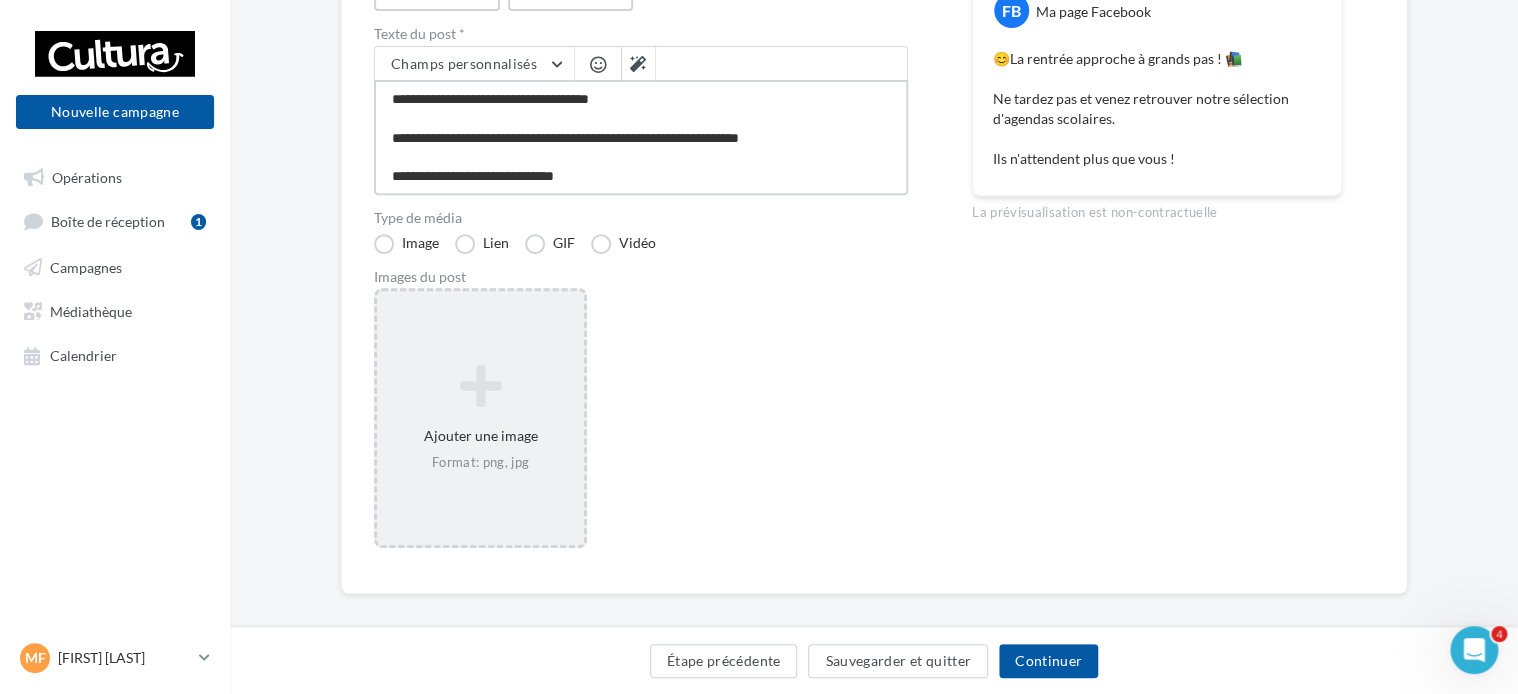 type on "**********" 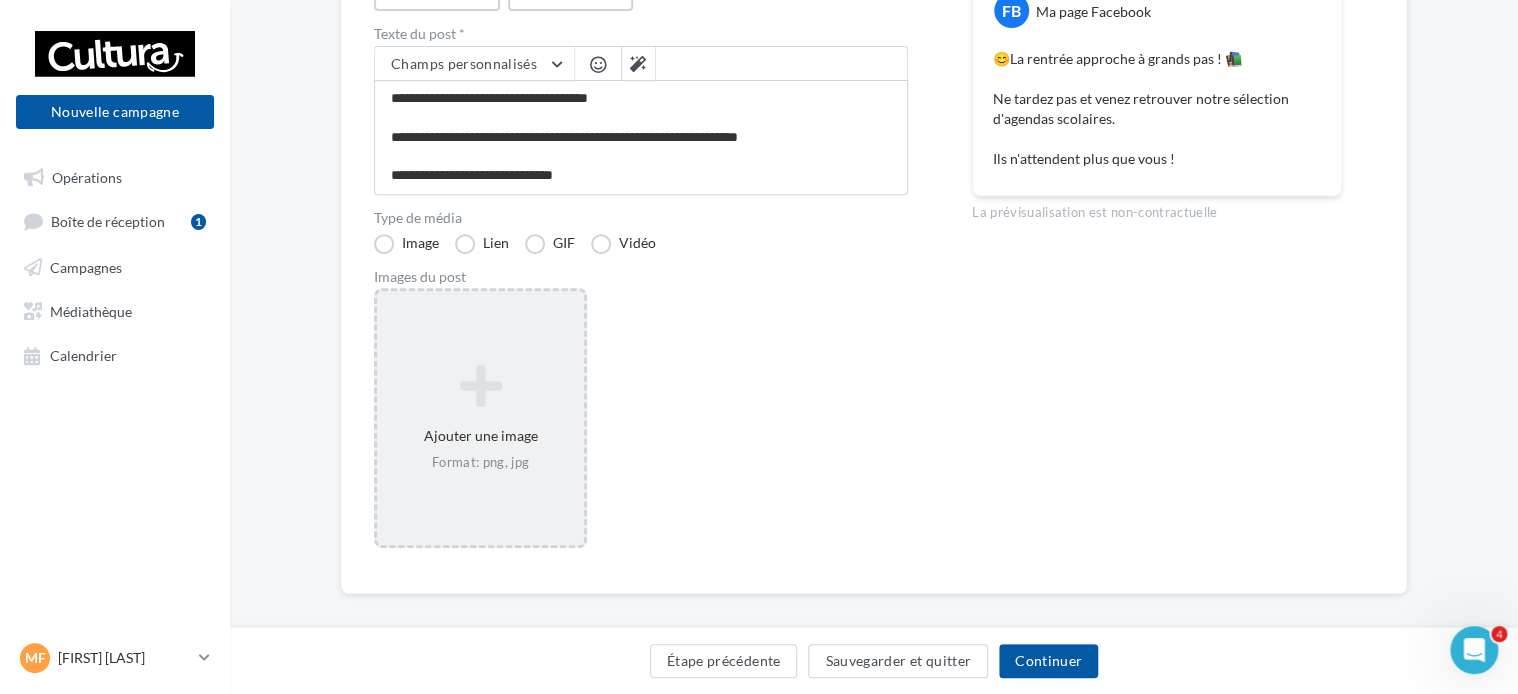 click on "Ajouter une image     Format: png, jpg" at bounding box center [480, 418] 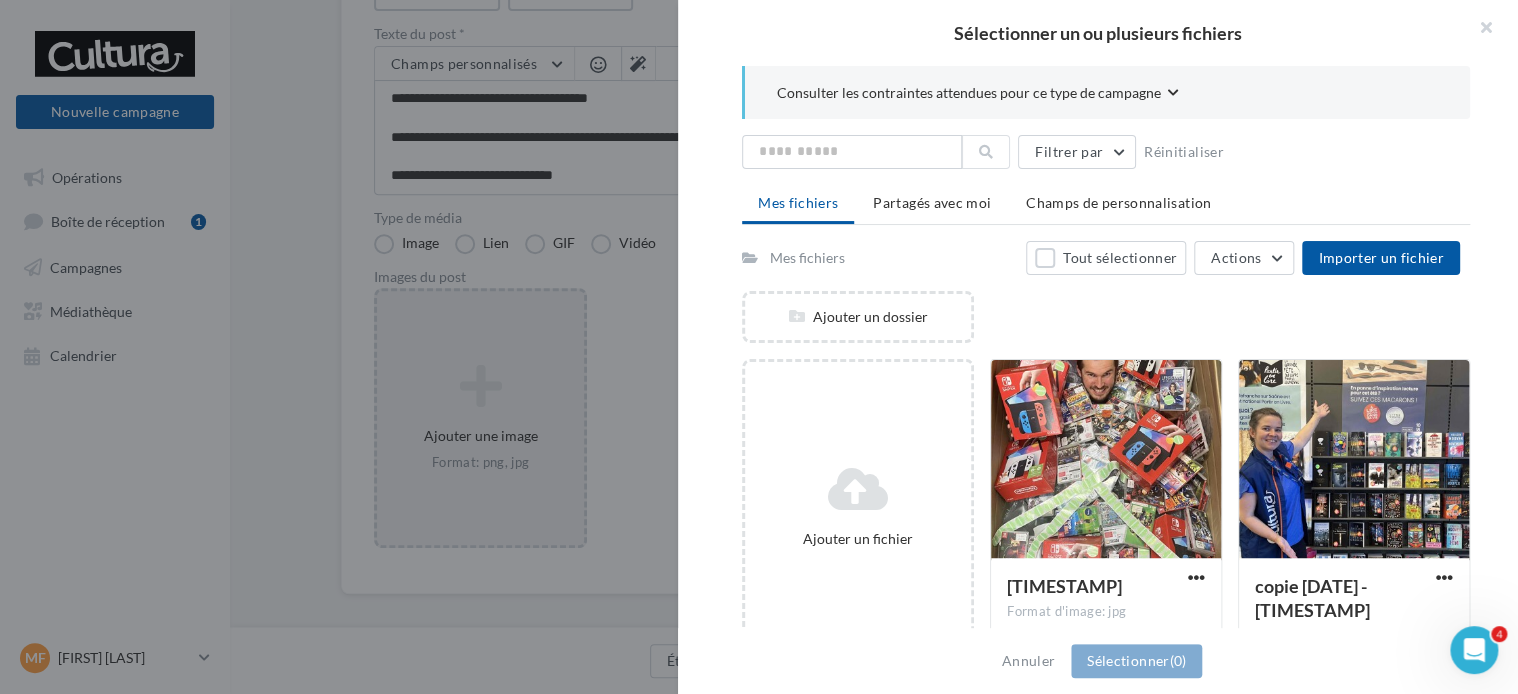click on "Sélectionner un ou plusieurs fichiers
Consulter les contraintes attendues pour ce type de campagne                   Filtrer par        Réinitialiser
Mes fichiers
Partagés avec moi
Champs de personnalisation
Mes fichiers
Tout sélectionner
Actions                Importer un fichier     Ajouter un dossier     Ajouter un fichier                  1753364543853  Format d'image: jpg                   1753364543853                      copie 24-07-2025 - 1753359161187  Format d'image: jpeg                   copie 24-07-2025 - 1753359161187                      1753359161187  Format d'image: jpg                   1753359161187                      1753359181530  Format d'image: jpg                   1753359181530                      1753359169715" at bounding box center (480, 291) 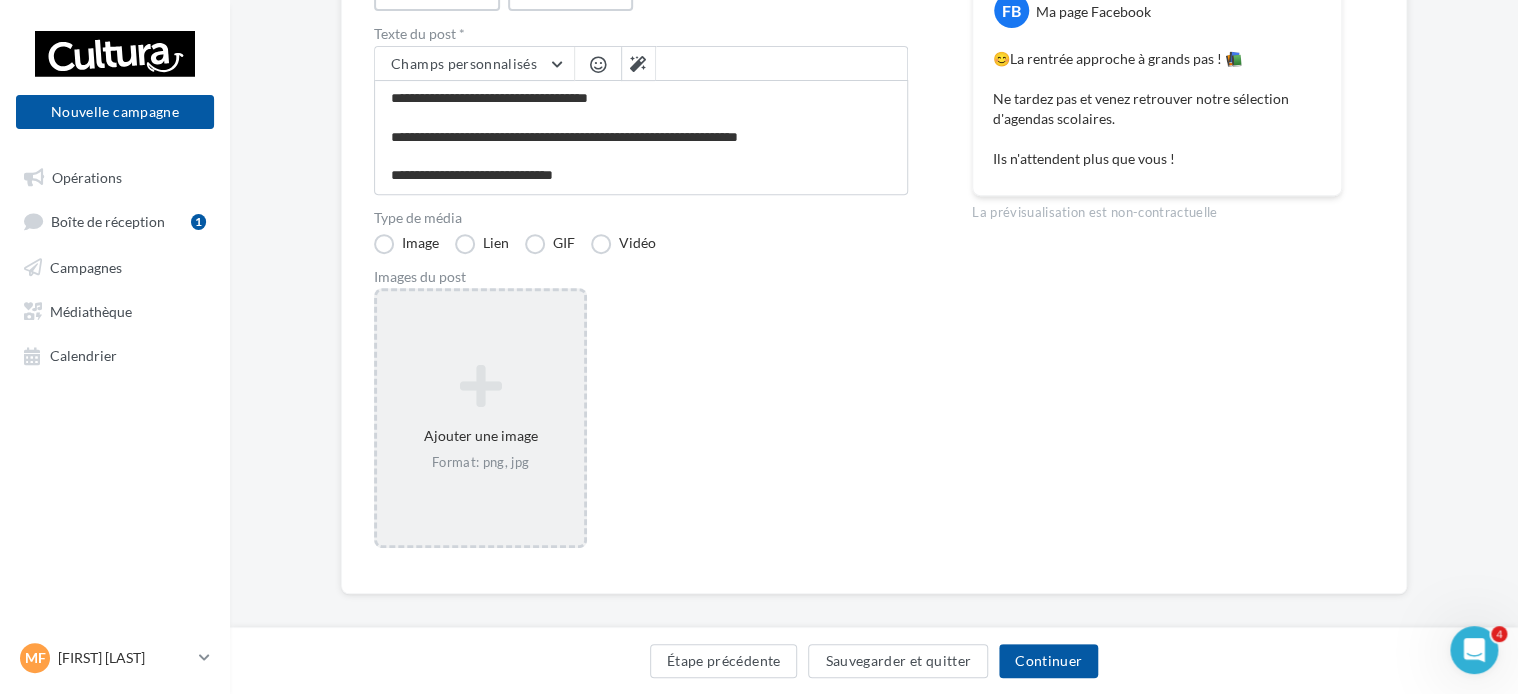 click on "Ajouter une image     Format: png, jpg" at bounding box center [480, 418] 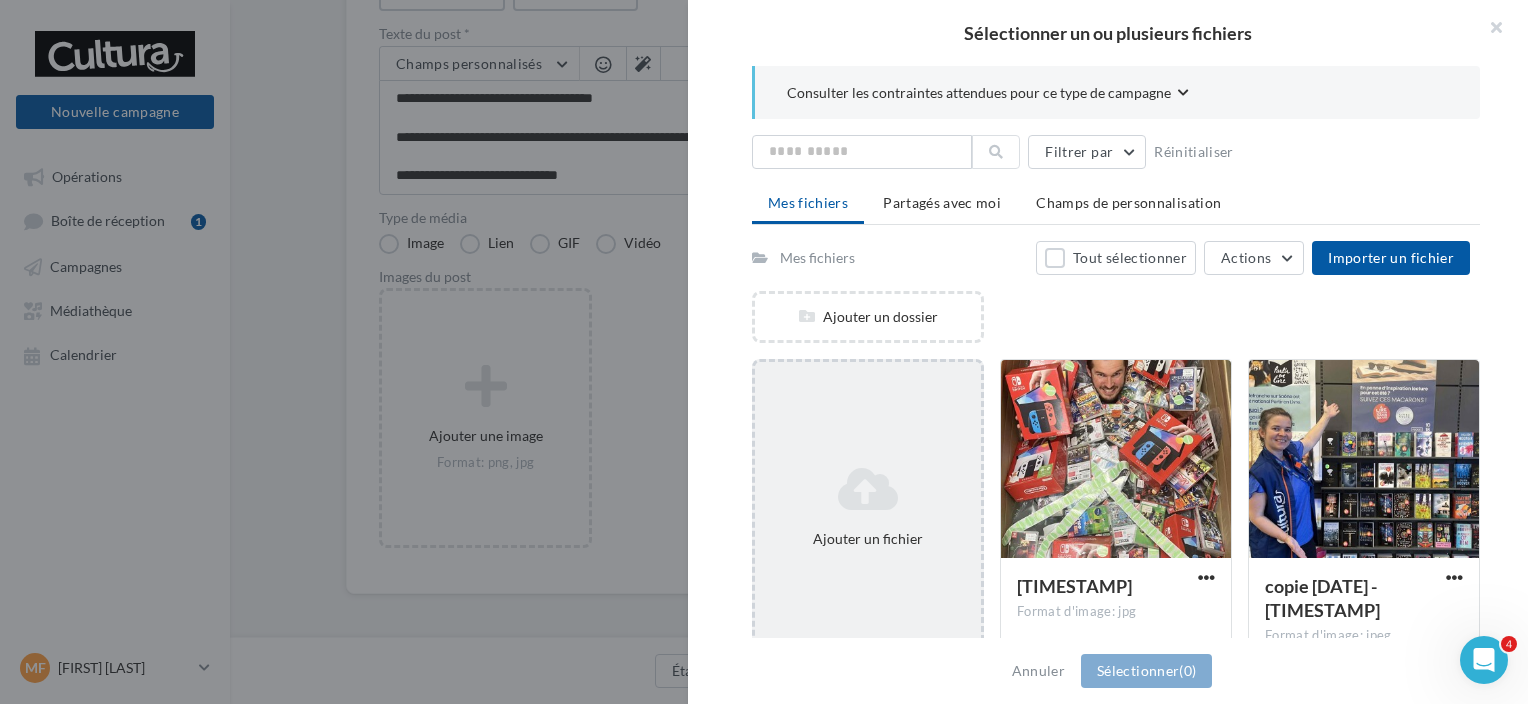 click at bounding box center (868, 489) 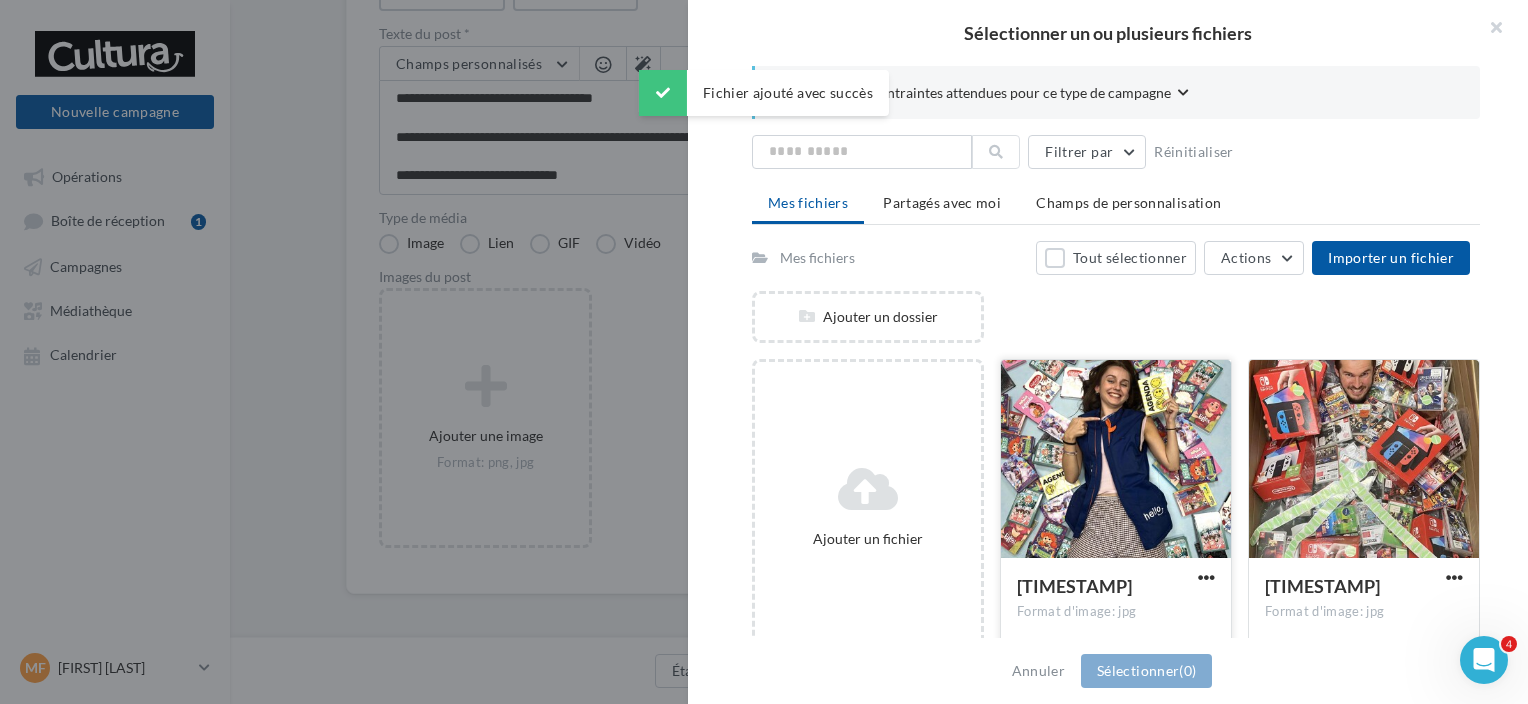 click at bounding box center (1116, 460) 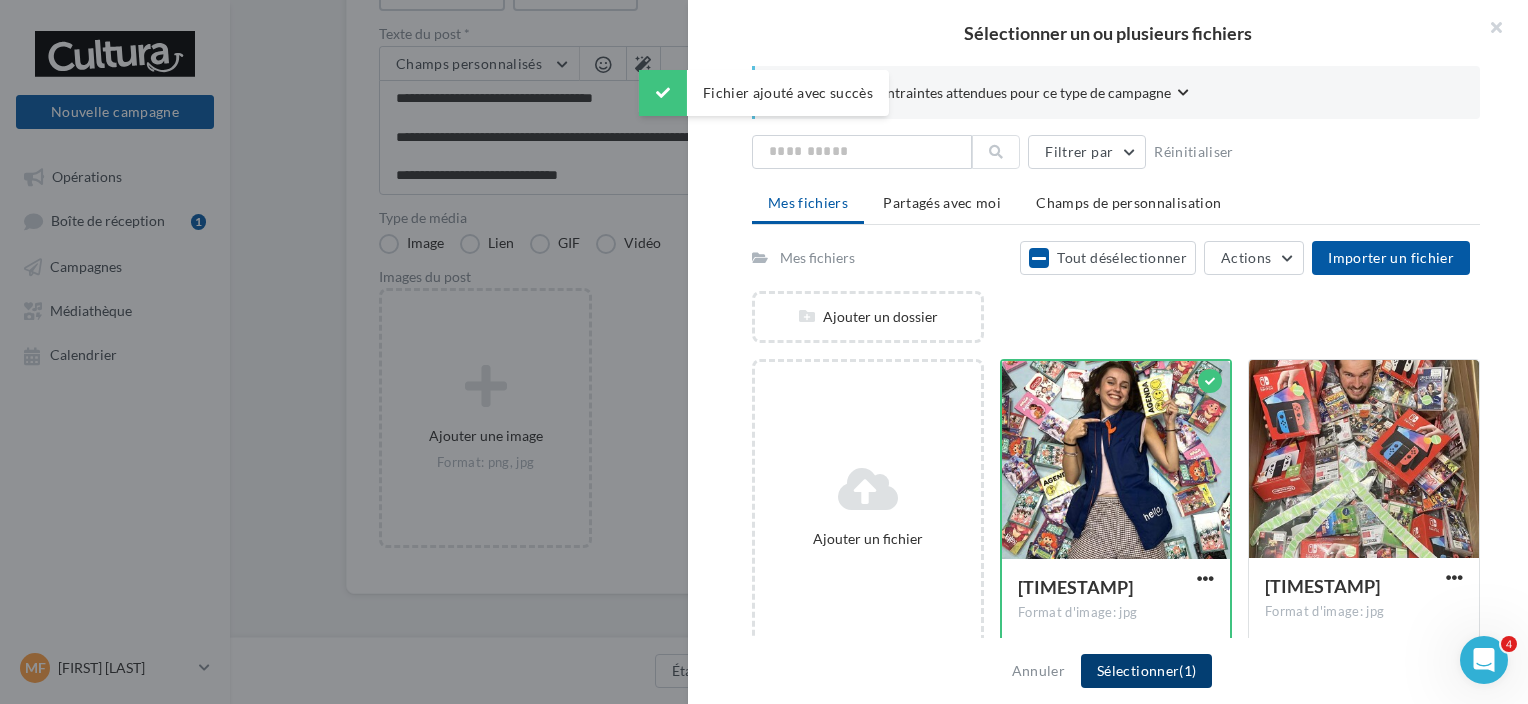 click on "Sélectionner   (1)" at bounding box center (1146, 671) 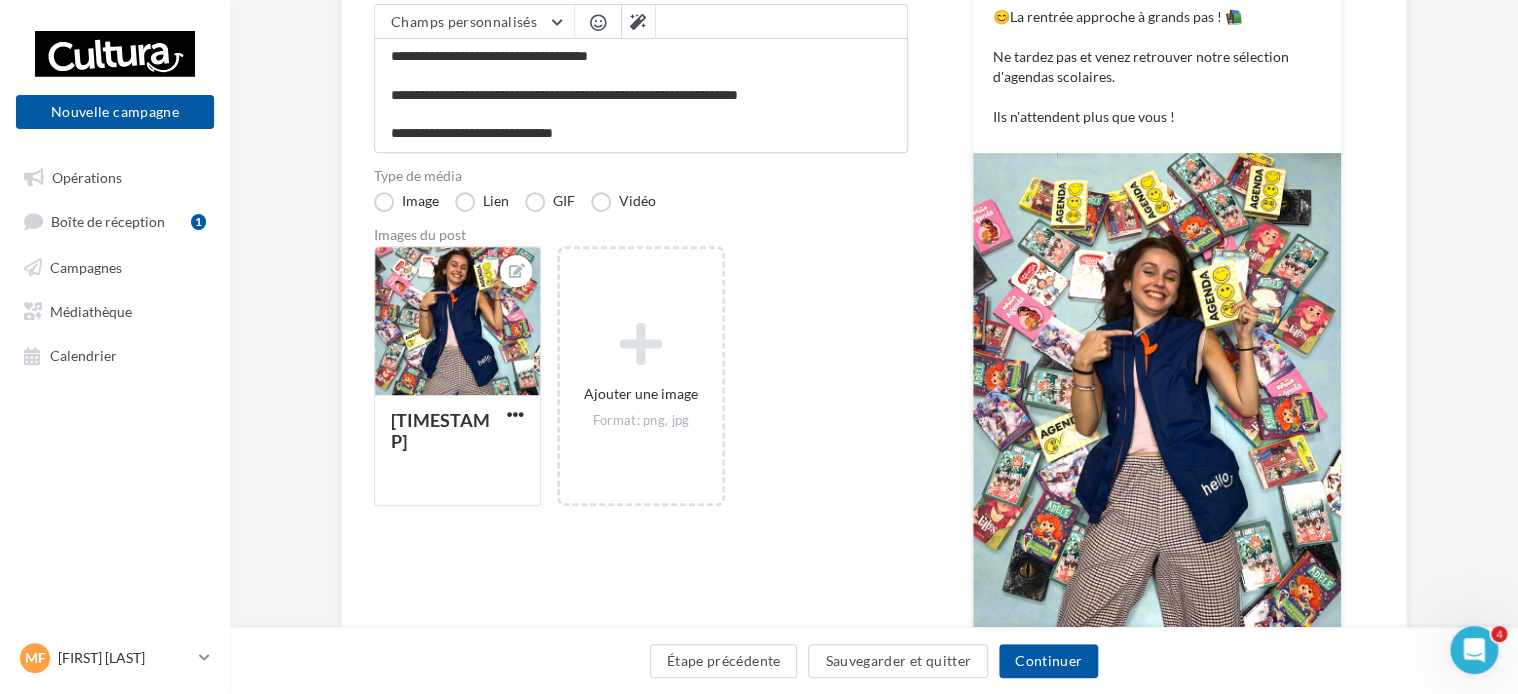 scroll, scrollTop: 322, scrollLeft: 0, axis: vertical 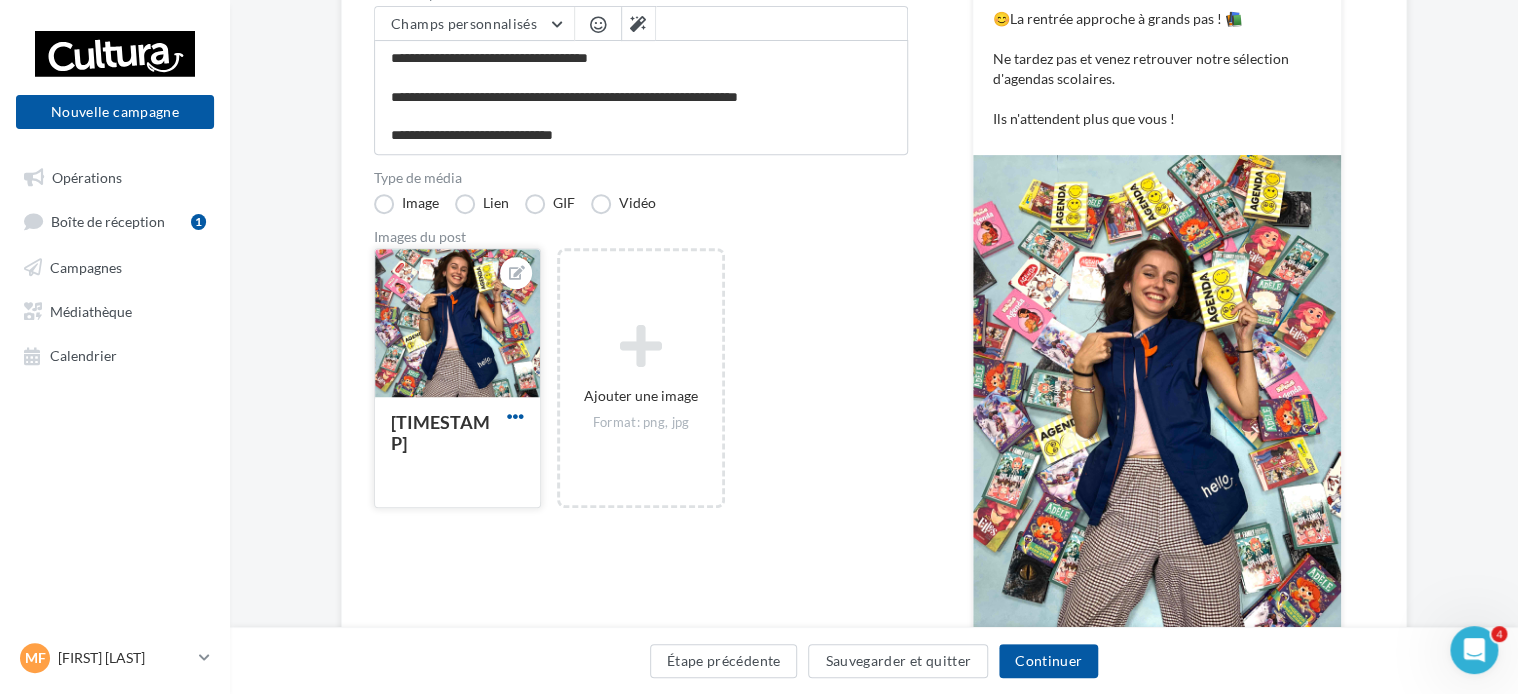 click at bounding box center (515, 416) 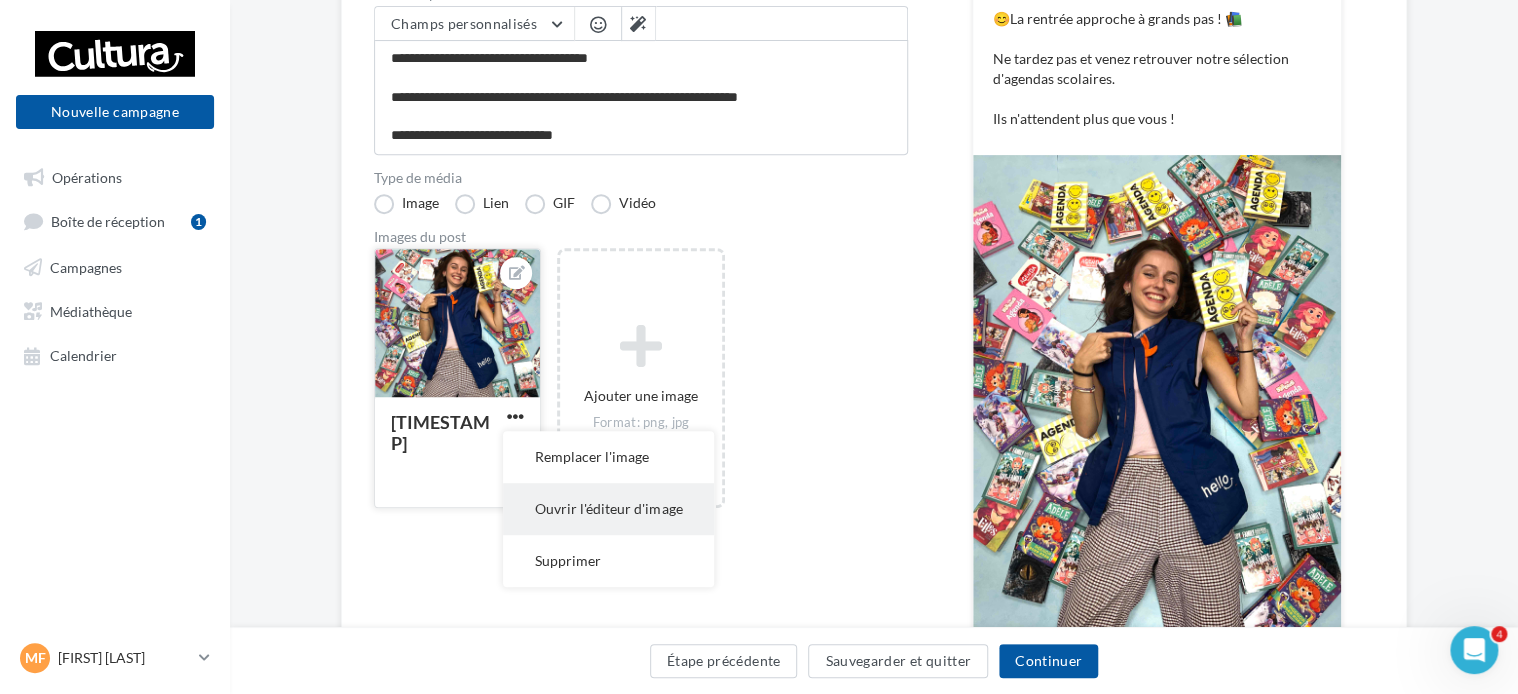 click on "Ouvrir l'éditeur d'image" at bounding box center (608, 509) 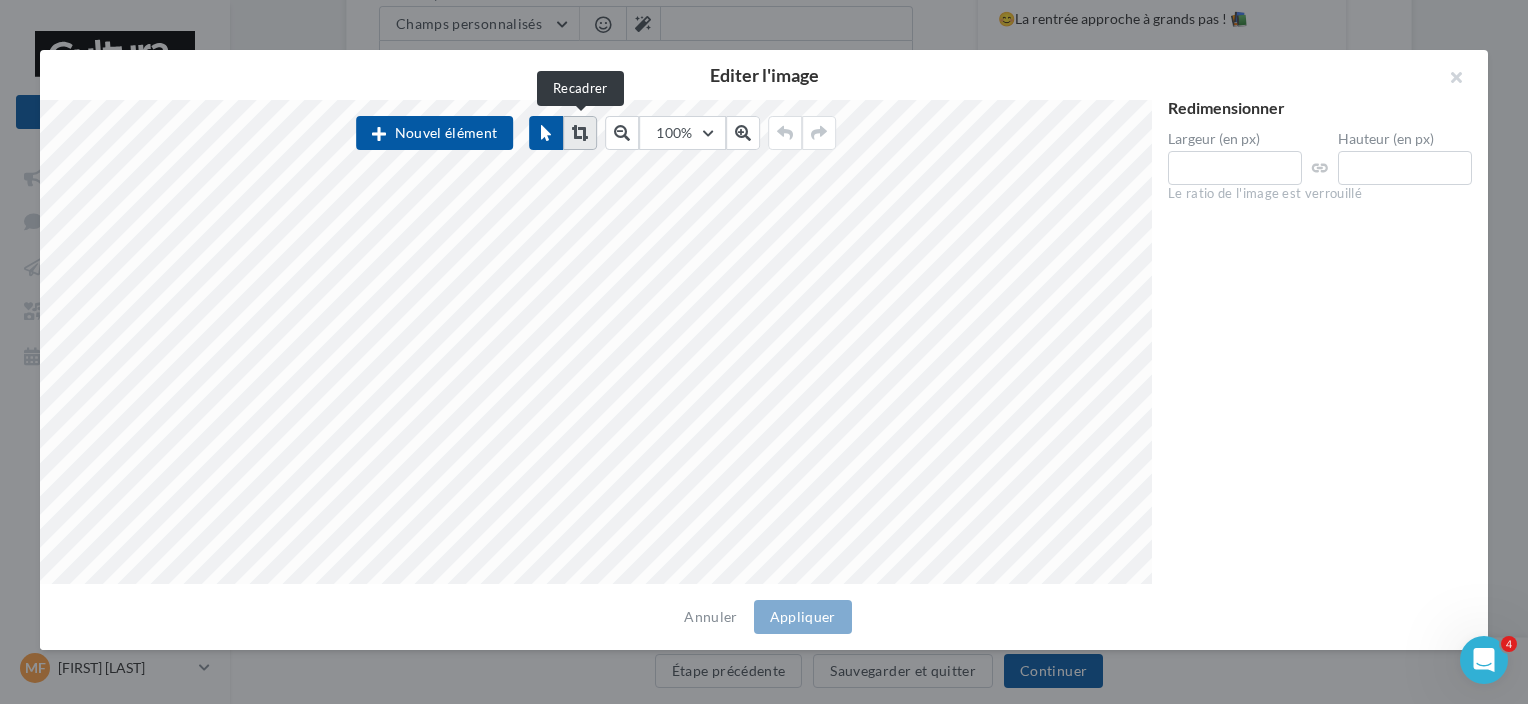 click at bounding box center [580, 133] 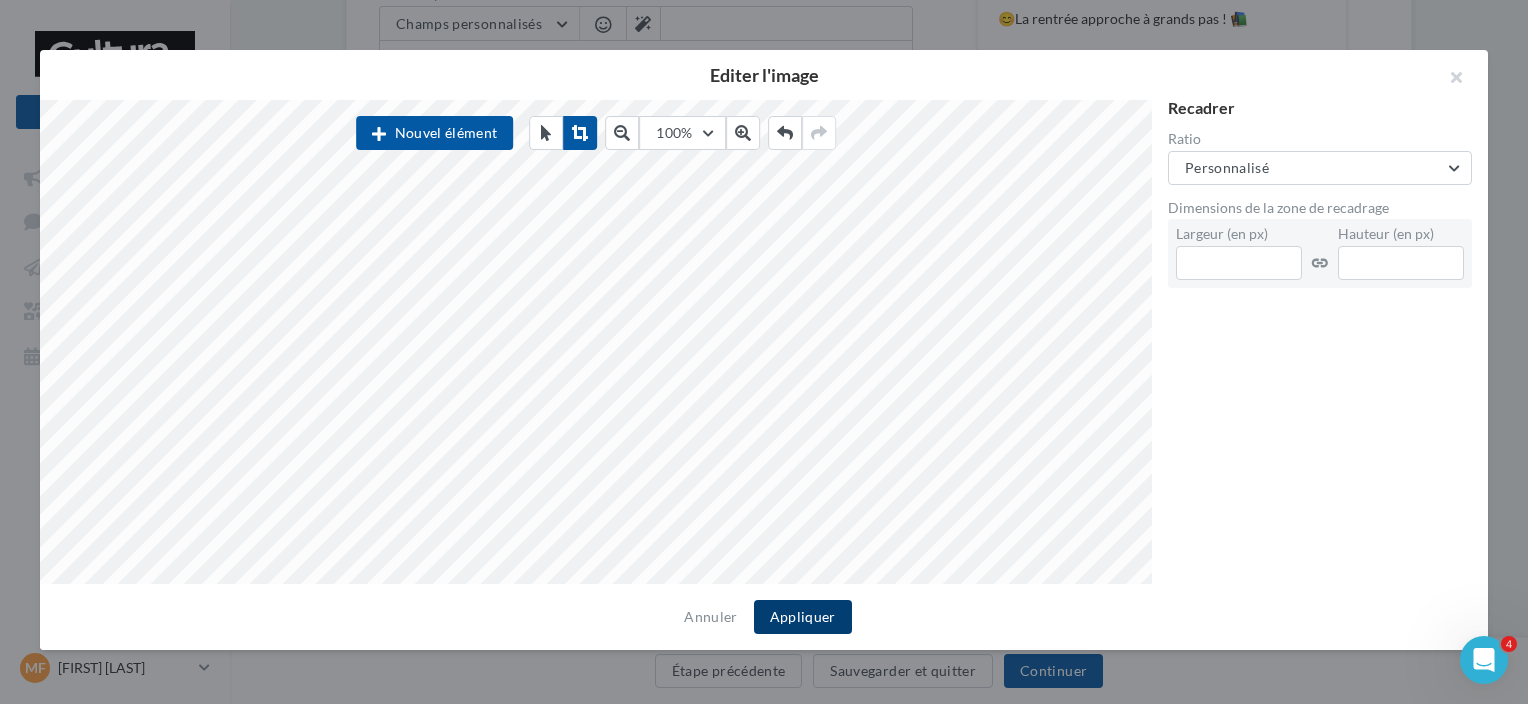 click on "Appliquer" at bounding box center [803, 617] 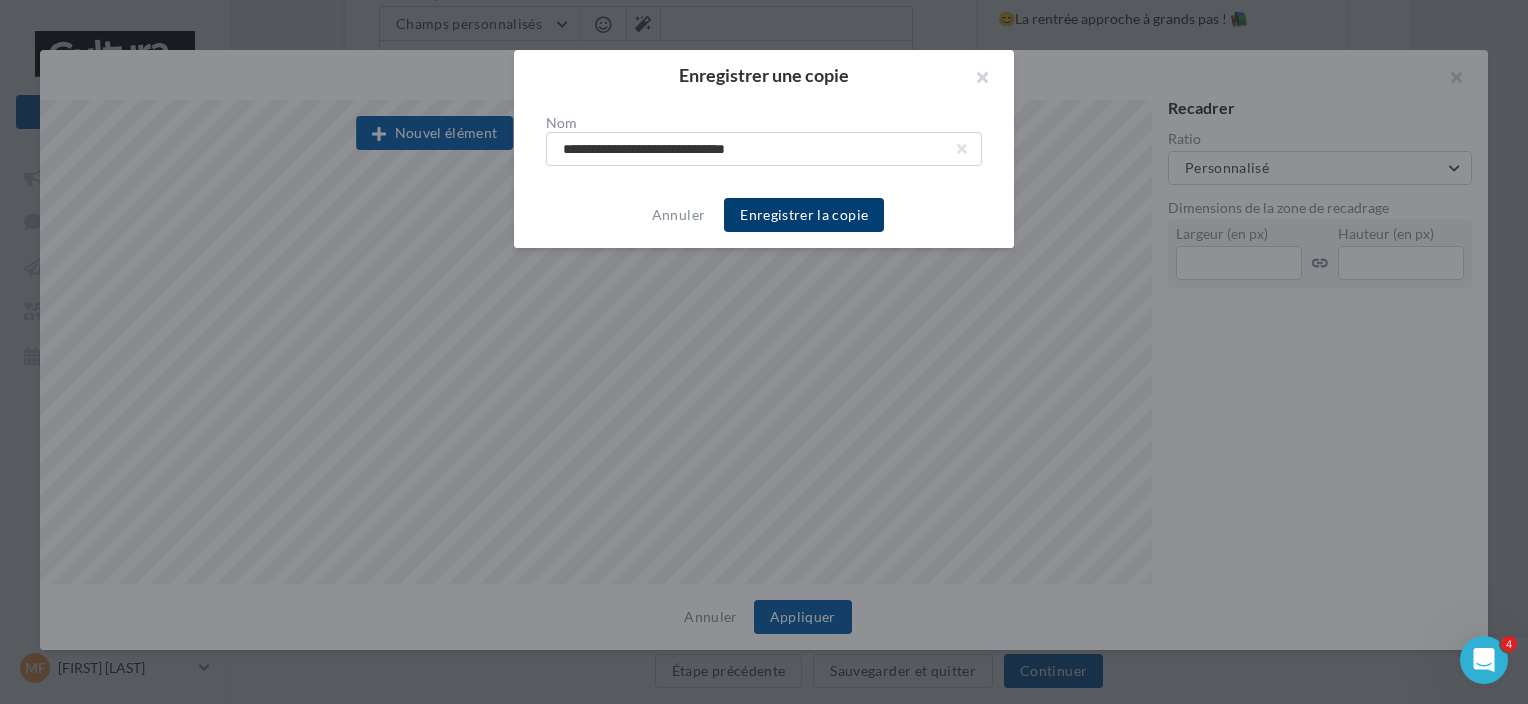 click on "Enregistrer la copie" at bounding box center (804, 215) 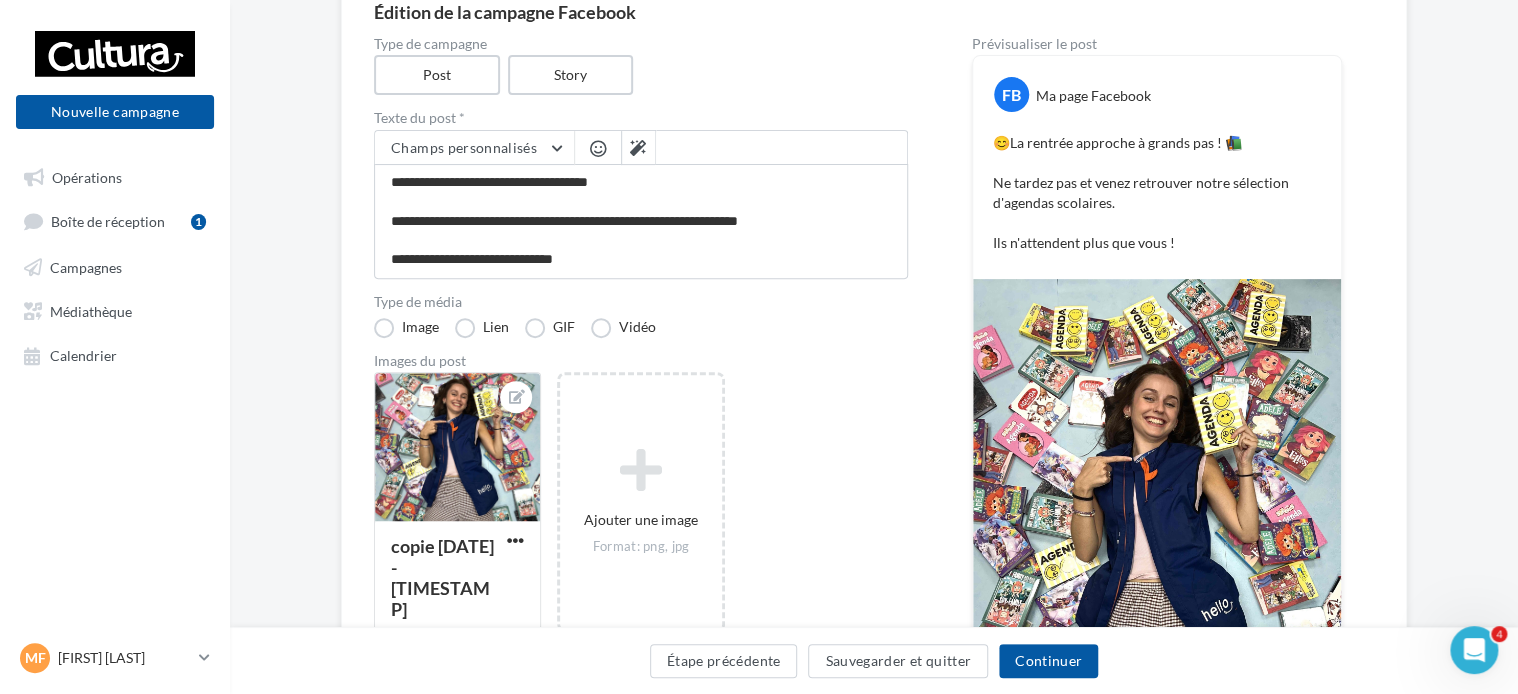 scroll, scrollTop: 197, scrollLeft: 0, axis: vertical 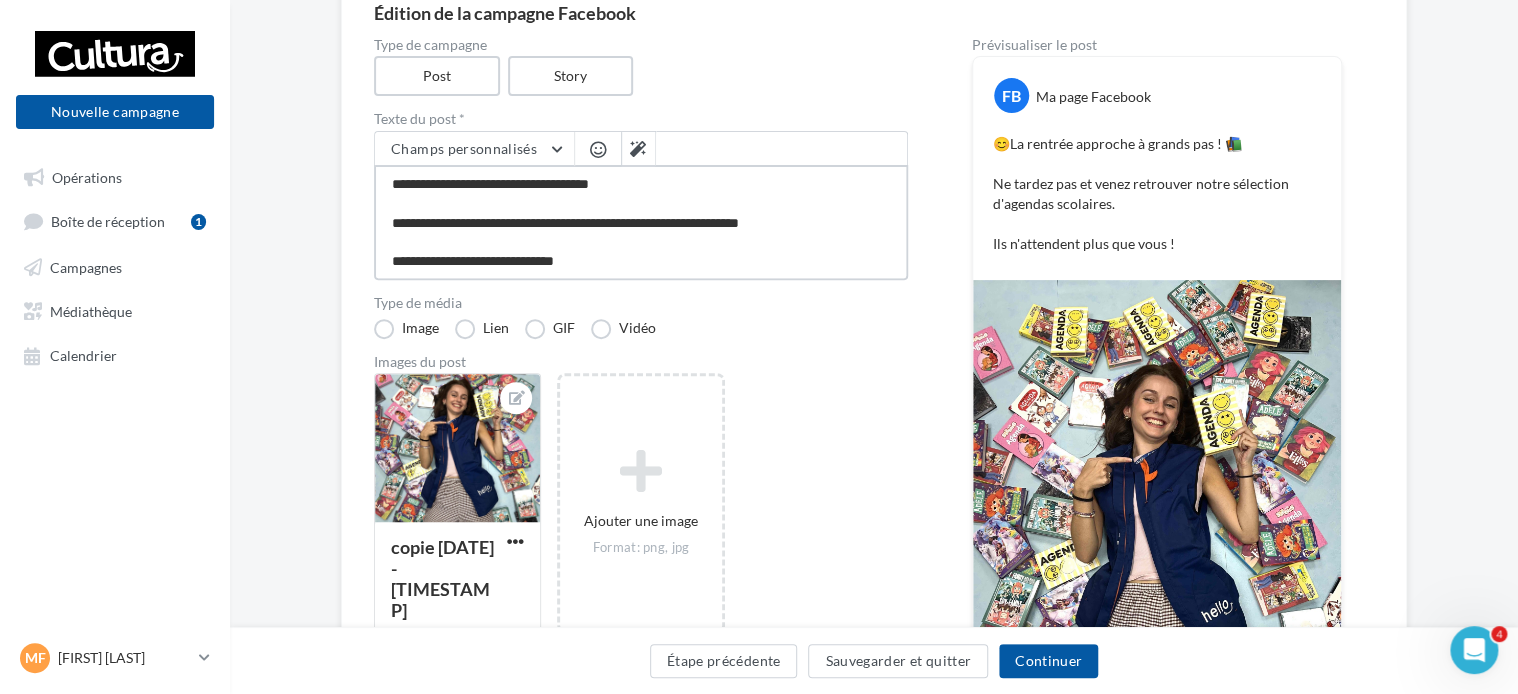 click on "**********" at bounding box center (641, 222) 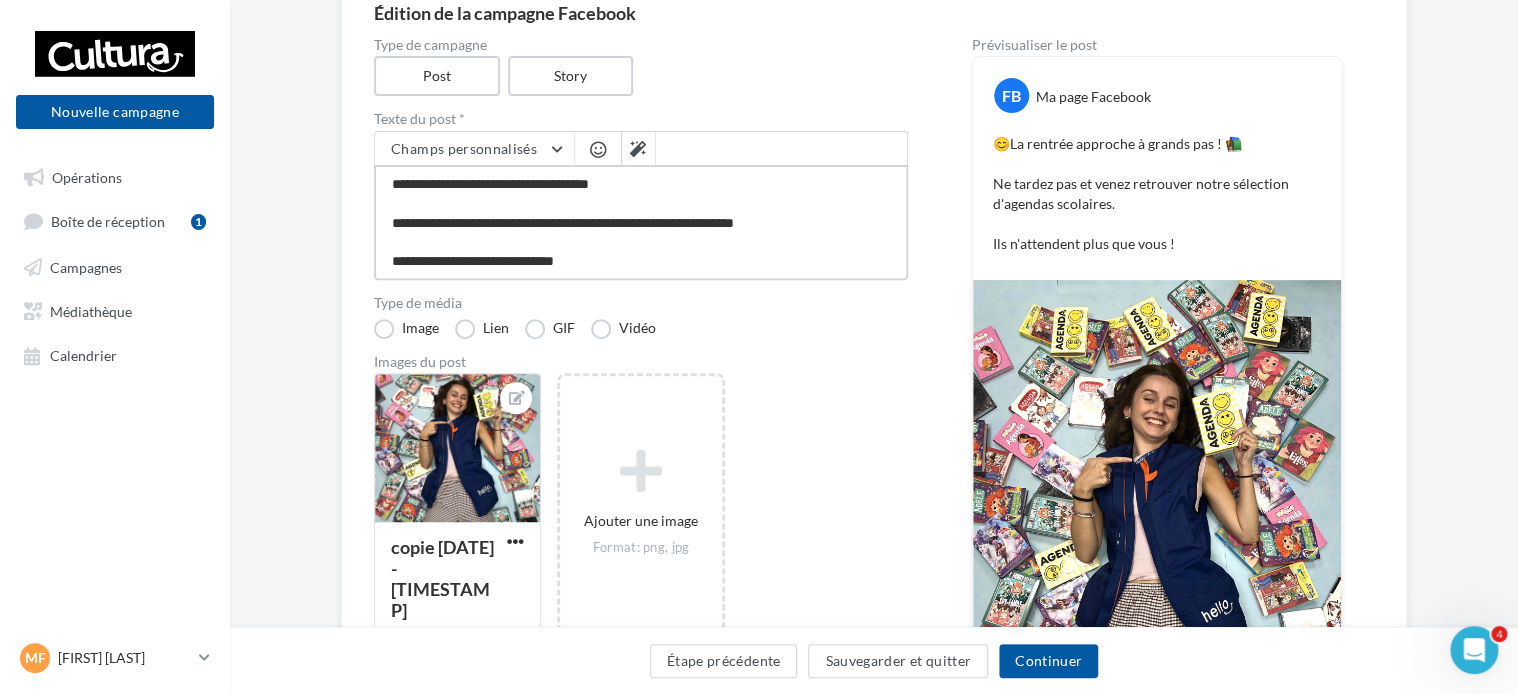 type on "**********" 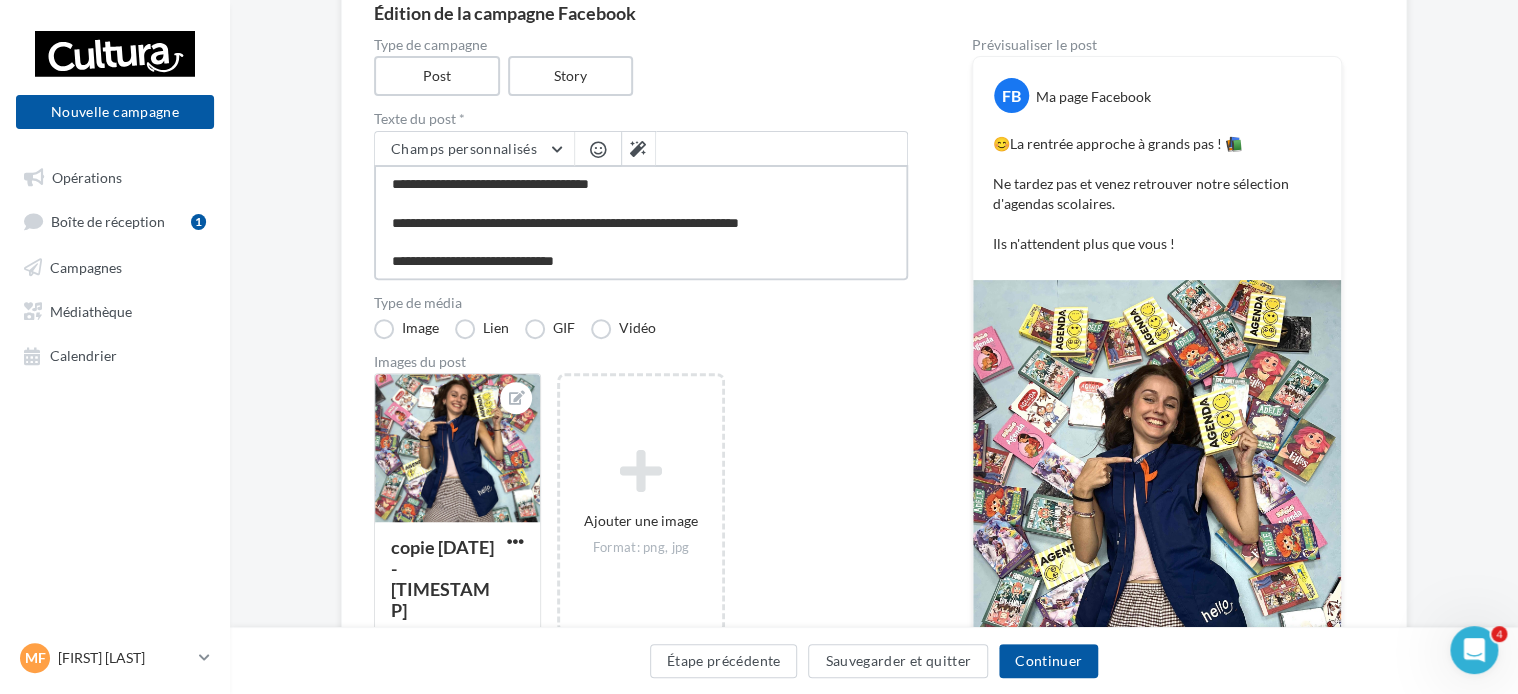 type on "**********" 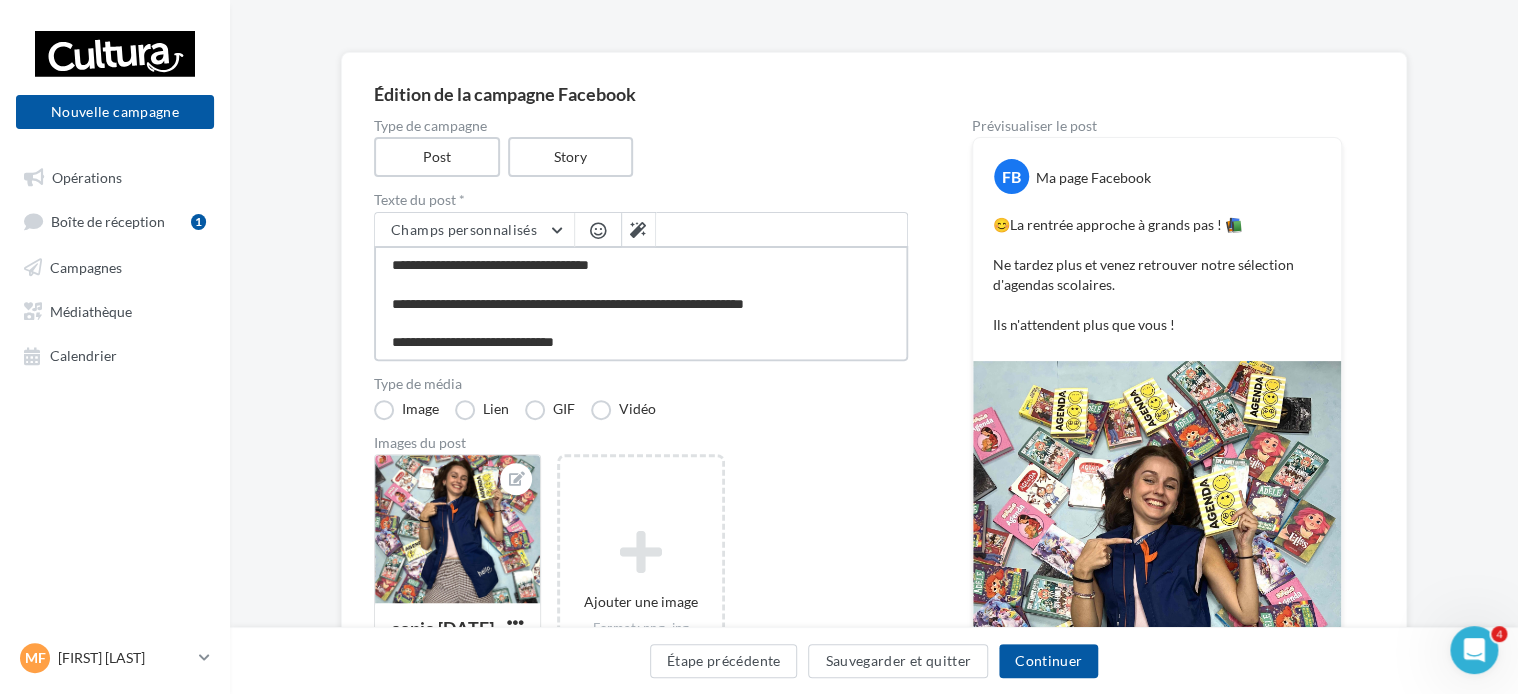 scroll, scrollTop: 115, scrollLeft: 0, axis: vertical 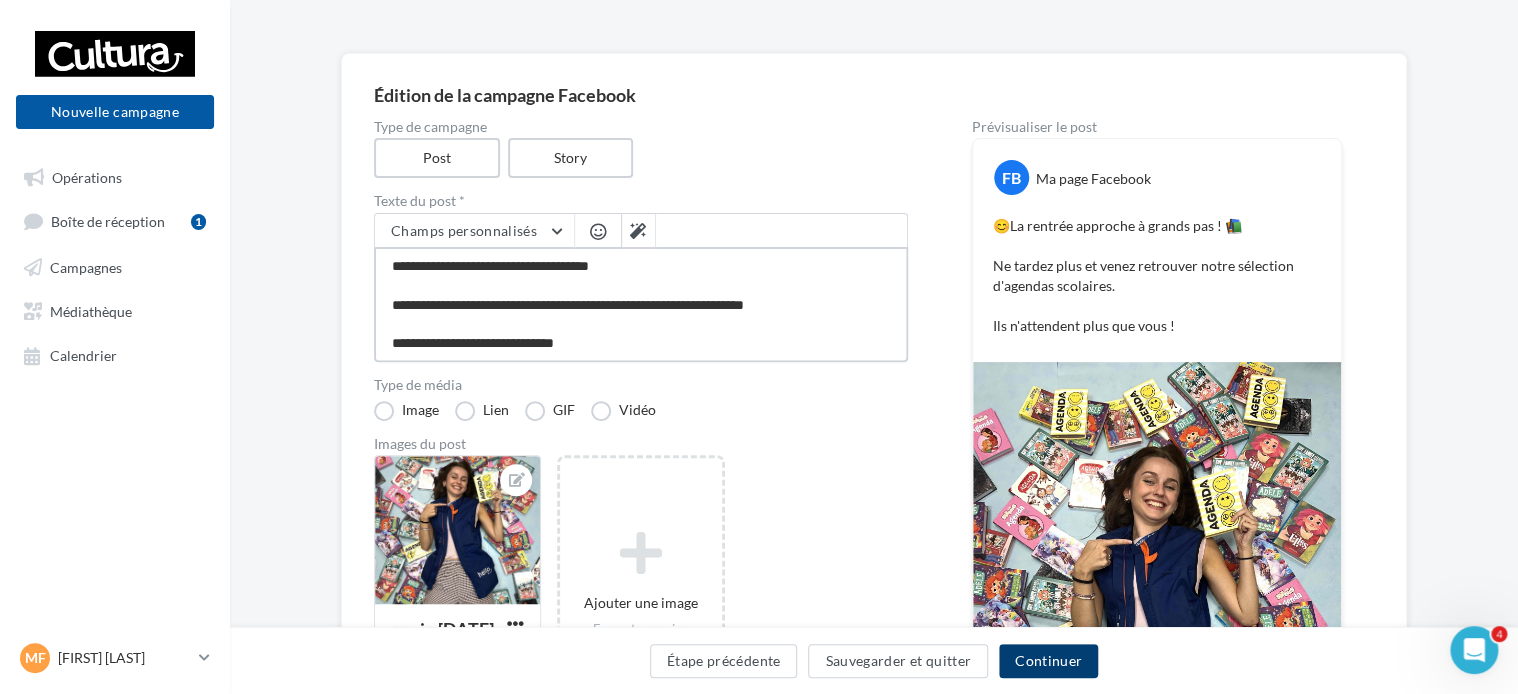 type on "**********" 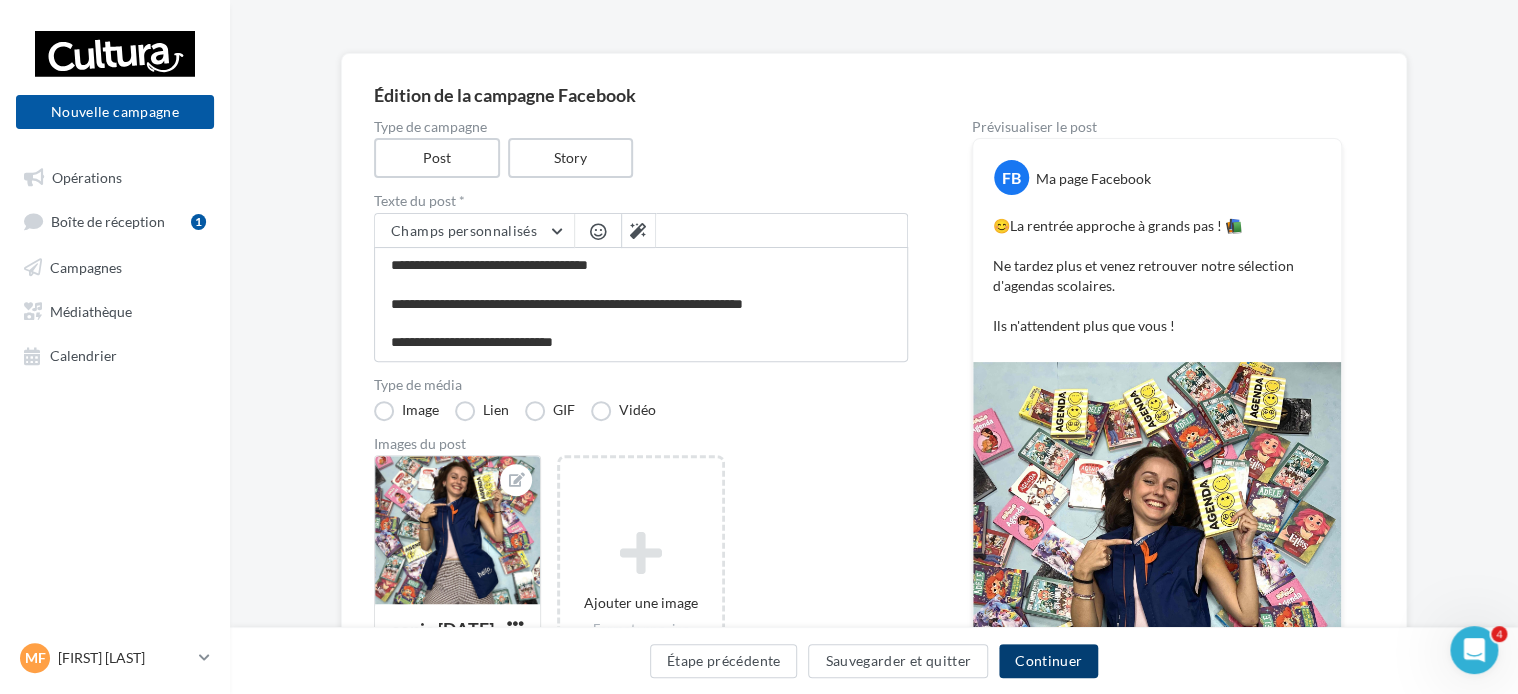 click on "Continuer" at bounding box center (1048, 661) 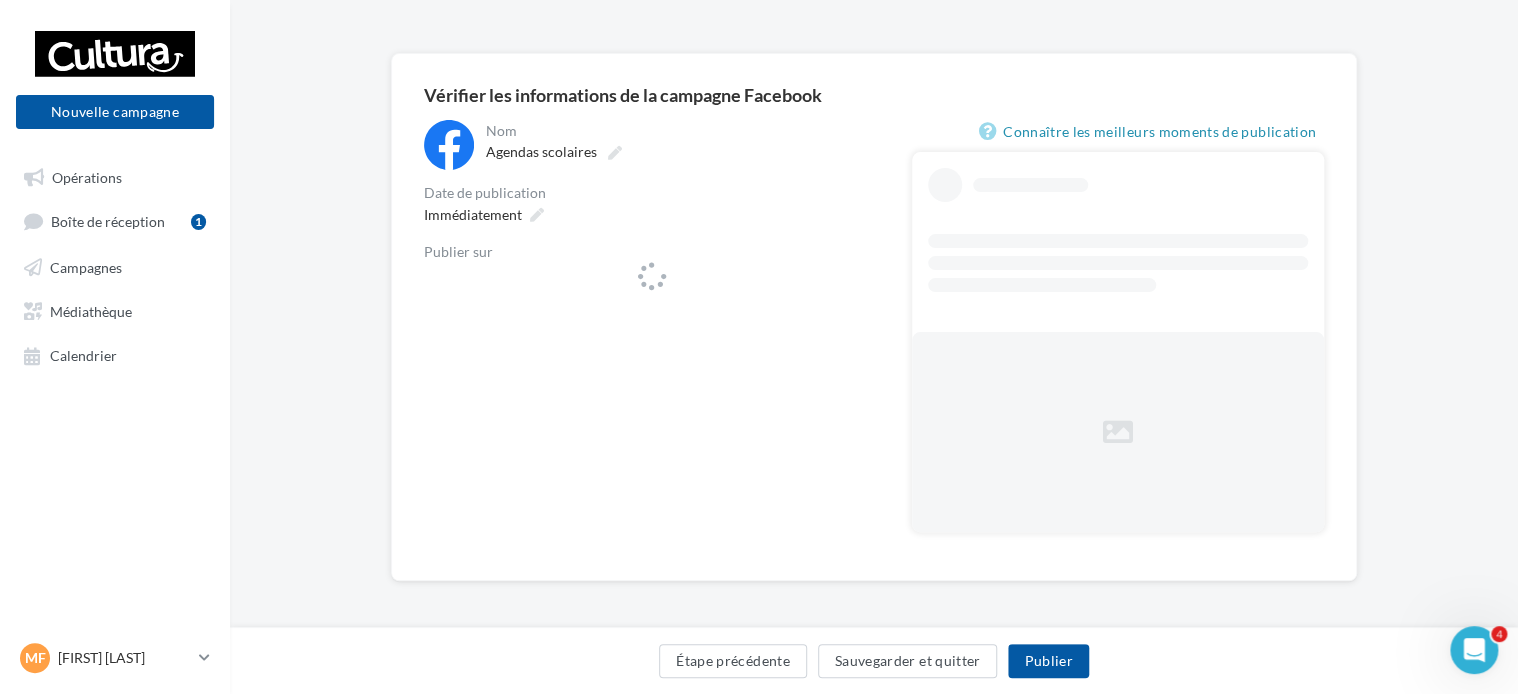 scroll, scrollTop: 0, scrollLeft: 0, axis: both 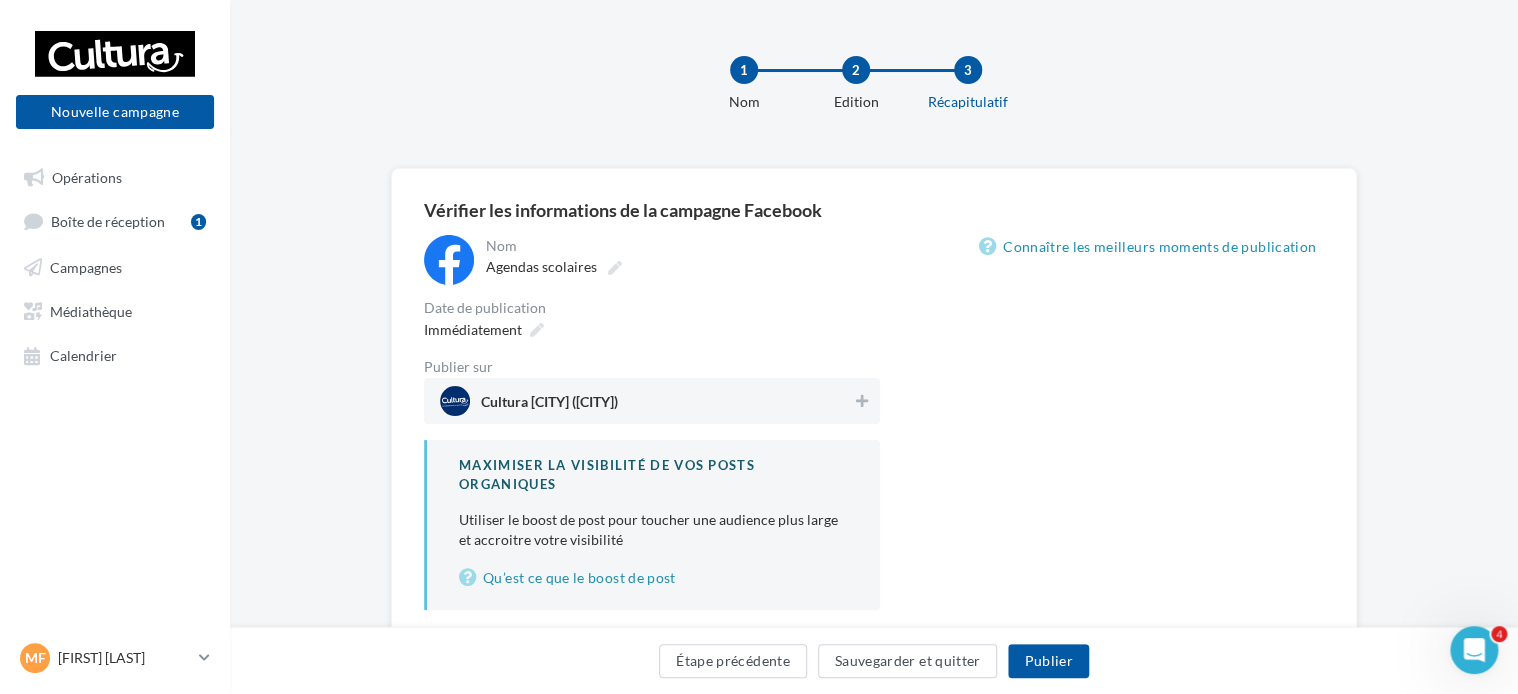 click on "Cultura Villefranche-sur-Saône (Villefranche-sur-Saône)" at bounding box center (646, 401) 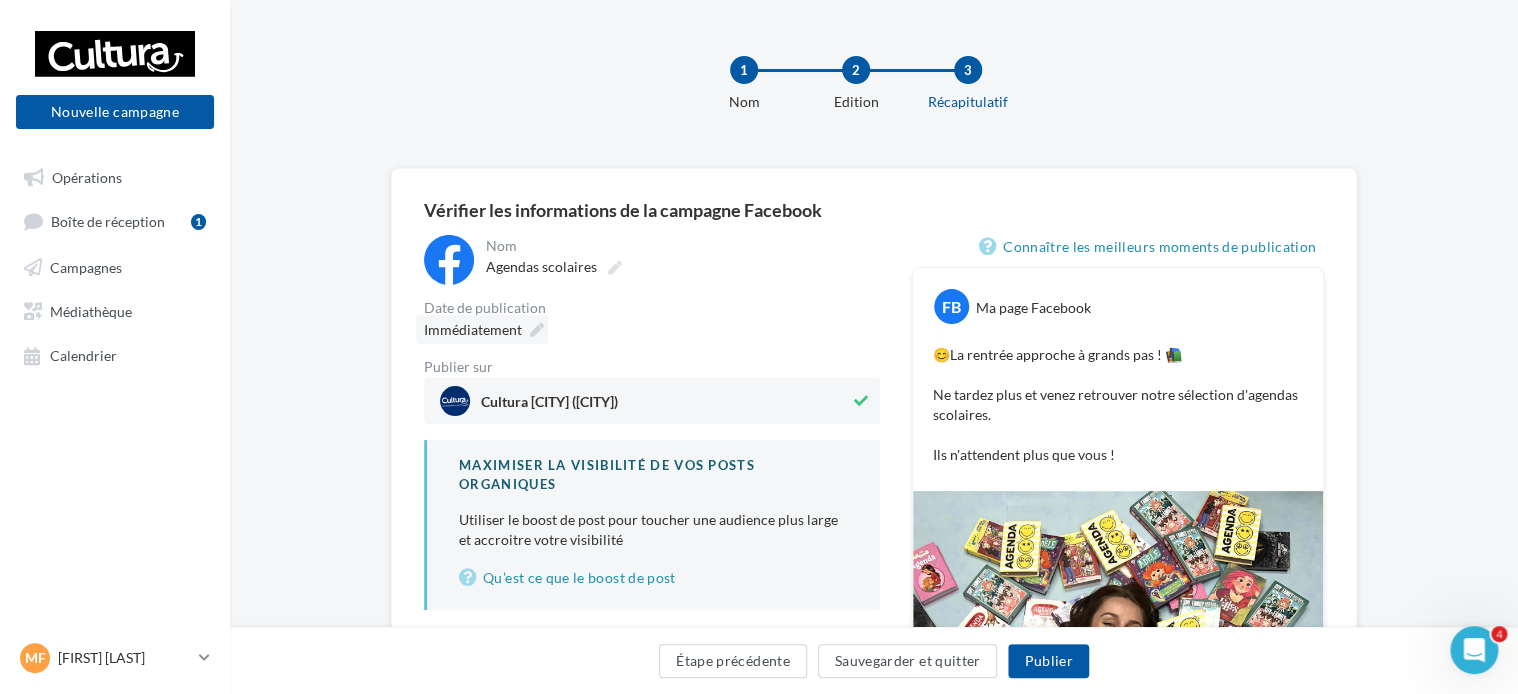 click at bounding box center [537, 330] 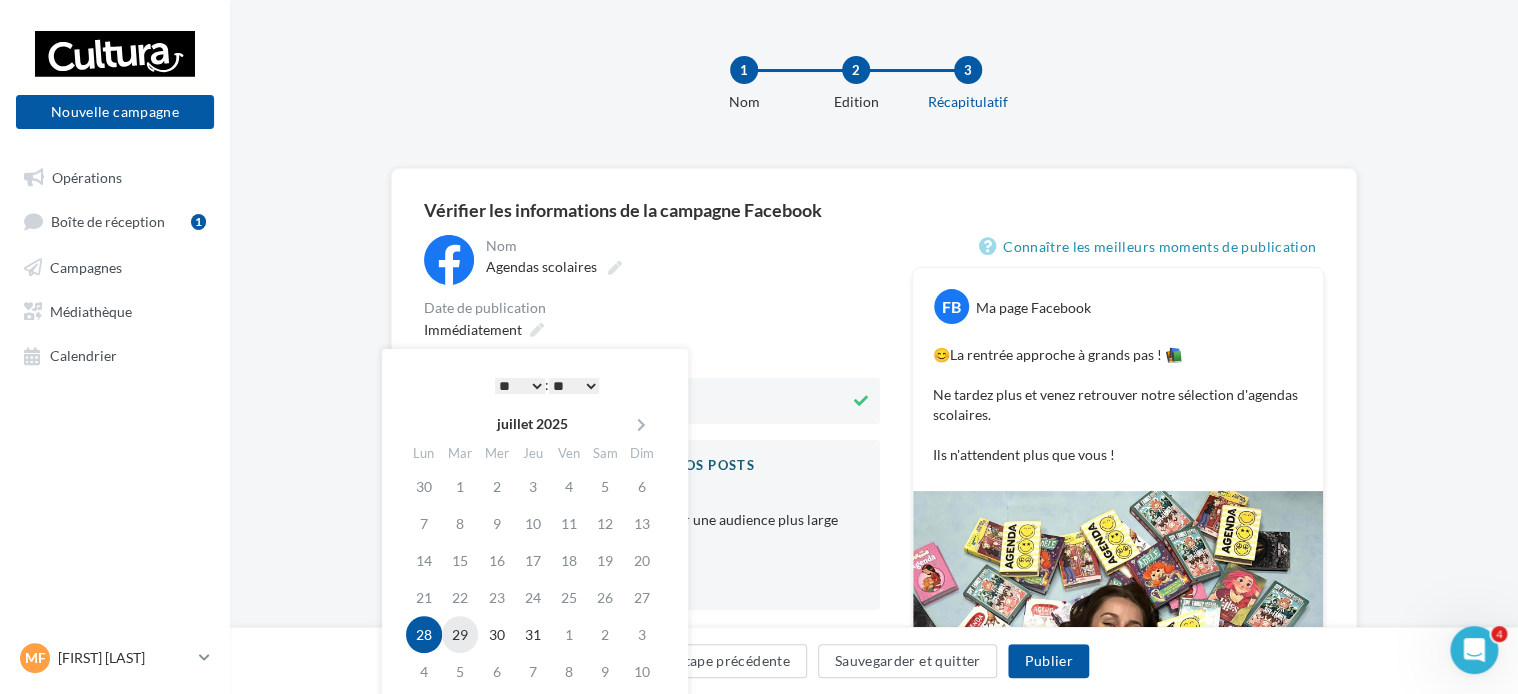 click on "29" at bounding box center (460, 634) 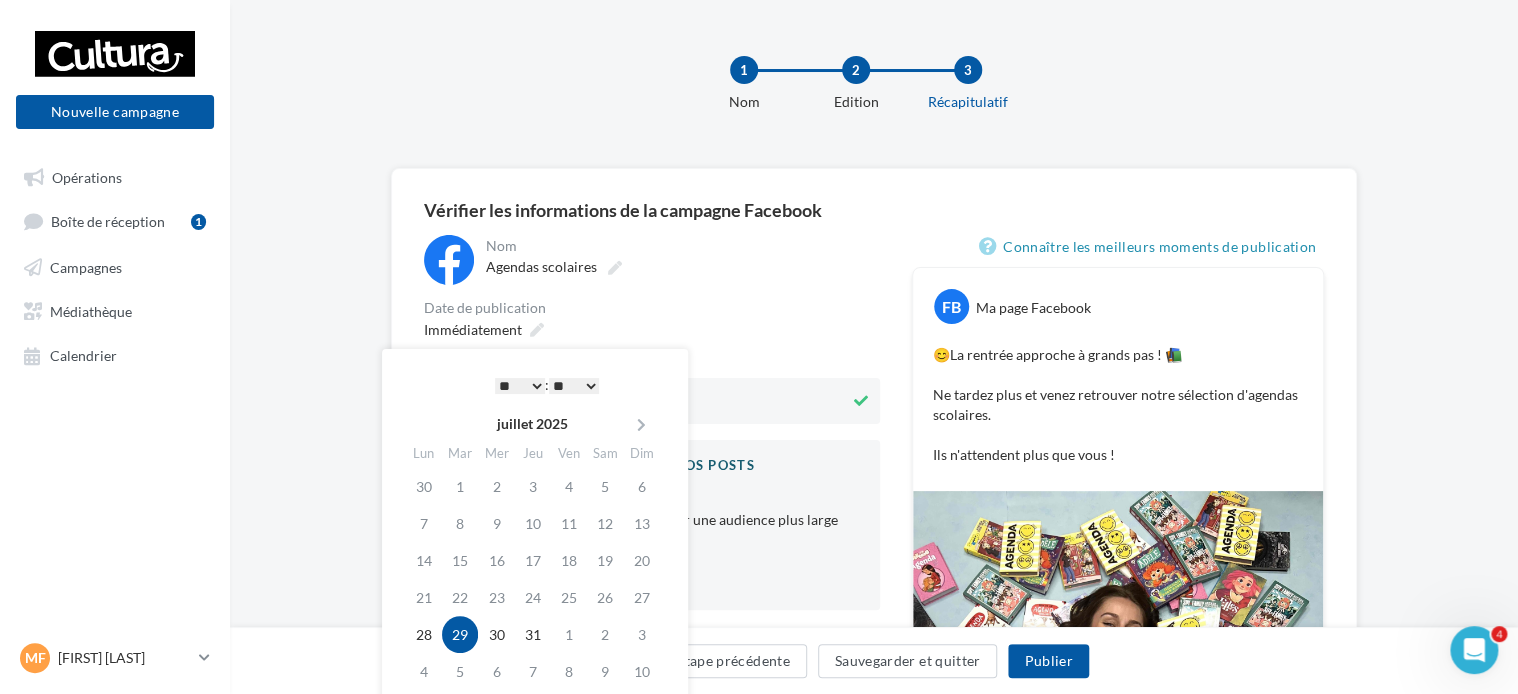 click on "* * * * * * * * * * ** ** ** ** ** ** ** ** ** ** ** ** ** **" at bounding box center (520, 386) 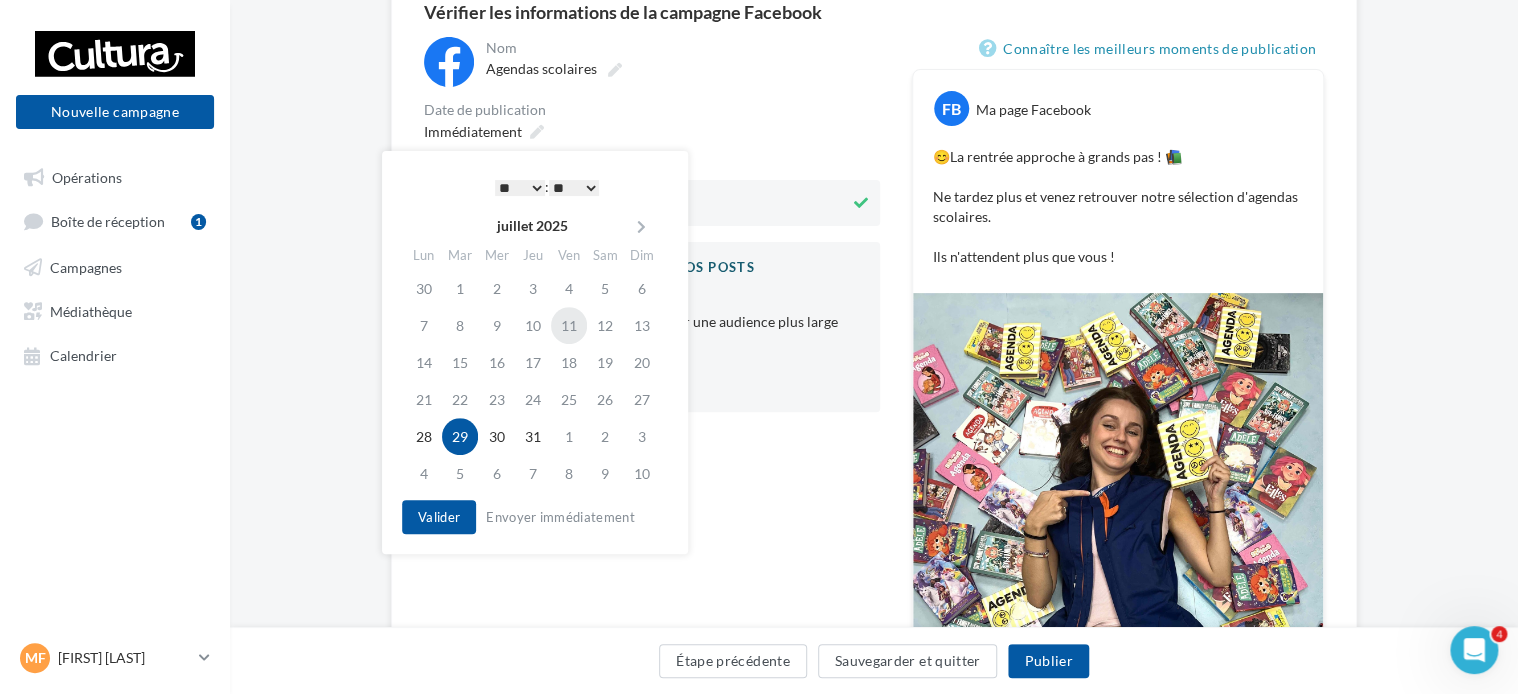 scroll, scrollTop: 202, scrollLeft: 0, axis: vertical 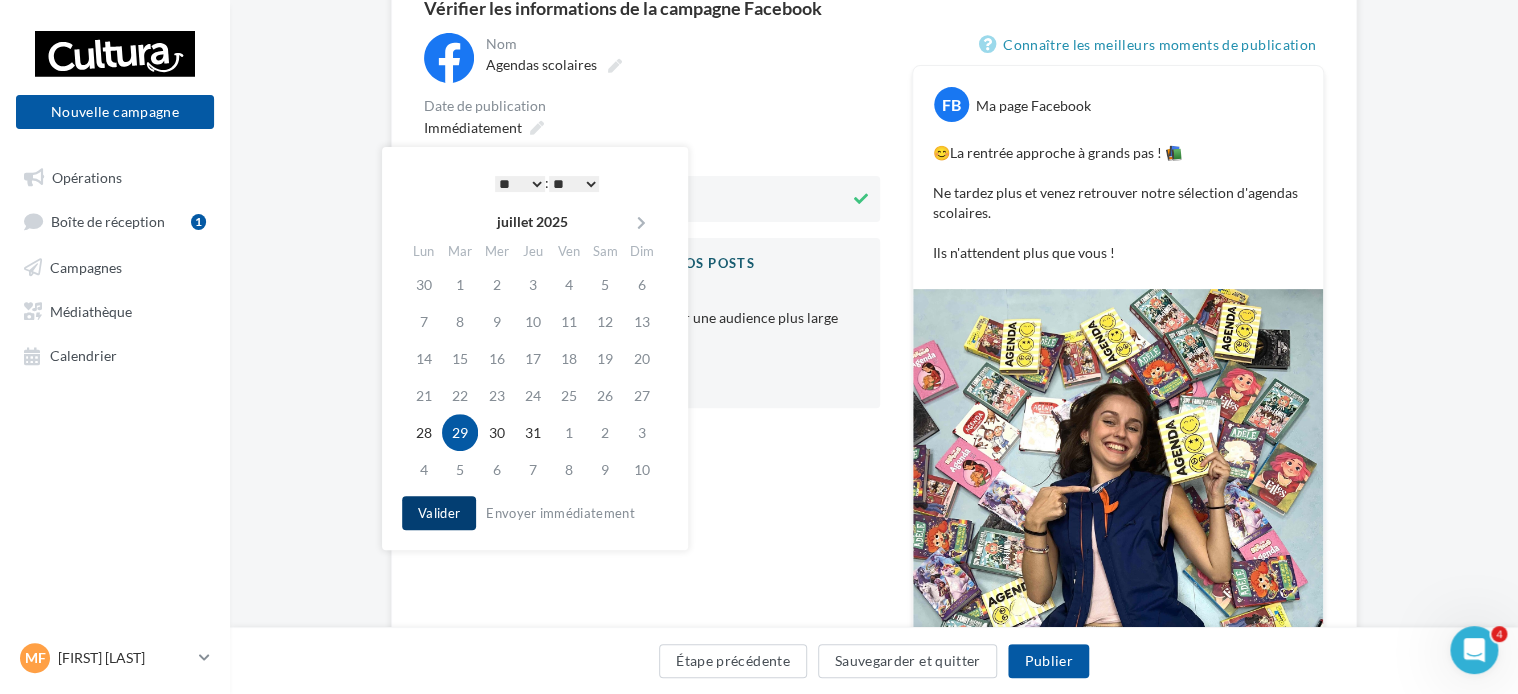 click on "Valider" at bounding box center (439, 513) 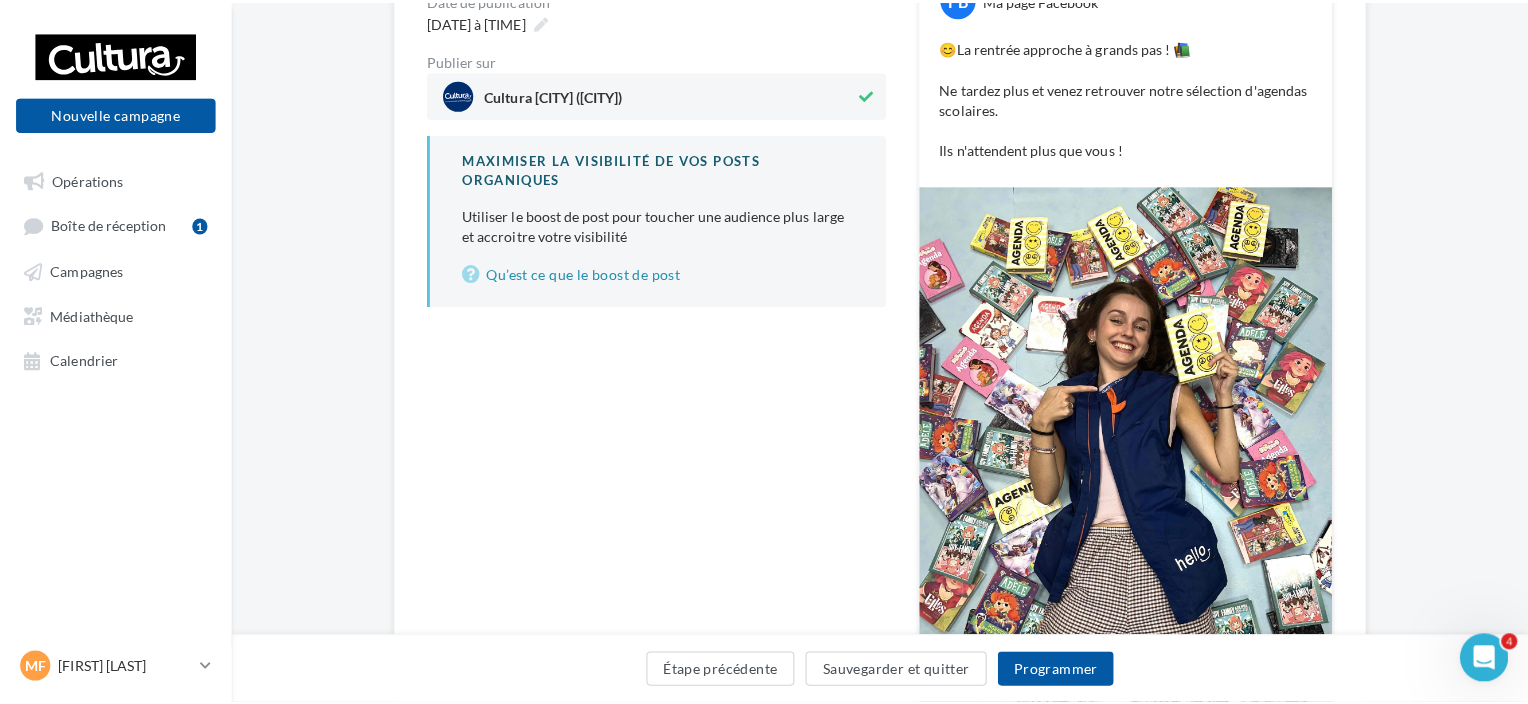 scroll, scrollTop: 309, scrollLeft: 0, axis: vertical 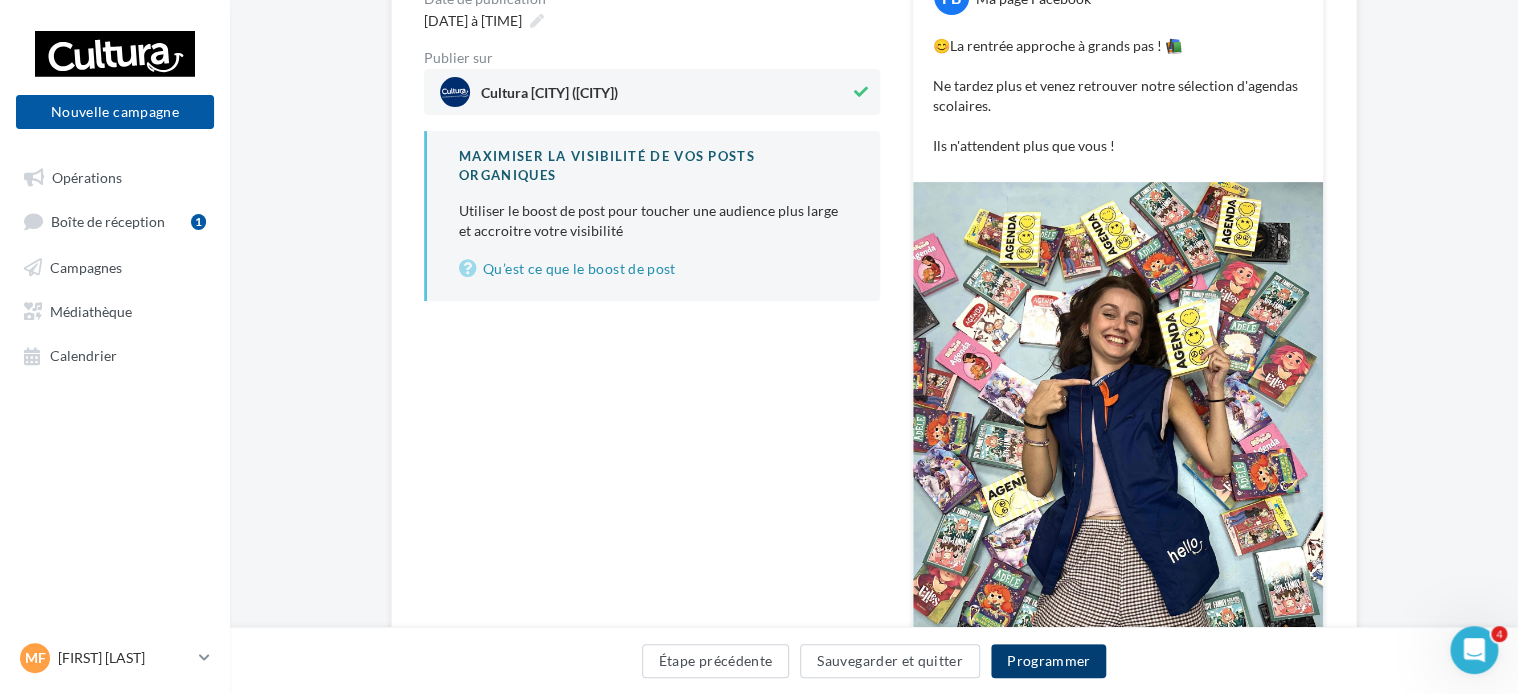 click on "Programmer" at bounding box center [1049, 661] 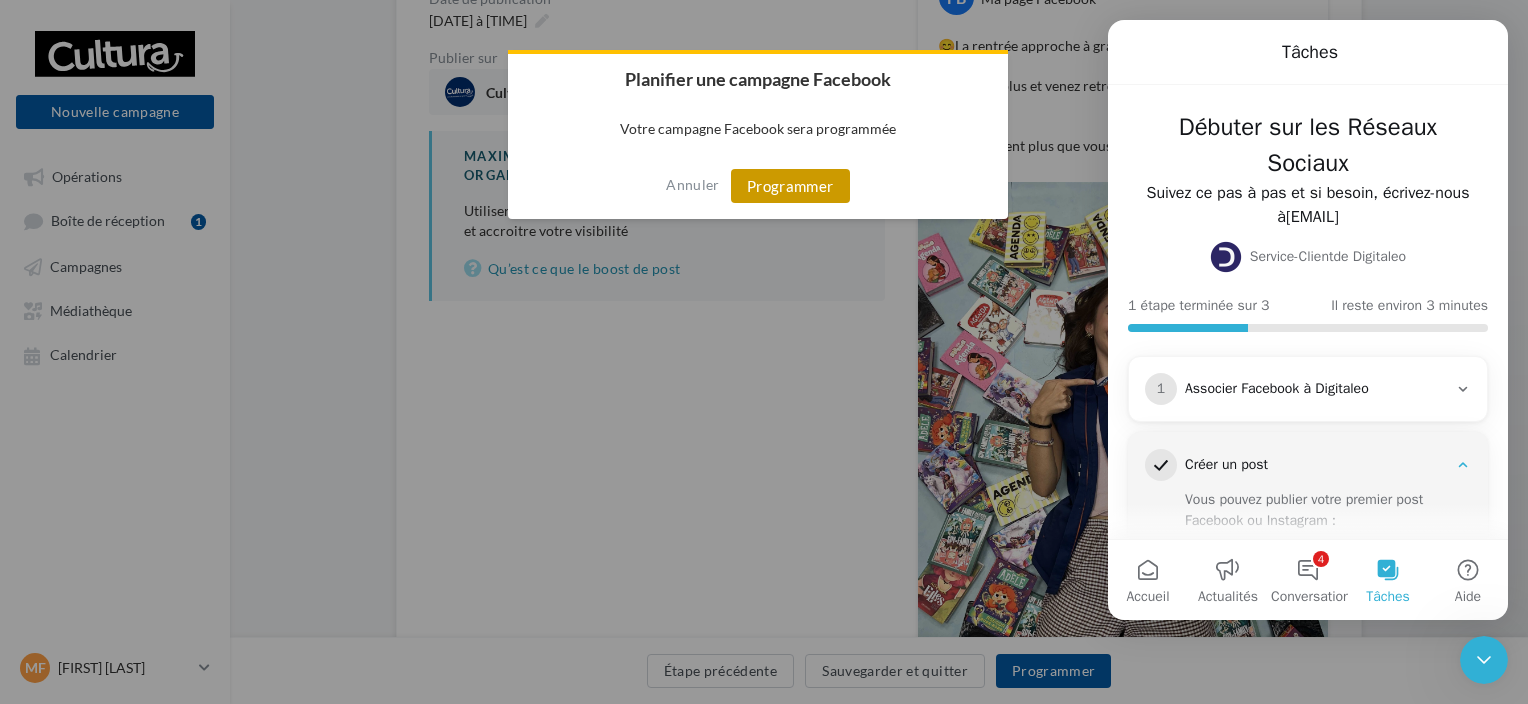 scroll, scrollTop: 0, scrollLeft: 0, axis: both 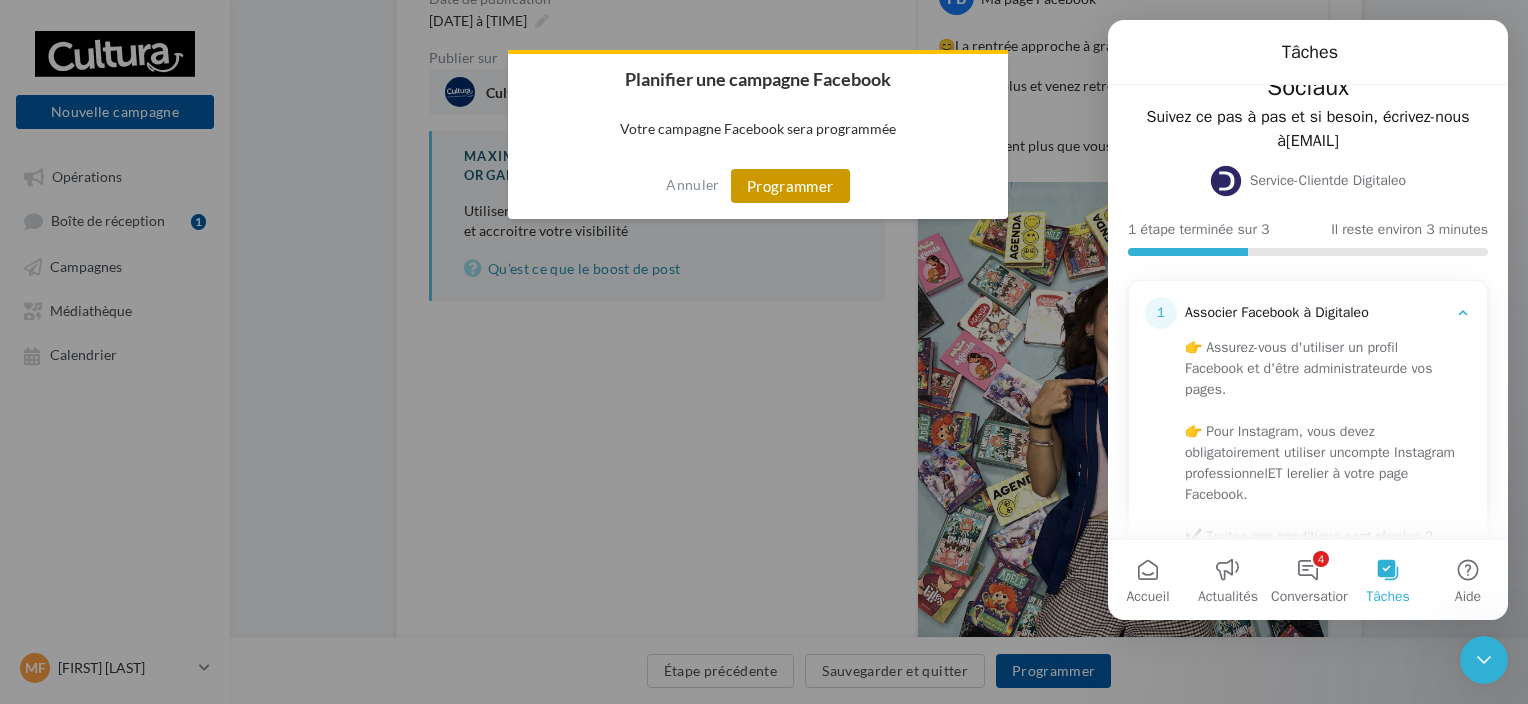 click on "Programmer" at bounding box center [790, 186] 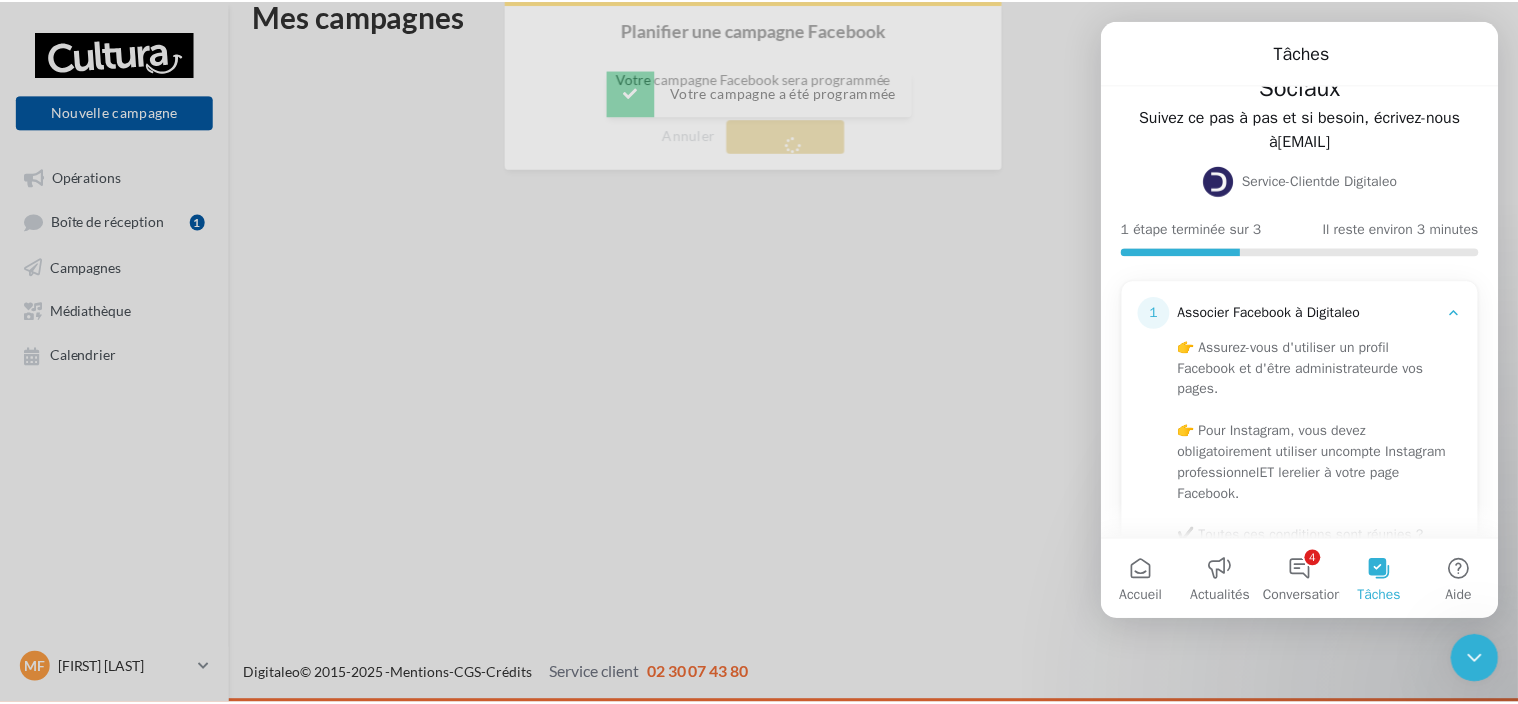 scroll, scrollTop: 32, scrollLeft: 0, axis: vertical 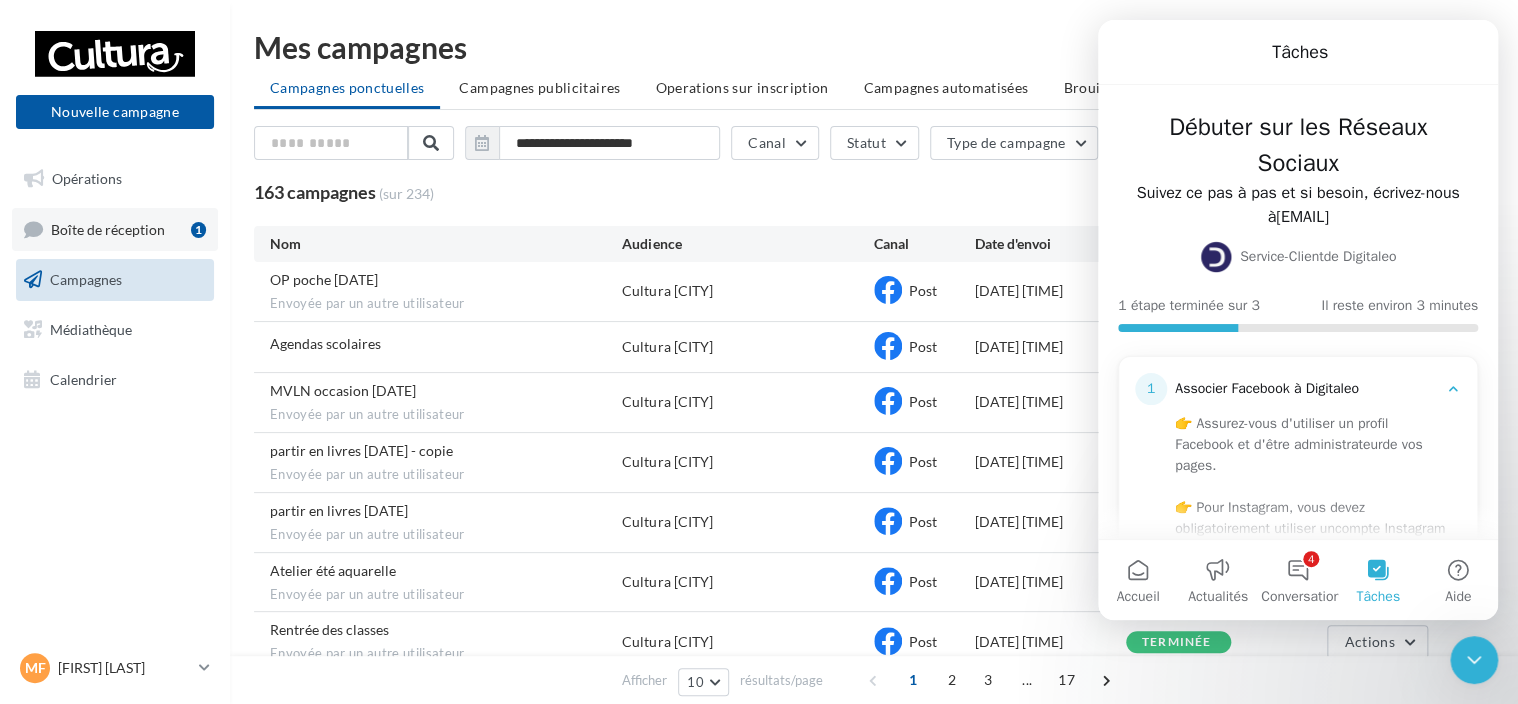 click on "Boîte de réception" at bounding box center [108, 228] 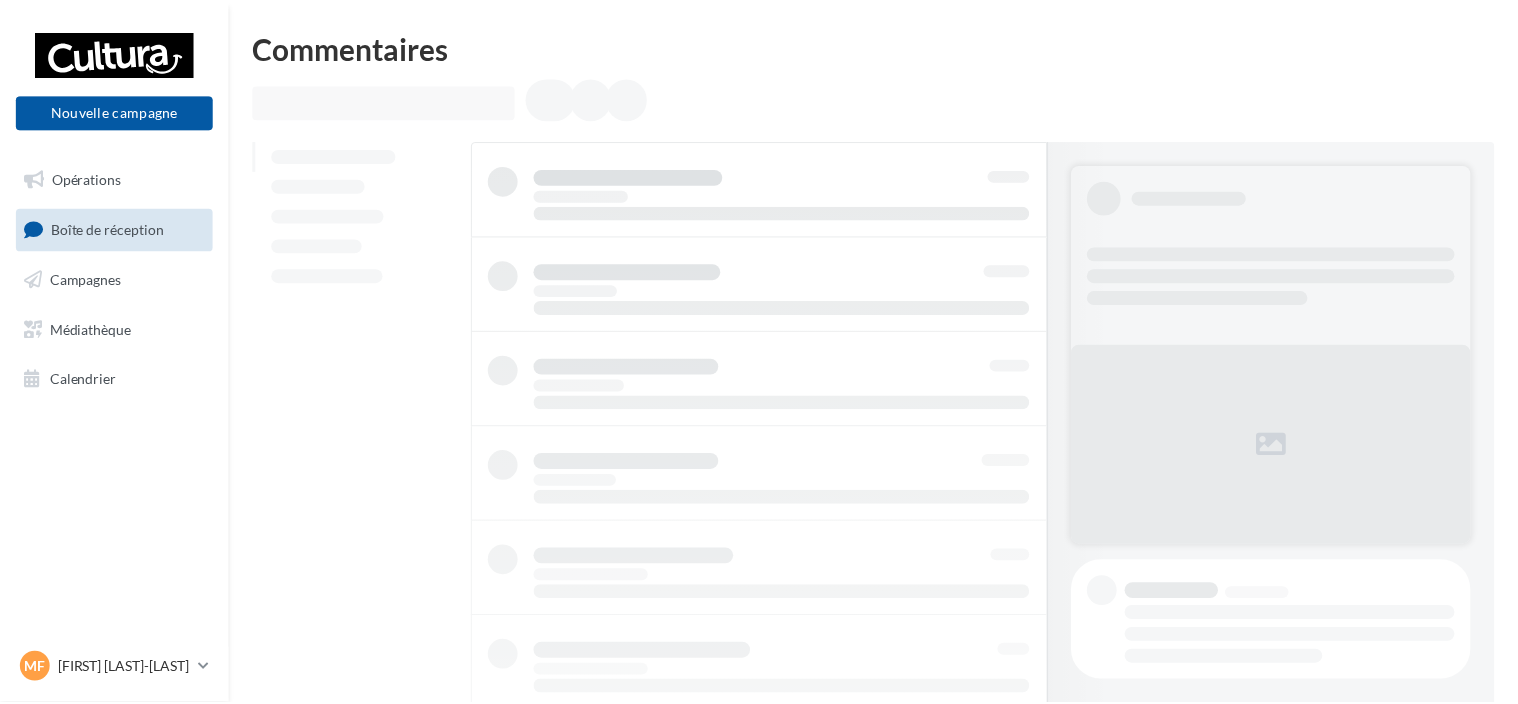 scroll, scrollTop: 0, scrollLeft: 0, axis: both 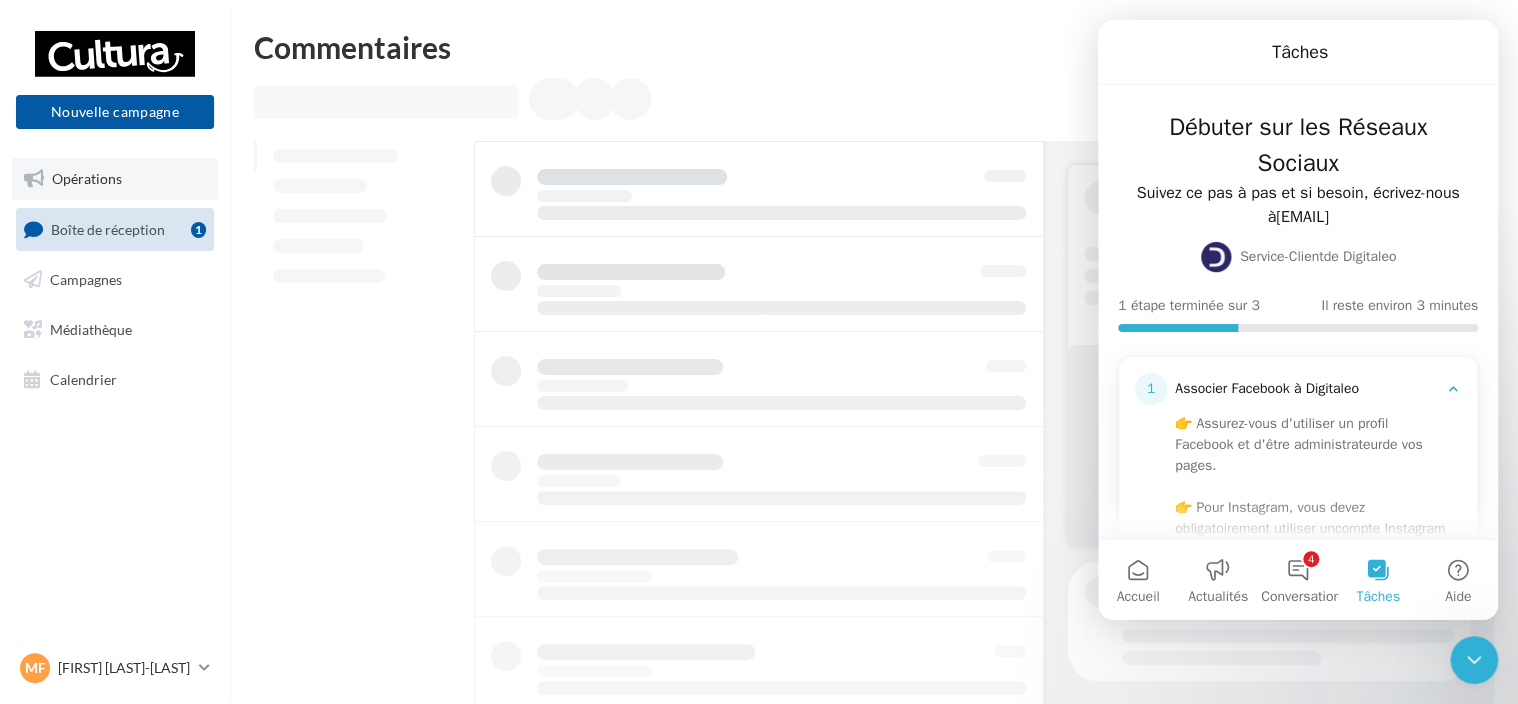 click on "Opérations" at bounding box center [115, 179] 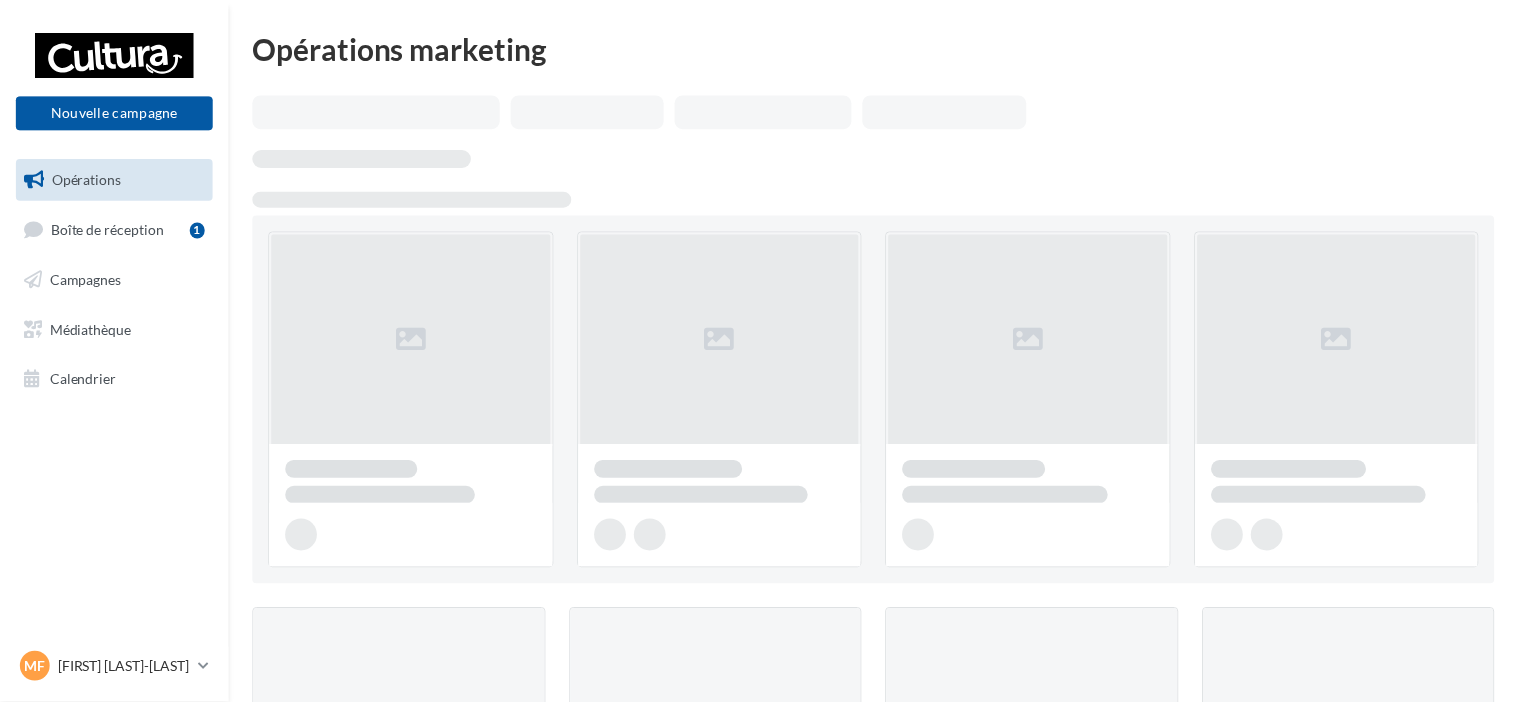 scroll, scrollTop: 0, scrollLeft: 0, axis: both 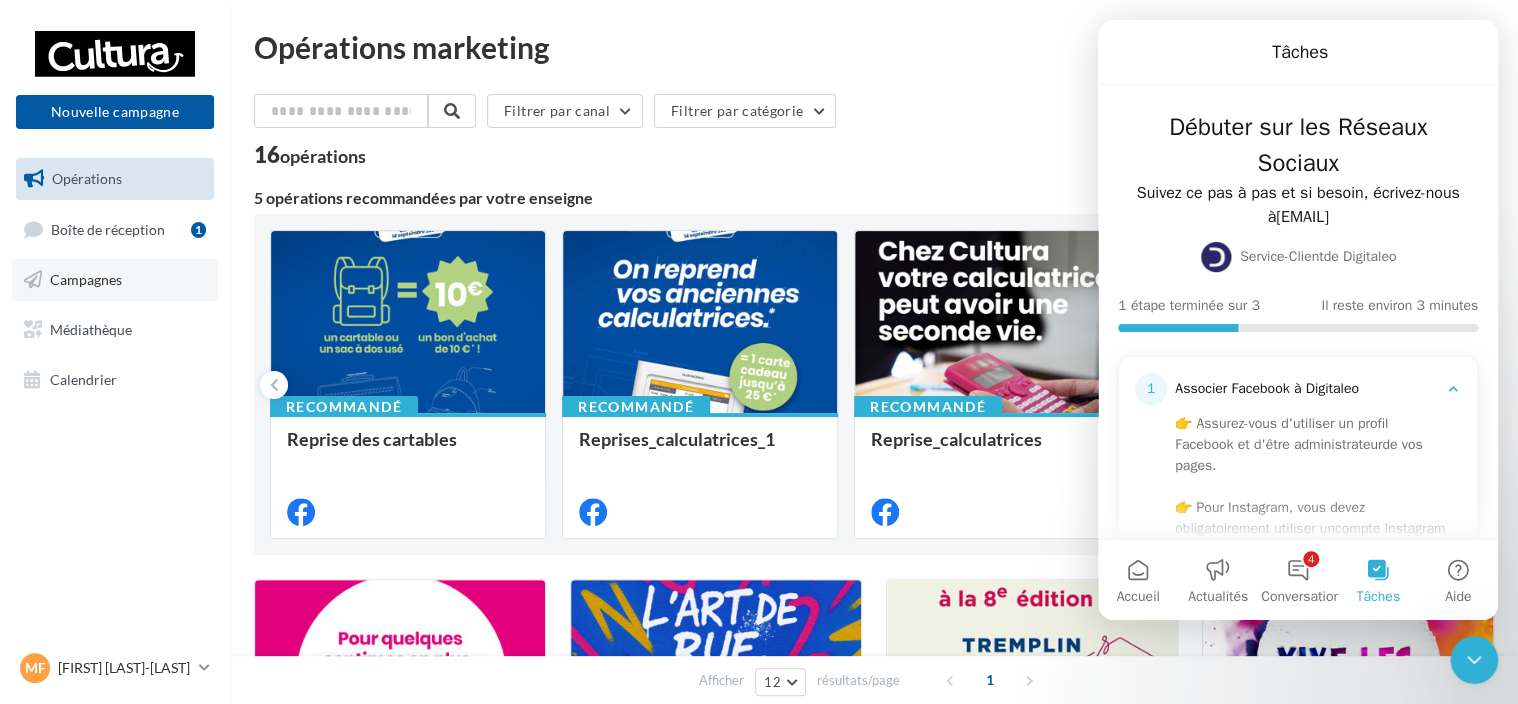 click on "Campagnes" at bounding box center (115, 280) 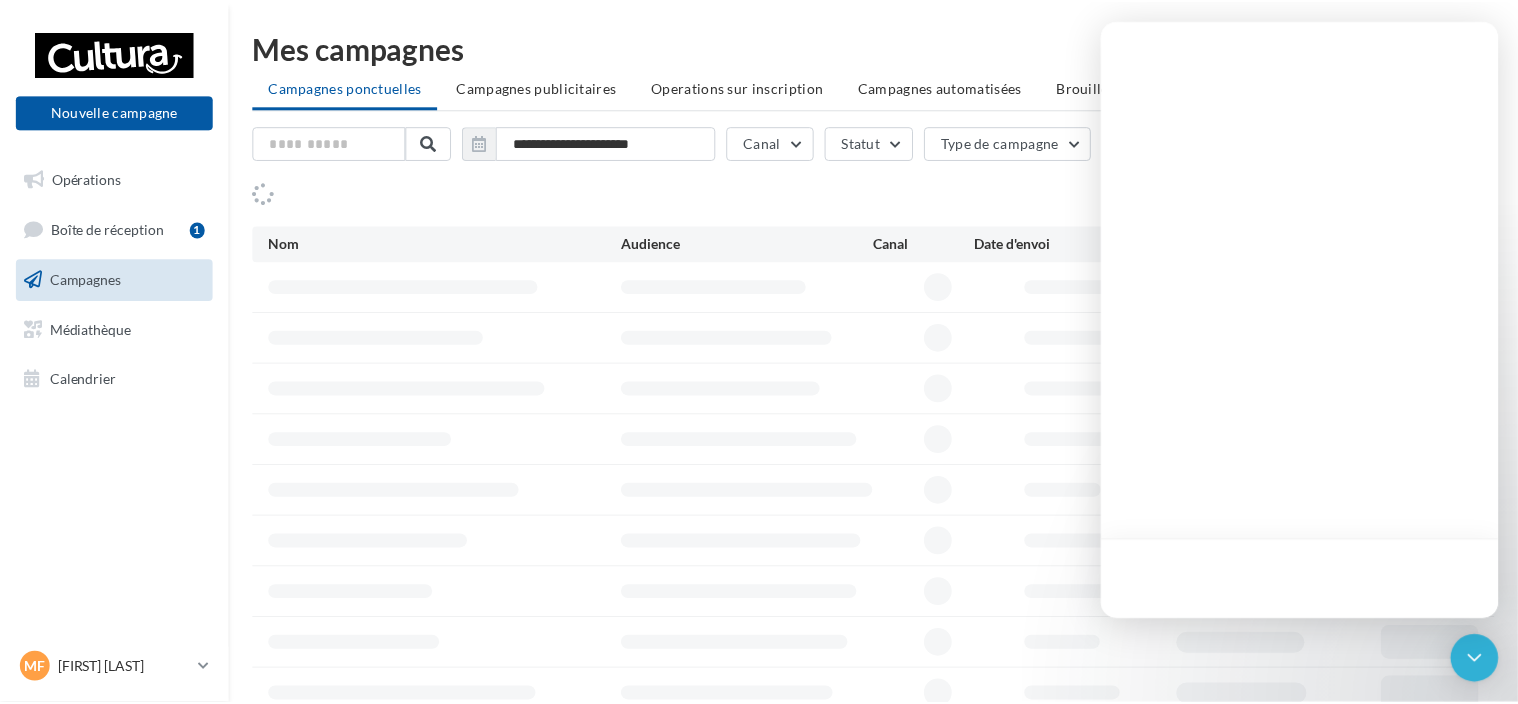 scroll, scrollTop: 0, scrollLeft: 0, axis: both 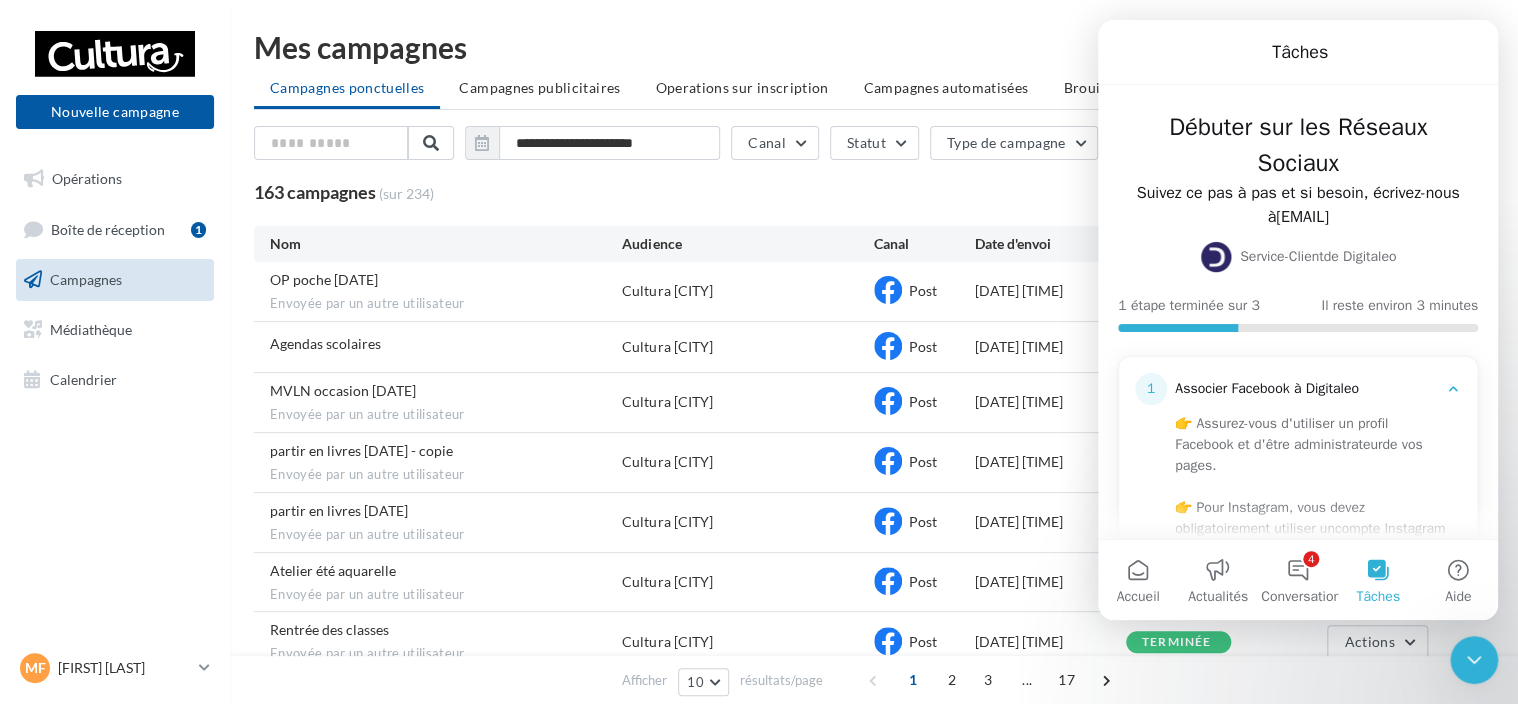 click at bounding box center [1474, 660] 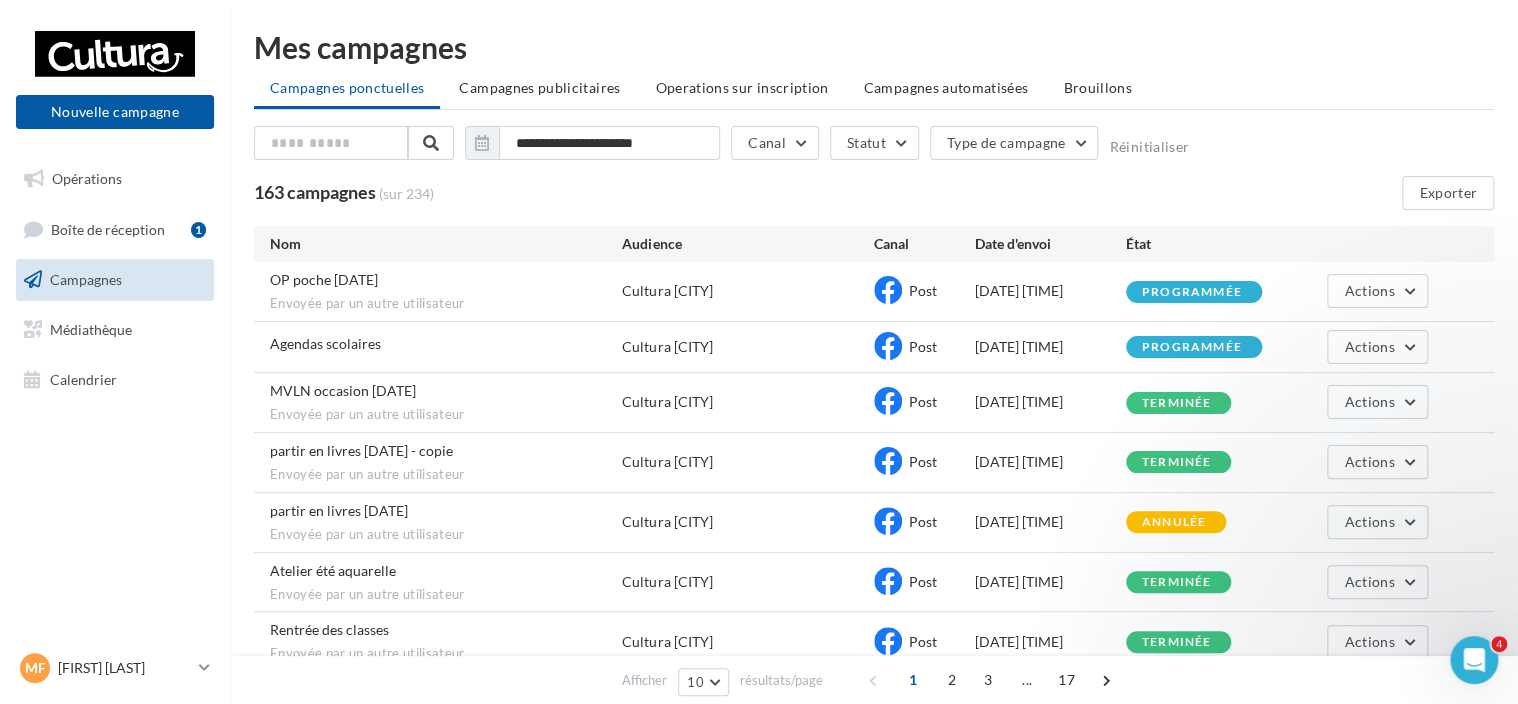 scroll, scrollTop: 0, scrollLeft: 0, axis: both 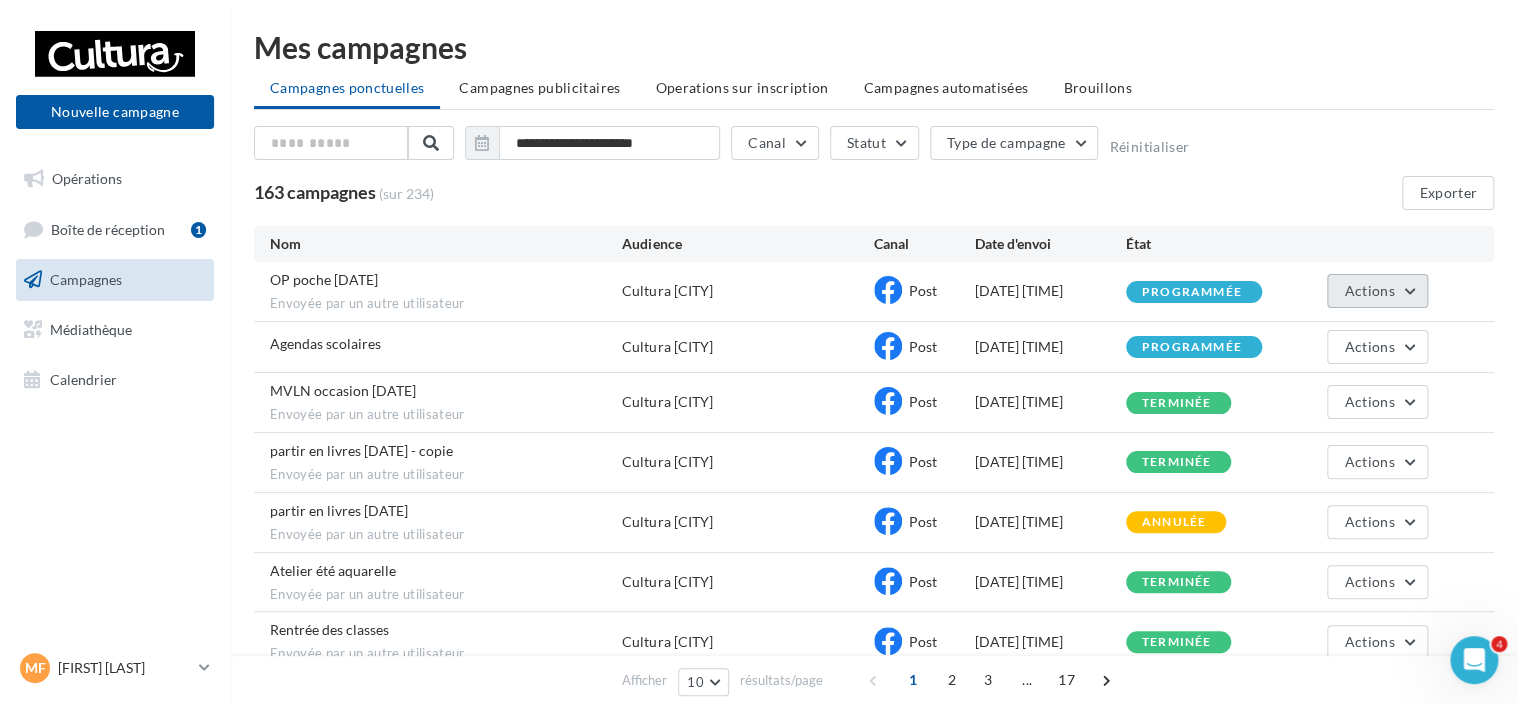 click on "Actions" at bounding box center [1377, 291] 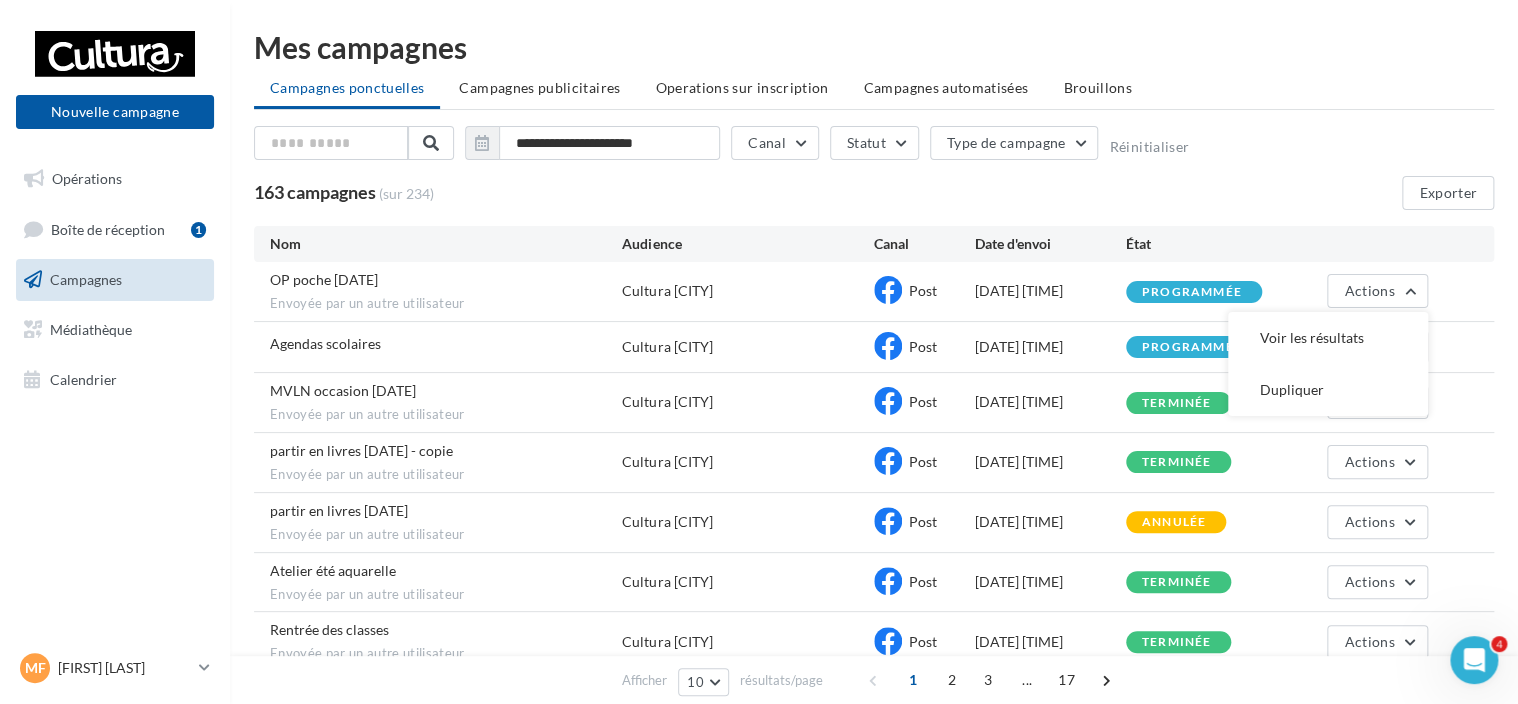 click on "**********" at bounding box center [874, 147] 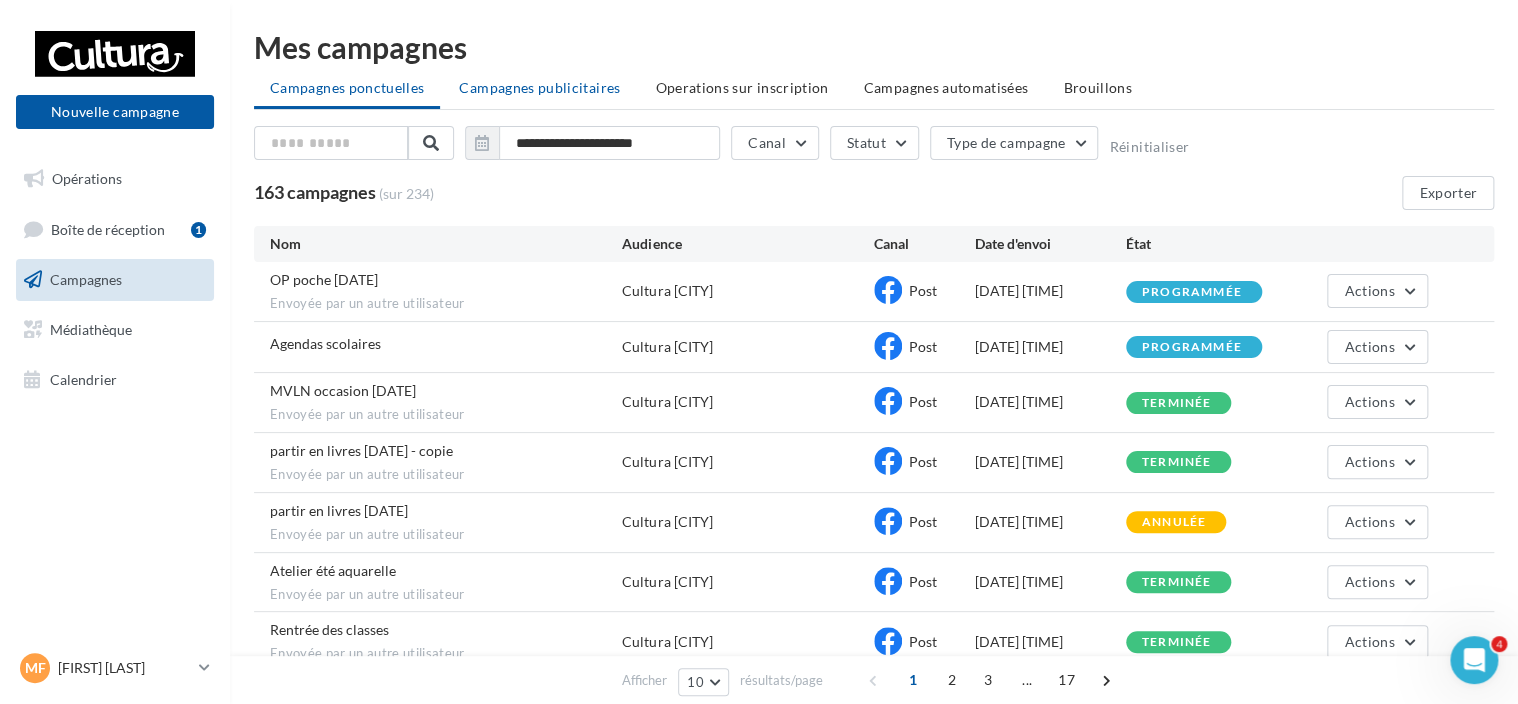 click on "Campagnes publicitaires" at bounding box center [539, 87] 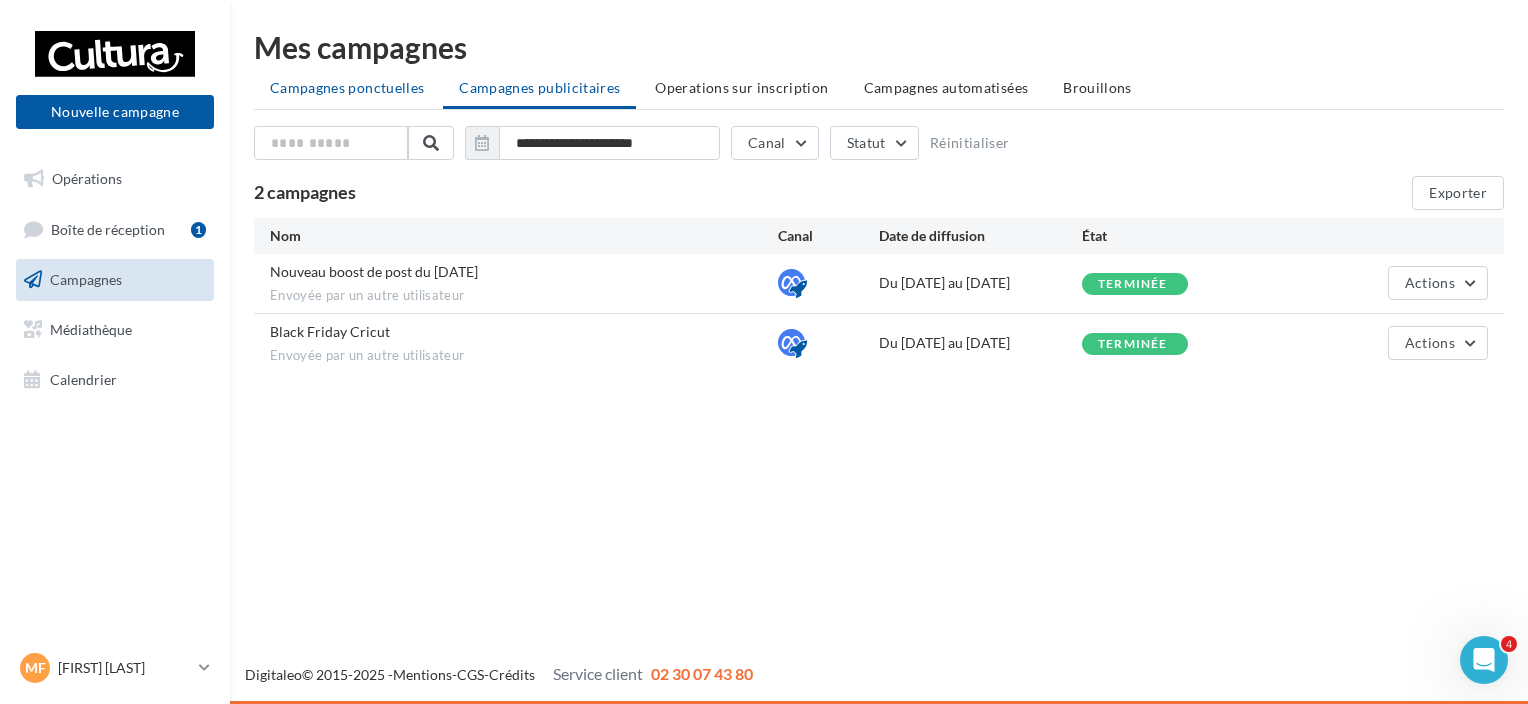 click on "Campagnes ponctuelles" at bounding box center (347, 87) 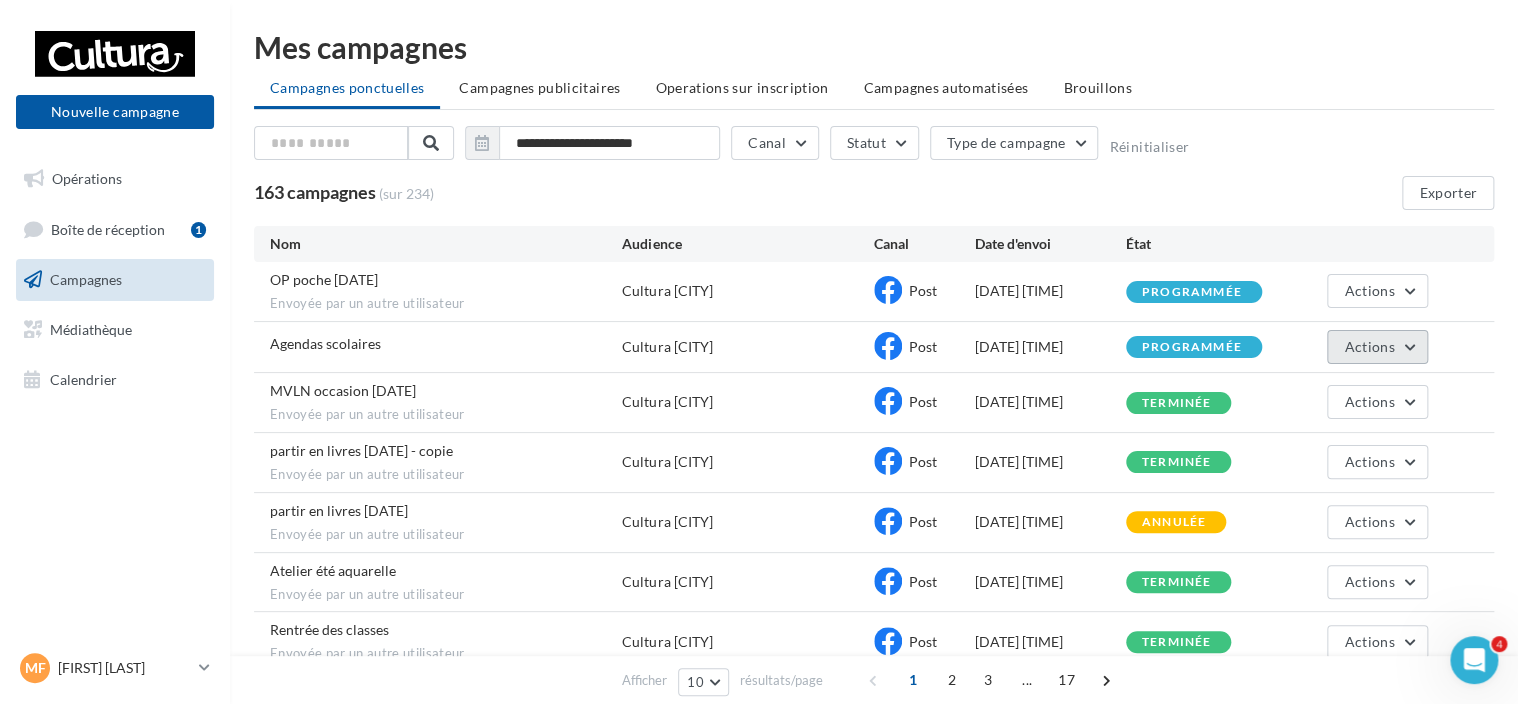 click on "Actions" at bounding box center (1369, 346) 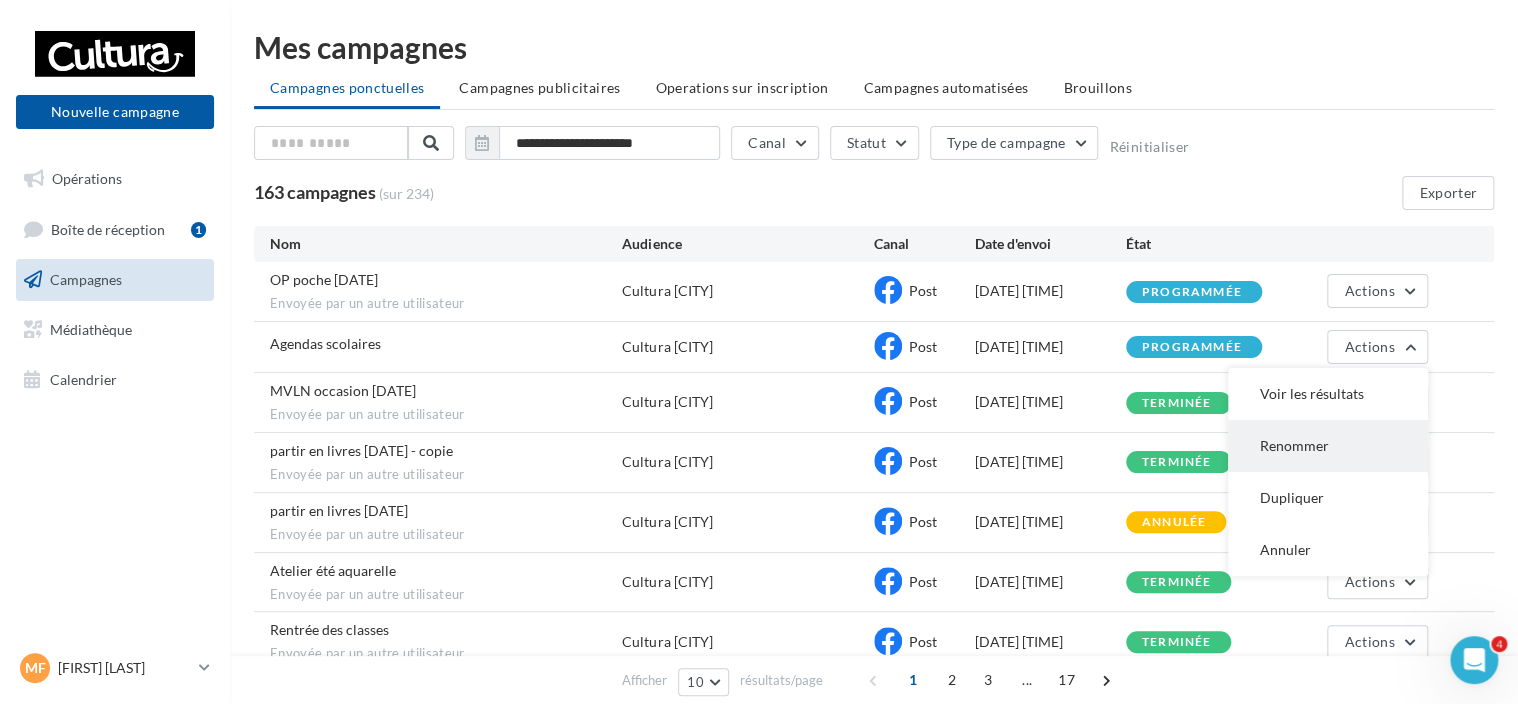 click on "Renommer" at bounding box center [1328, 446] 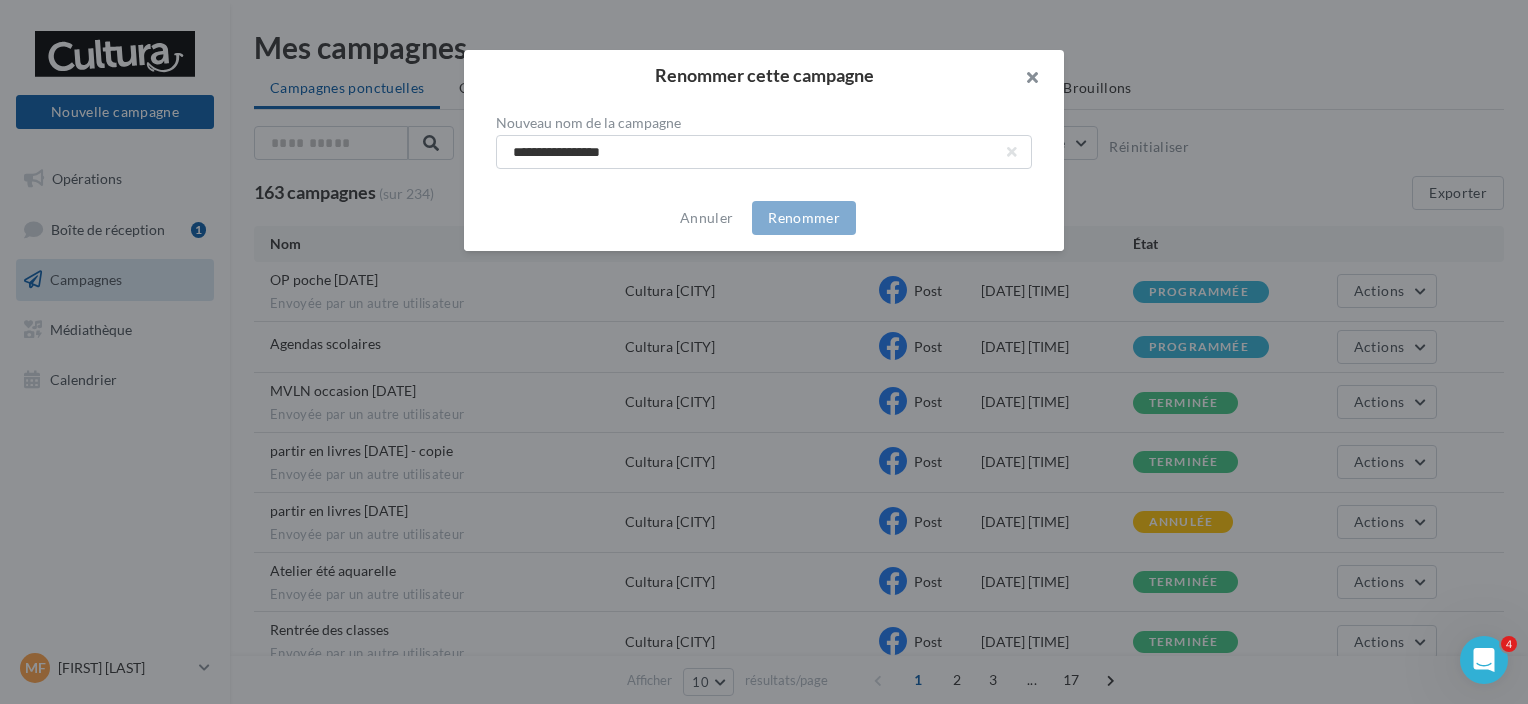 click at bounding box center [1024, 80] 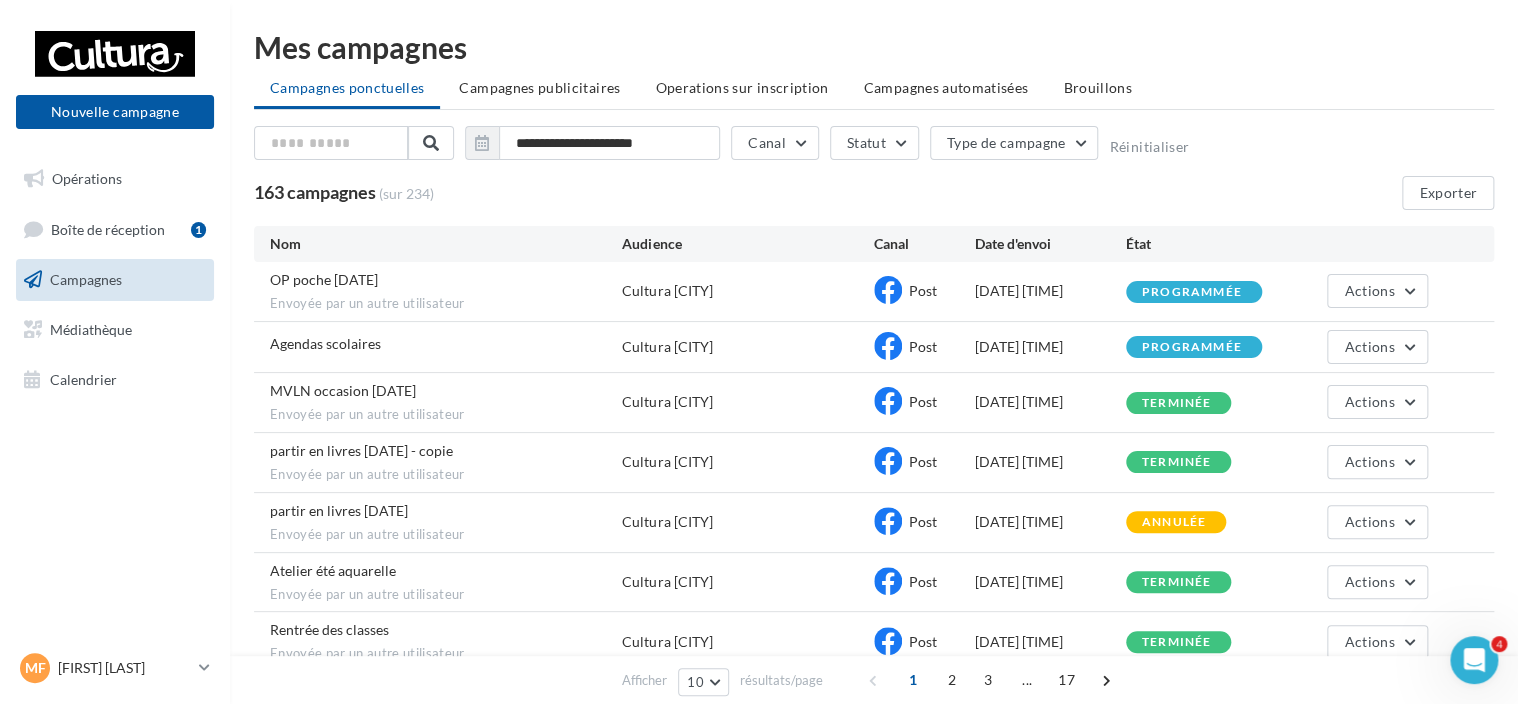 click on "[DATE] [TIME]" at bounding box center [1050, 347] 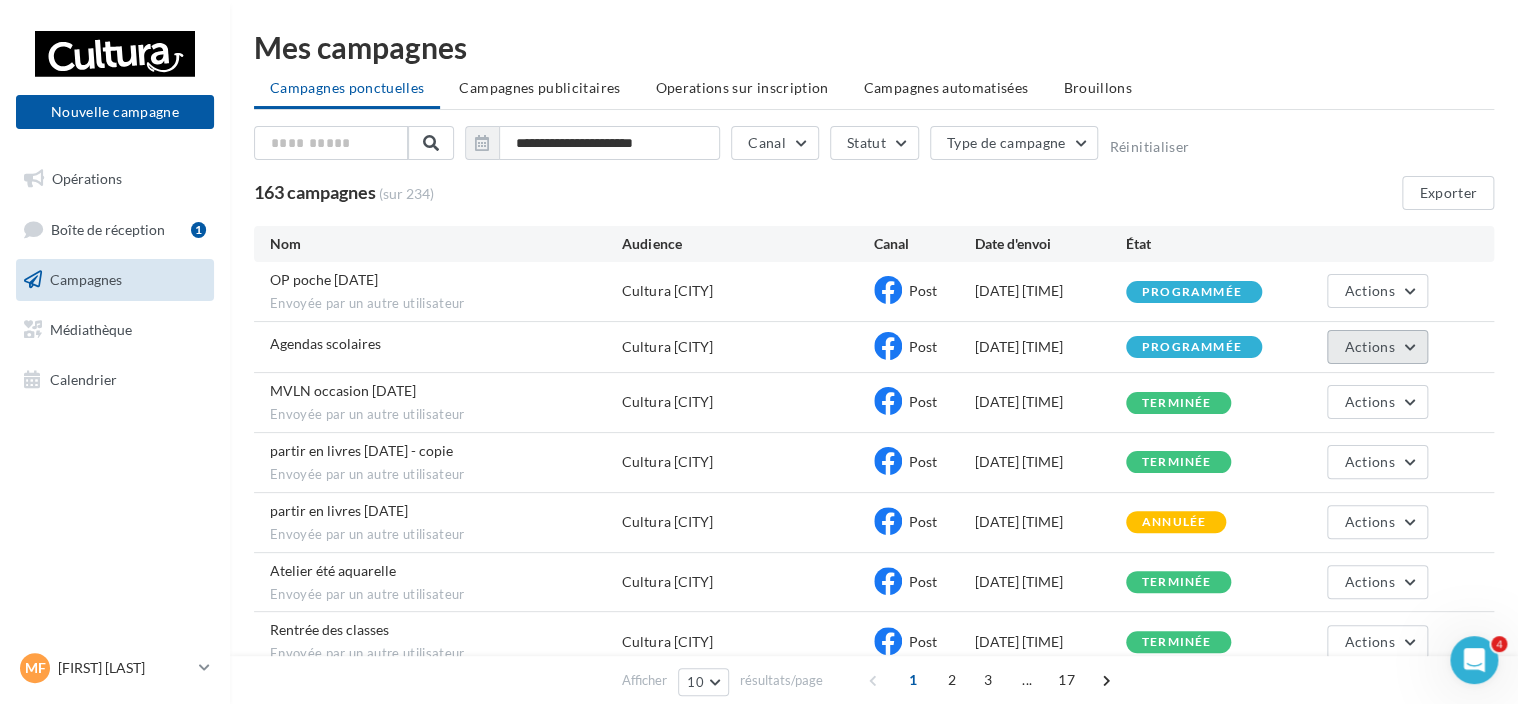 click on "Actions" at bounding box center (1369, 346) 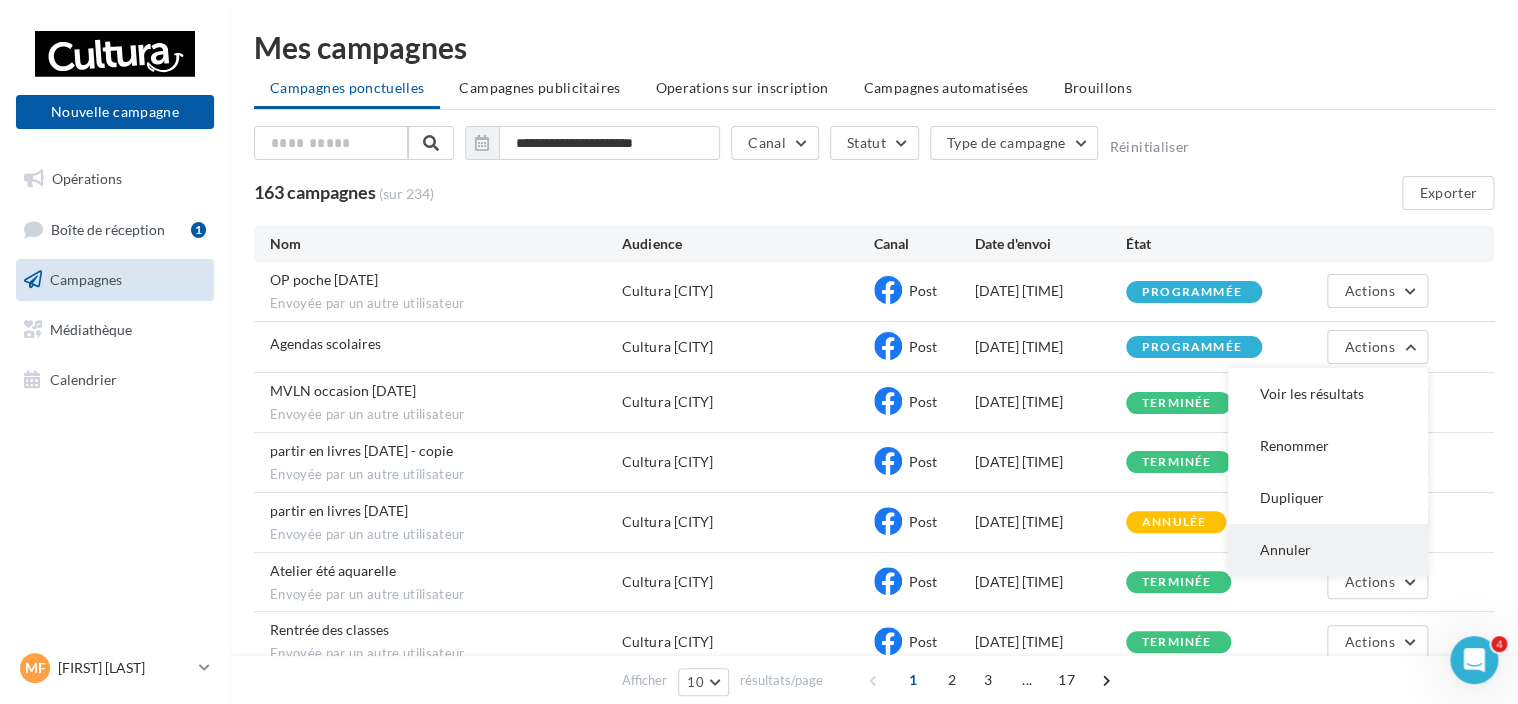 click on "Annuler" at bounding box center (1328, 550) 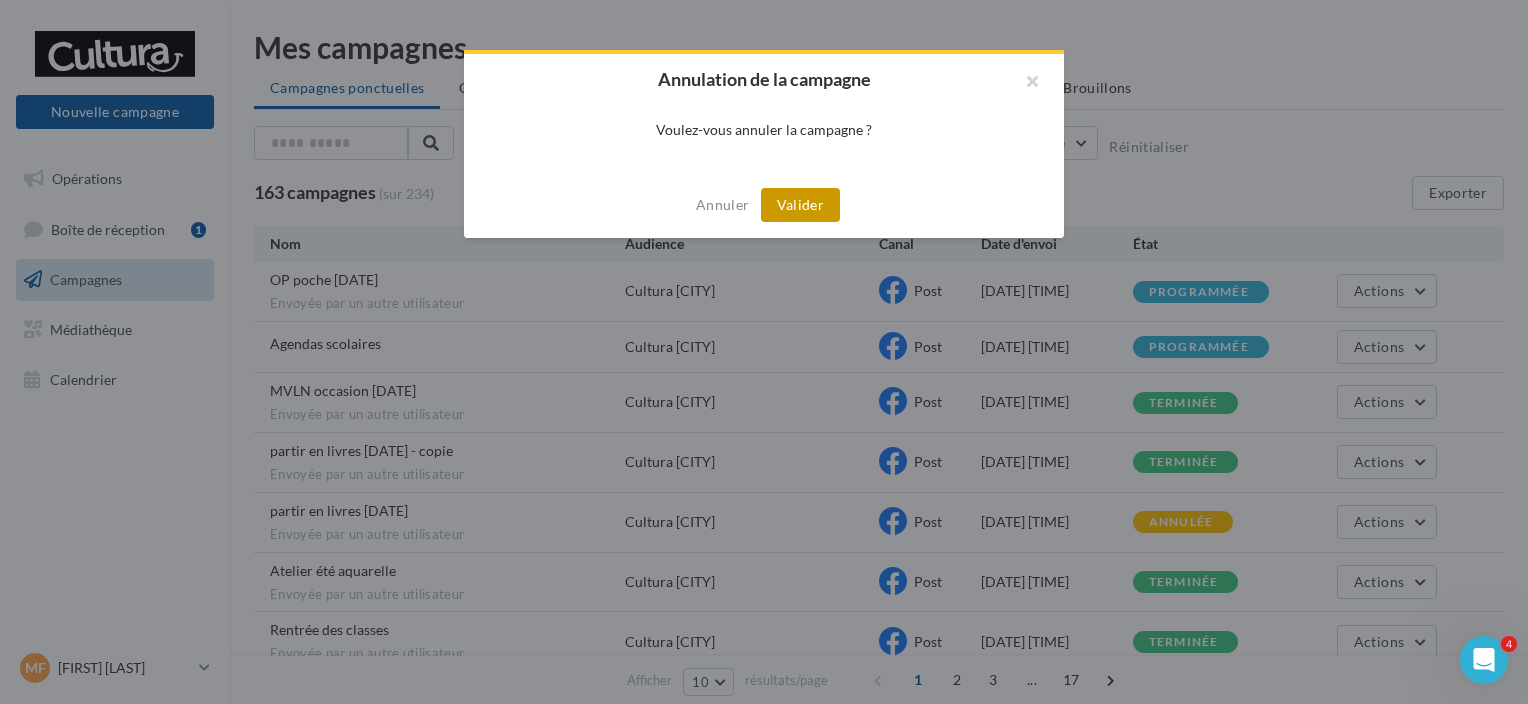 click on "Valider" at bounding box center [800, 205] 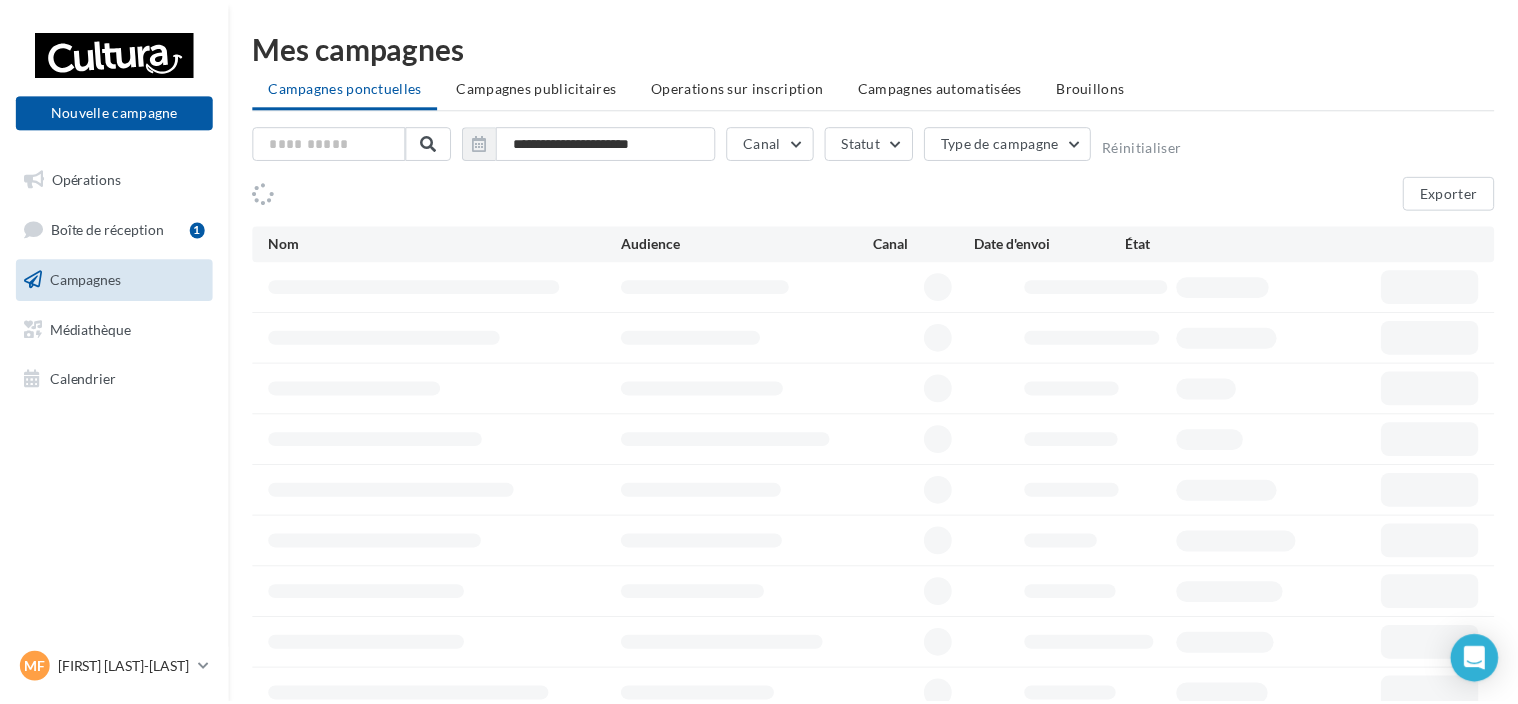 scroll, scrollTop: 0, scrollLeft: 0, axis: both 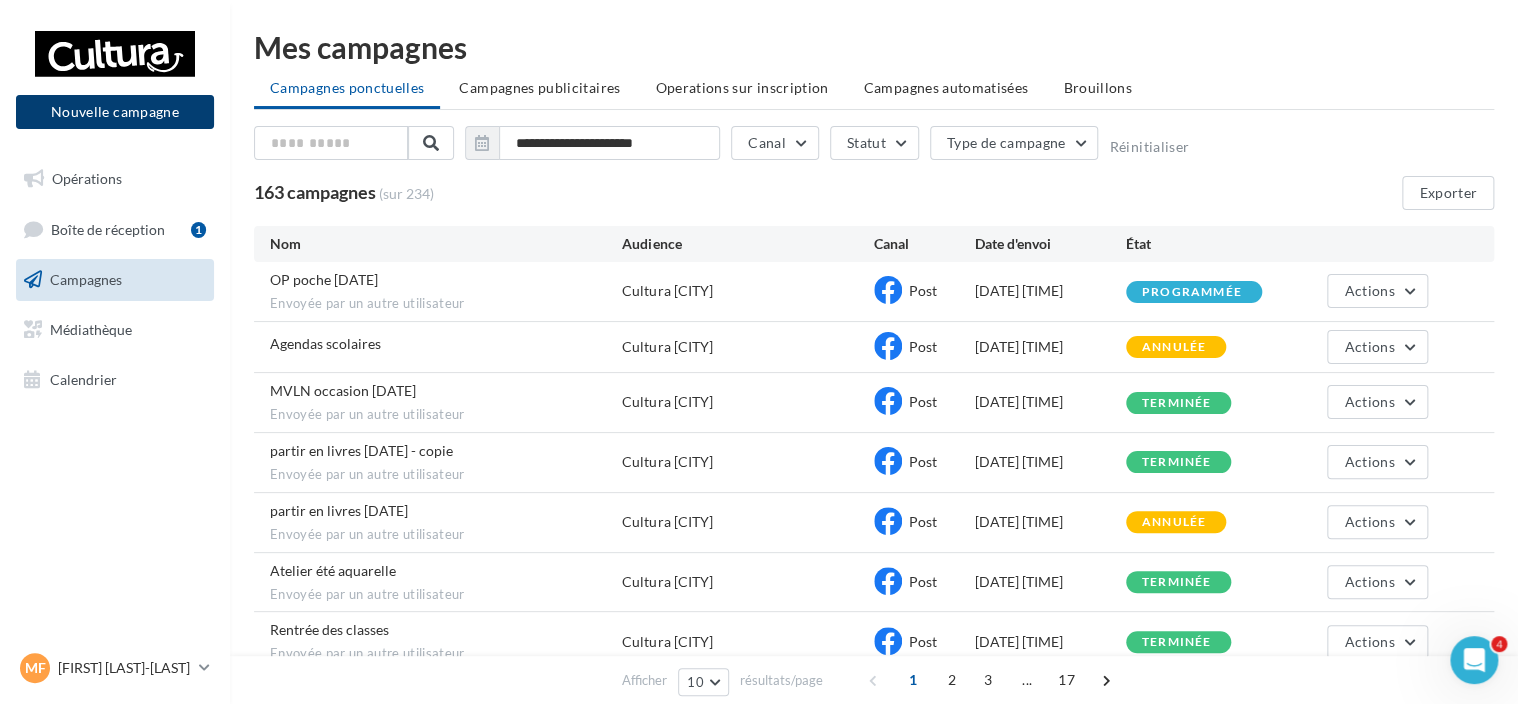 click on "Nouvelle campagne" at bounding box center [115, 112] 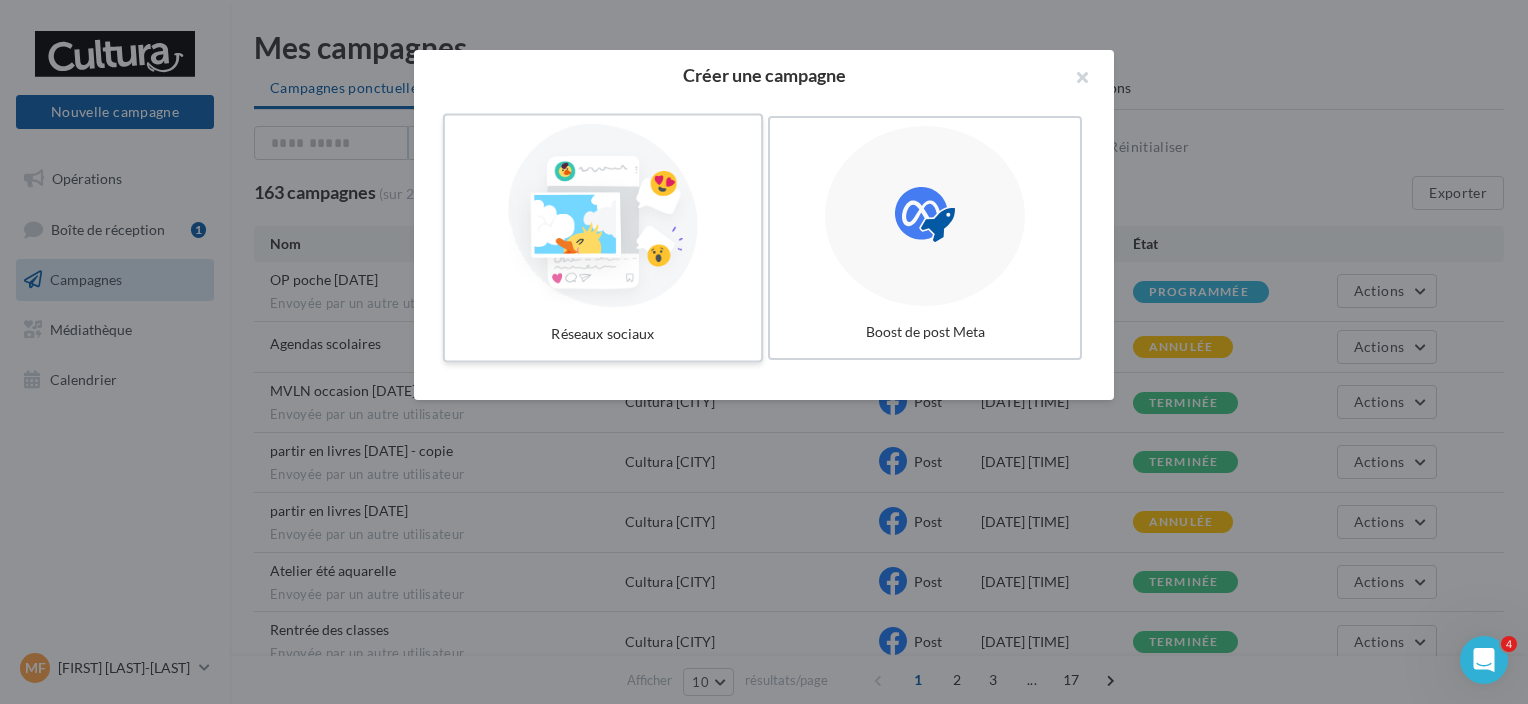 click at bounding box center (603, 216) 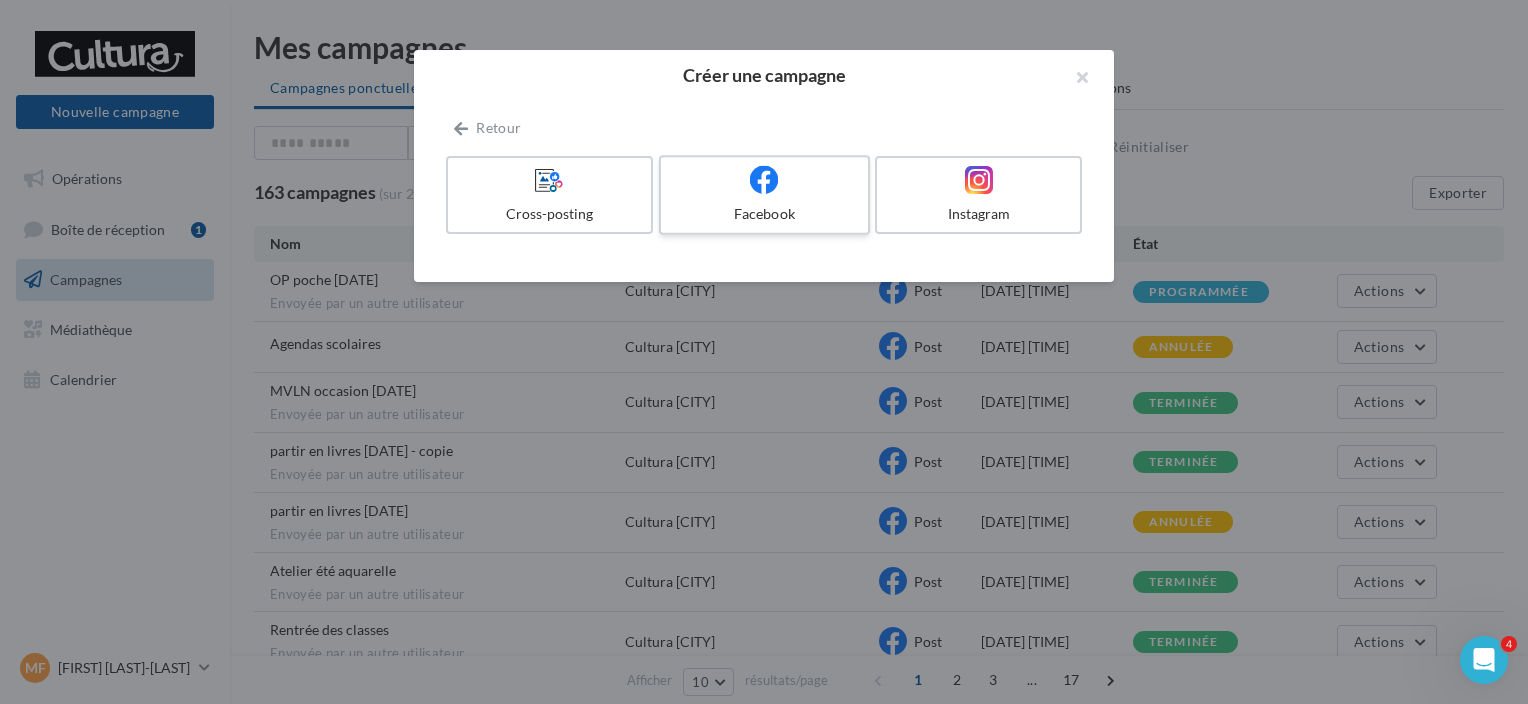 click on "Facebook" at bounding box center [764, 195] 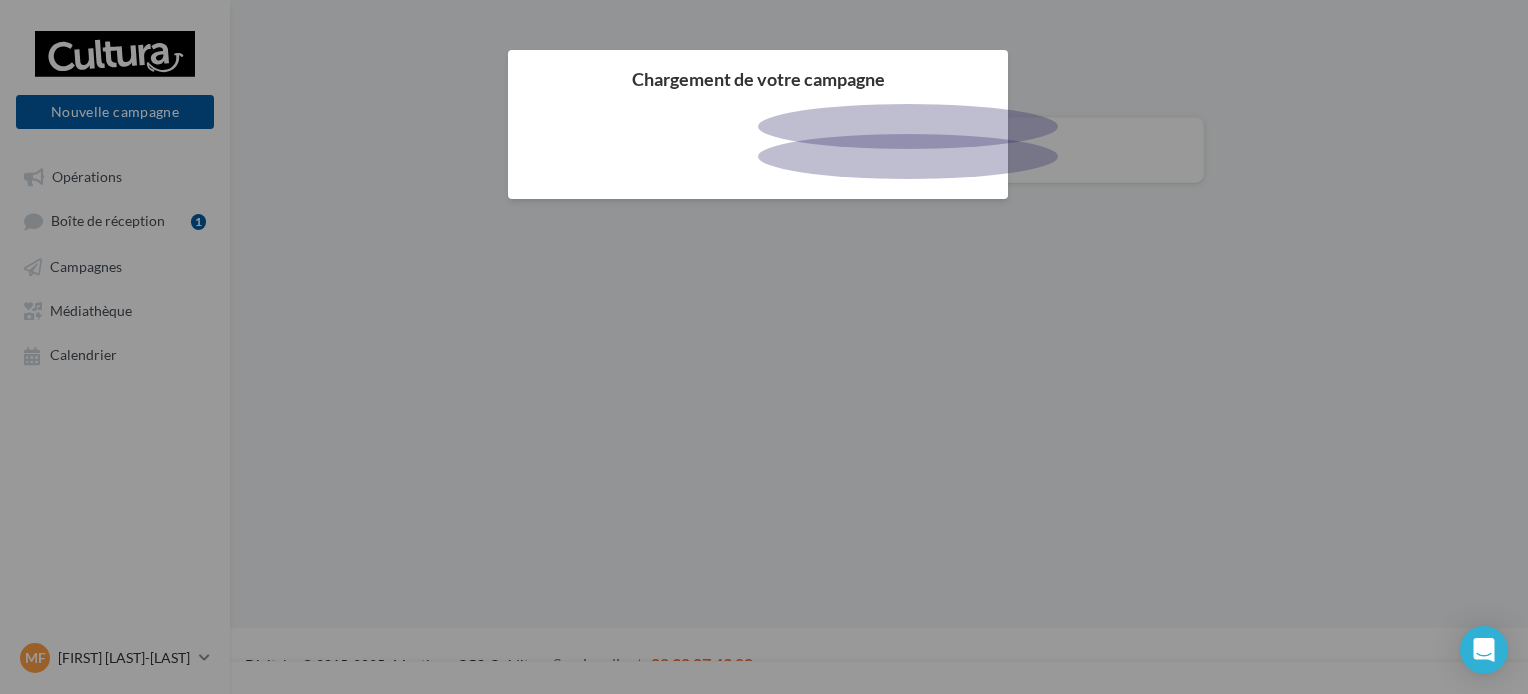 scroll, scrollTop: 0, scrollLeft: 0, axis: both 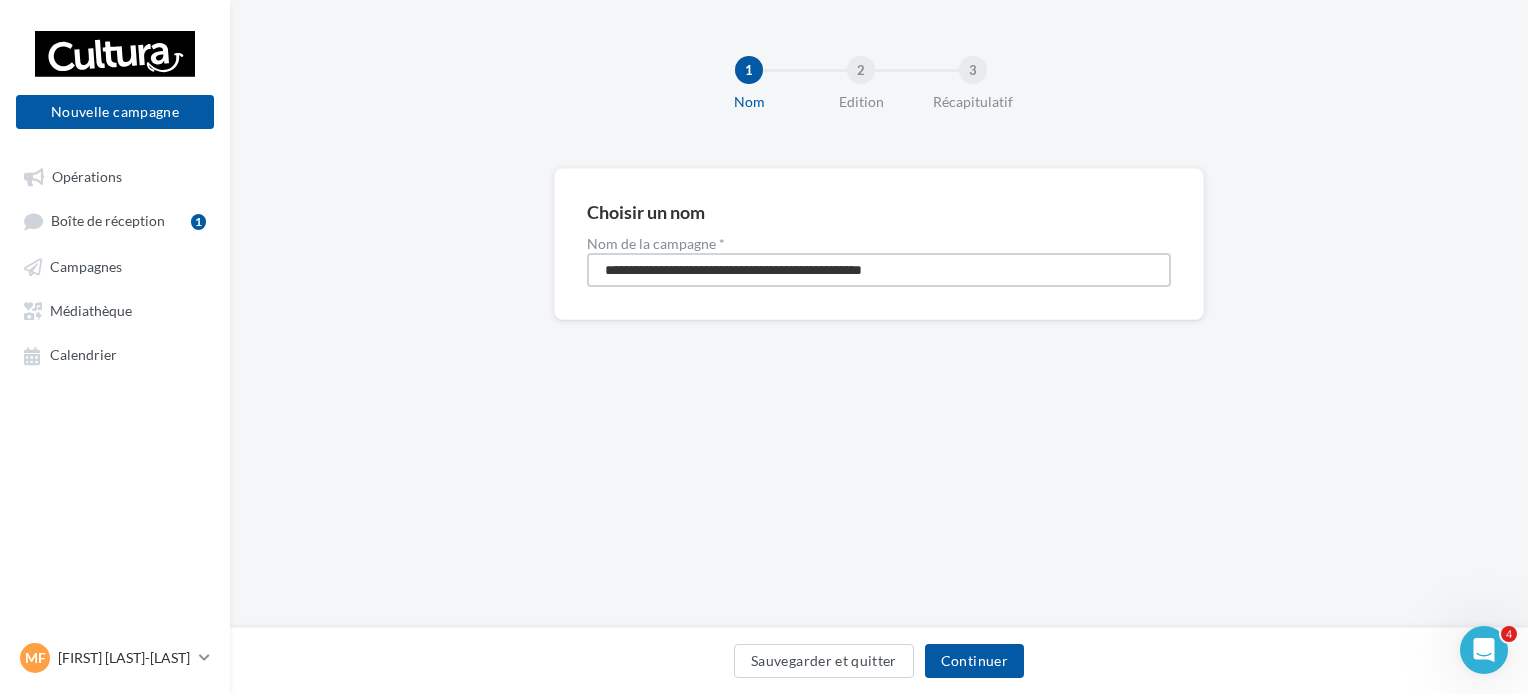 click on "**********" at bounding box center (879, 270) 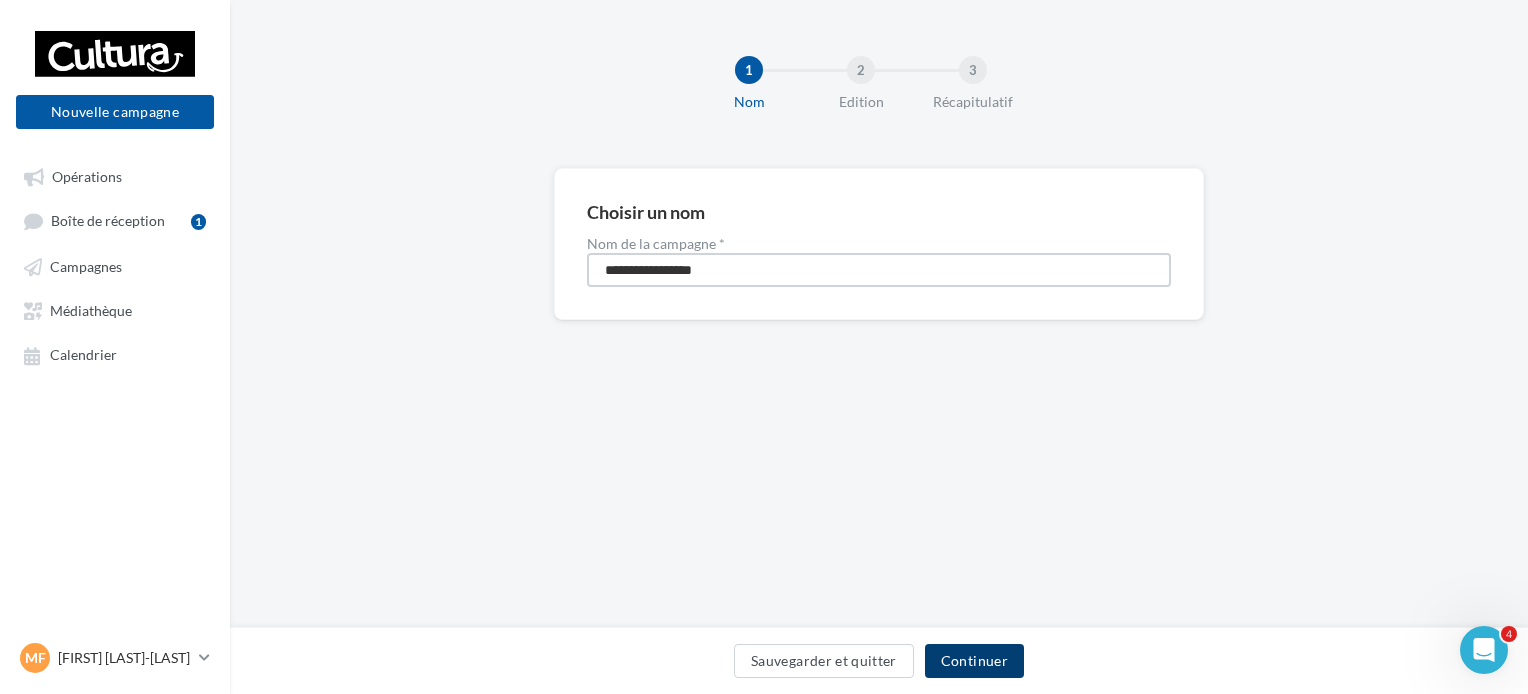 type on "**********" 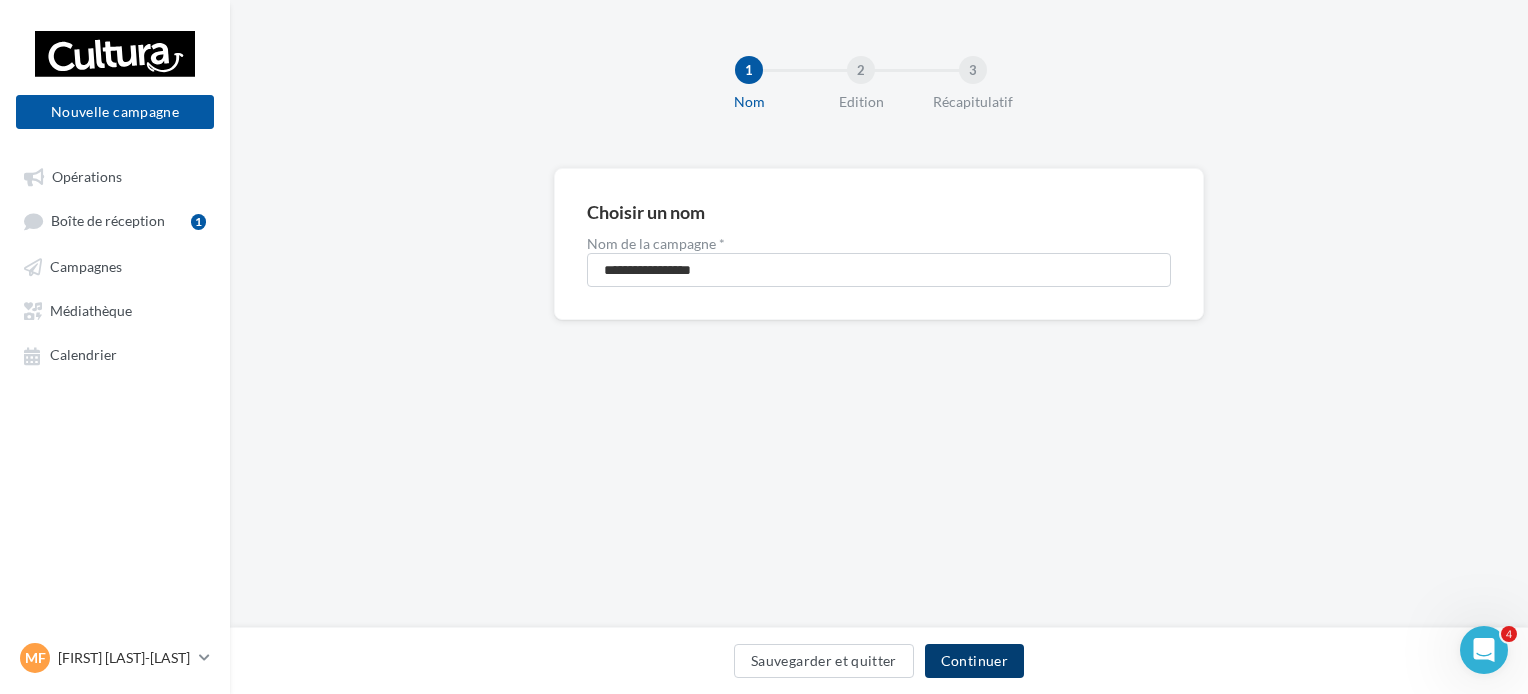 click on "Continuer" at bounding box center (974, 661) 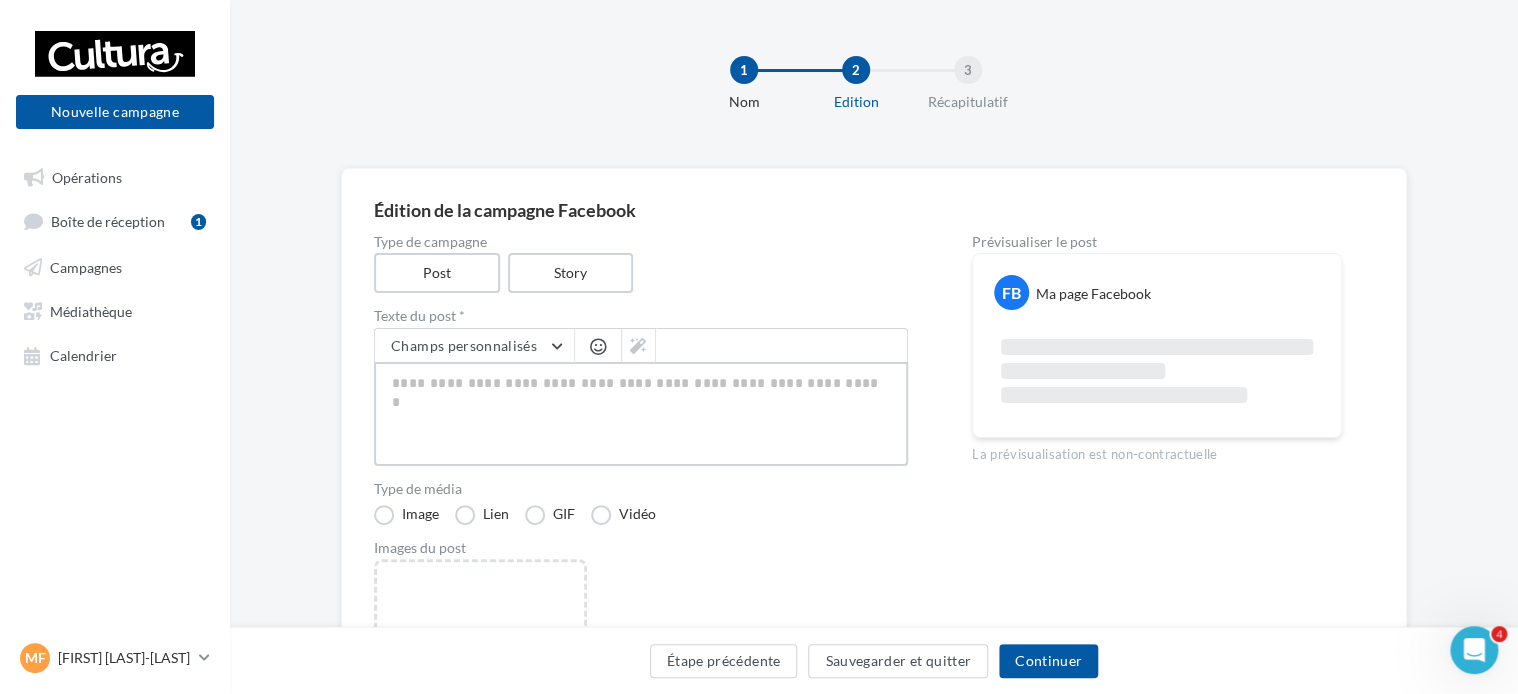 click at bounding box center [641, 414] 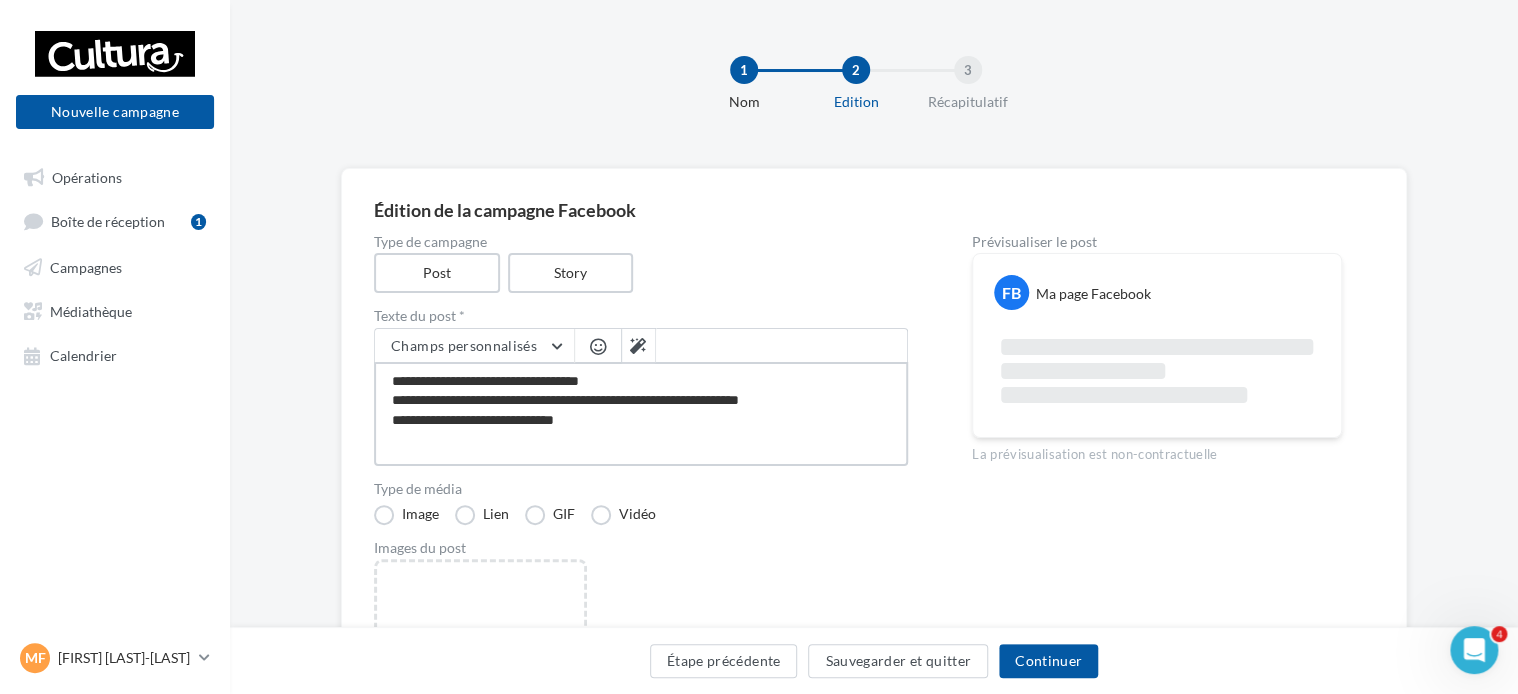 click on "**********" at bounding box center (641, 414) 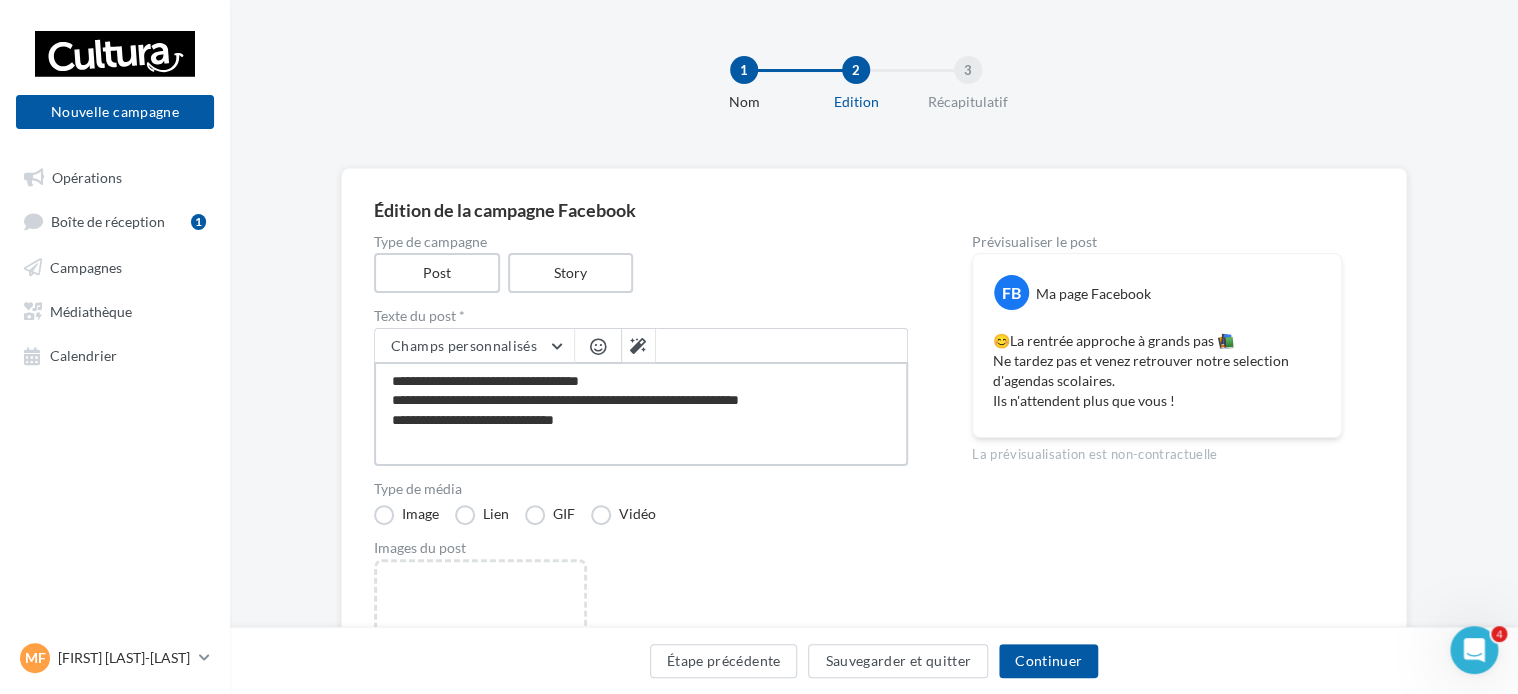 type on "**********" 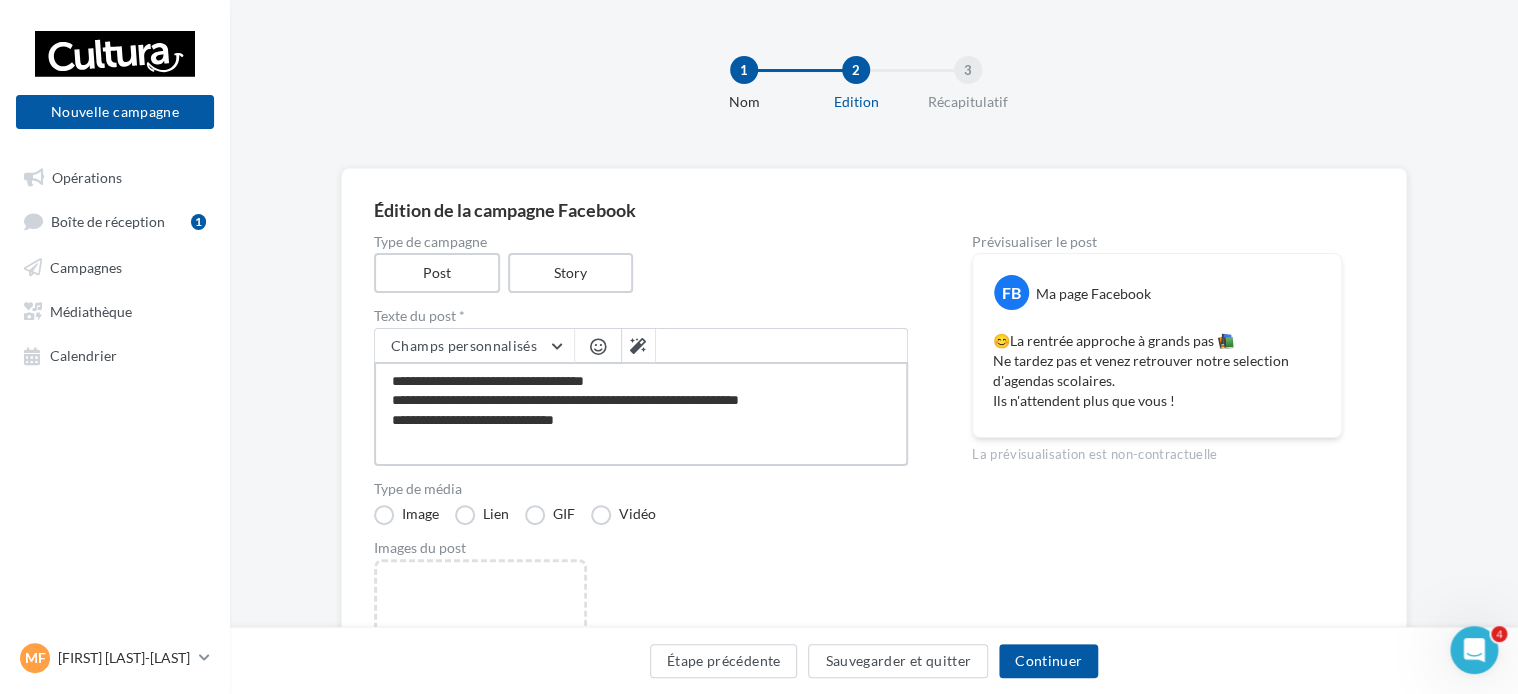 type on "**********" 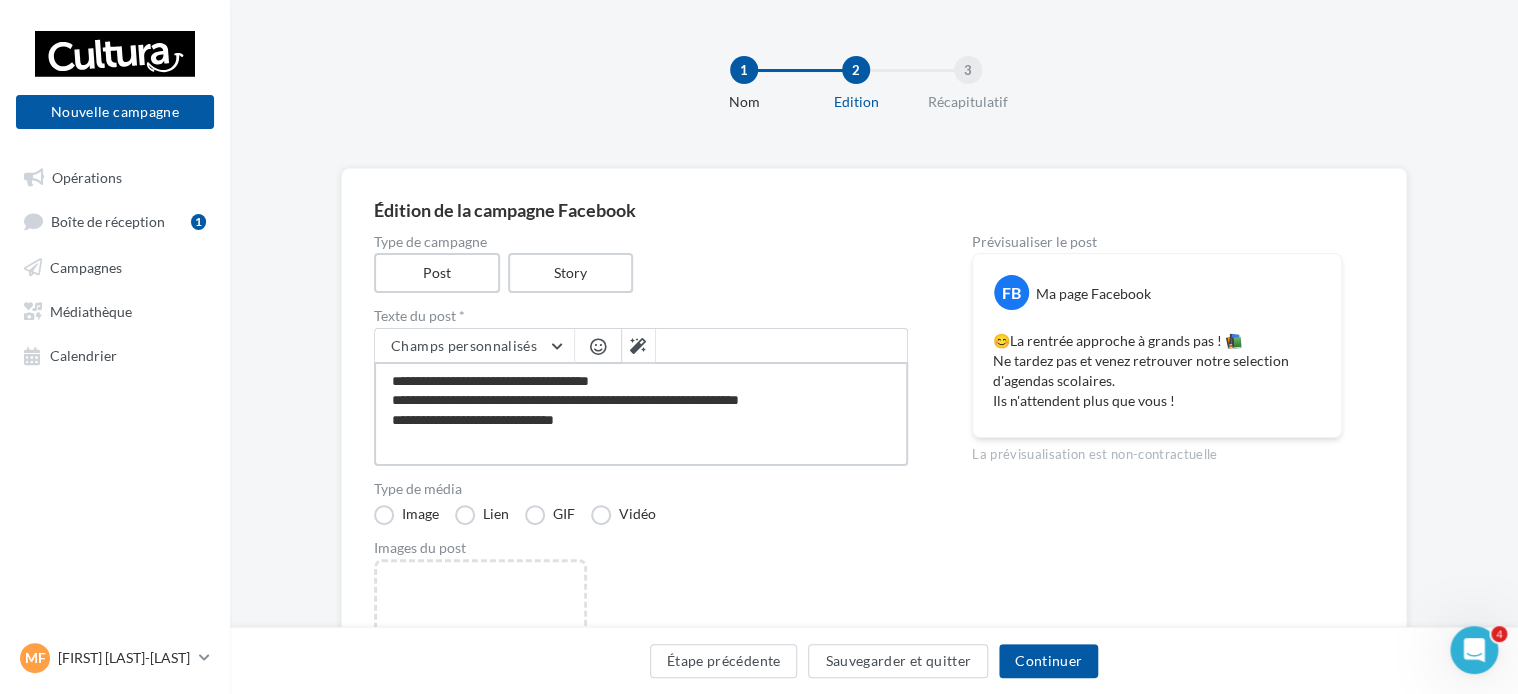 click on "**********" at bounding box center [641, 414] 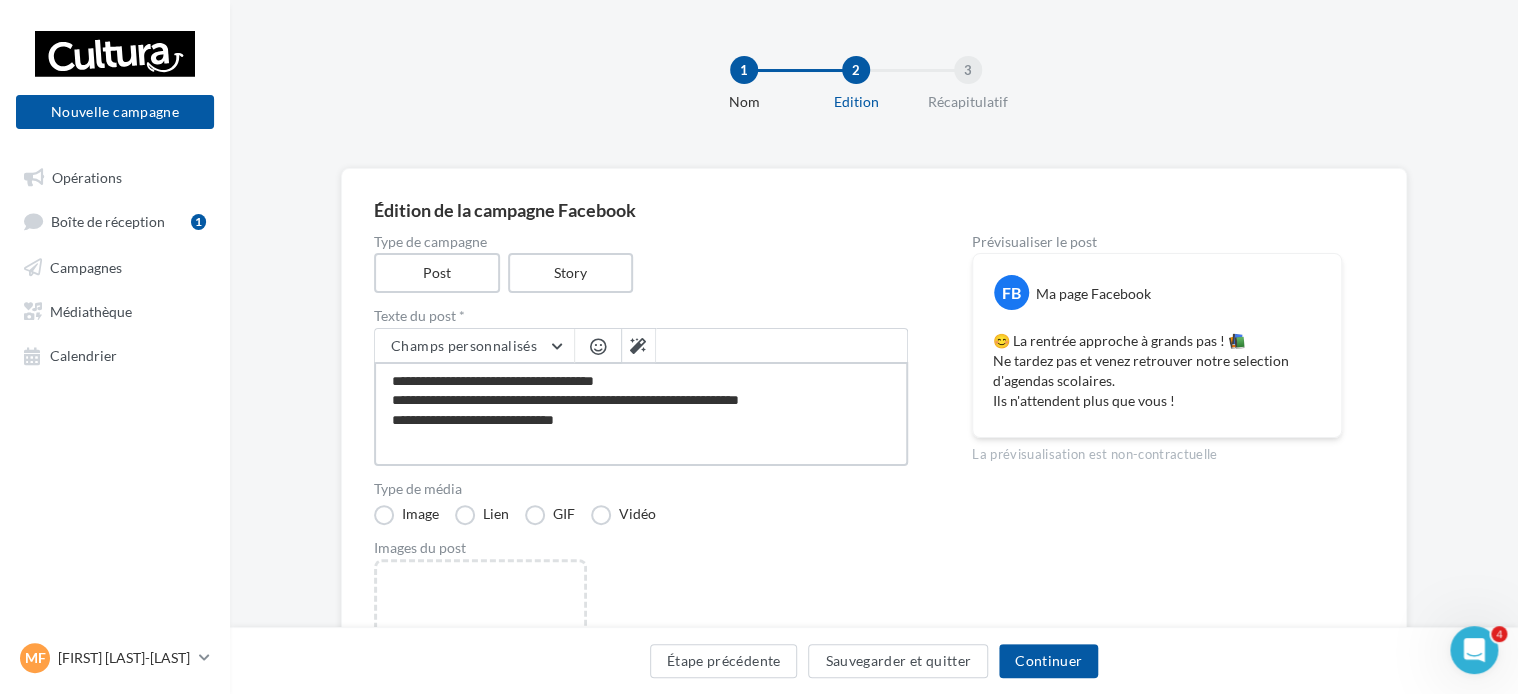 click on "**********" at bounding box center (641, 414) 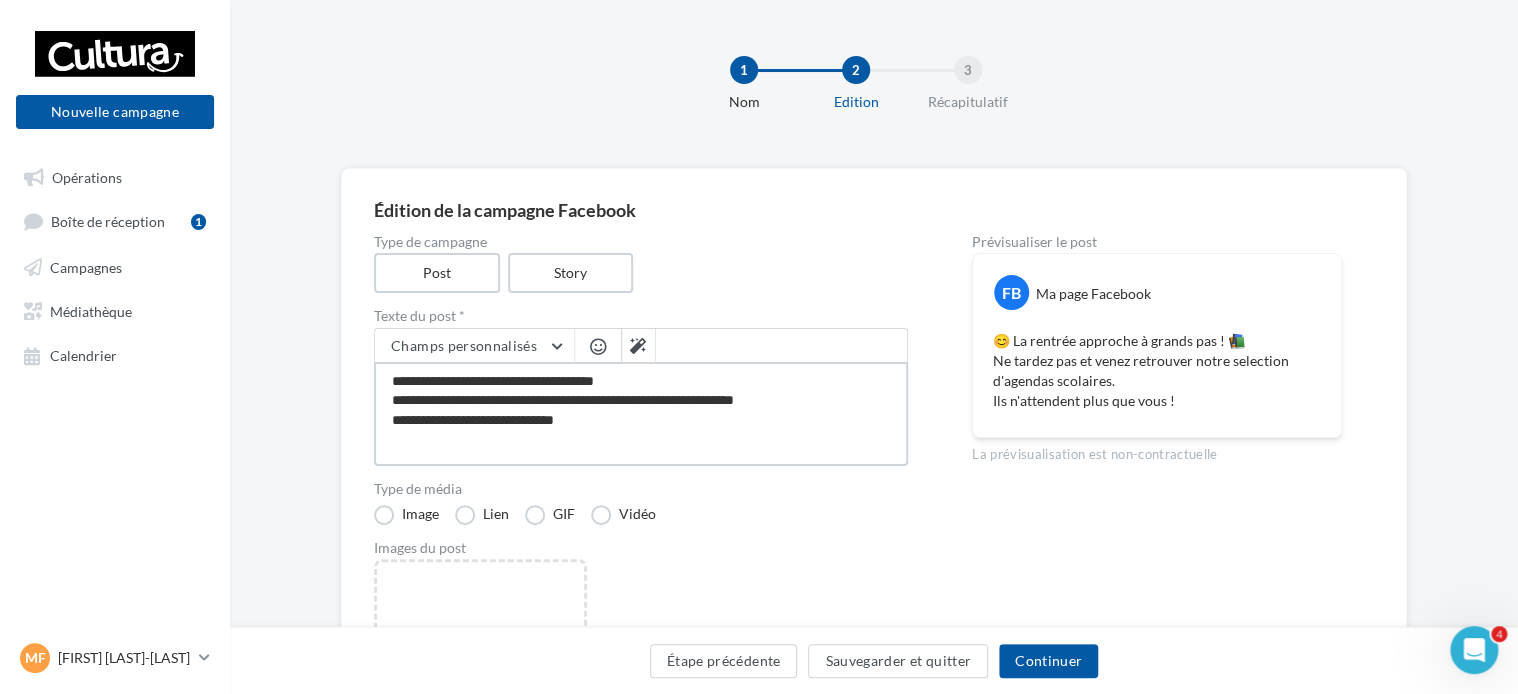 type on "**********" 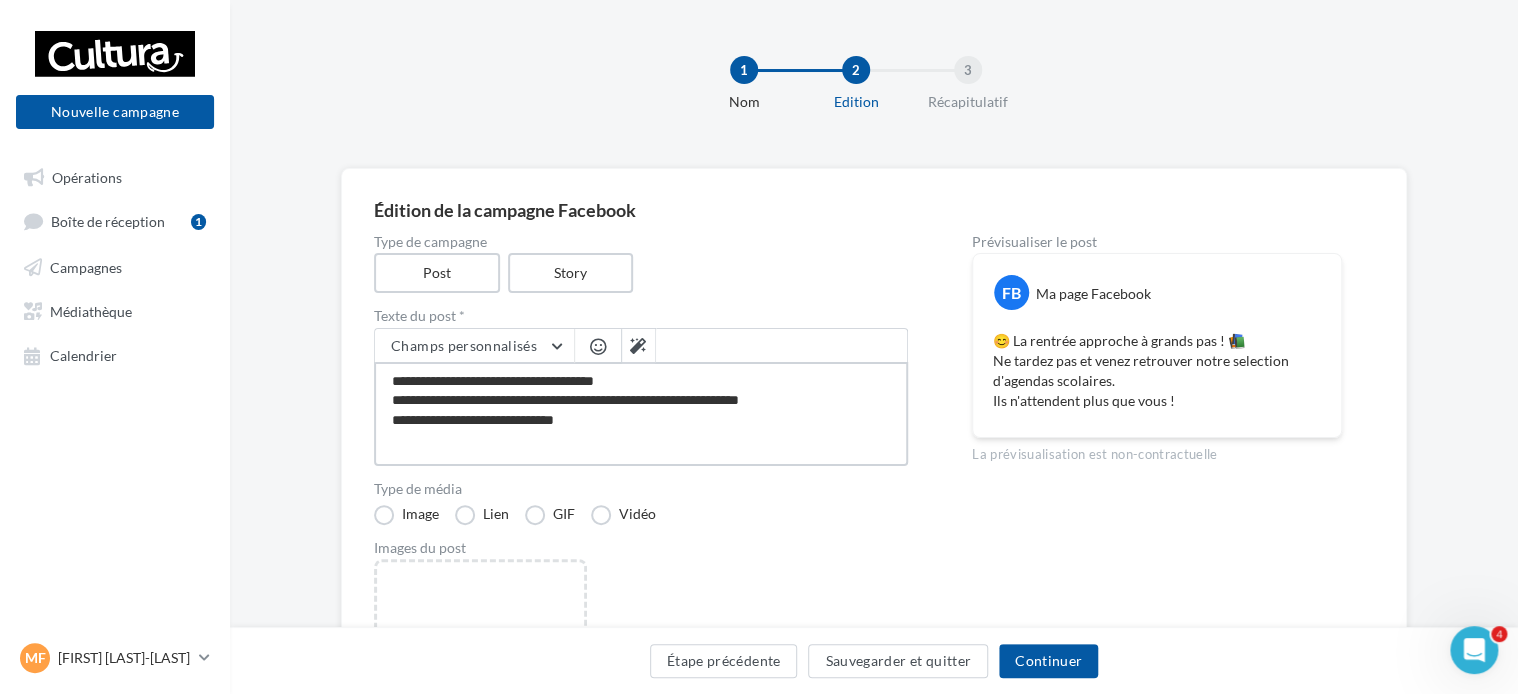 type on "**********" 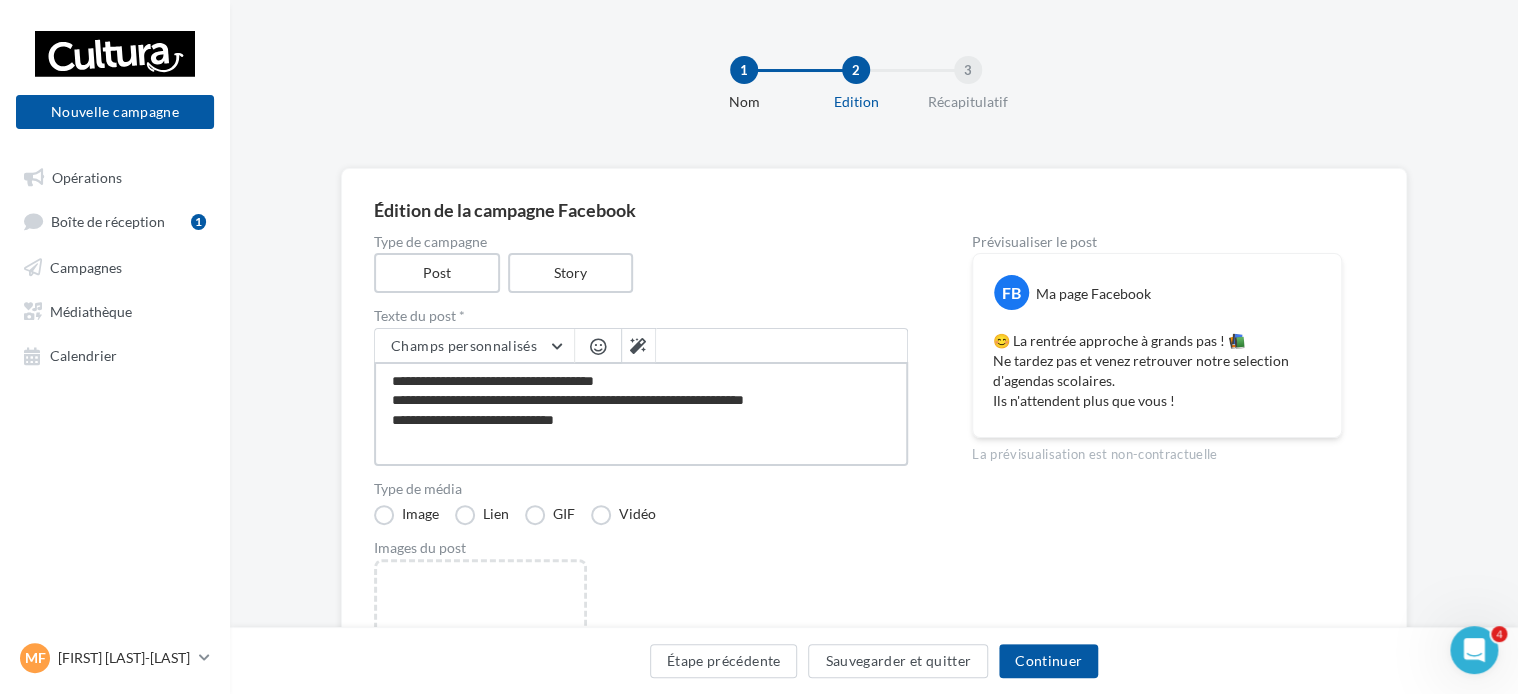 click on "**********" at bounding box center (641, 414) 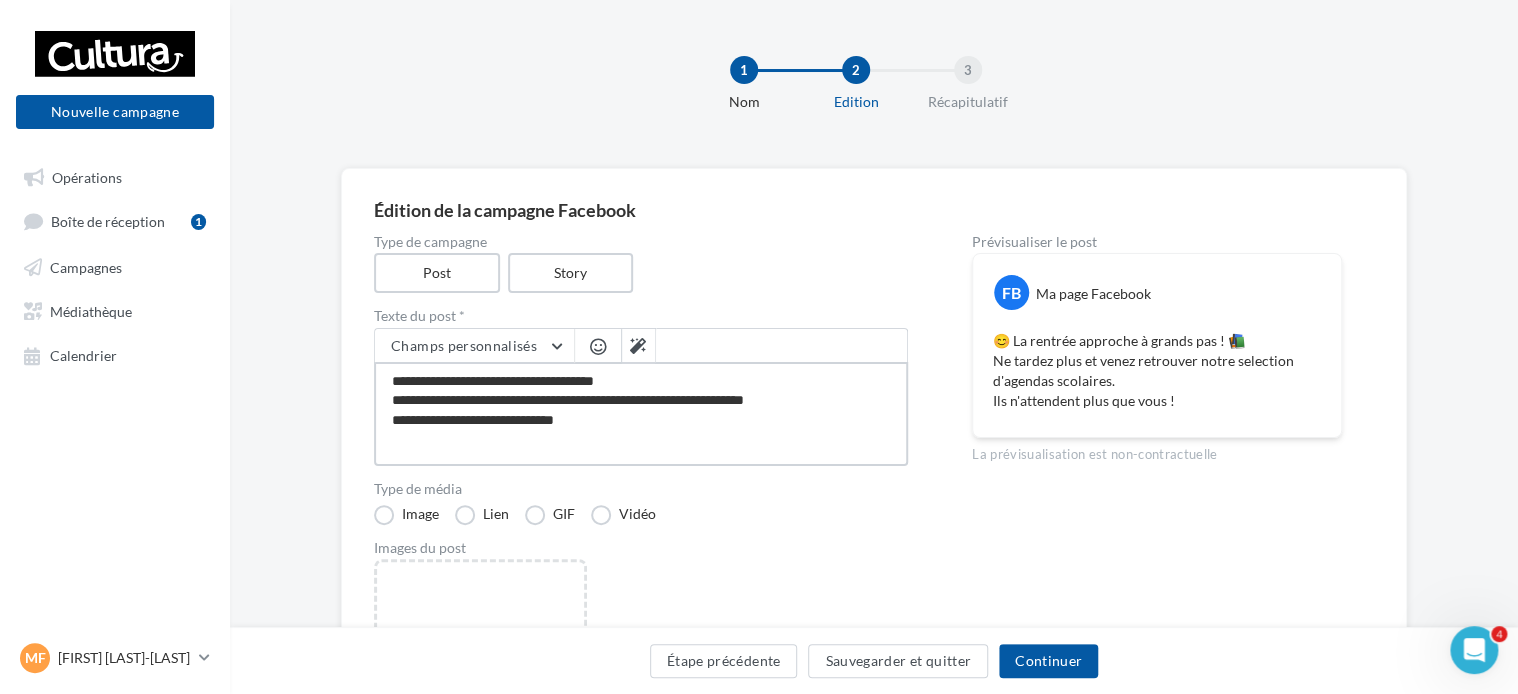 type on "**********" 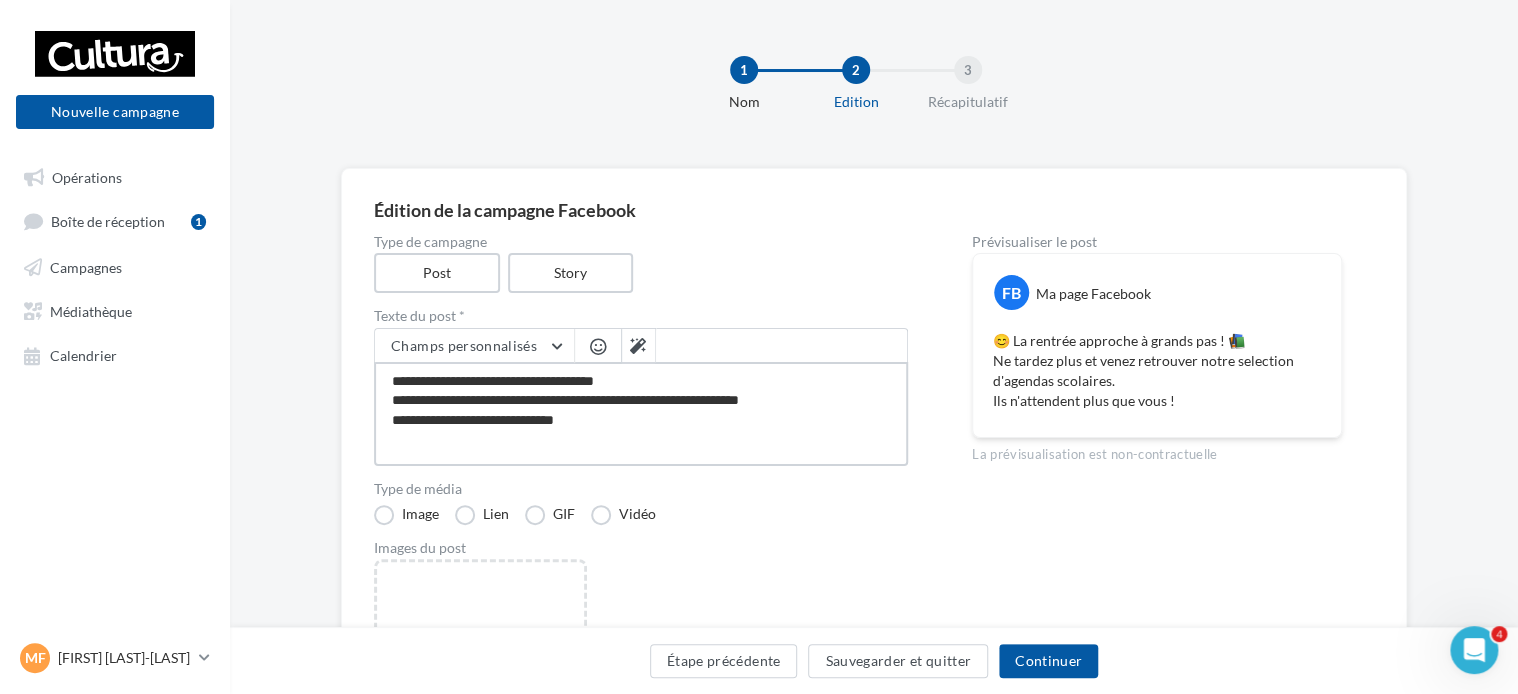 type on "**********" 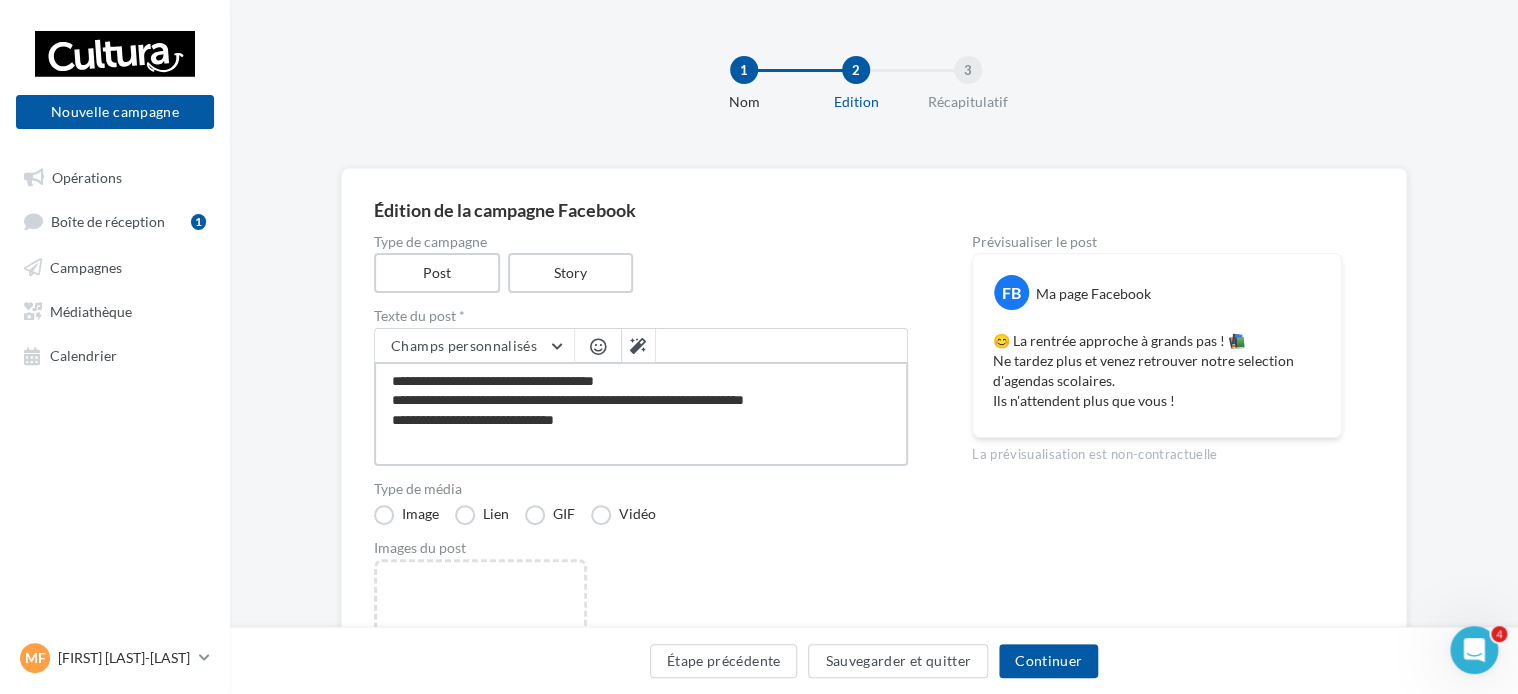 click on "**********" at bounding box center [641, 414] 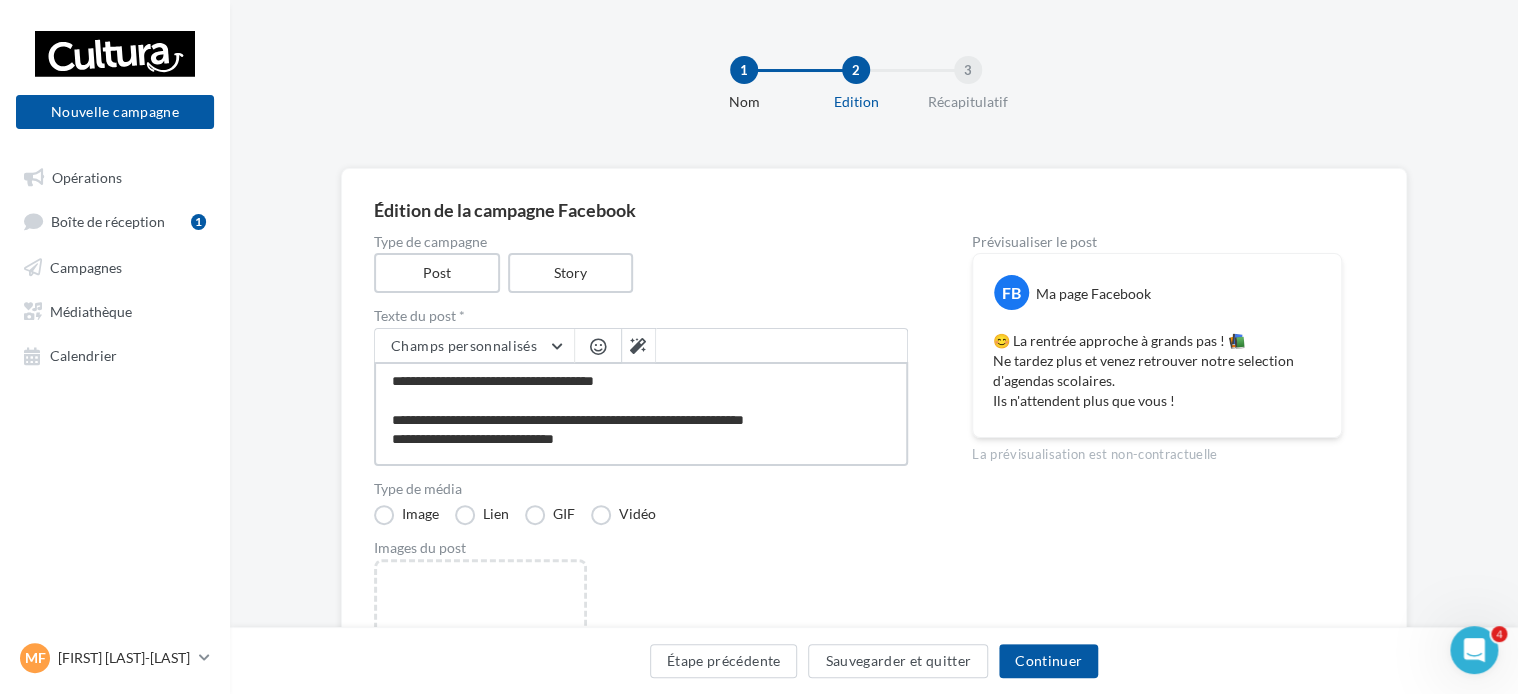click on "**********" at bounding box center (641, 414) 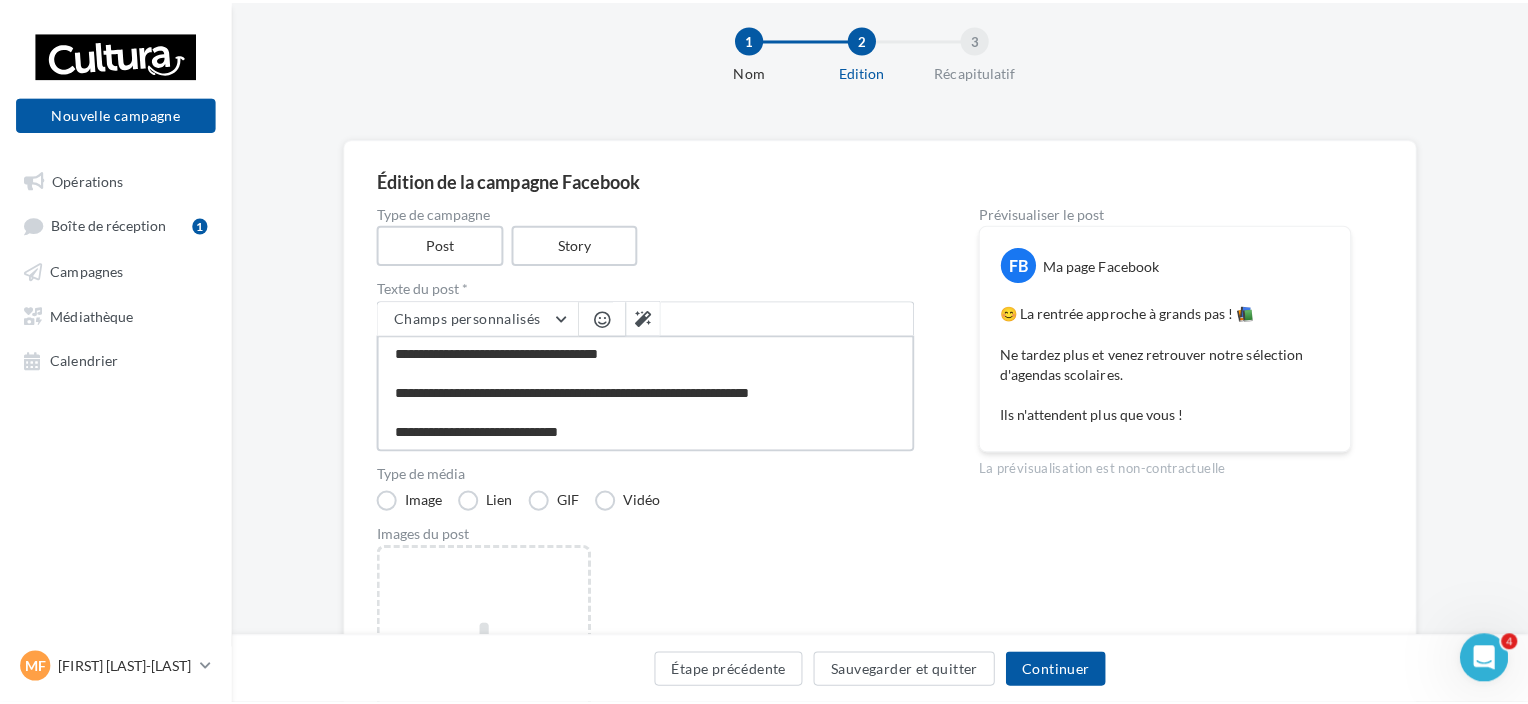 scroll, scrollTop: 180, scrollLeft: 0, axis: vertical 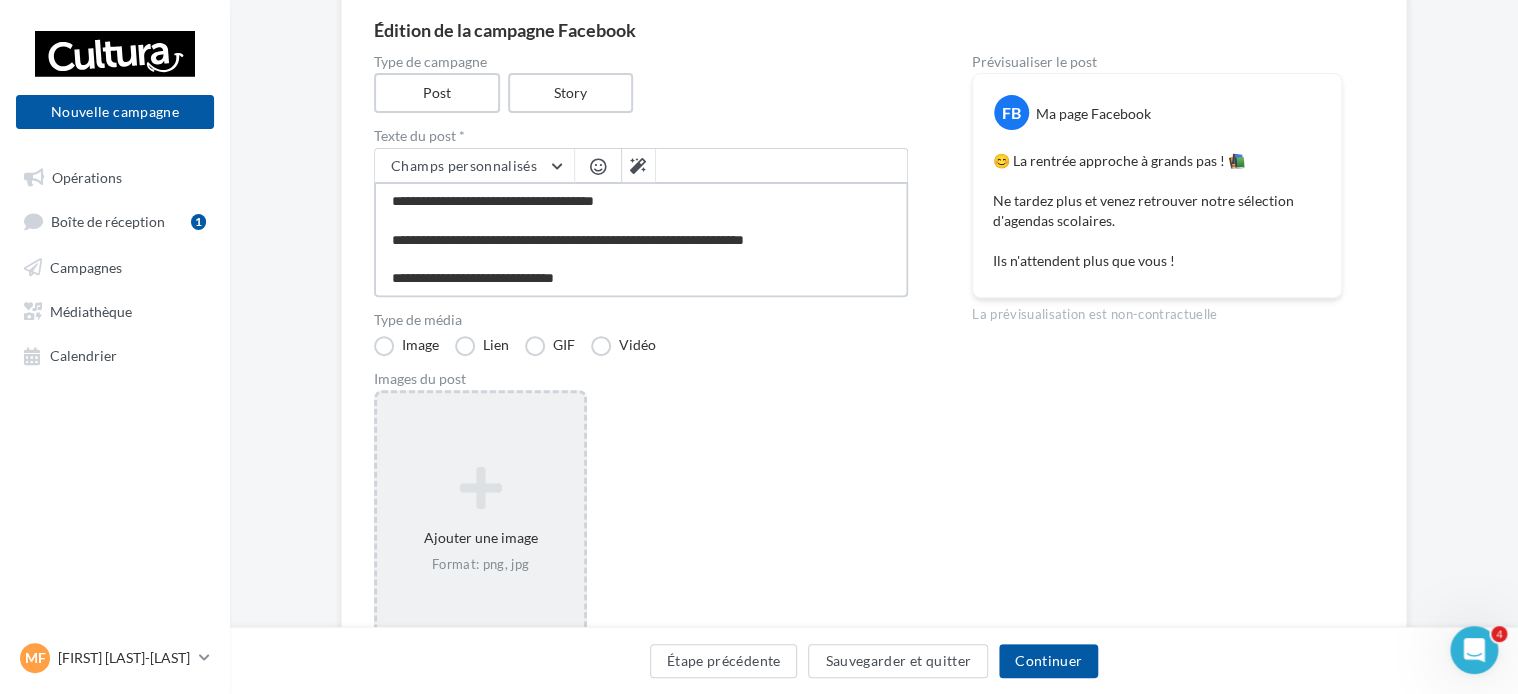 type on "**********" 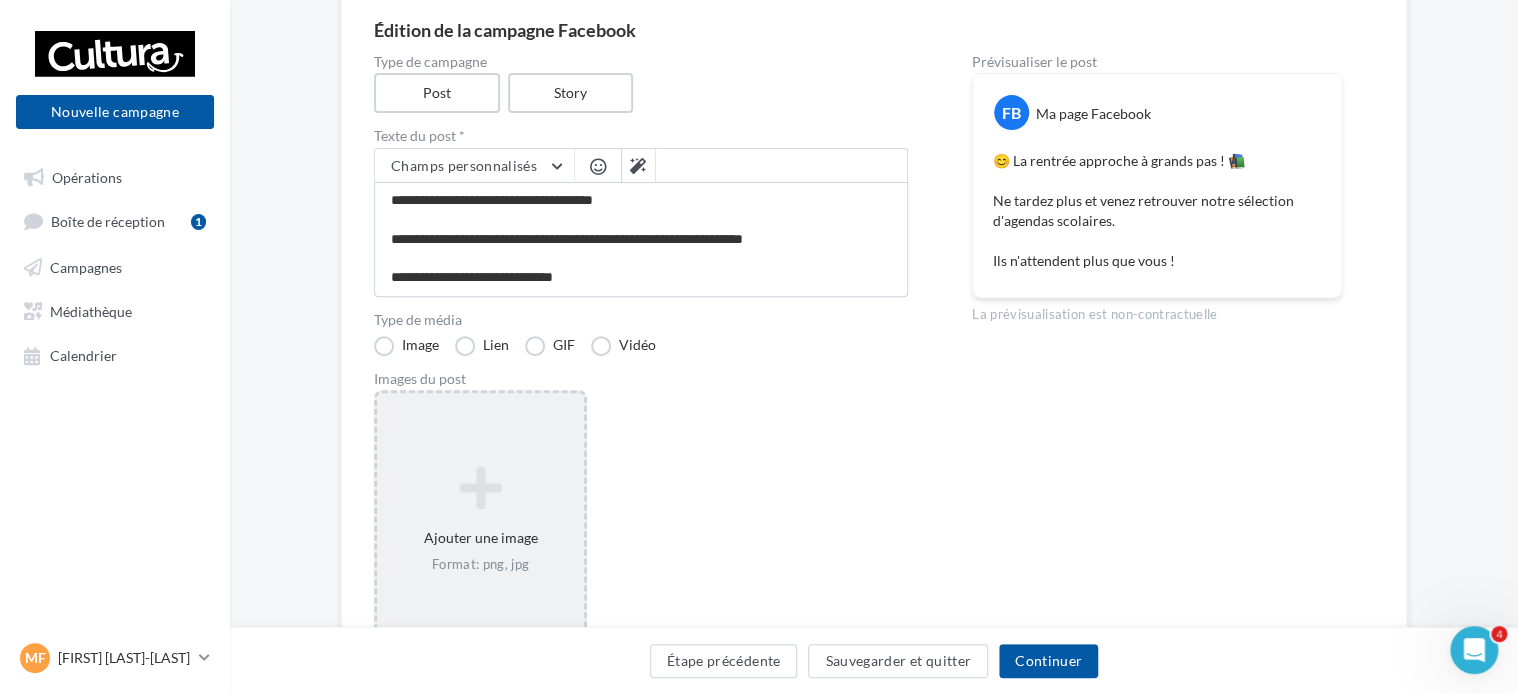 click at bounding box center (480, 488) 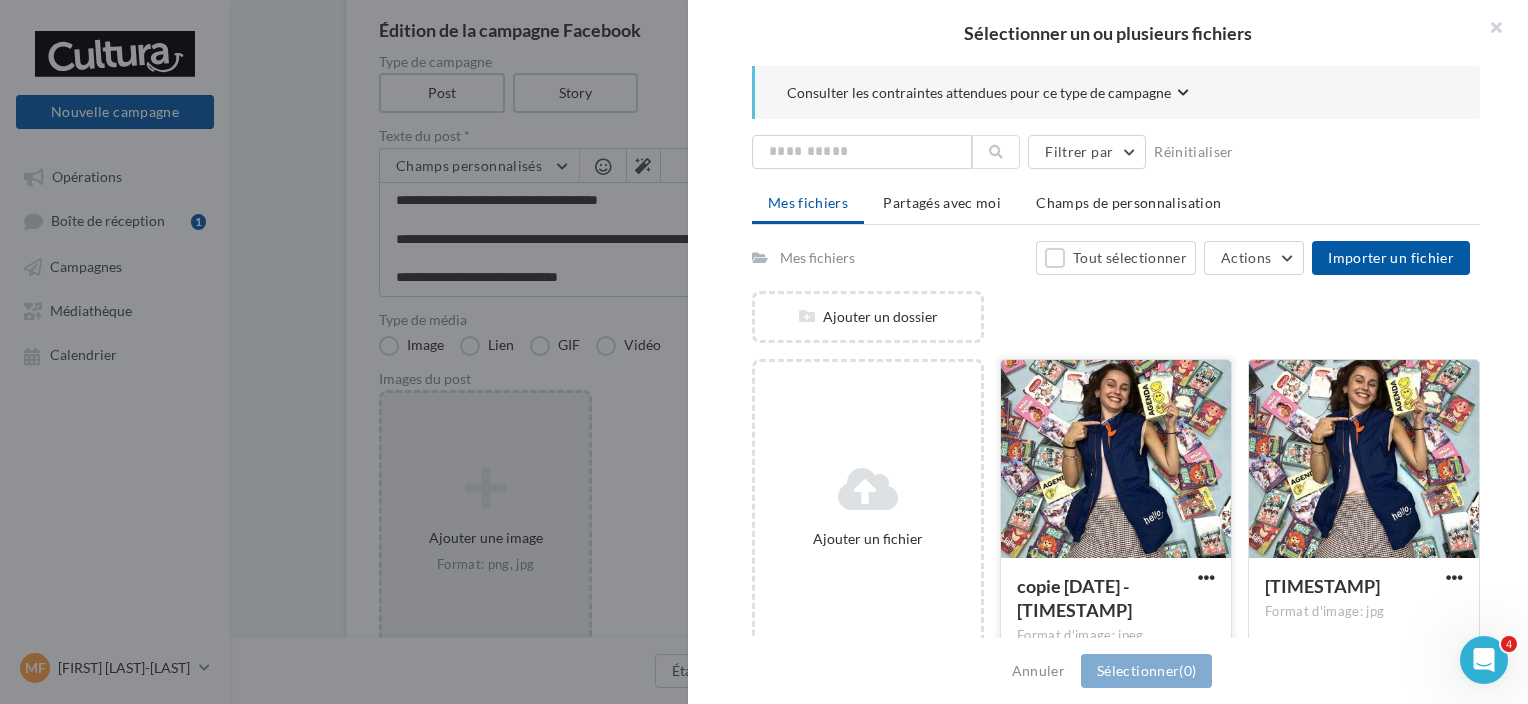 click at bounding box center (1116, 460) 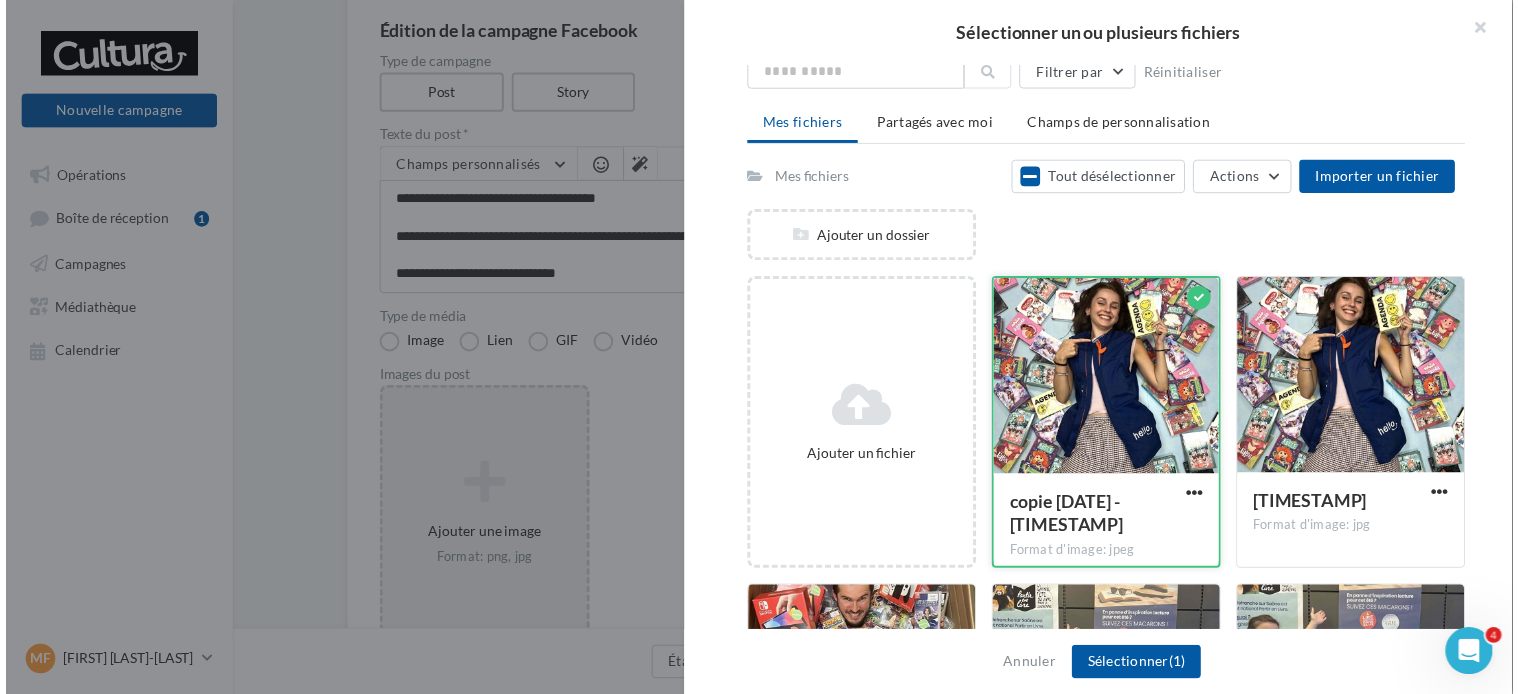 scroll, scrollTop: 84, scrollLeft: 0, axis: vertical 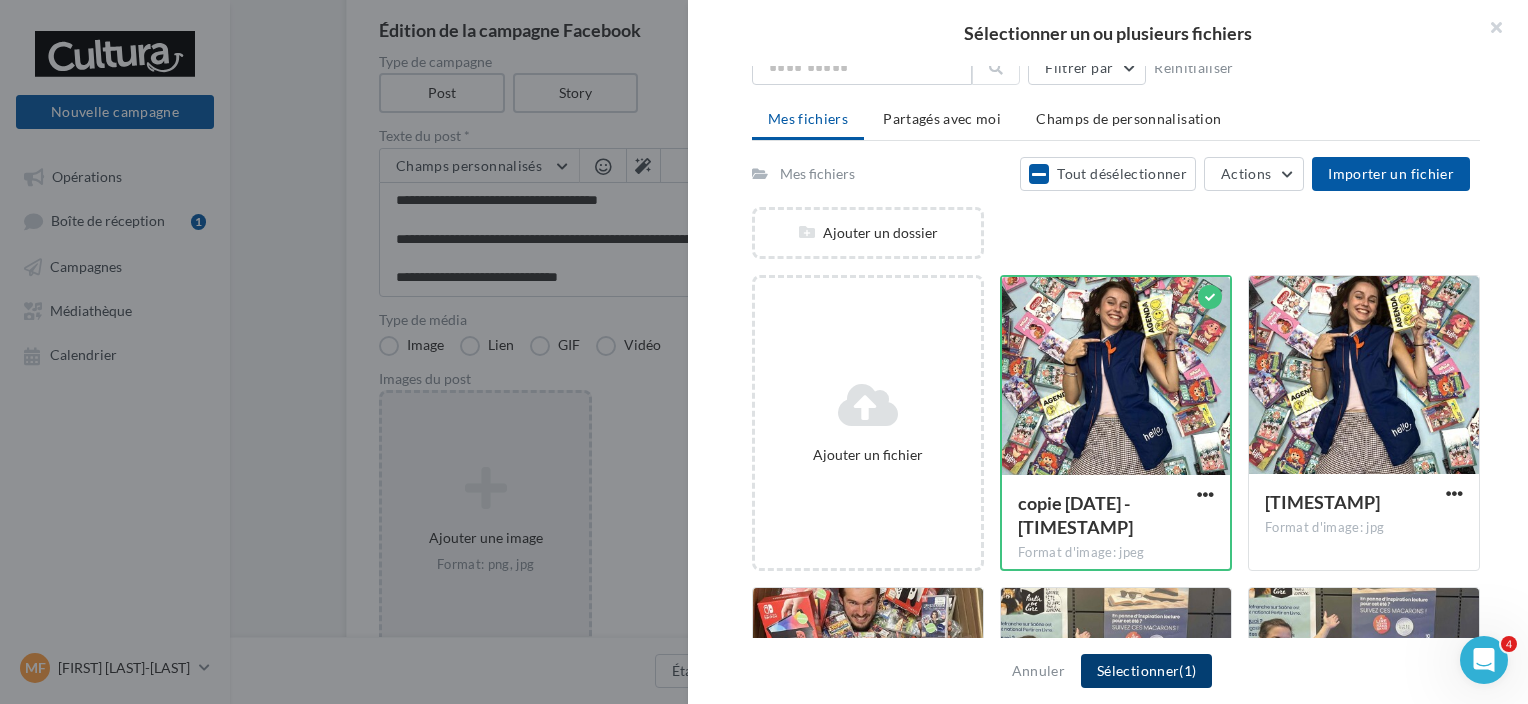 click on "Sélectionner   (1)" at bounding box center [1146, 671] 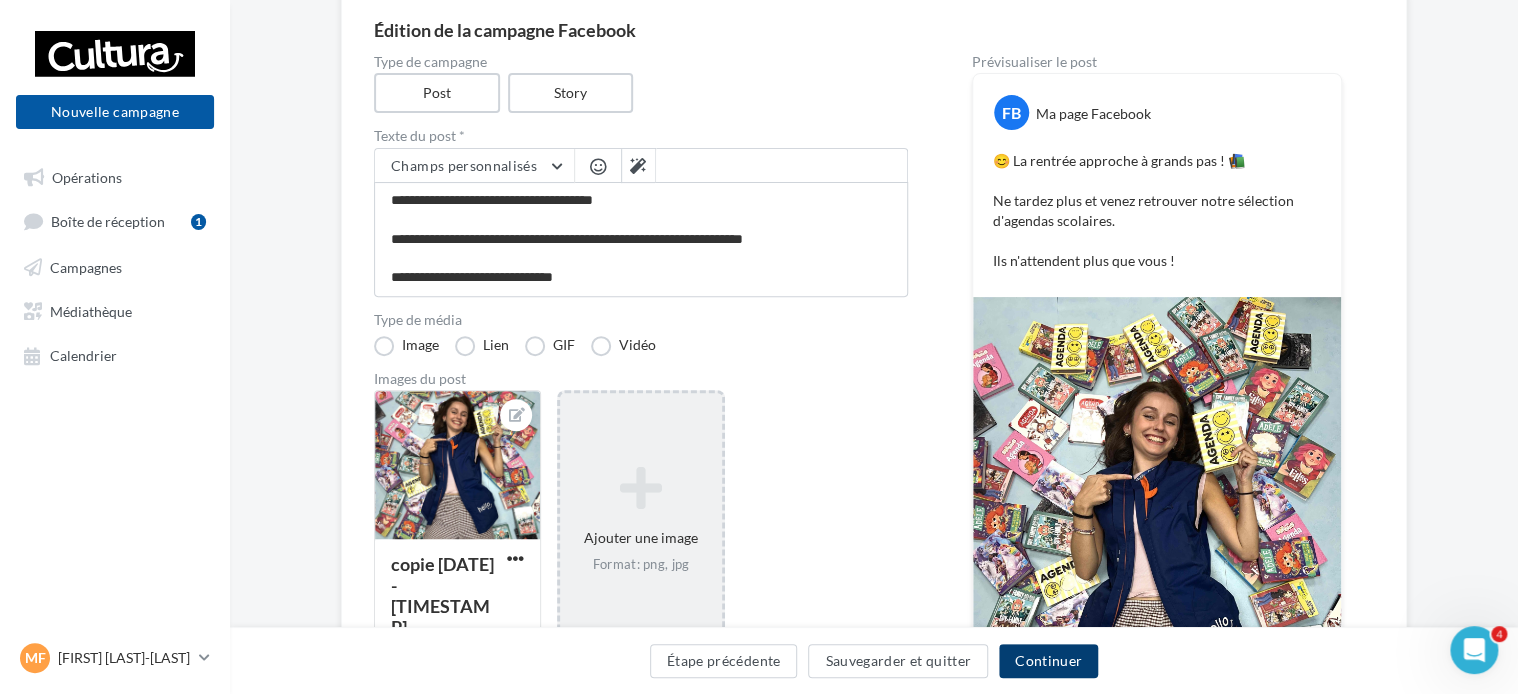 click on "Continuer" at bounding box center [1048, 661] 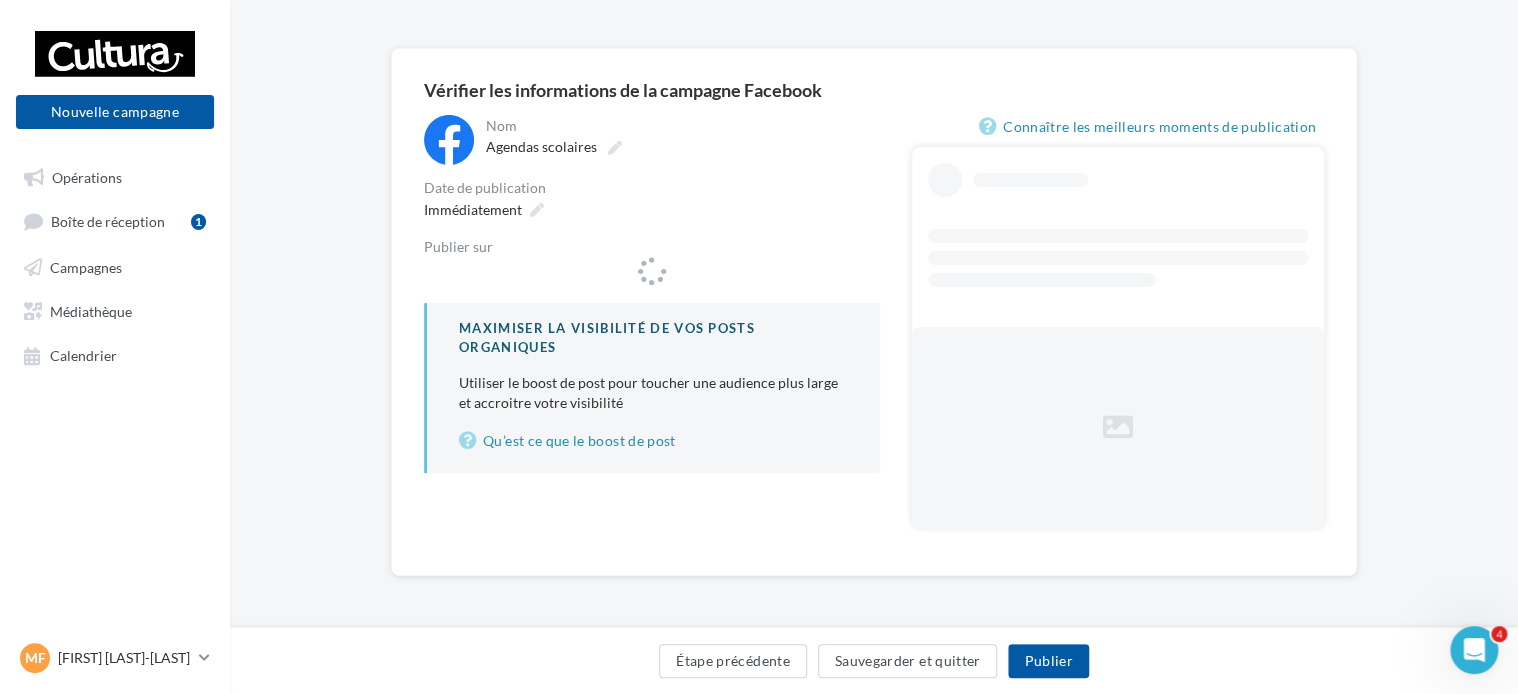 scroll, scrollTop: 0, scrollLeft: 0, axis: both 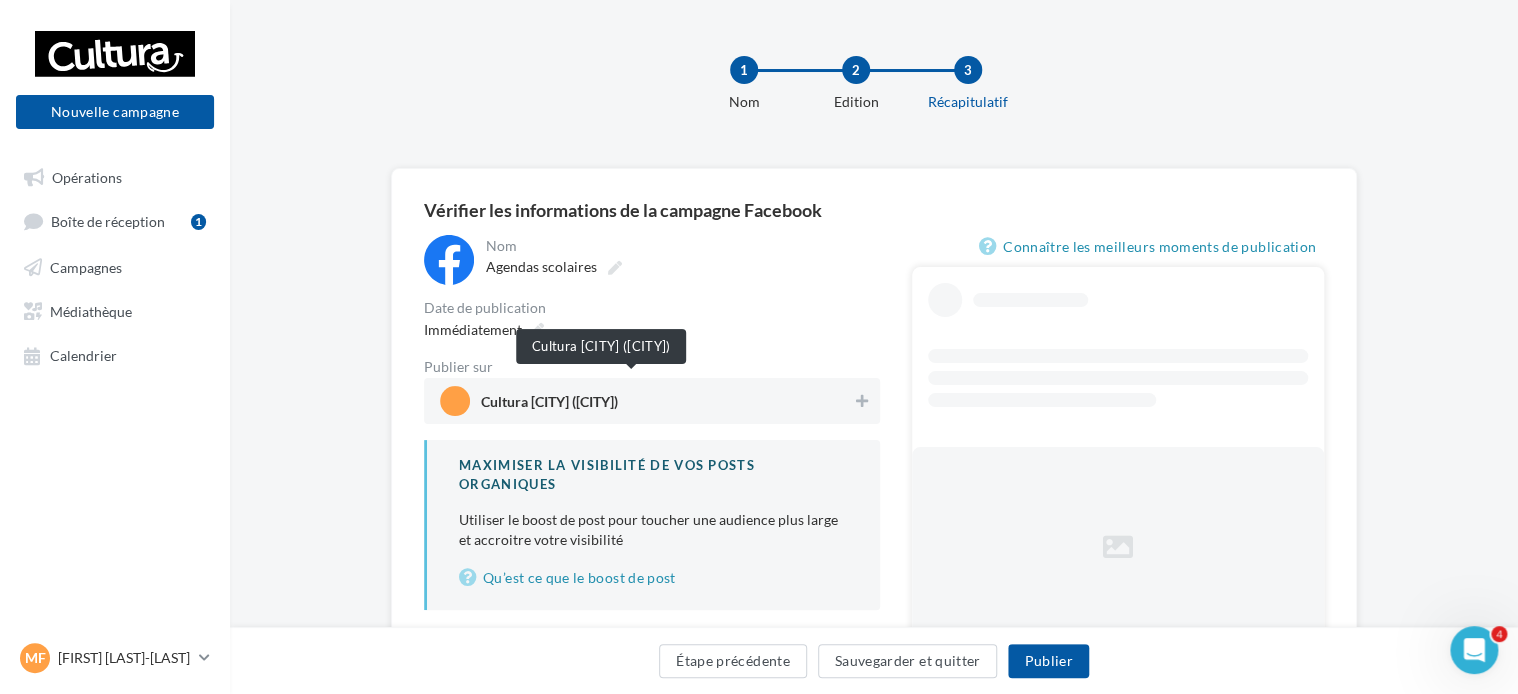 click on "Cultura [CITY]-[CITY]" at bounding box center [549, 406] 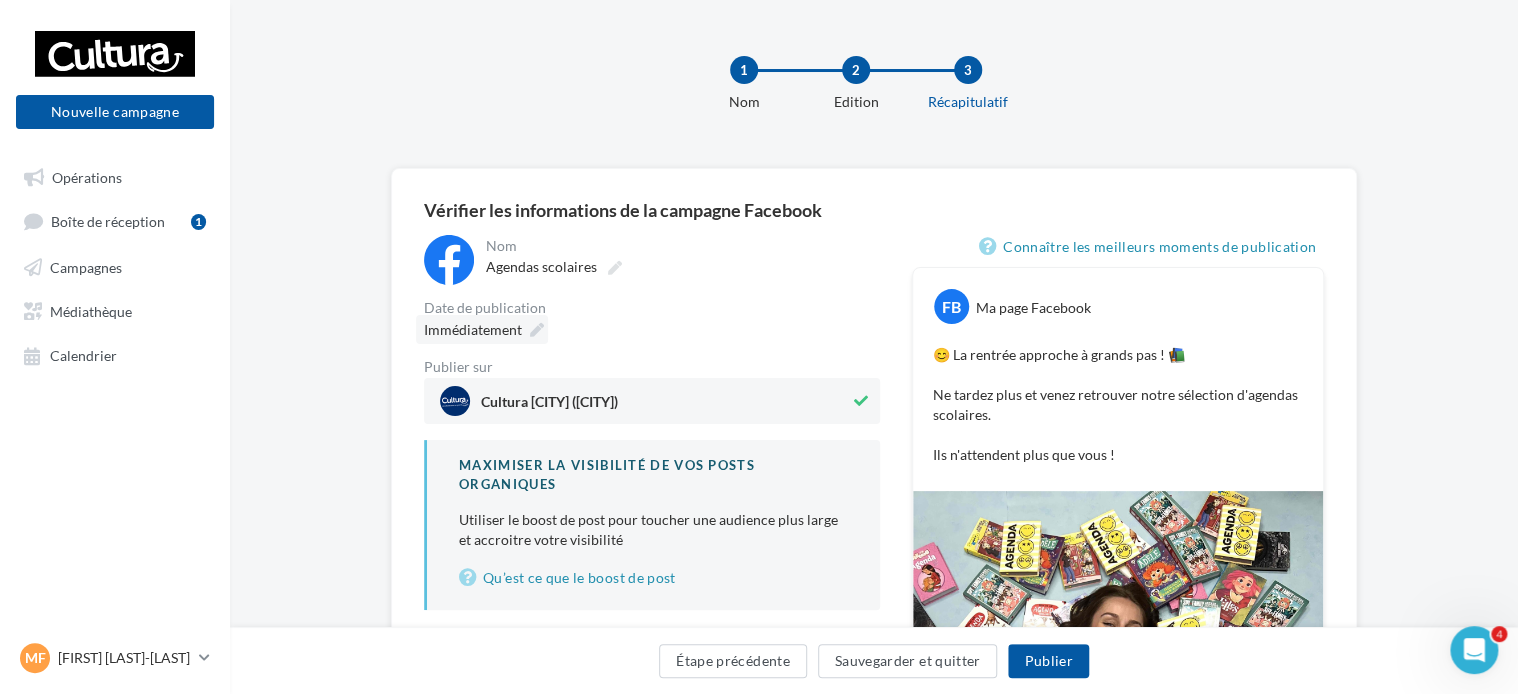 click at bounding box center [537, 330] 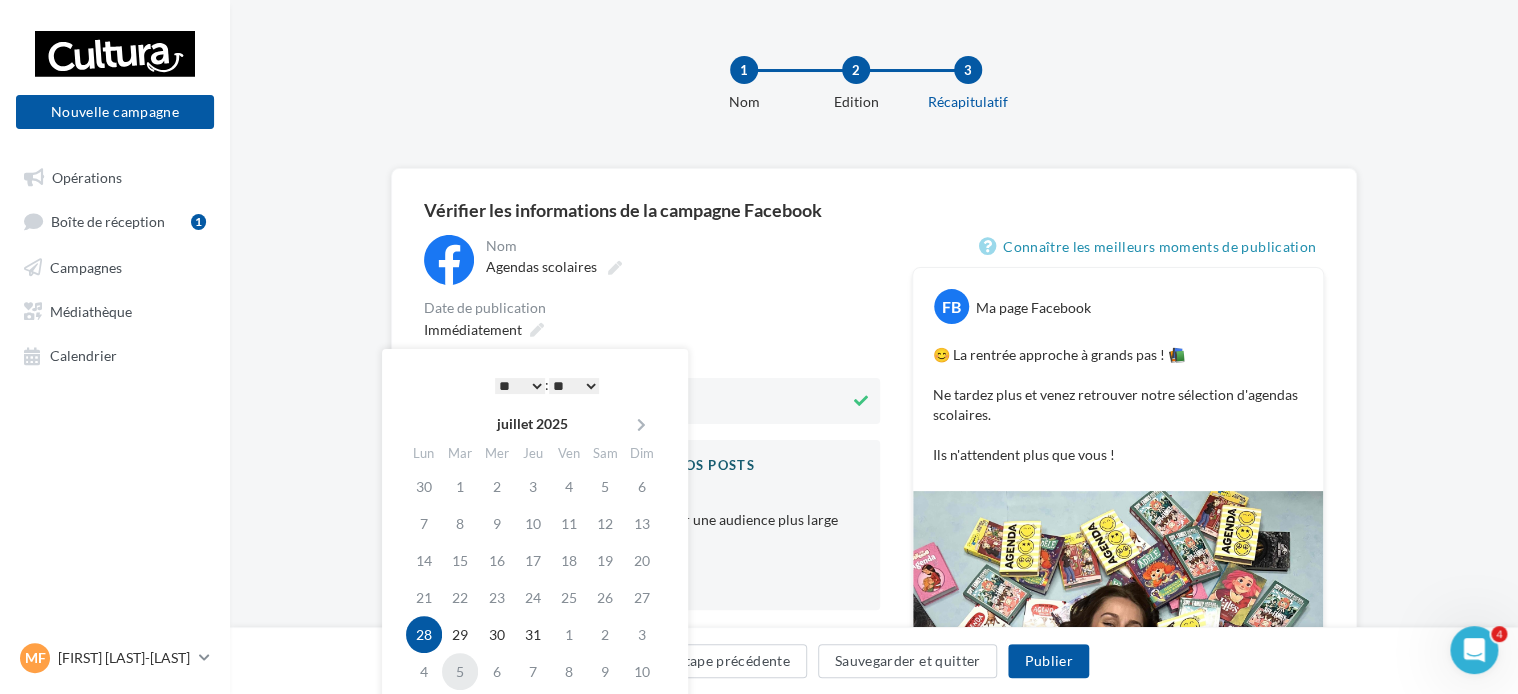click on "5" at bounding box center [460, 671] 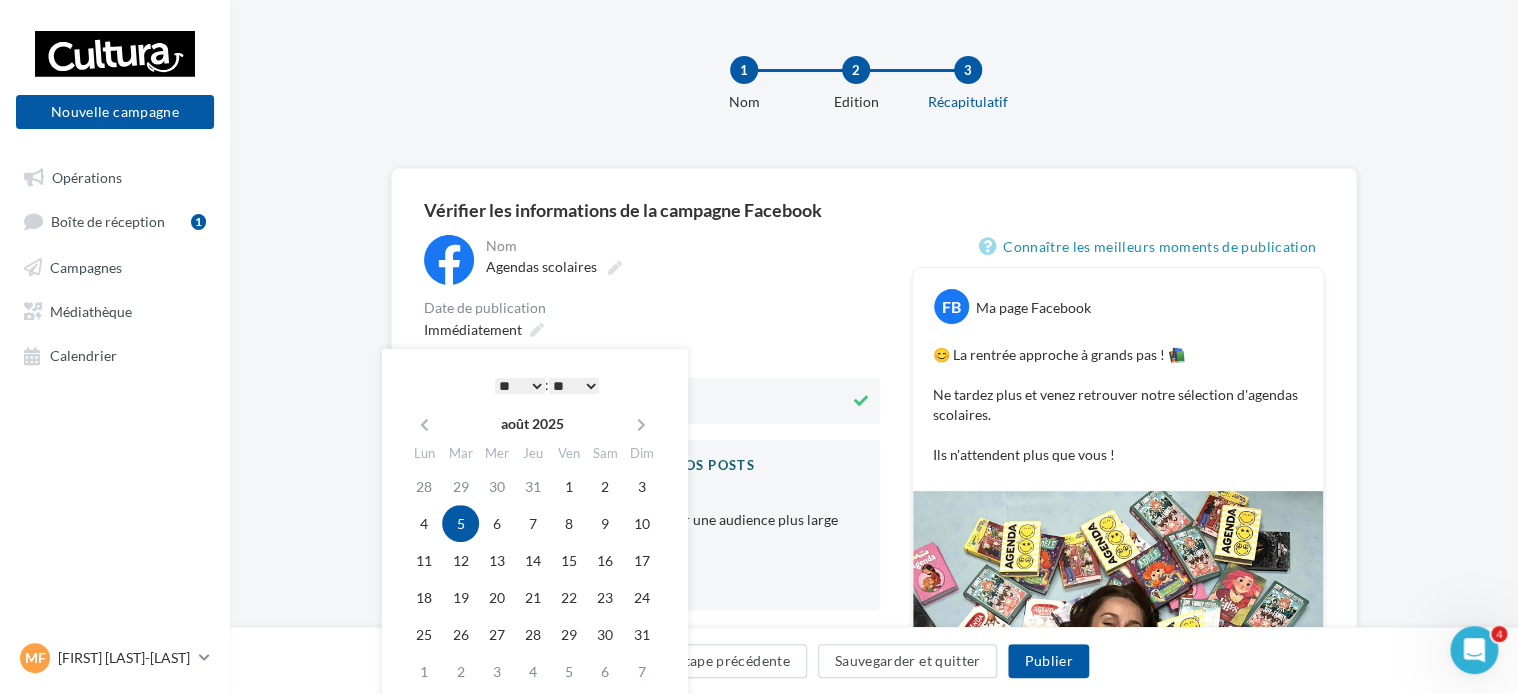 click on "* * * * * * * * * * ** ** ** ** ** ** ** ** ** ** ** ** ** **" at bounding box center (520, 386) 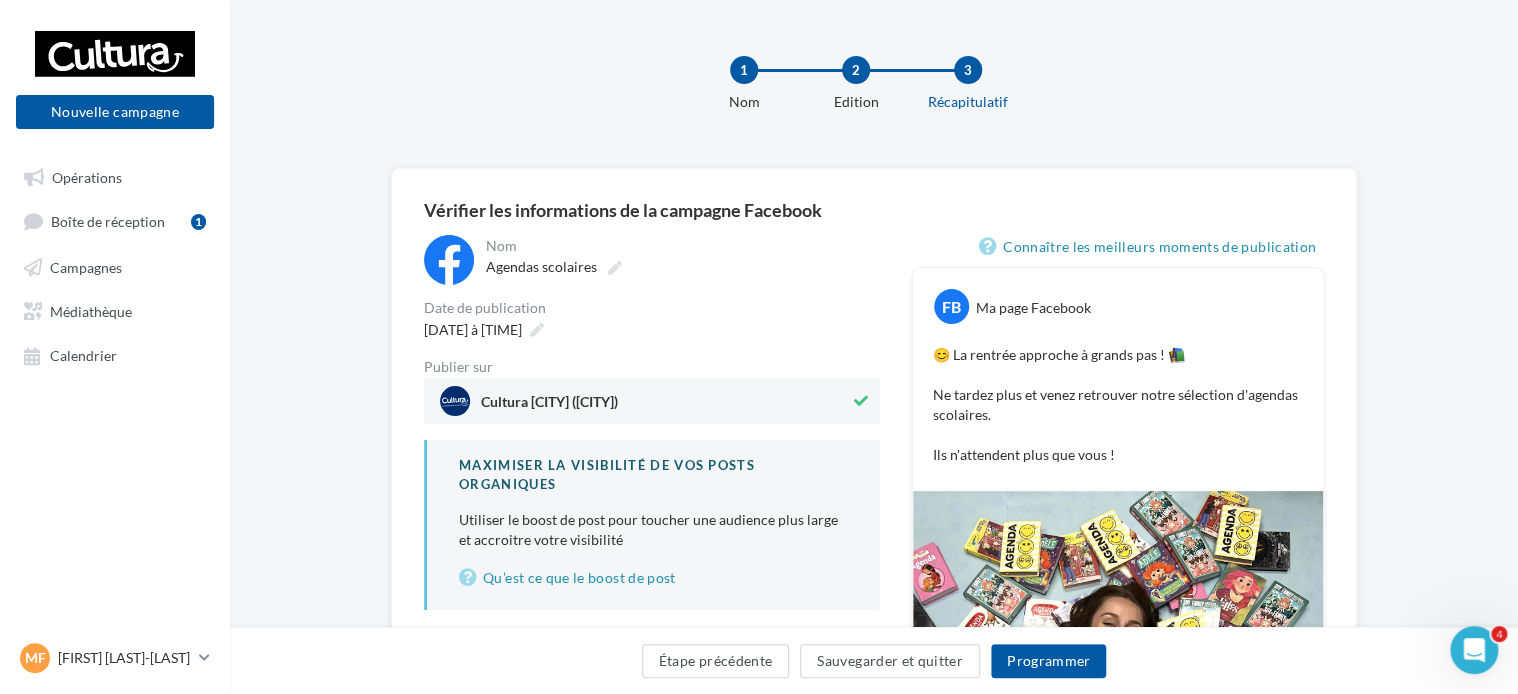 click on "05/08/2025 à 17:00" at bounding box center (652, 329) 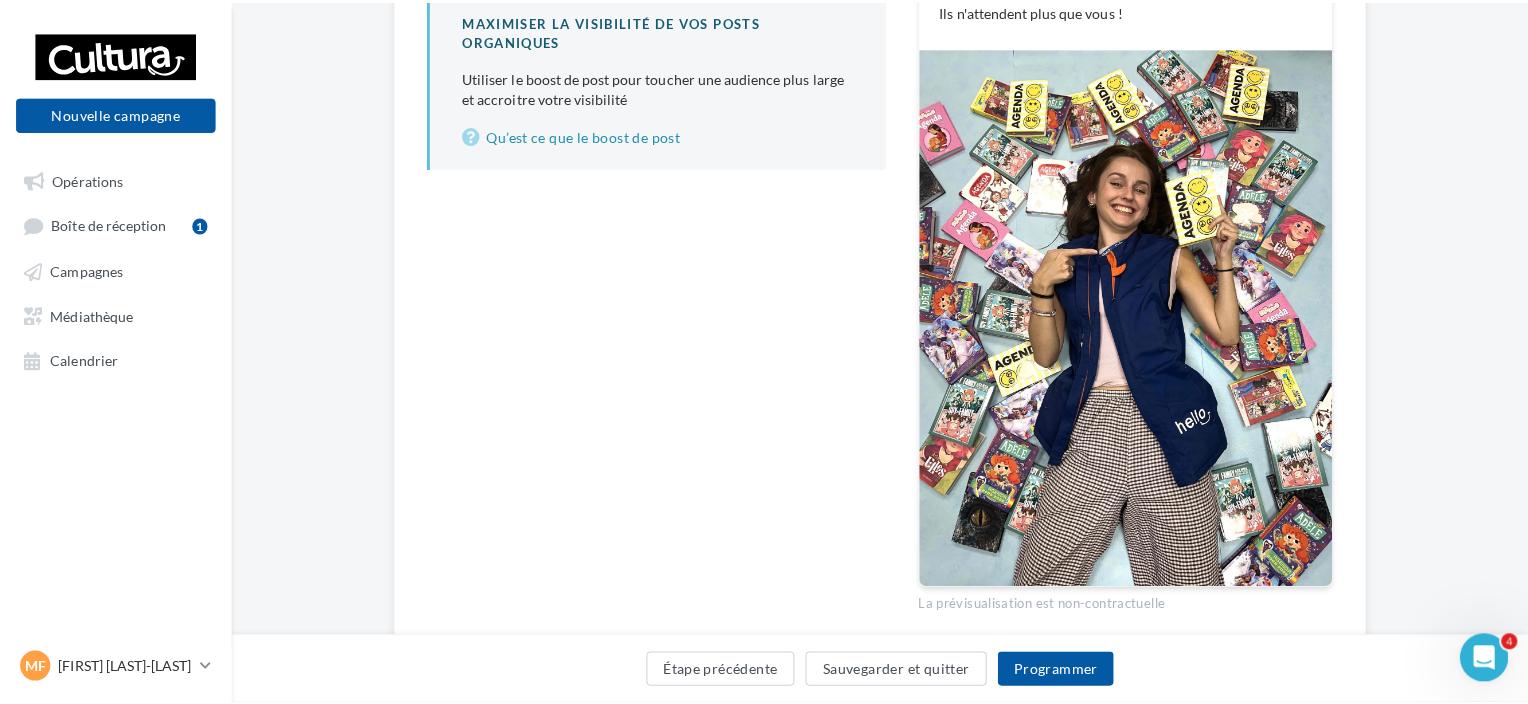 scroll, scrollTop: 445, scrollLeft: 0, axis: vertical 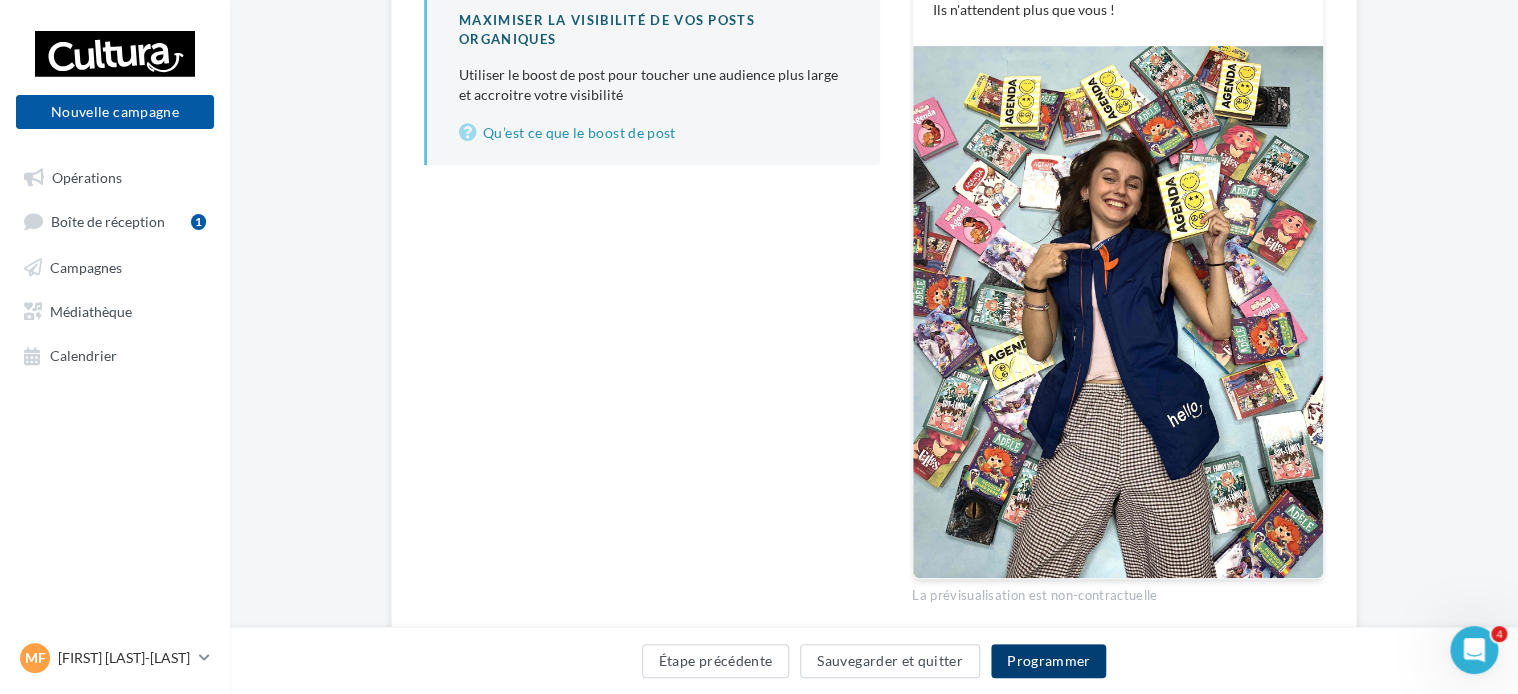 click on "Programmer" at bounding box center (1049, 661) 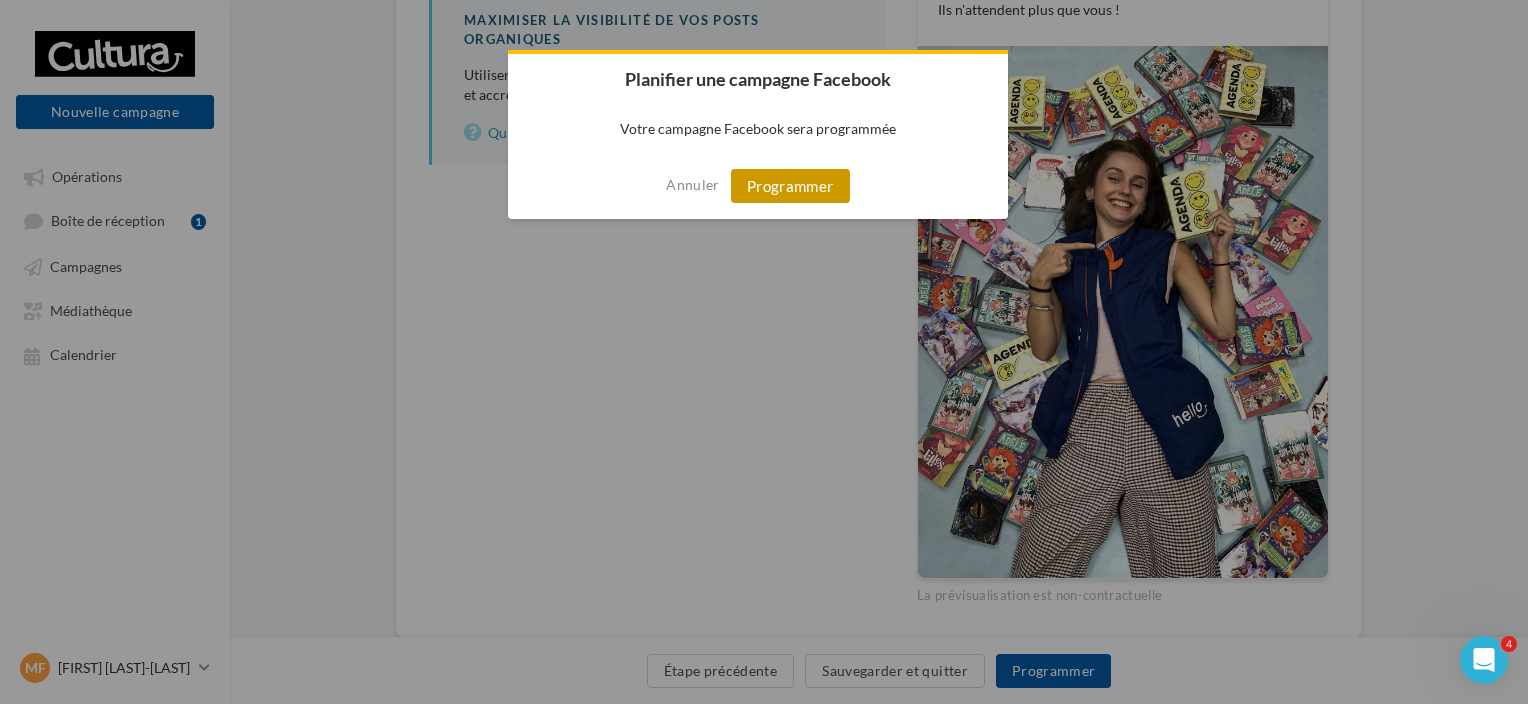 click on "Programmer" at bounding box center (790, 186) 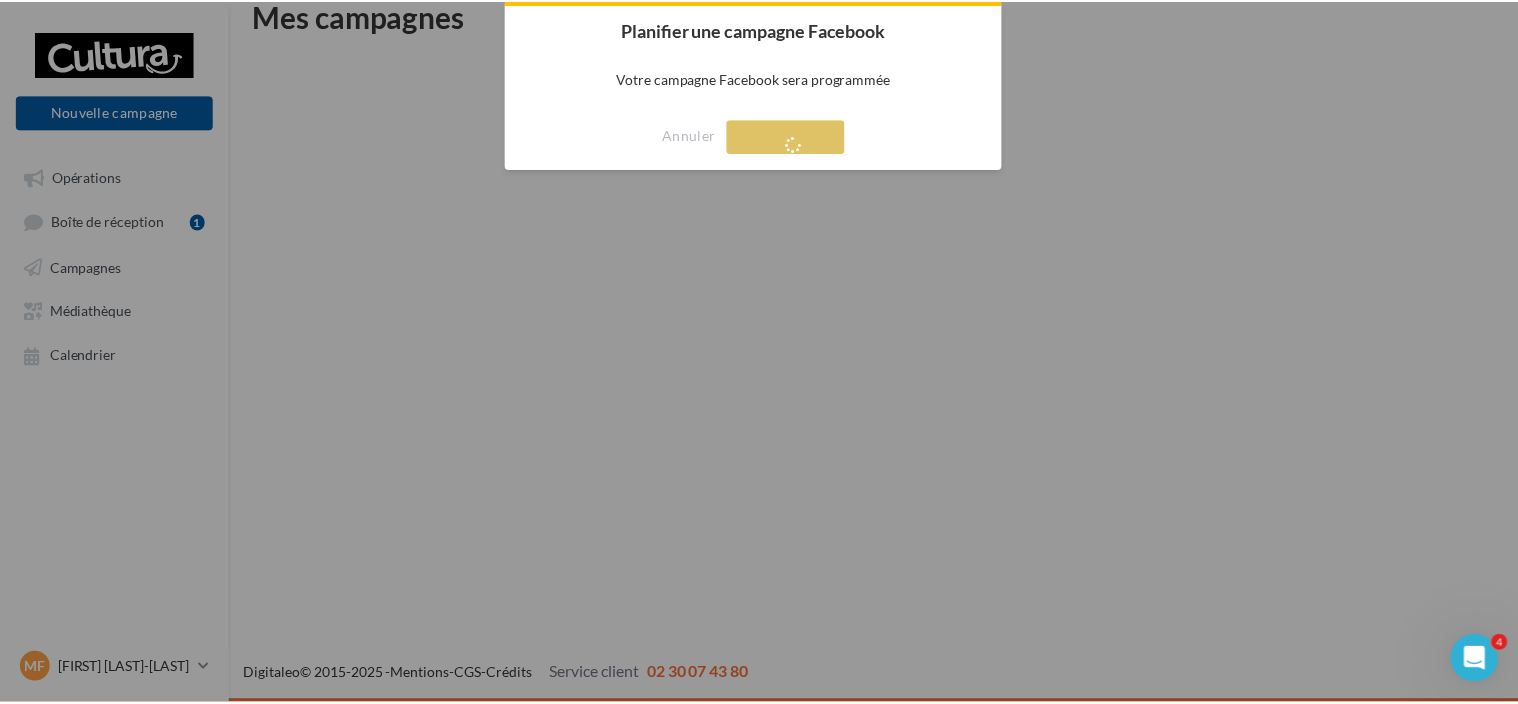 scroll, scrollTop: 32, scrollLeft: 0, axis: vertical 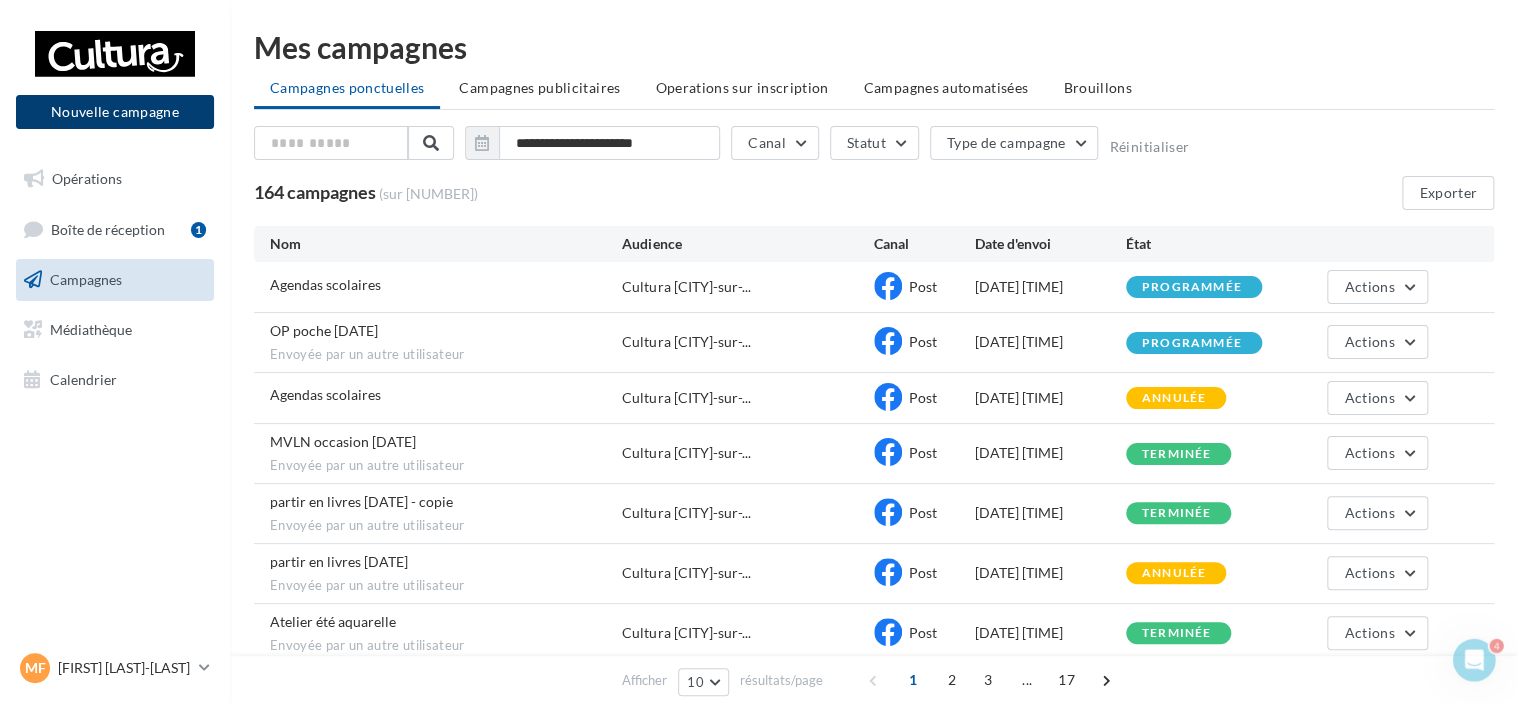 click on "Nouvelle campagne
Nouvelle campagne" at bounding box center [115, 87] 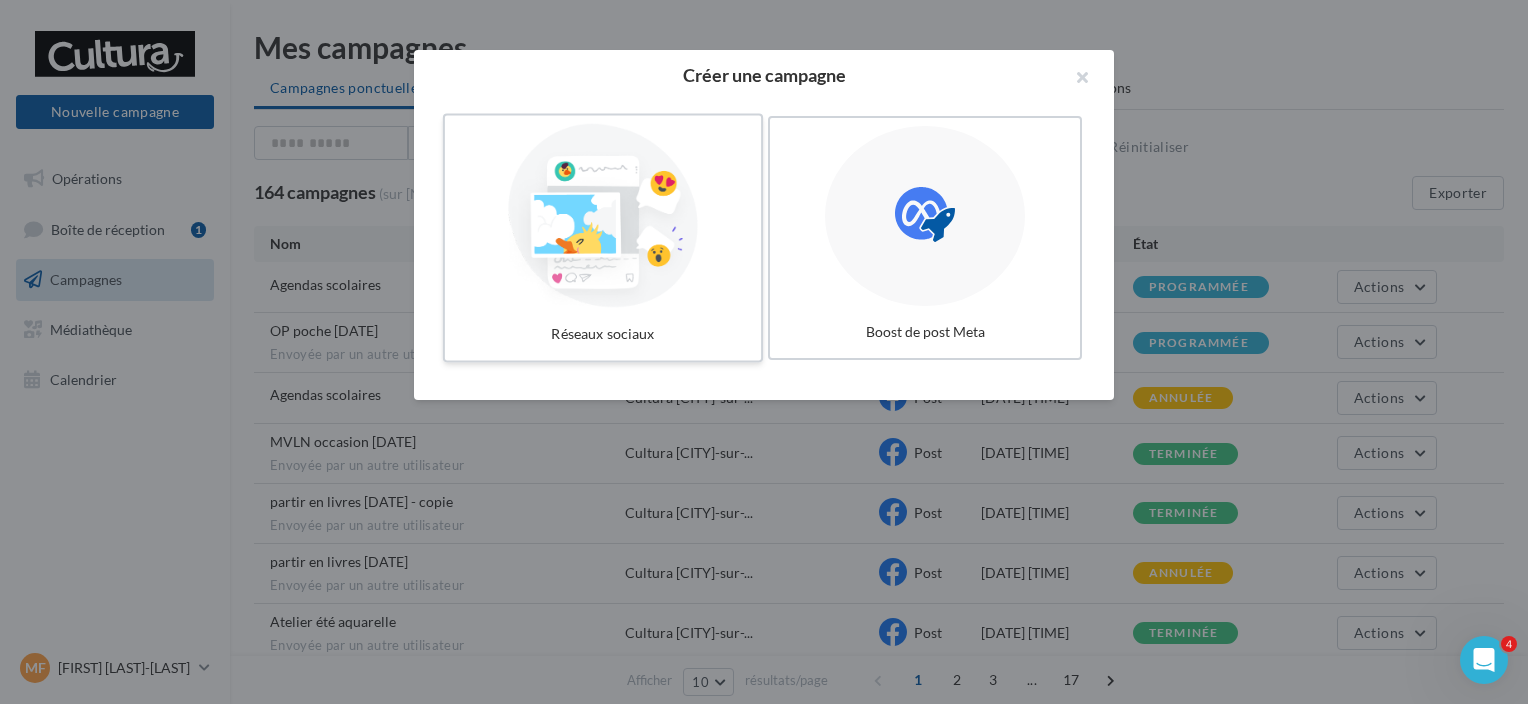 click at bounding box center (603, 216) 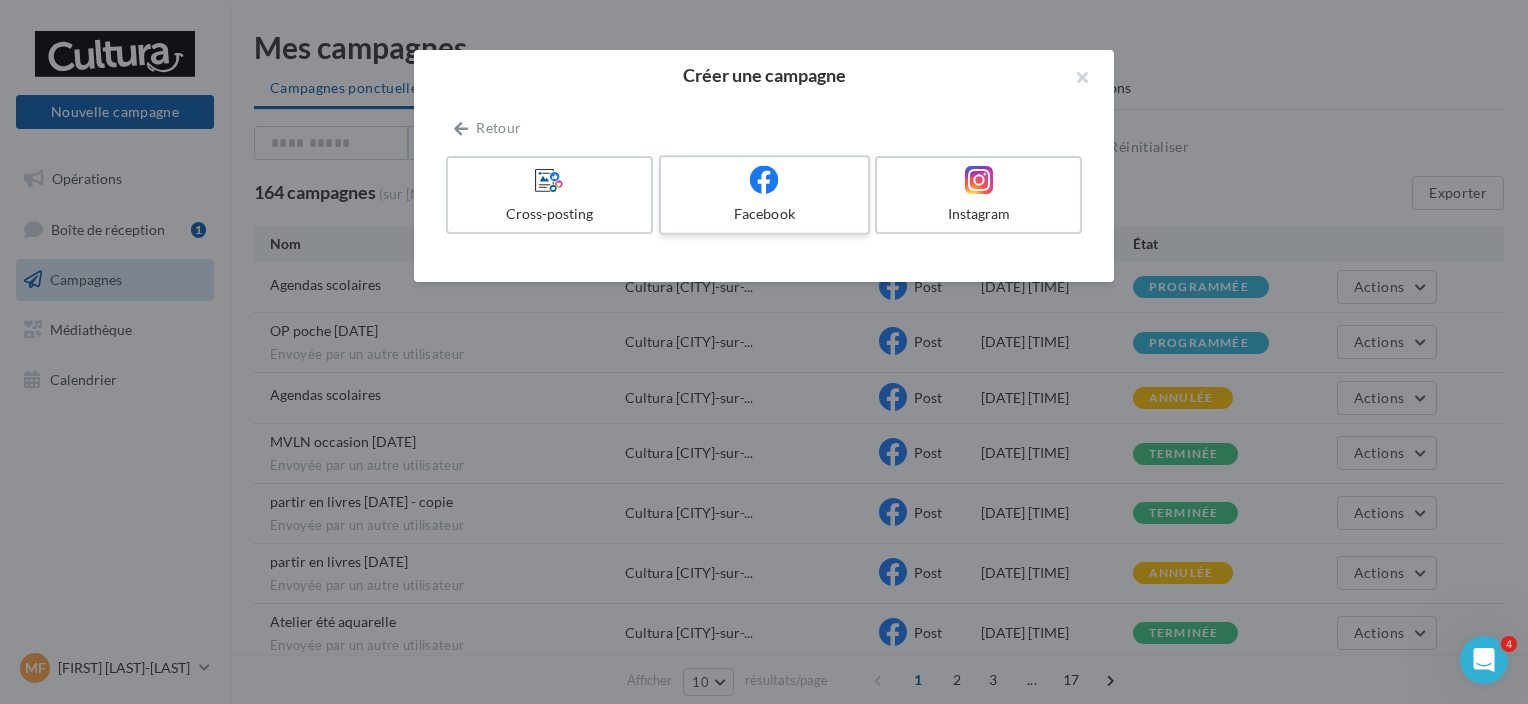 click at bounding box center [764, 180] 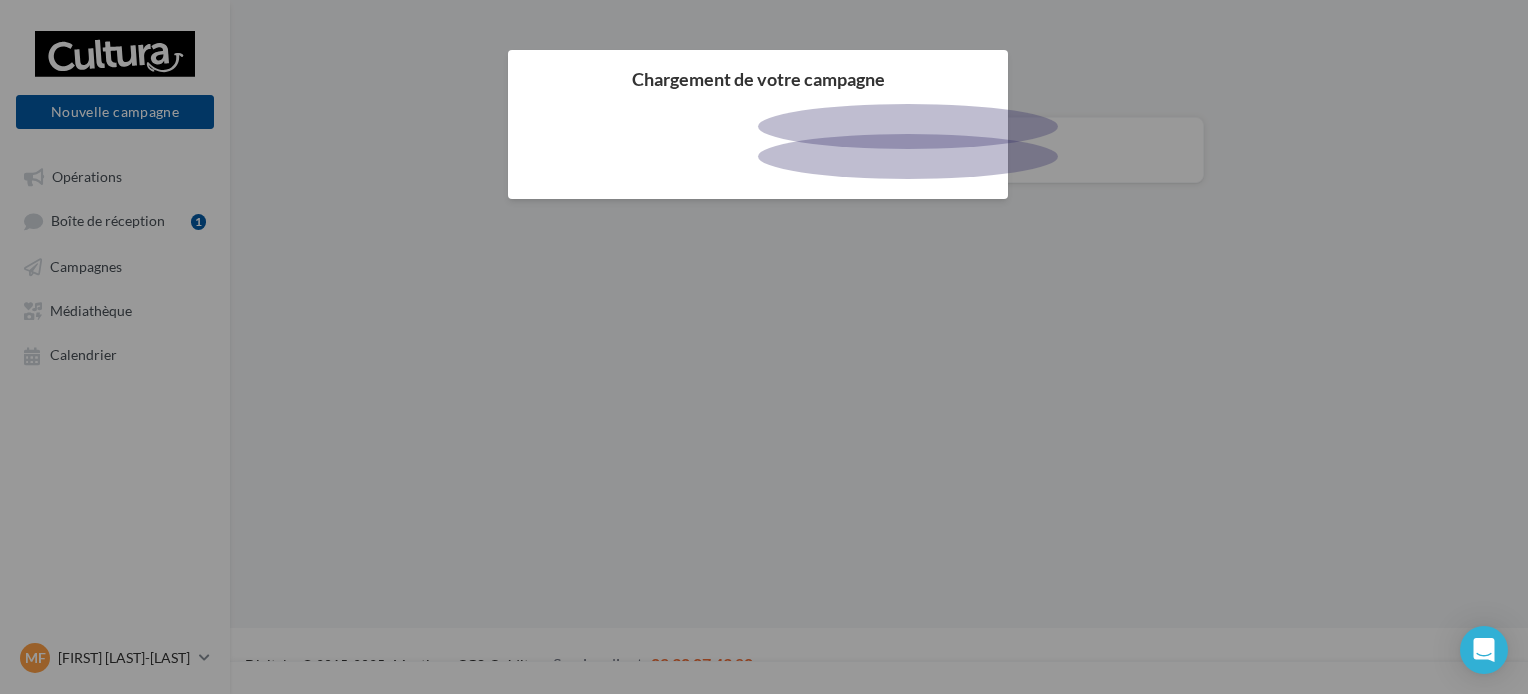 scroll, scrollTop: 0, scrollLeft: 0, axis: both 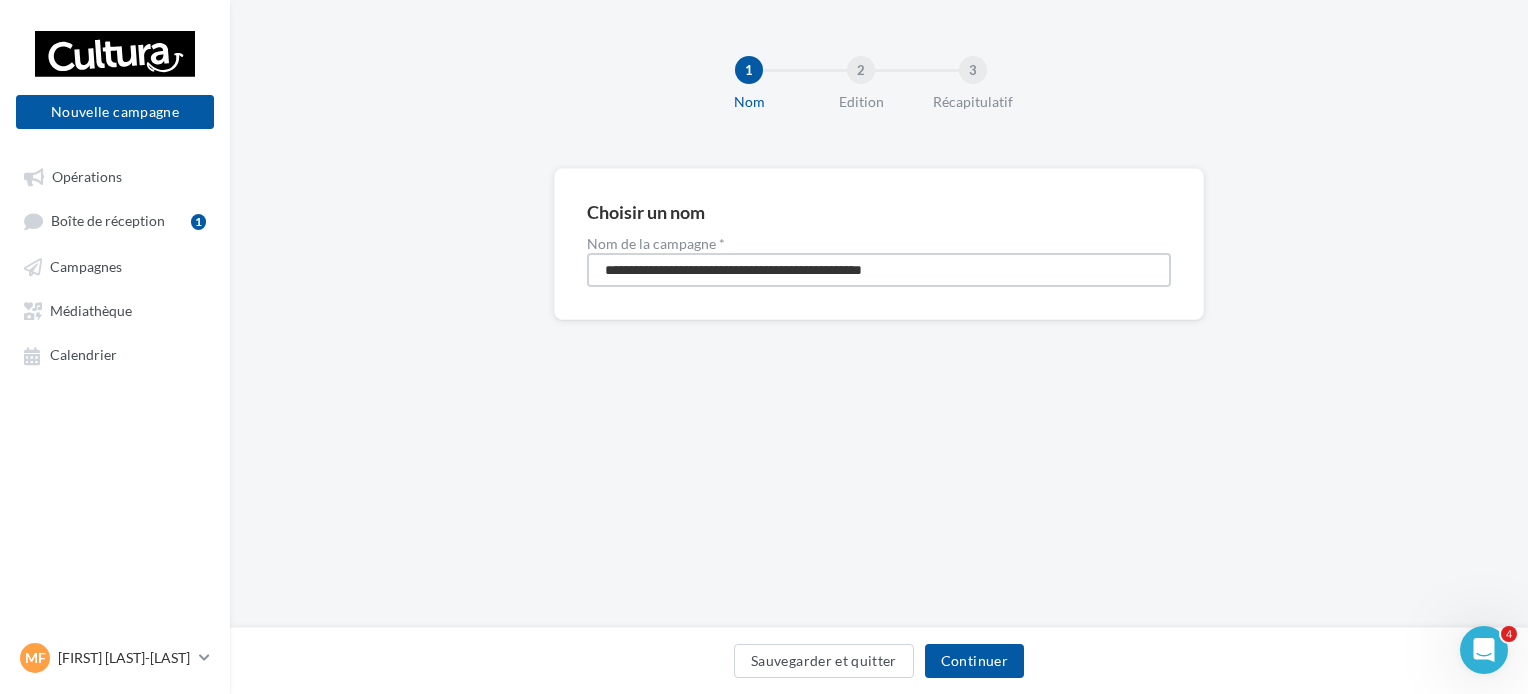 click on "**********" at bounding box center (879, 270) 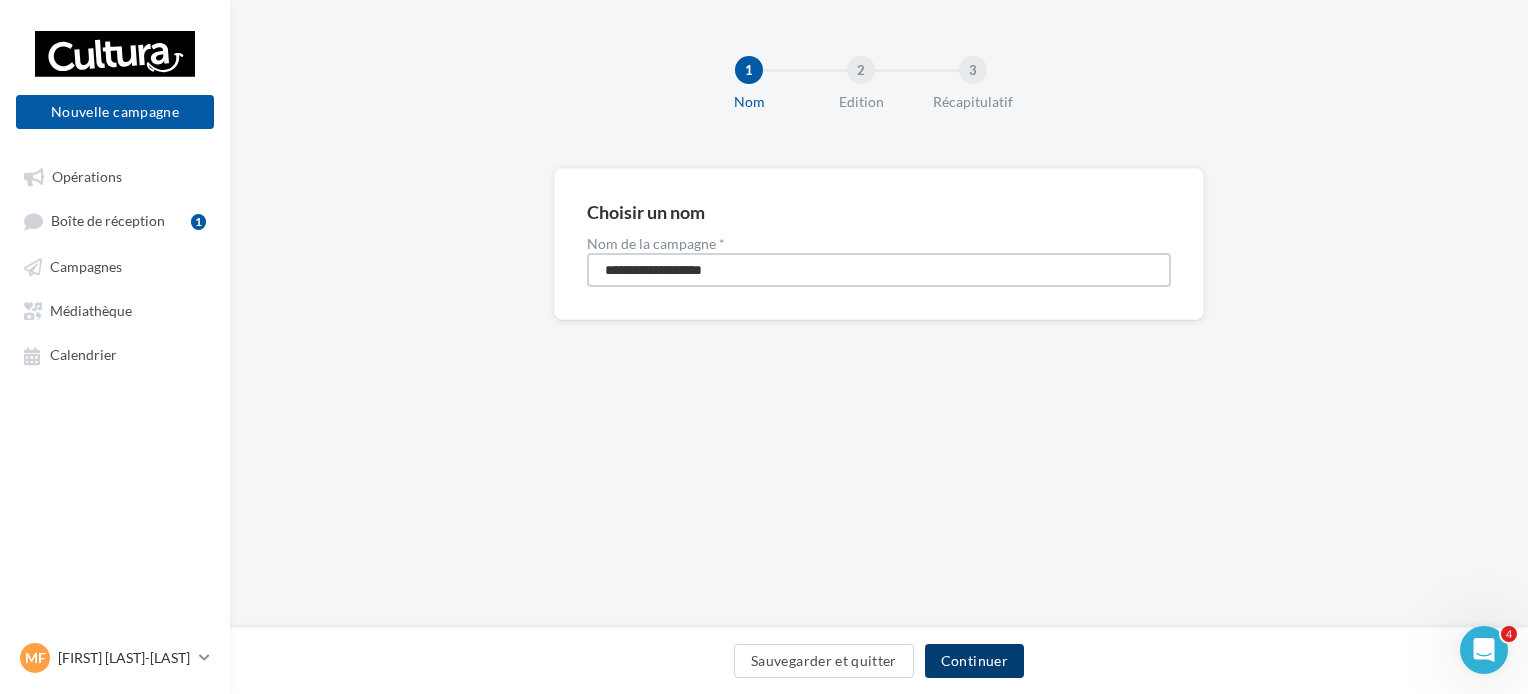 type on "**********" 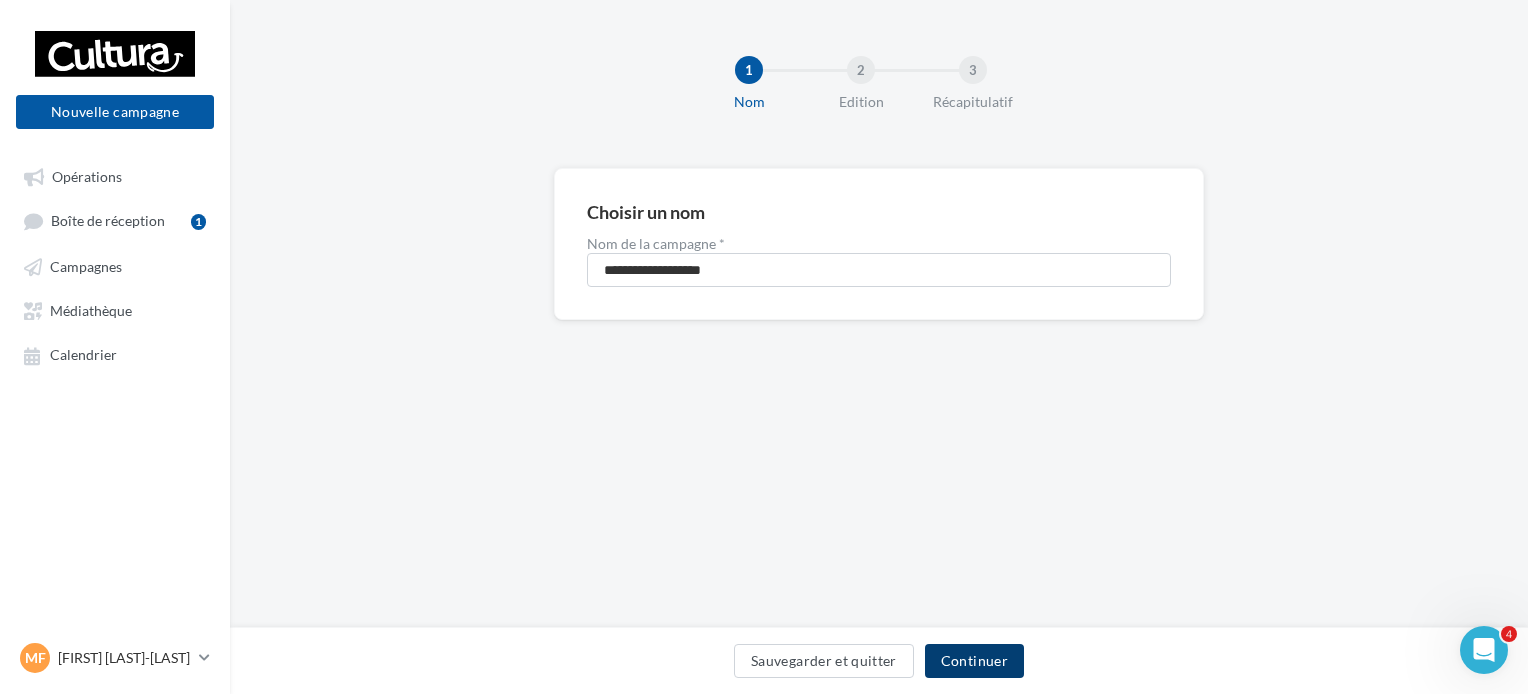 click on "Continuer" at bounding box center [974, 661] 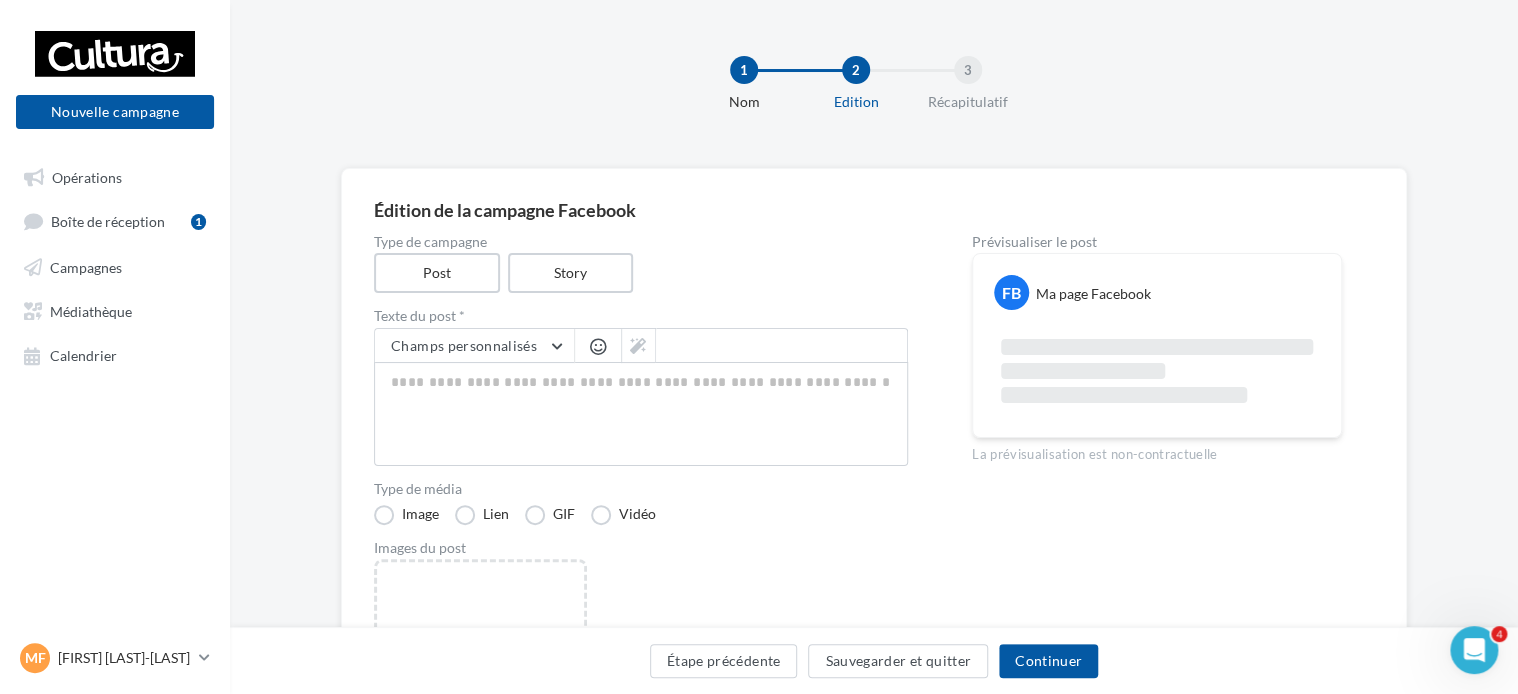 scroll, scrollTop: 203, scrollLeft: 0, axis: vertical 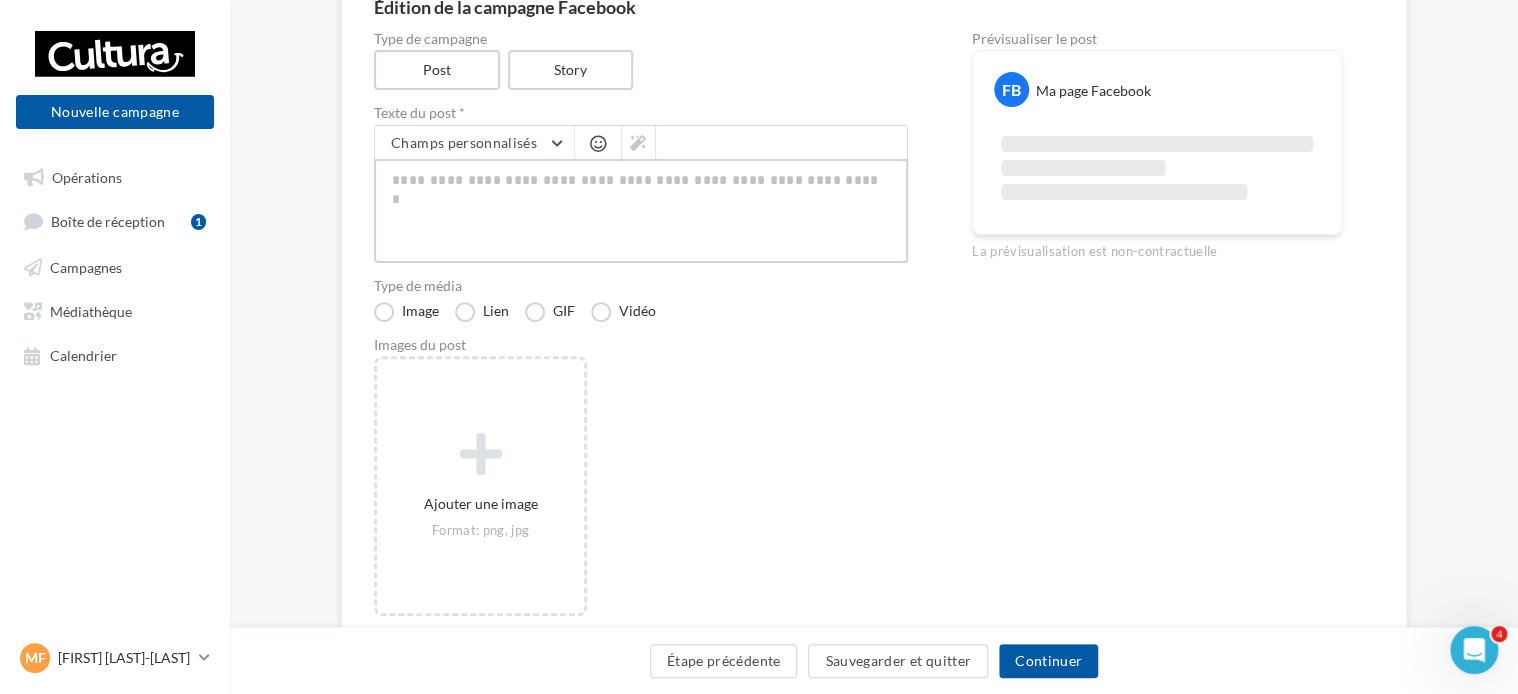 click at bounding box center (641, 211) 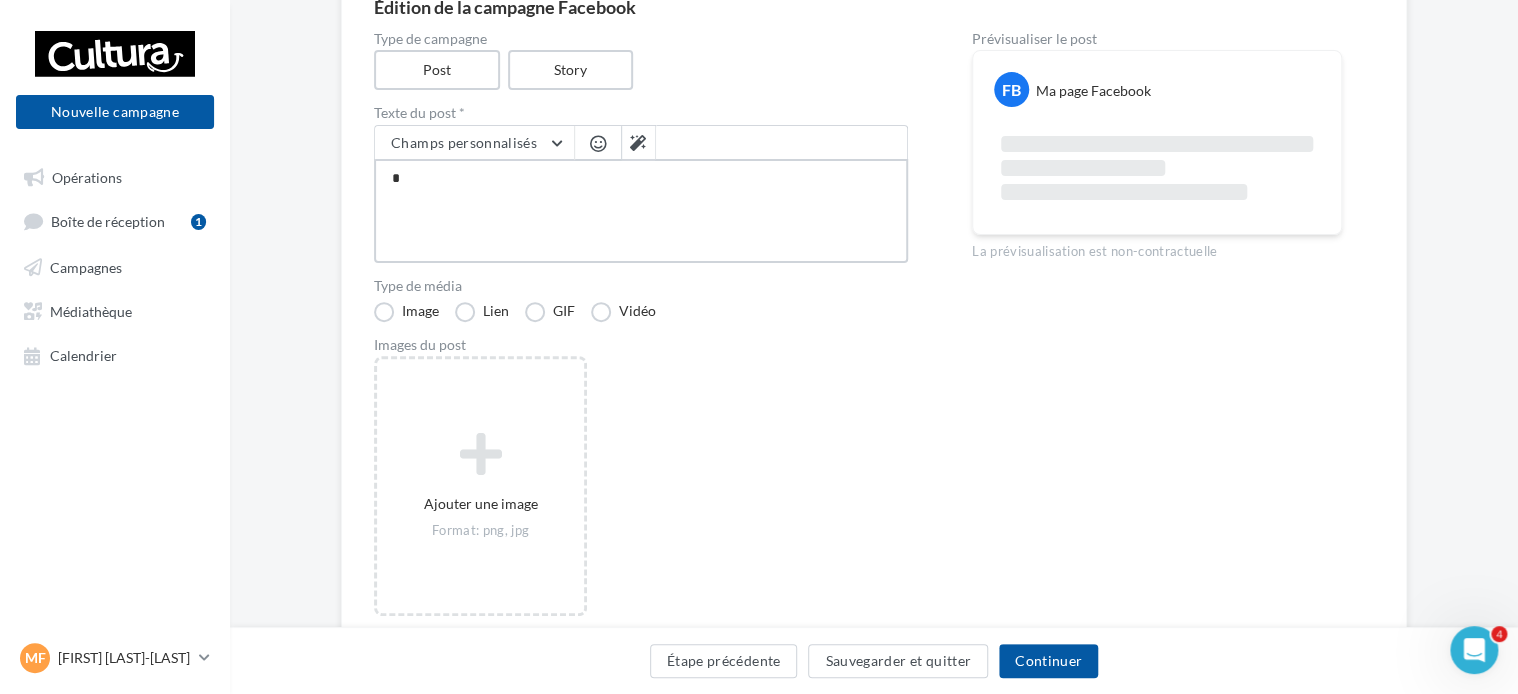 type on "**" 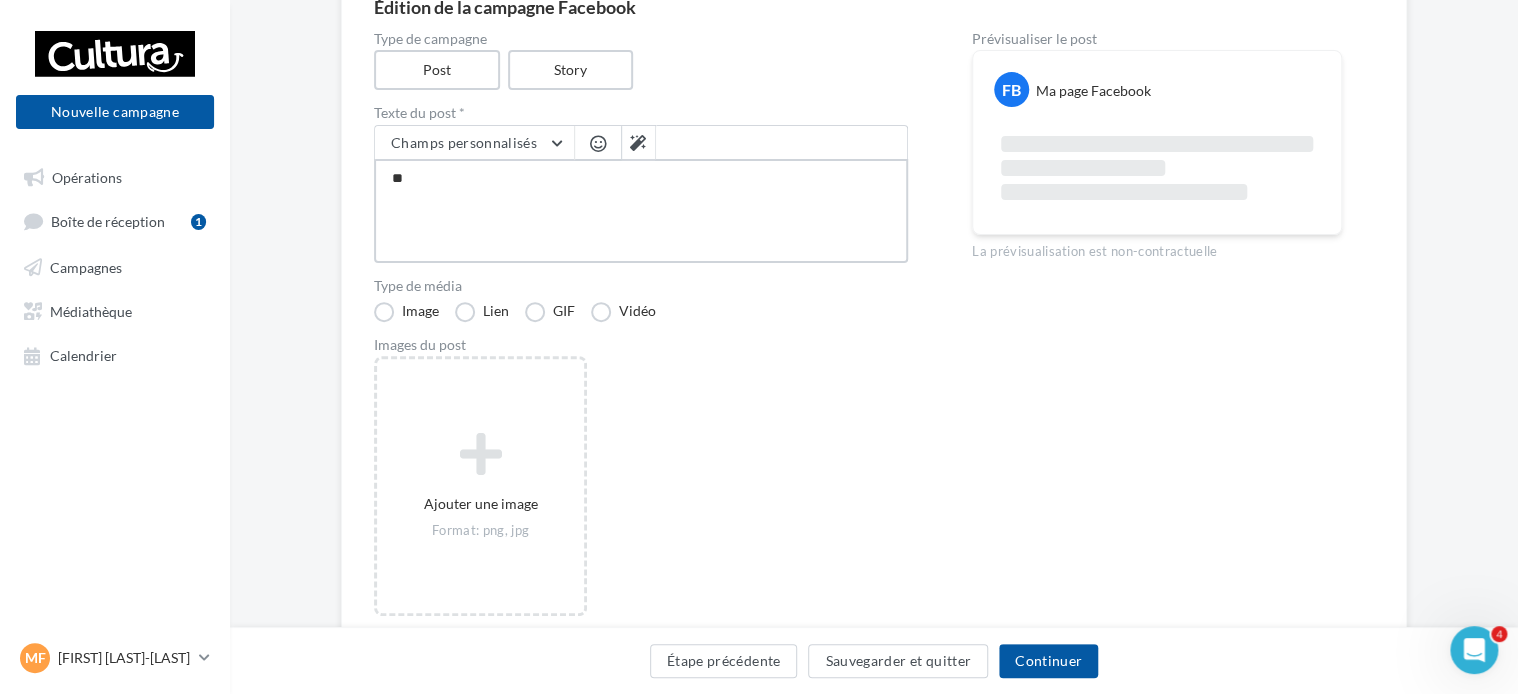 type on "**" 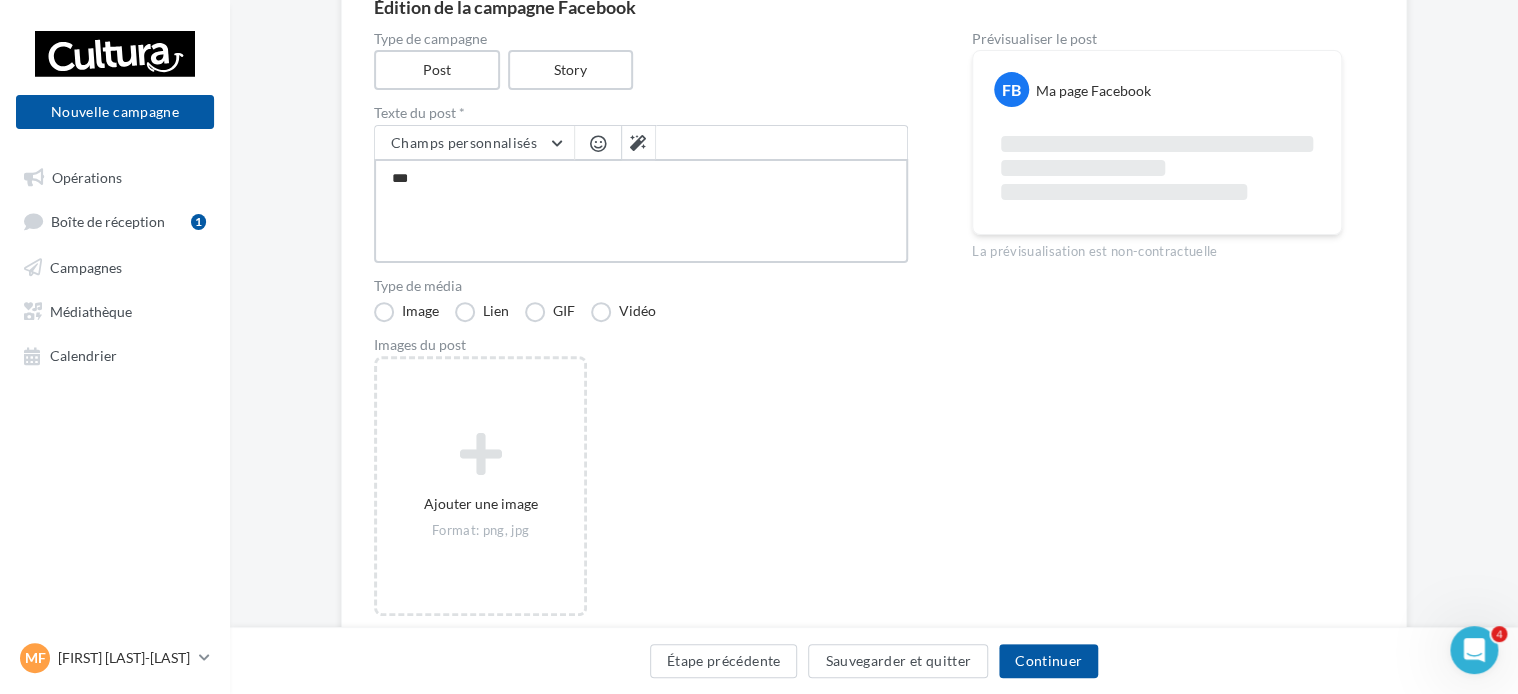 type on "**" 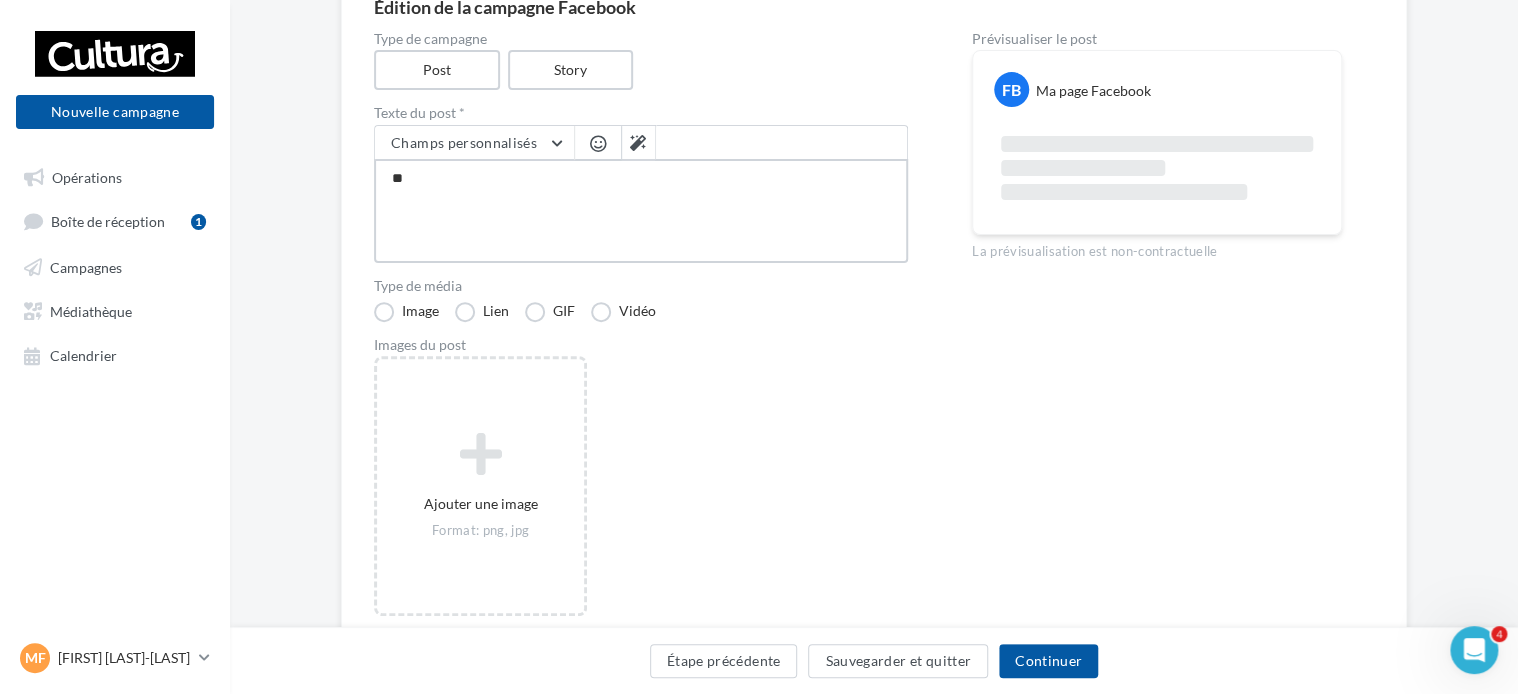 type on "**" 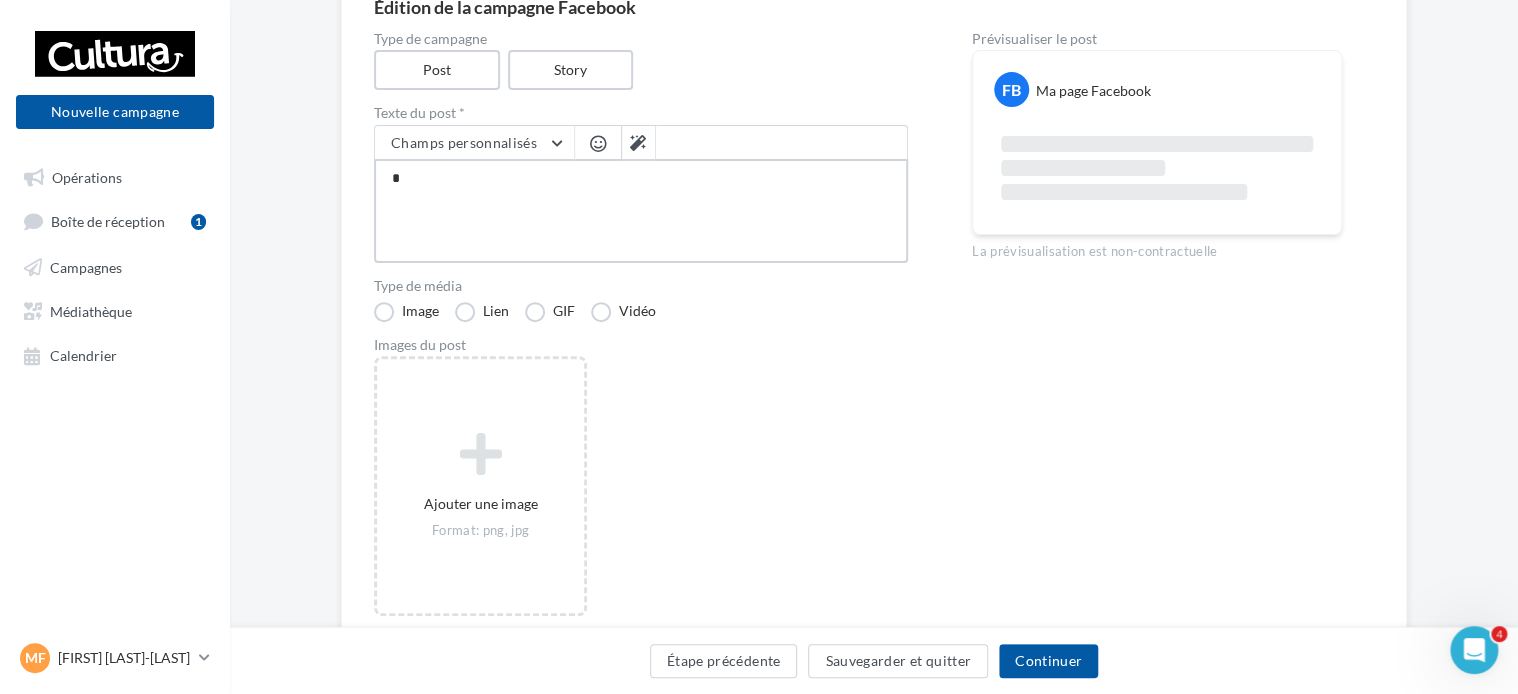 type on "*" 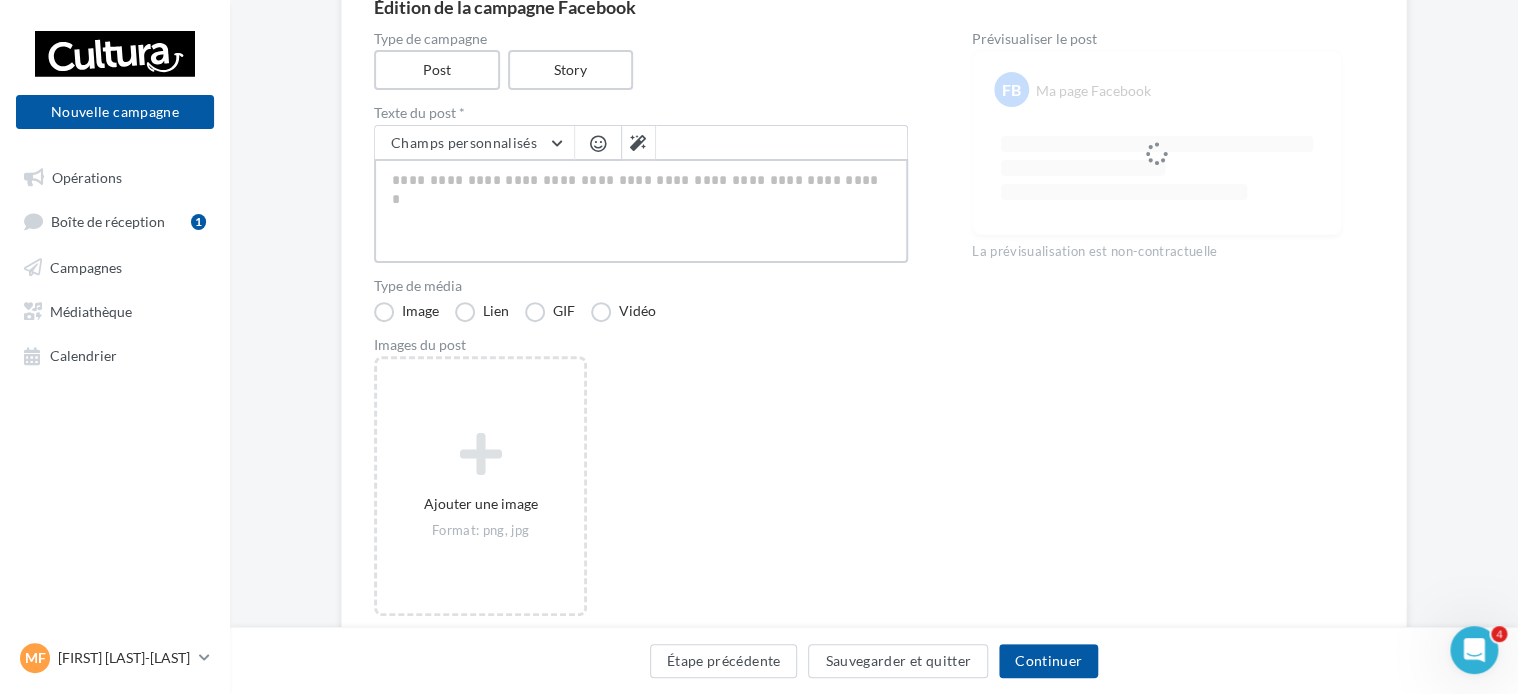 type on "*" 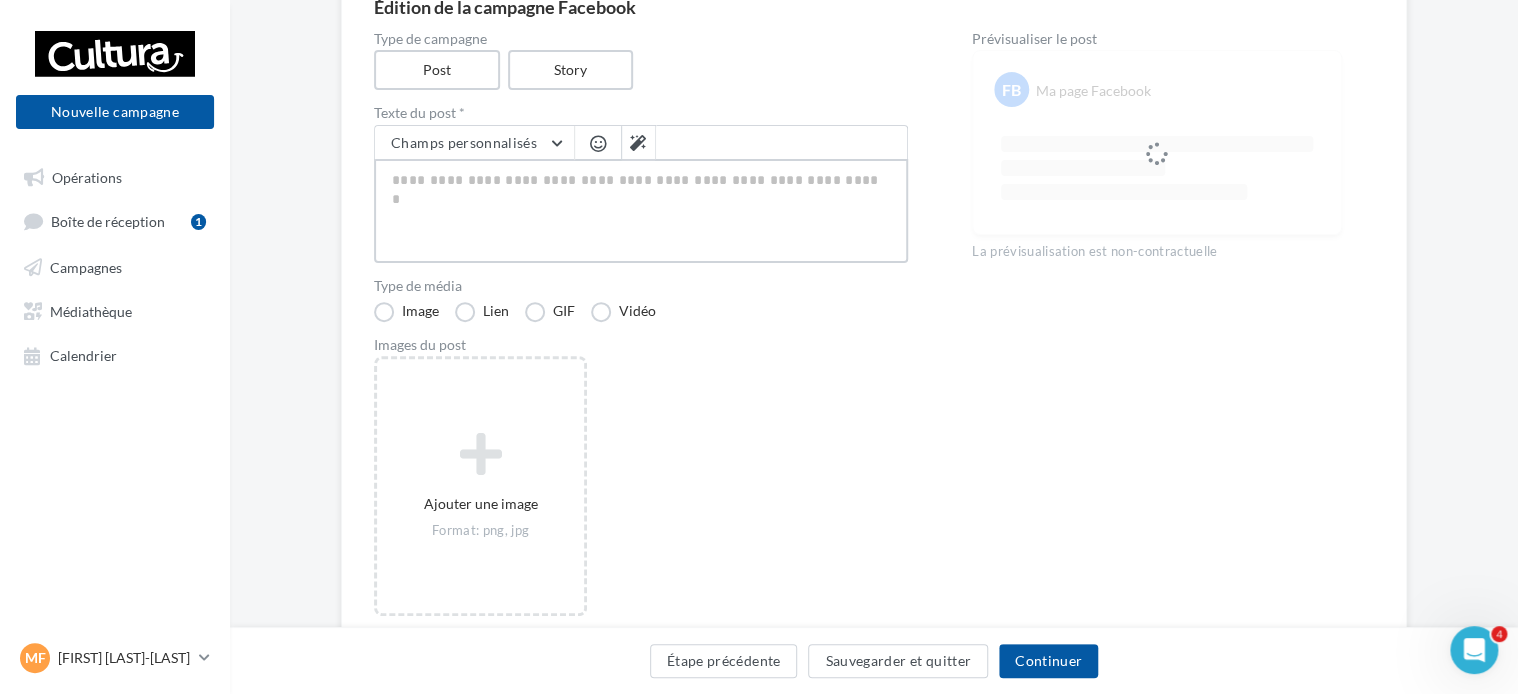 type on "*" 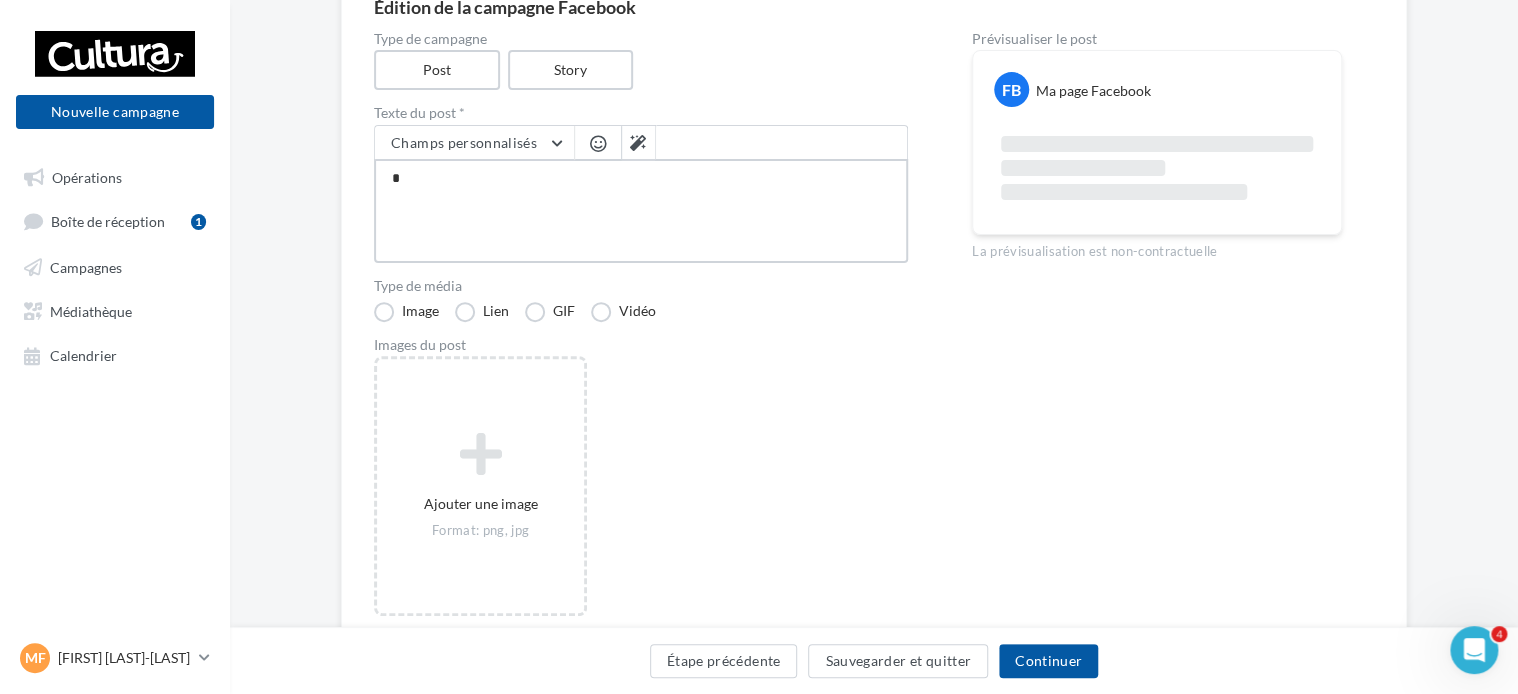 type 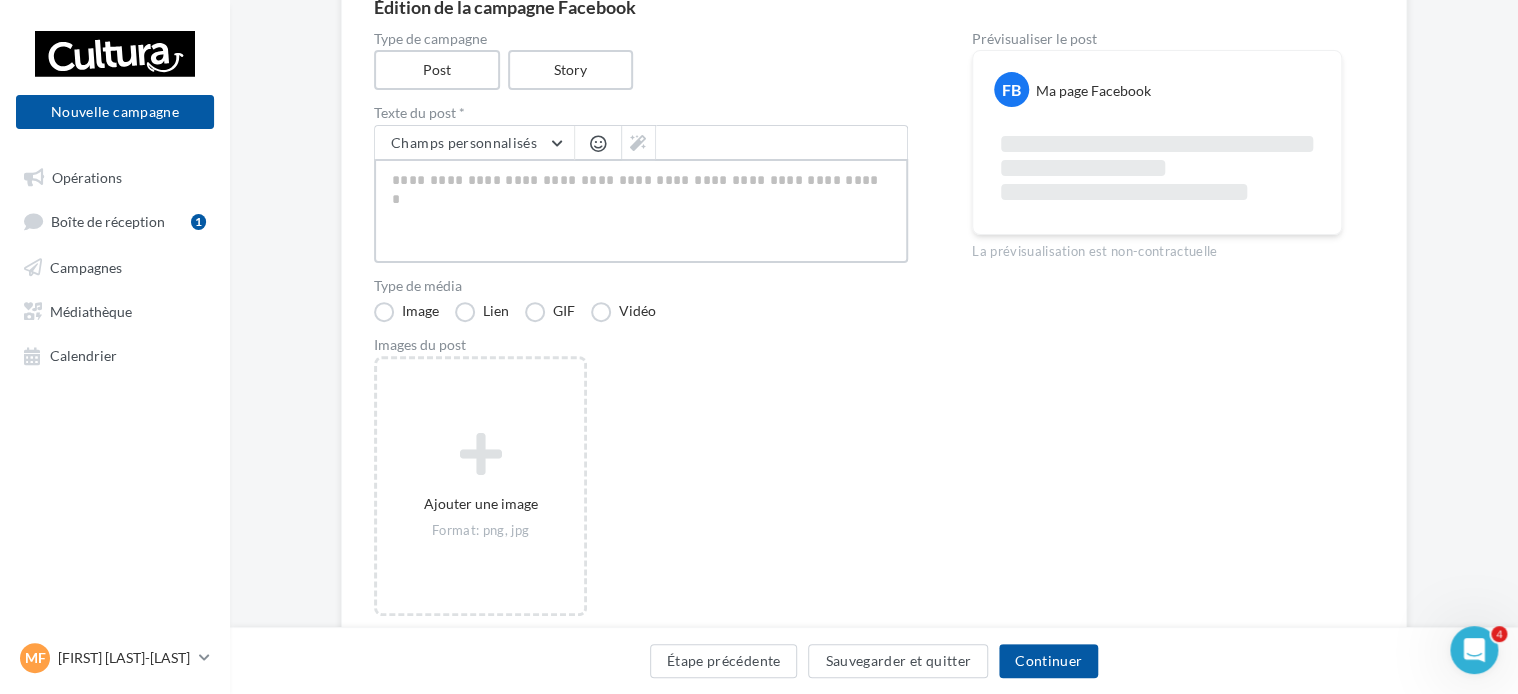 type on "*" 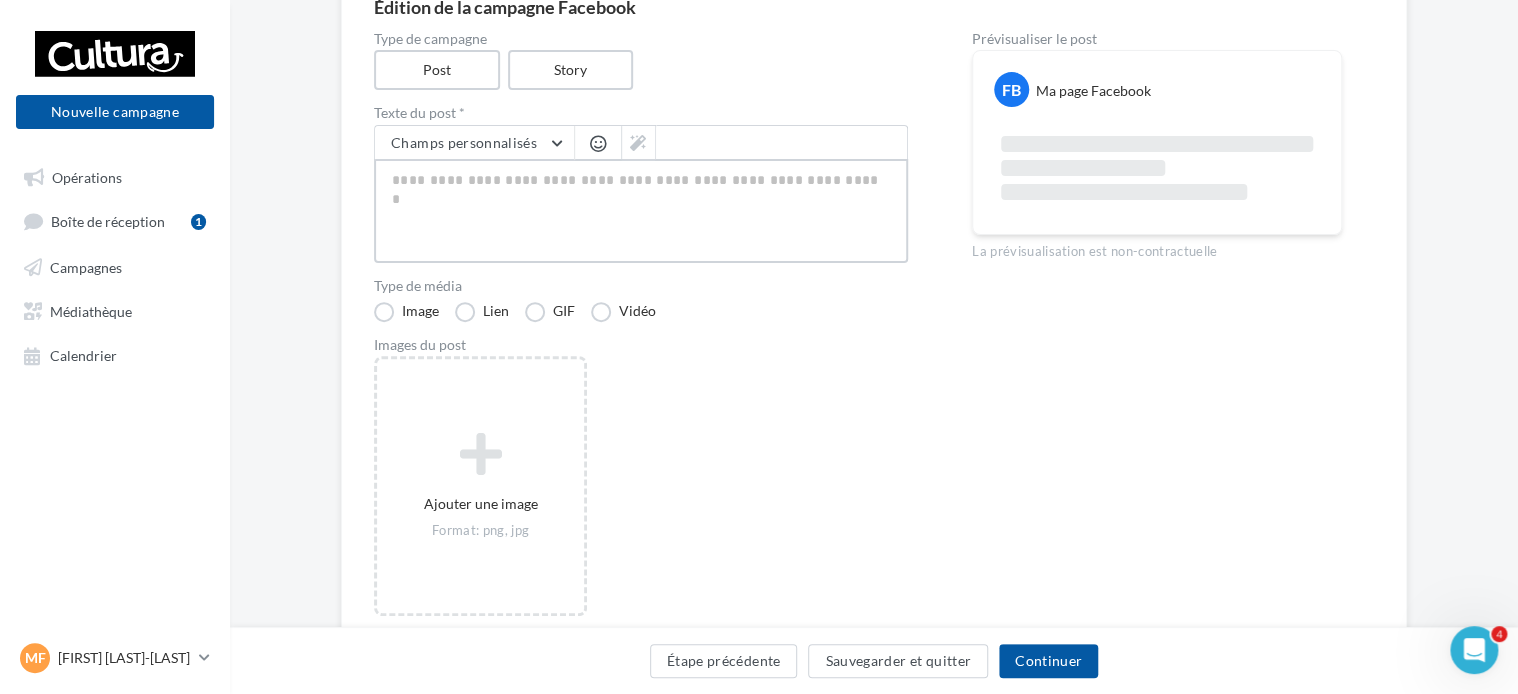type on "*" 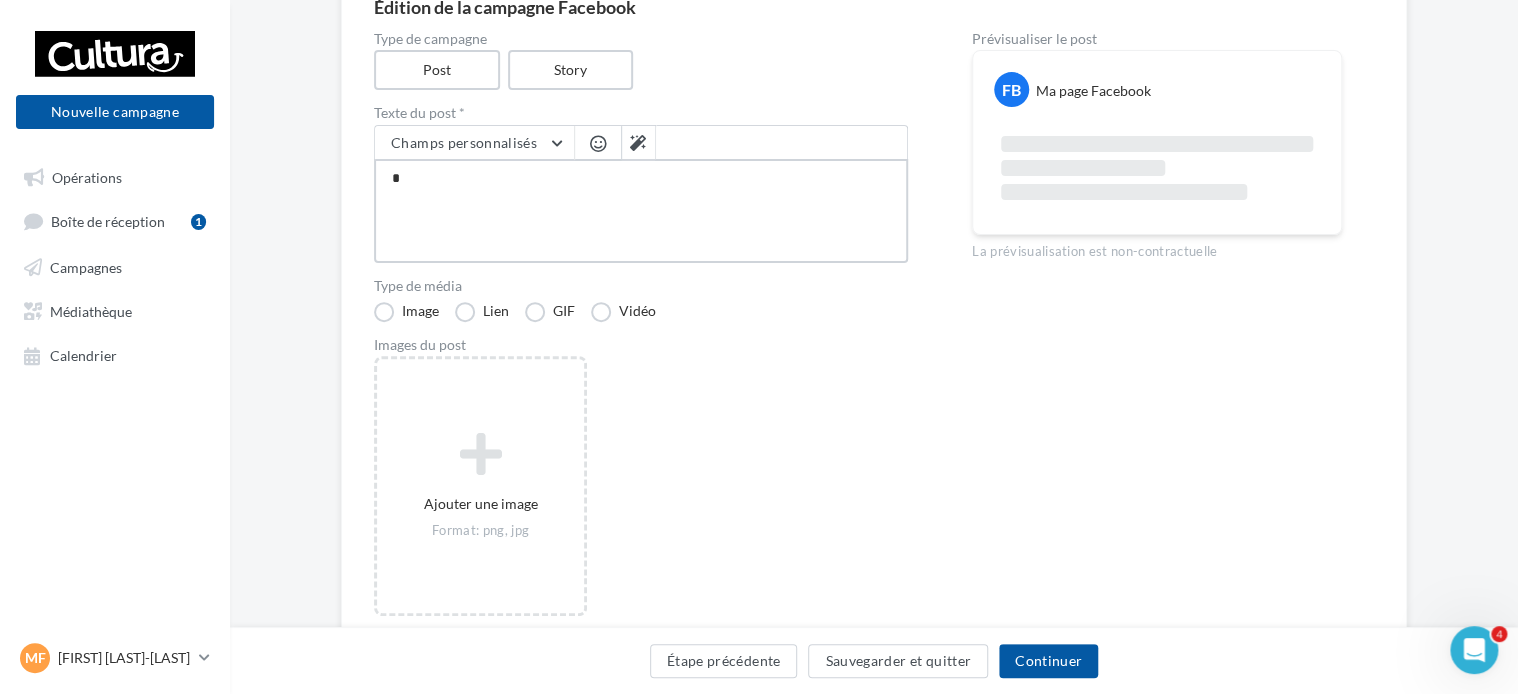 type on "**" 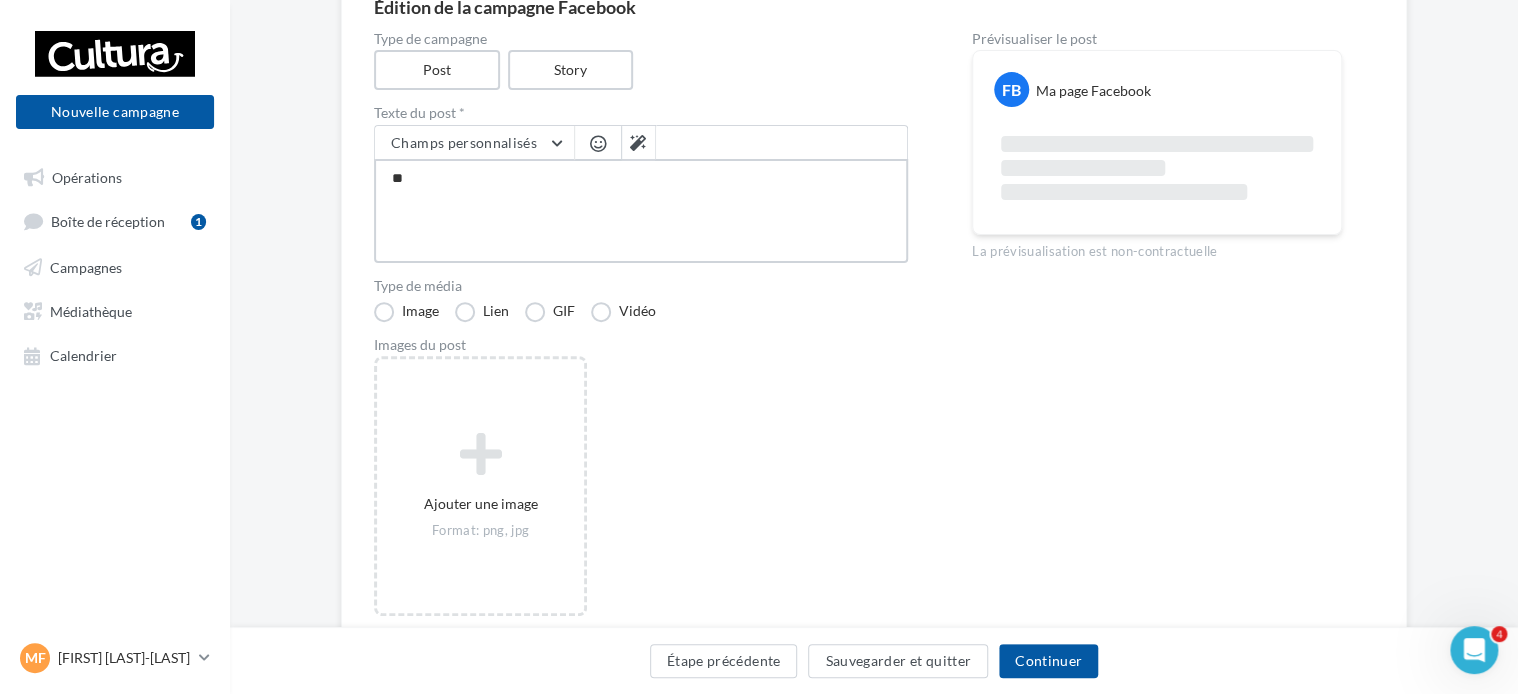 type on "*" 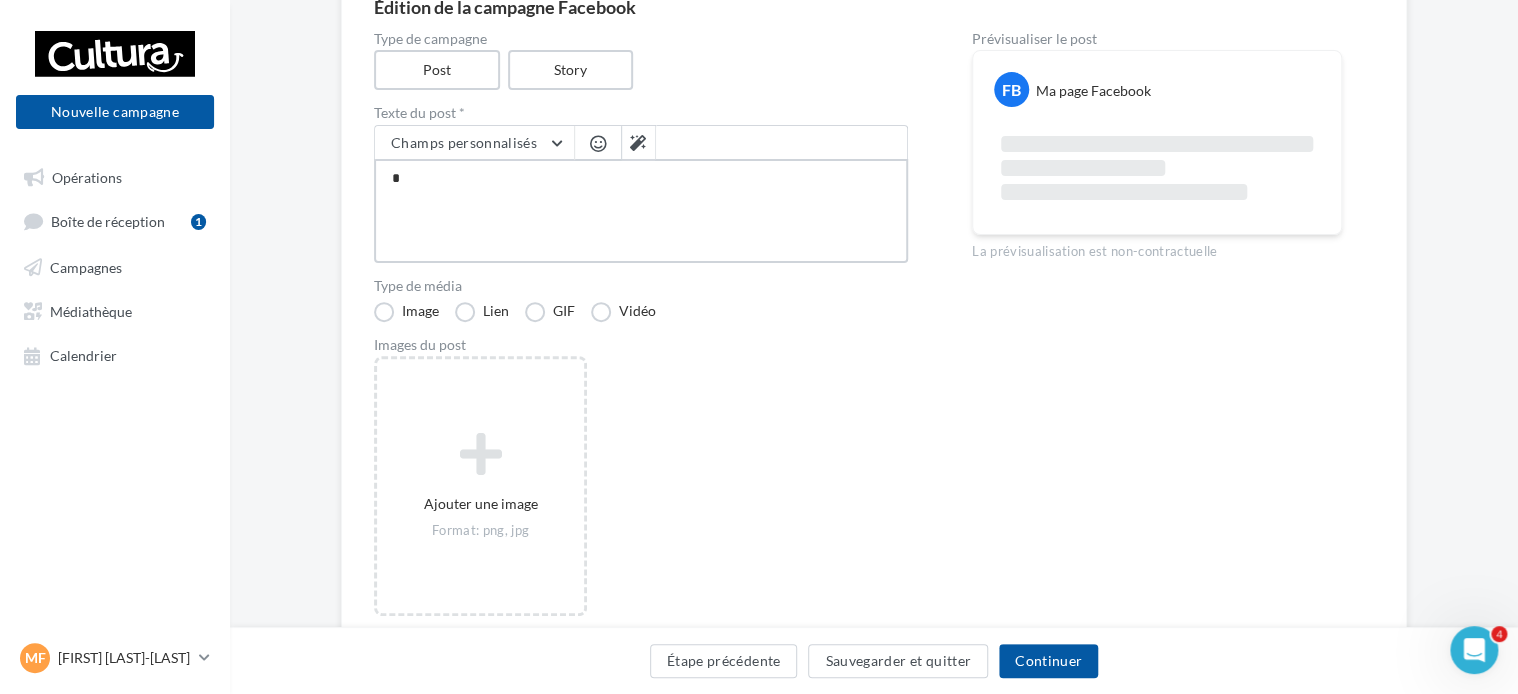 type 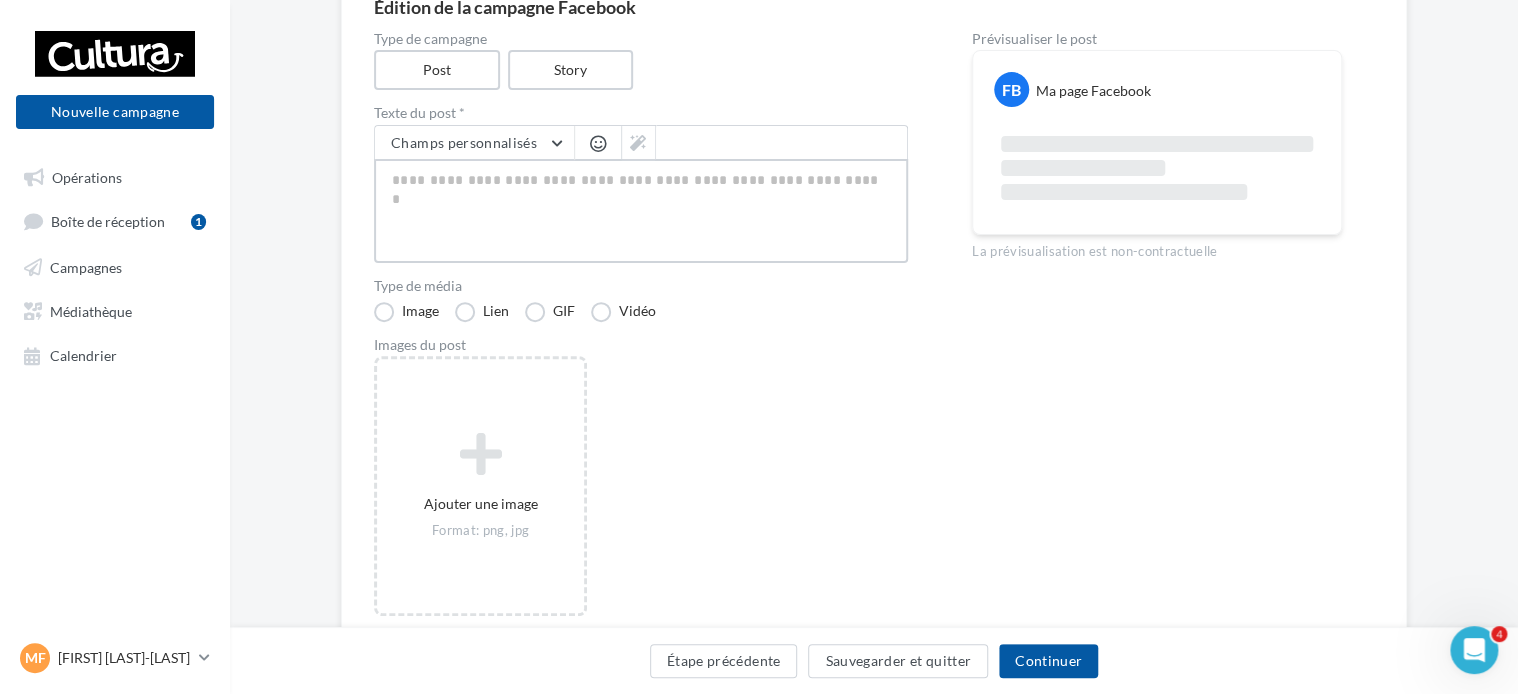 type on "*" 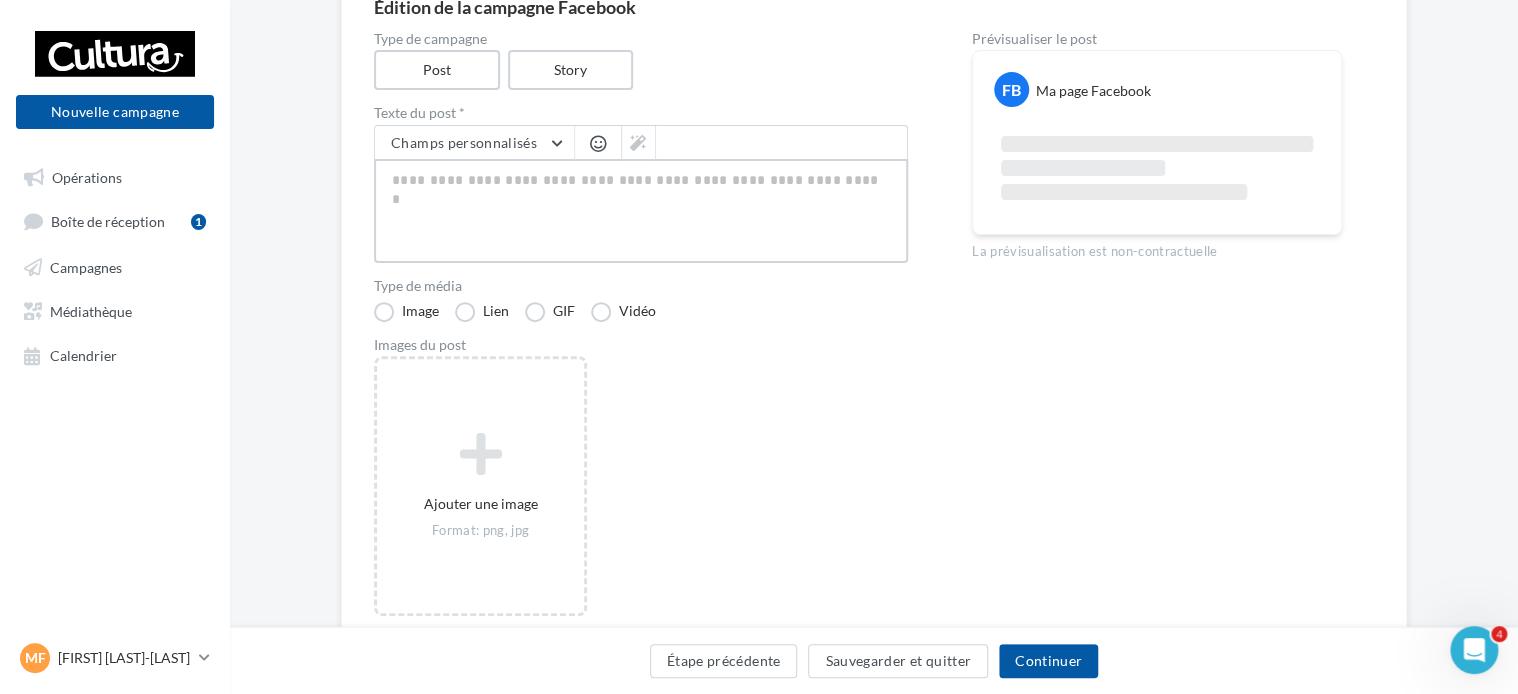 type on "*" 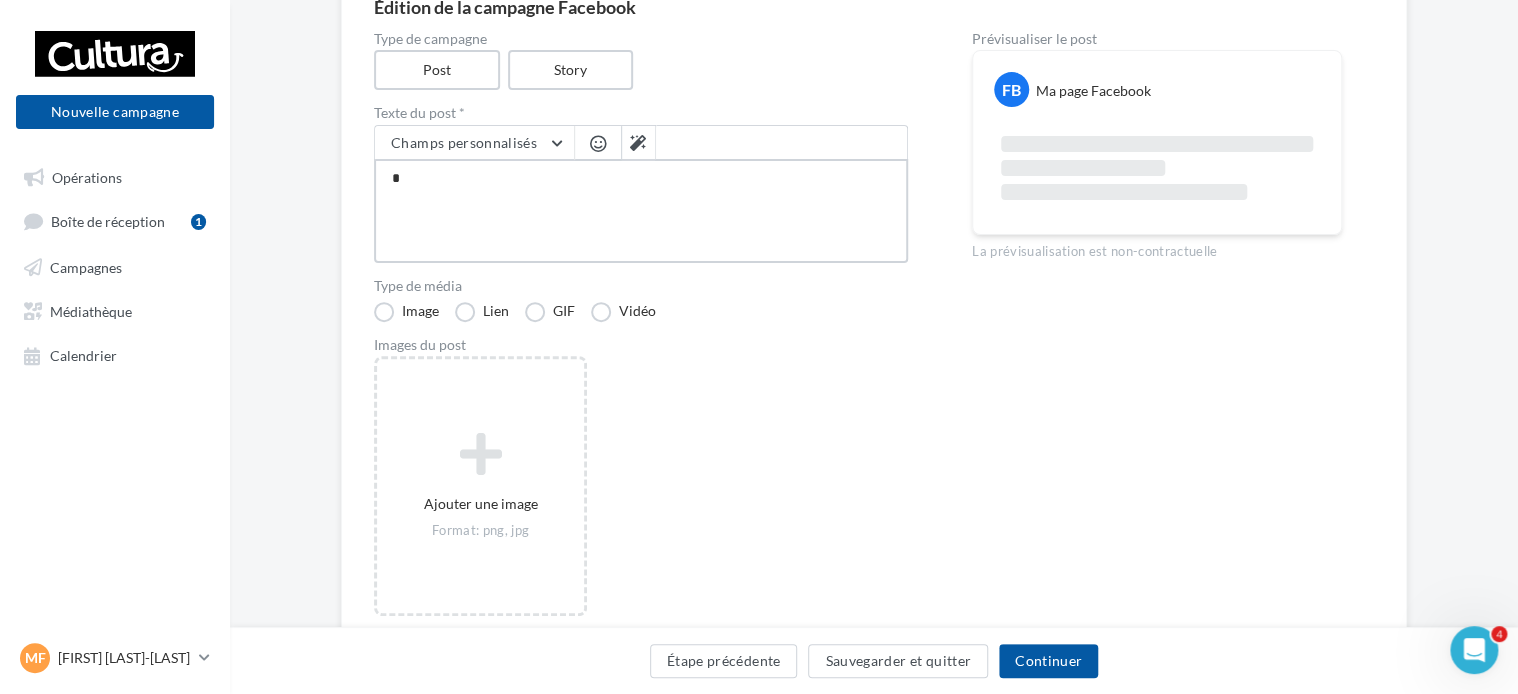 type on "**" 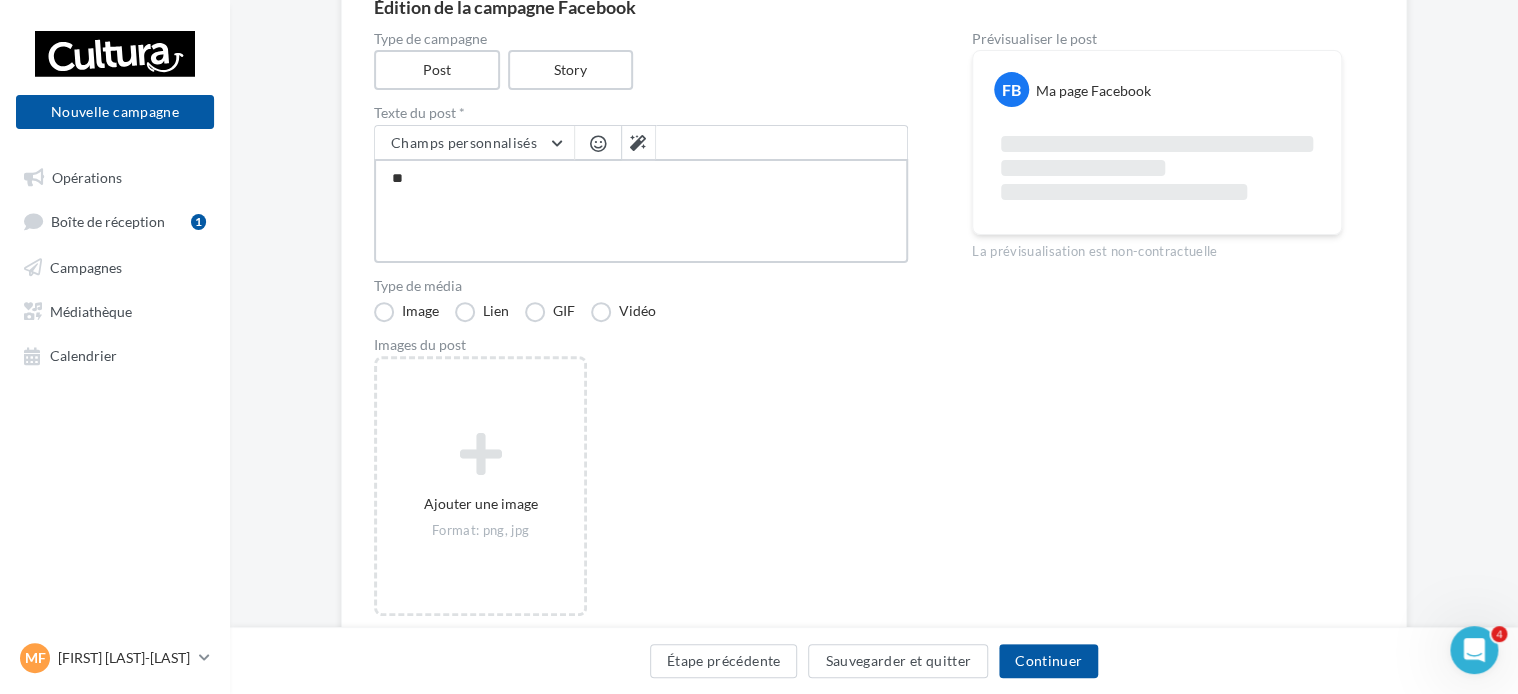 type on "***" 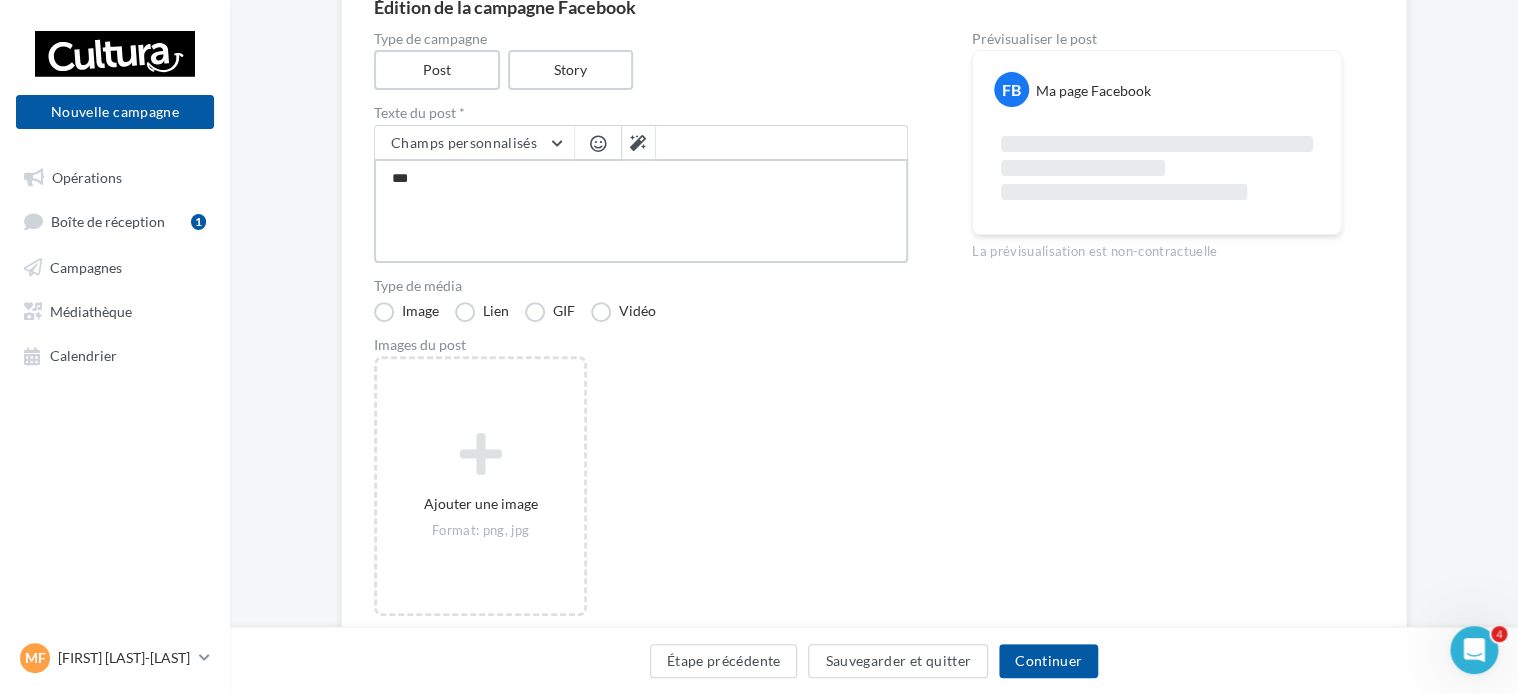 type on "**" 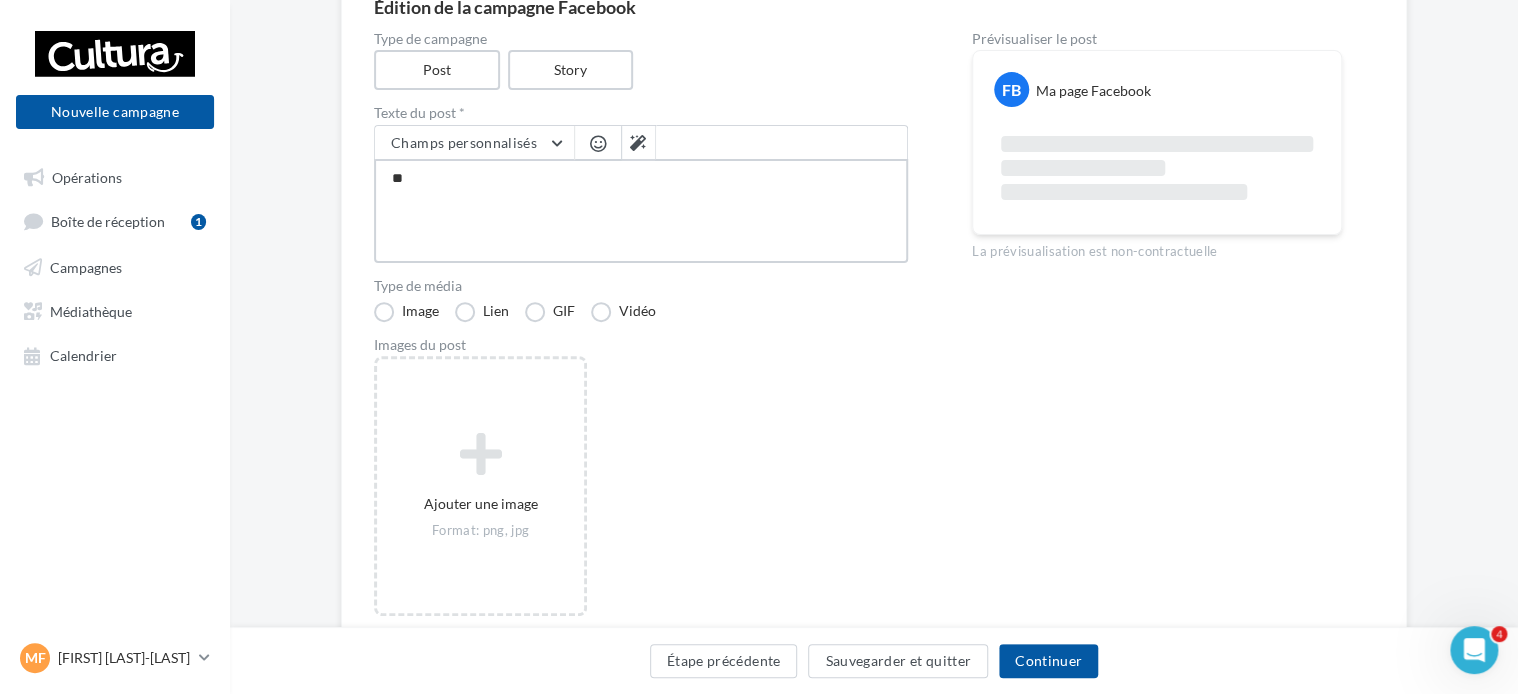 type on "*" 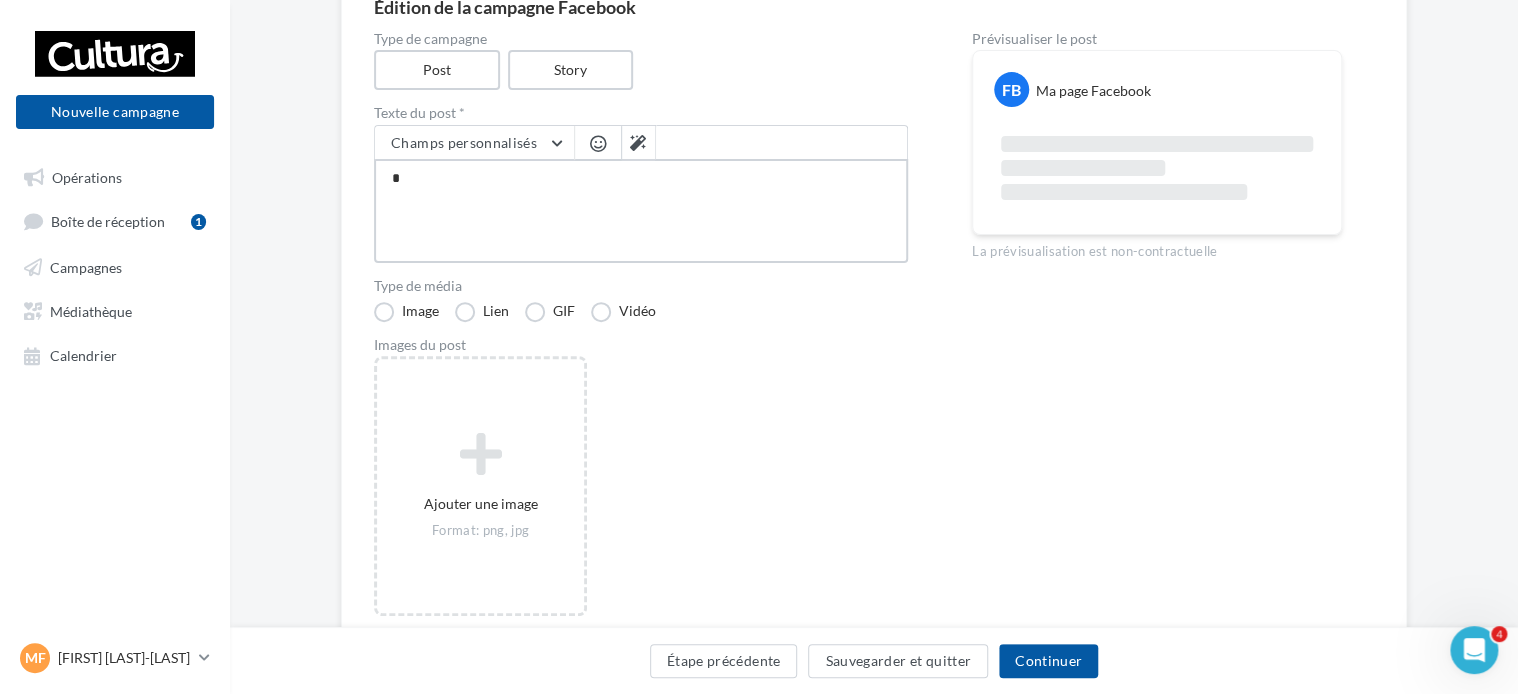 type 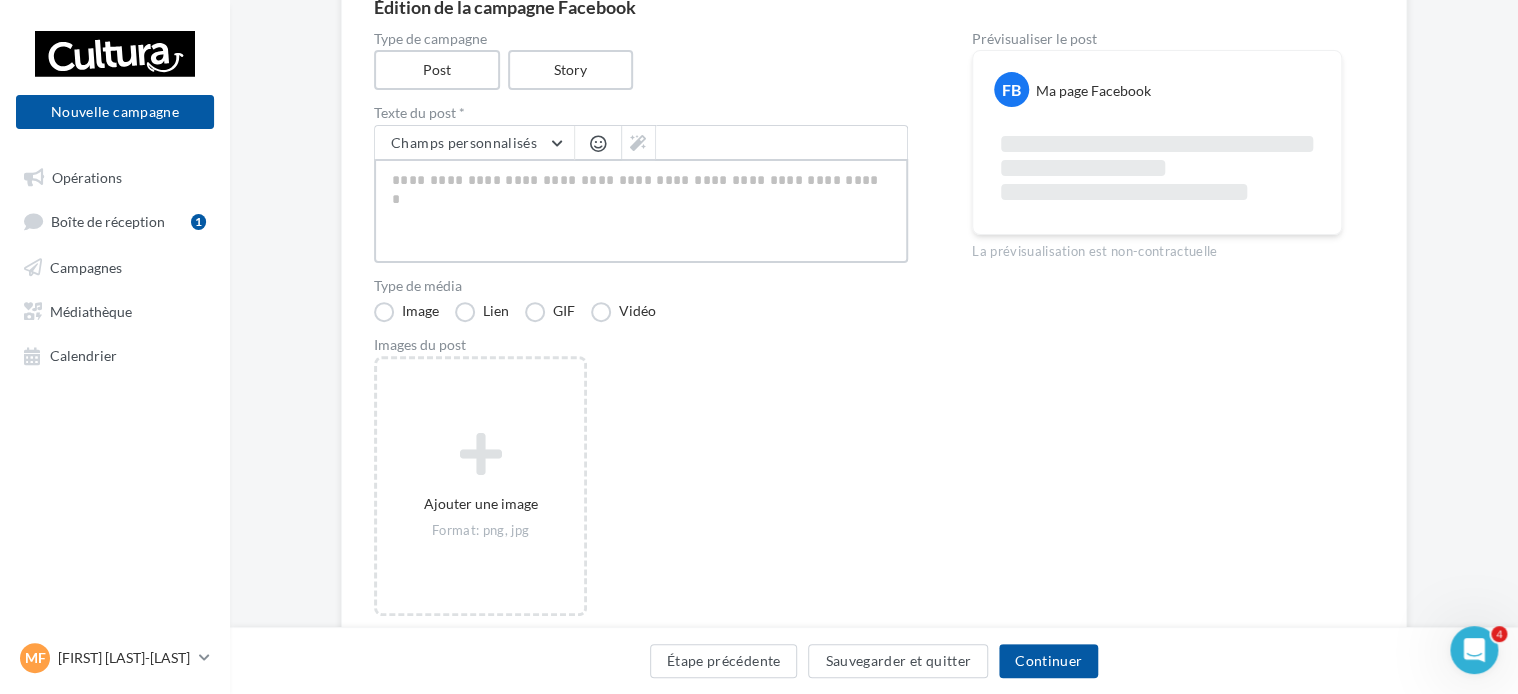 type on "*" 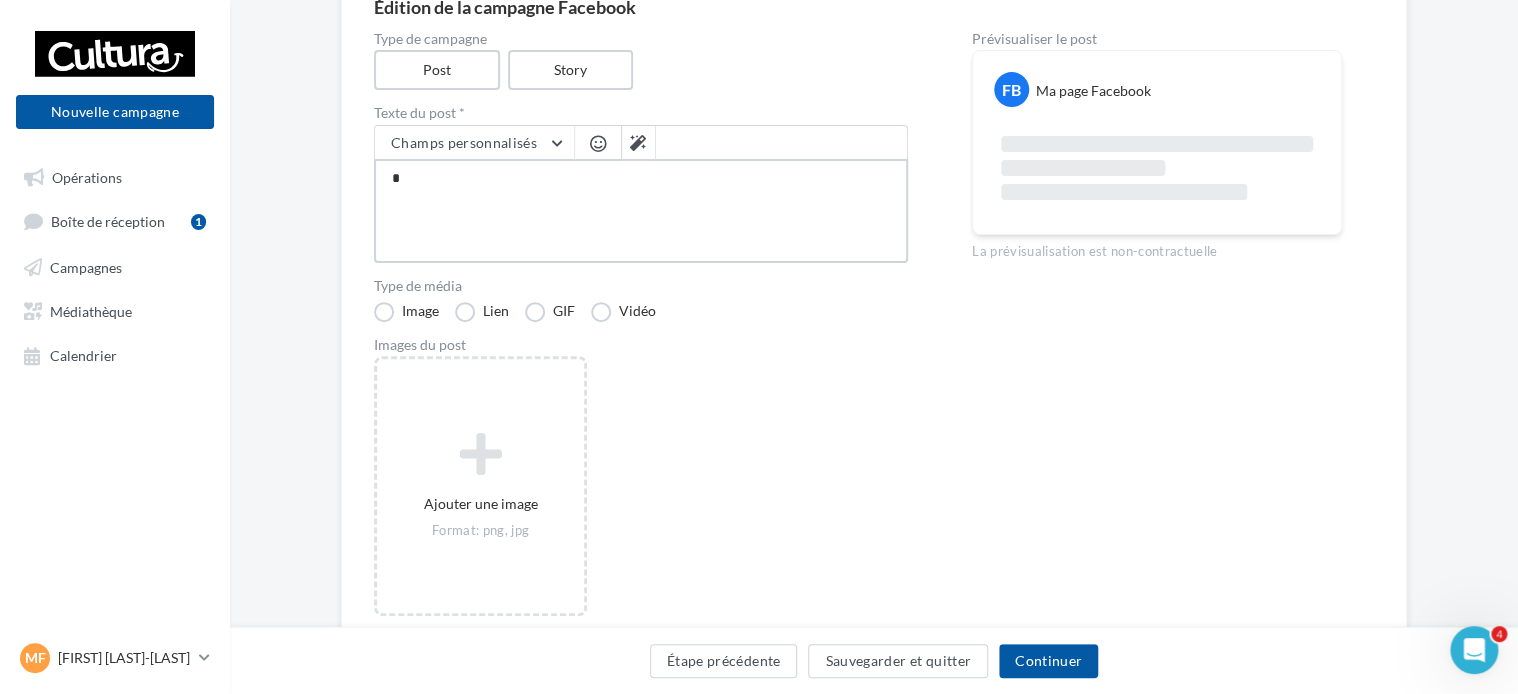 type on "**" 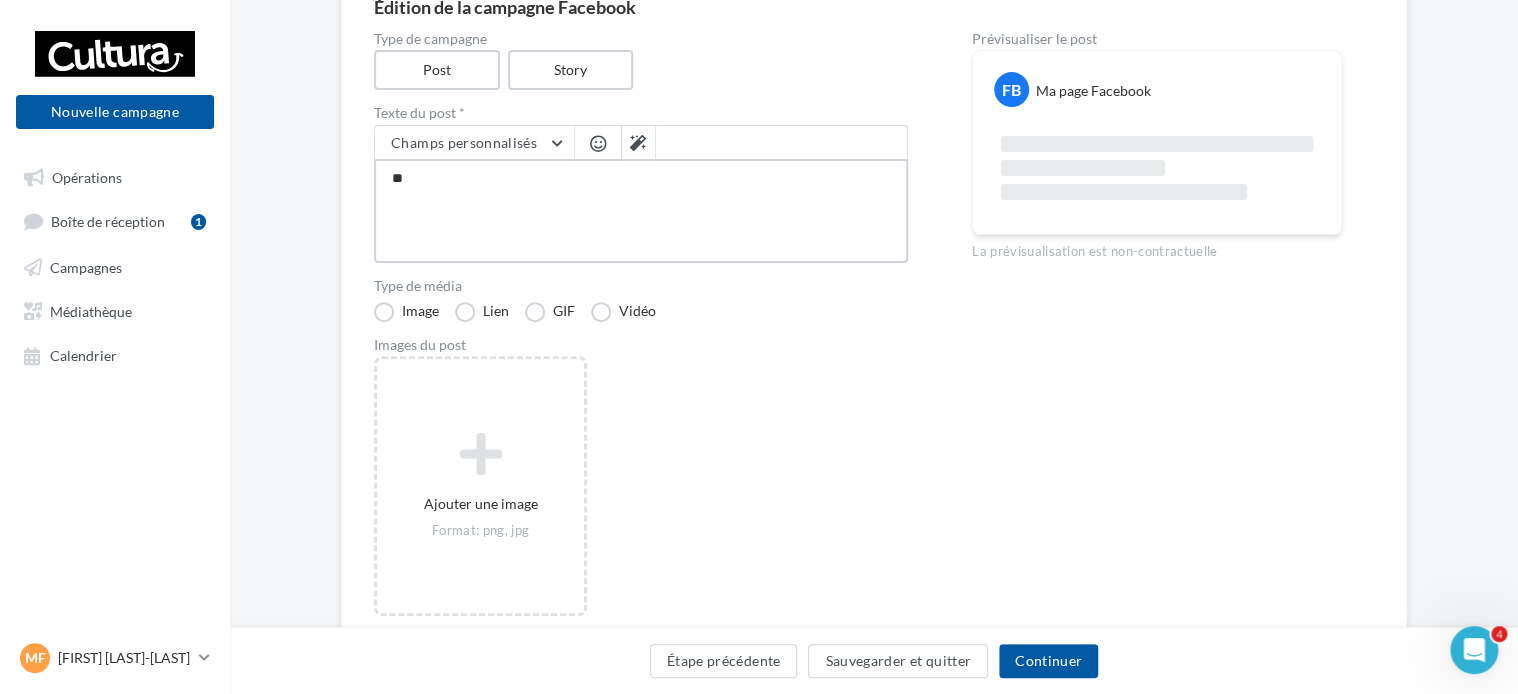 type on "*" 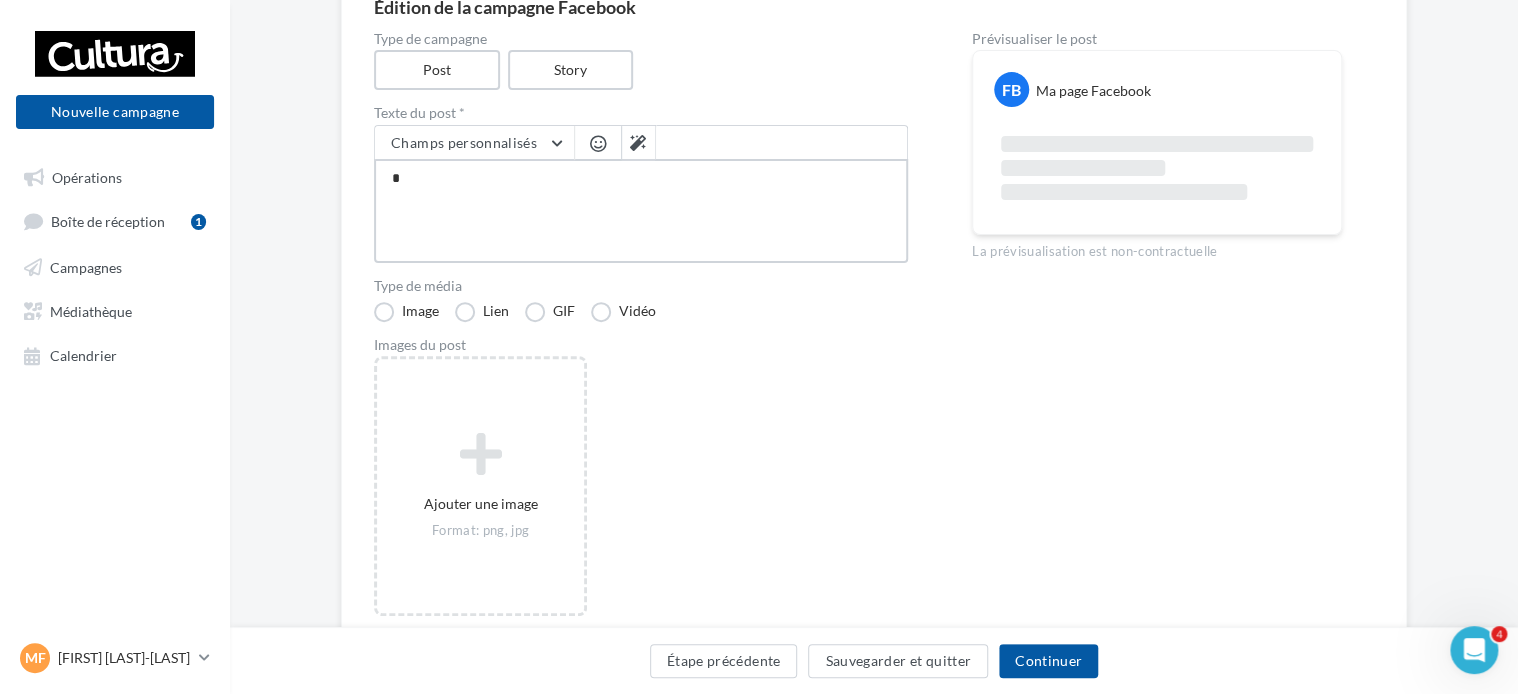 type 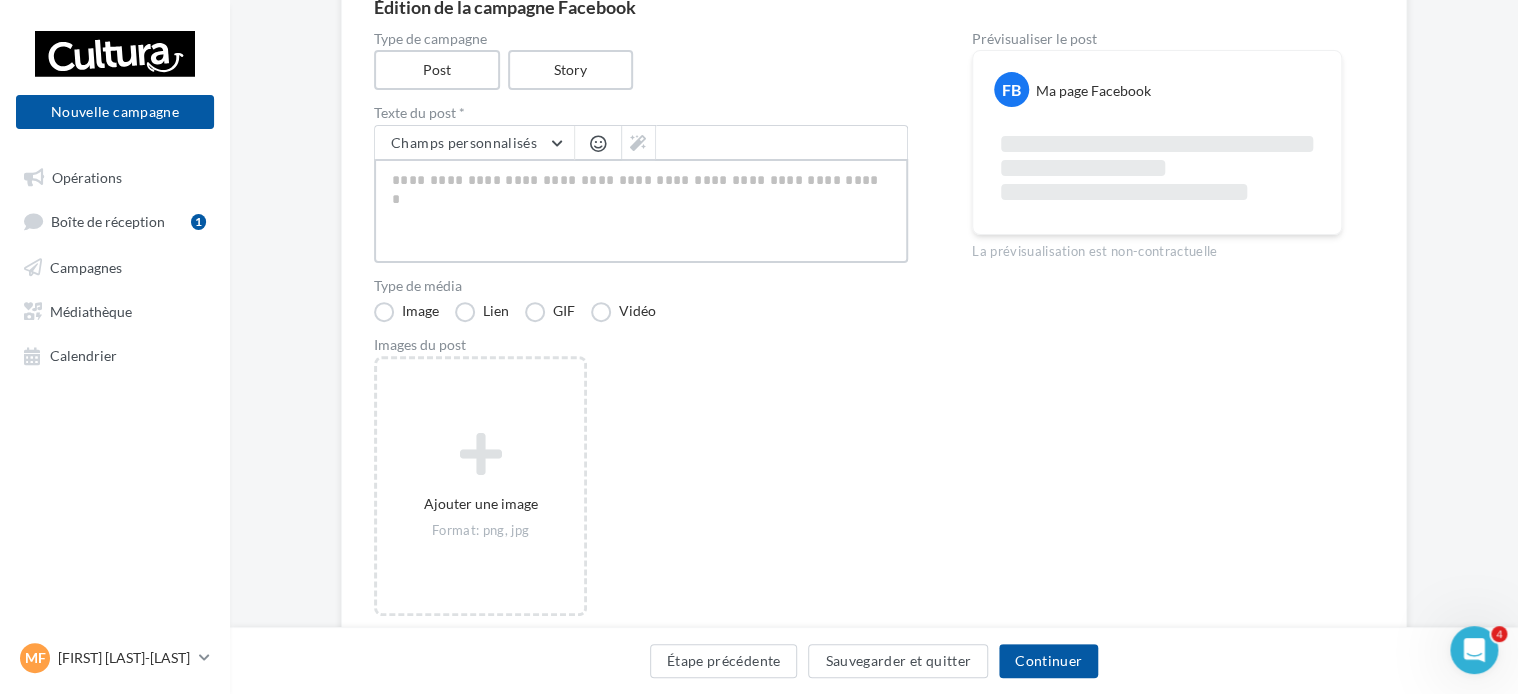 type on "*" 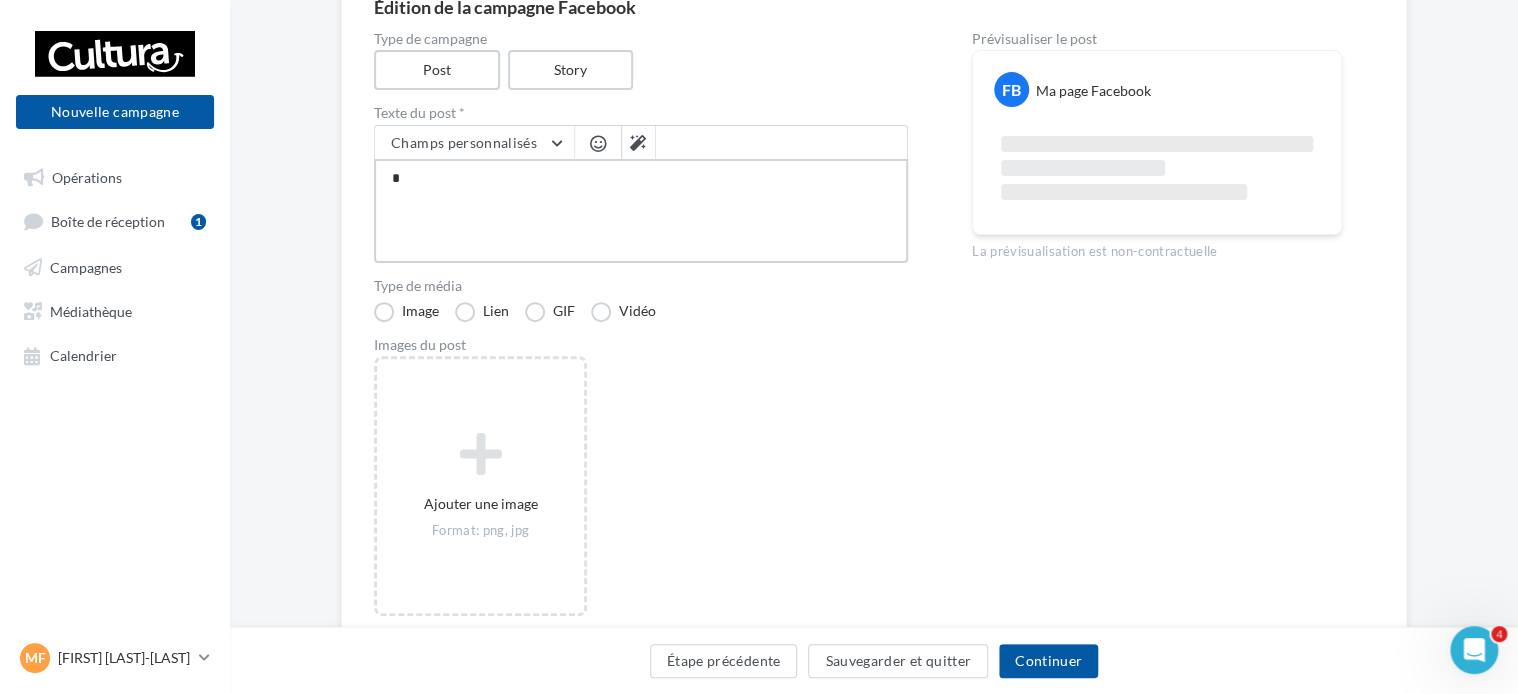 type on "**" 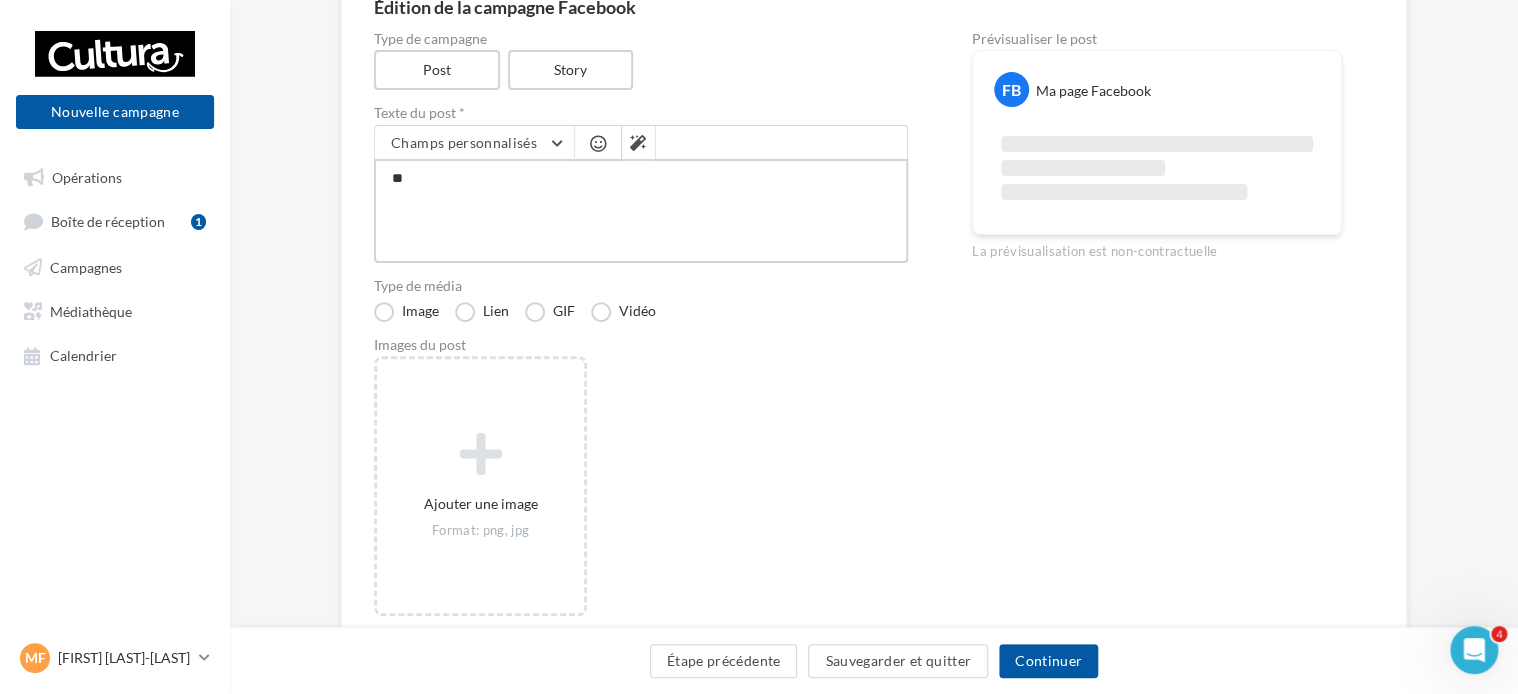 type on "***" 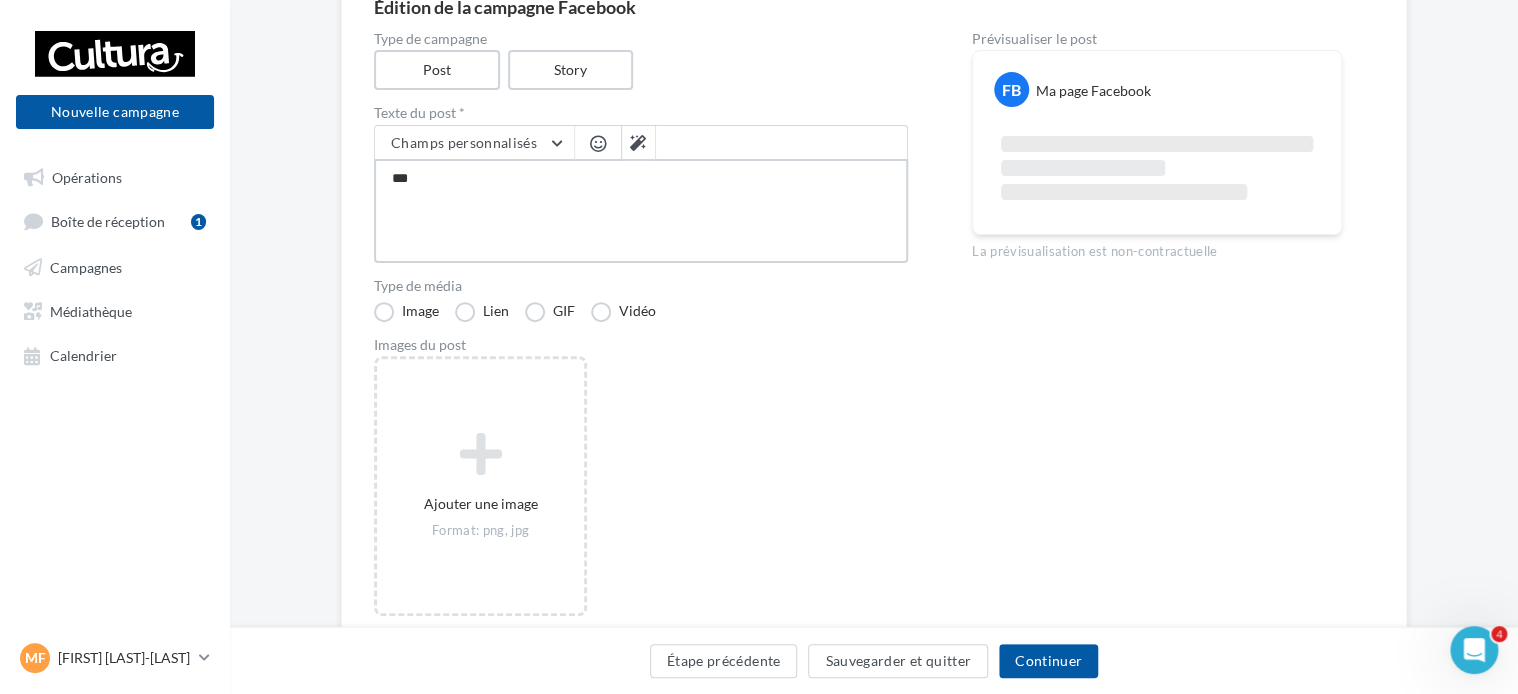 type on "****" 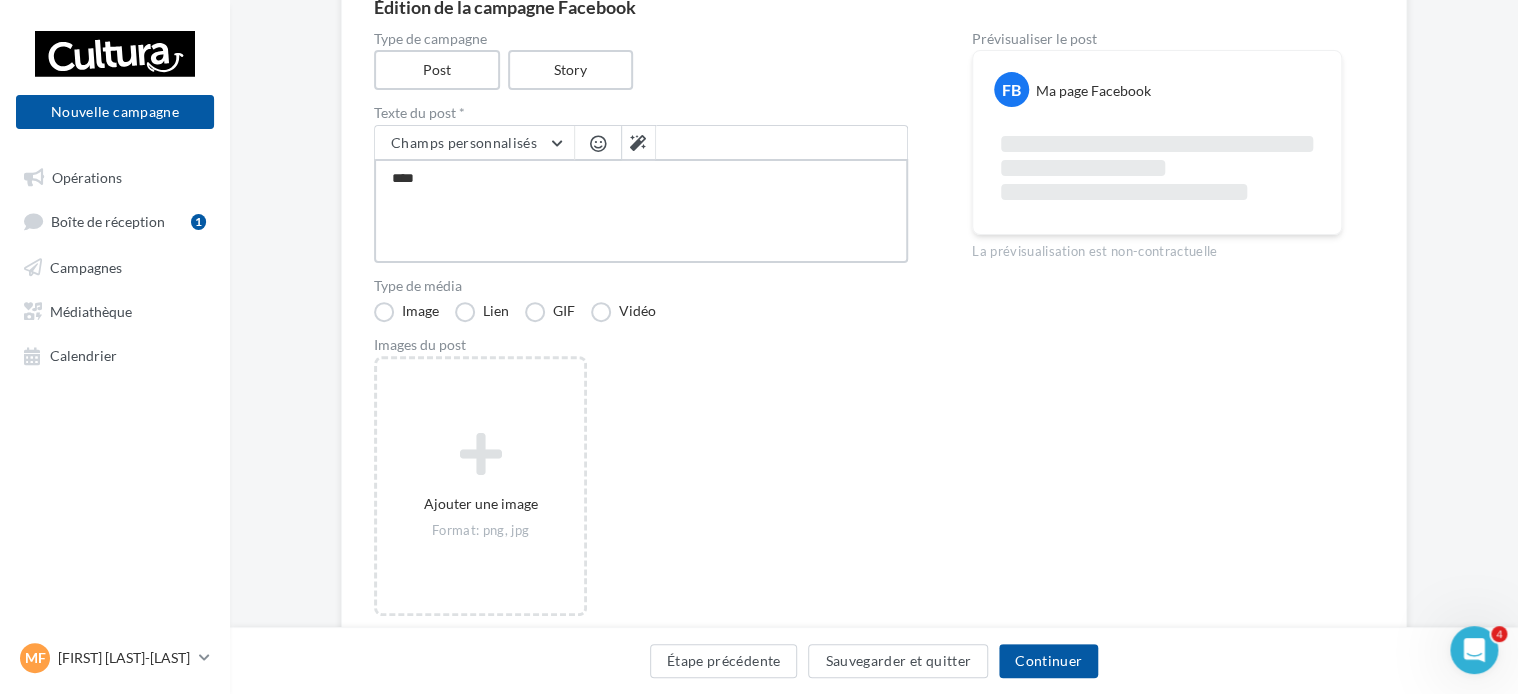 type on "****" 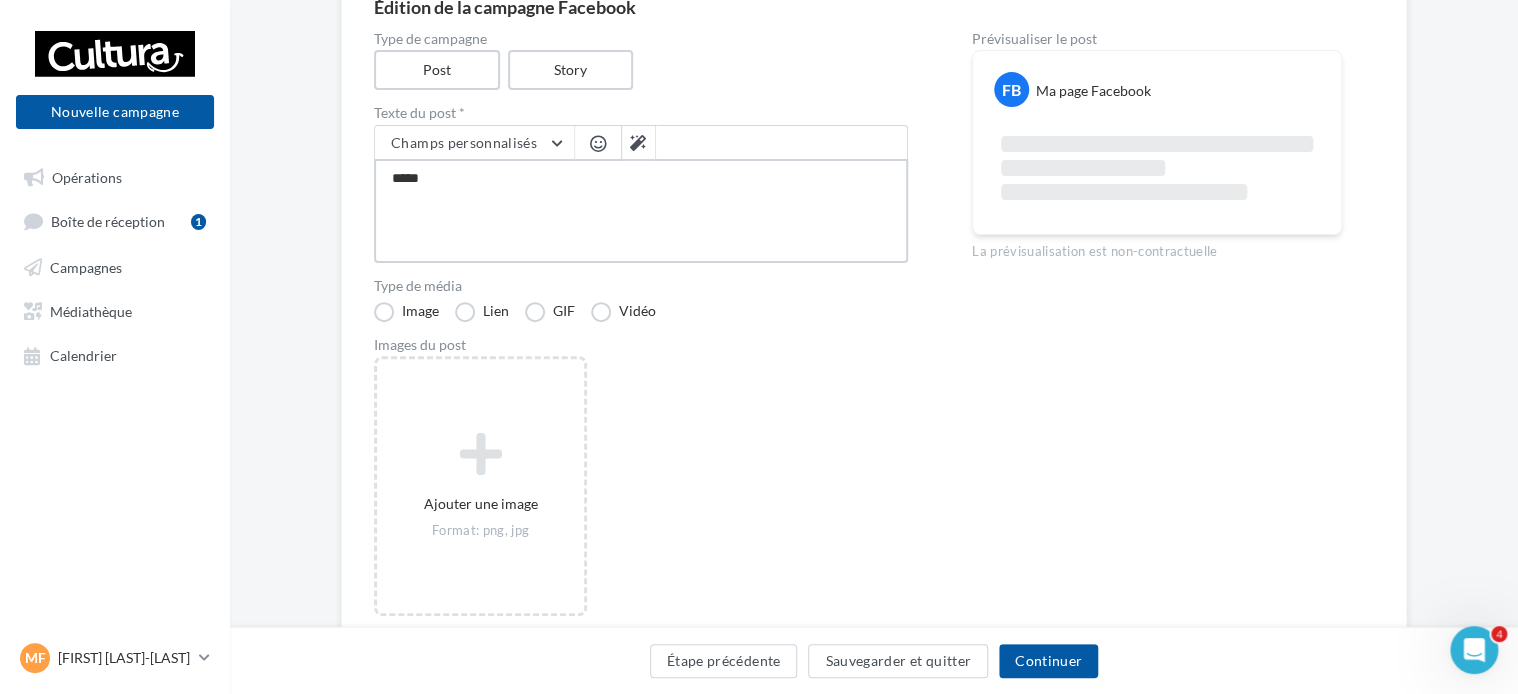 type on "******" 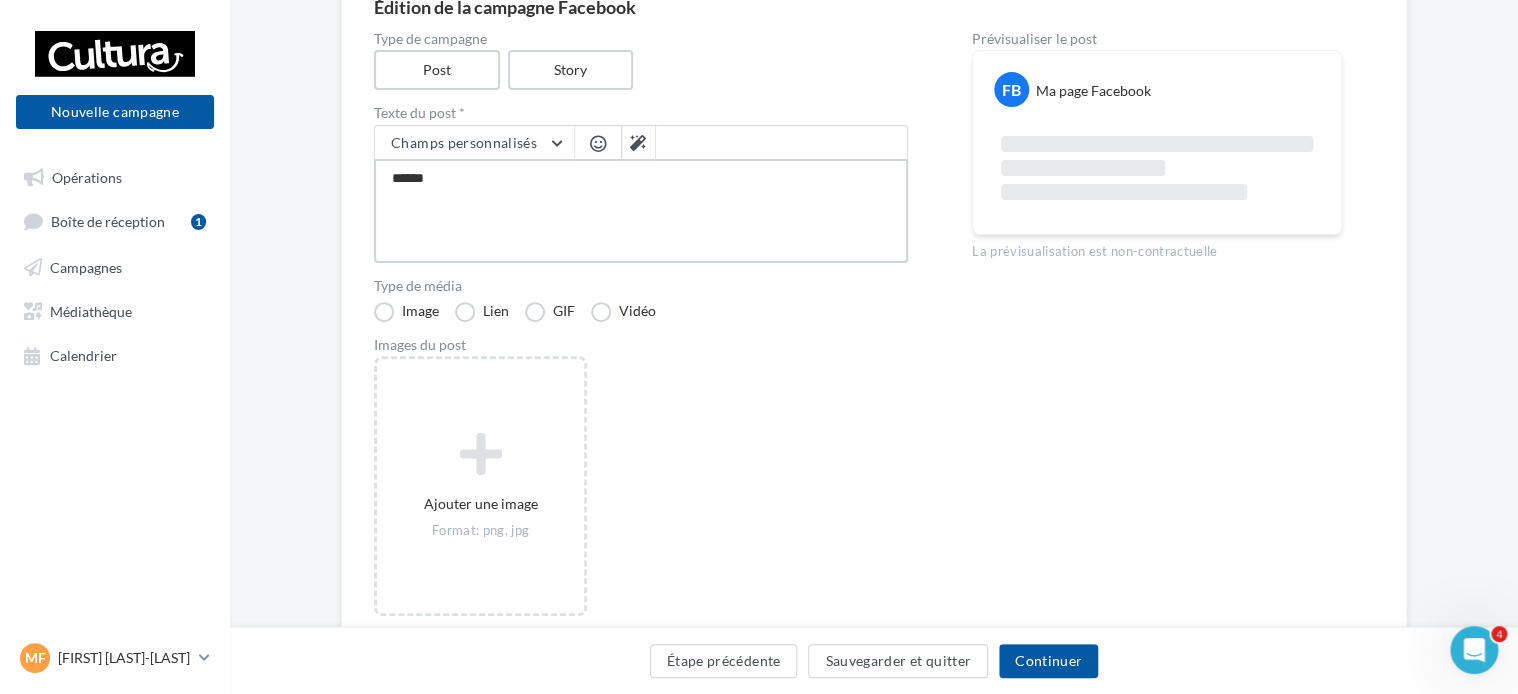 type on "*******" 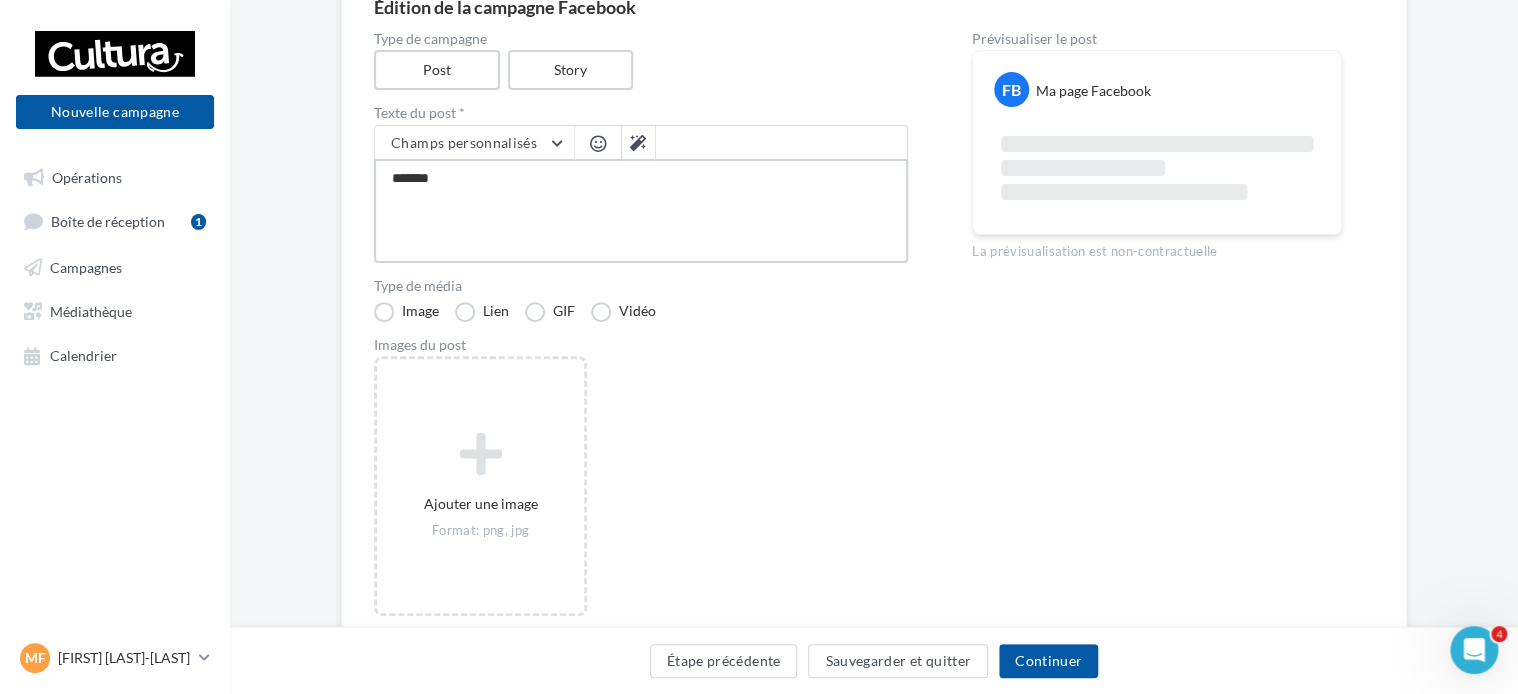 type on "********" 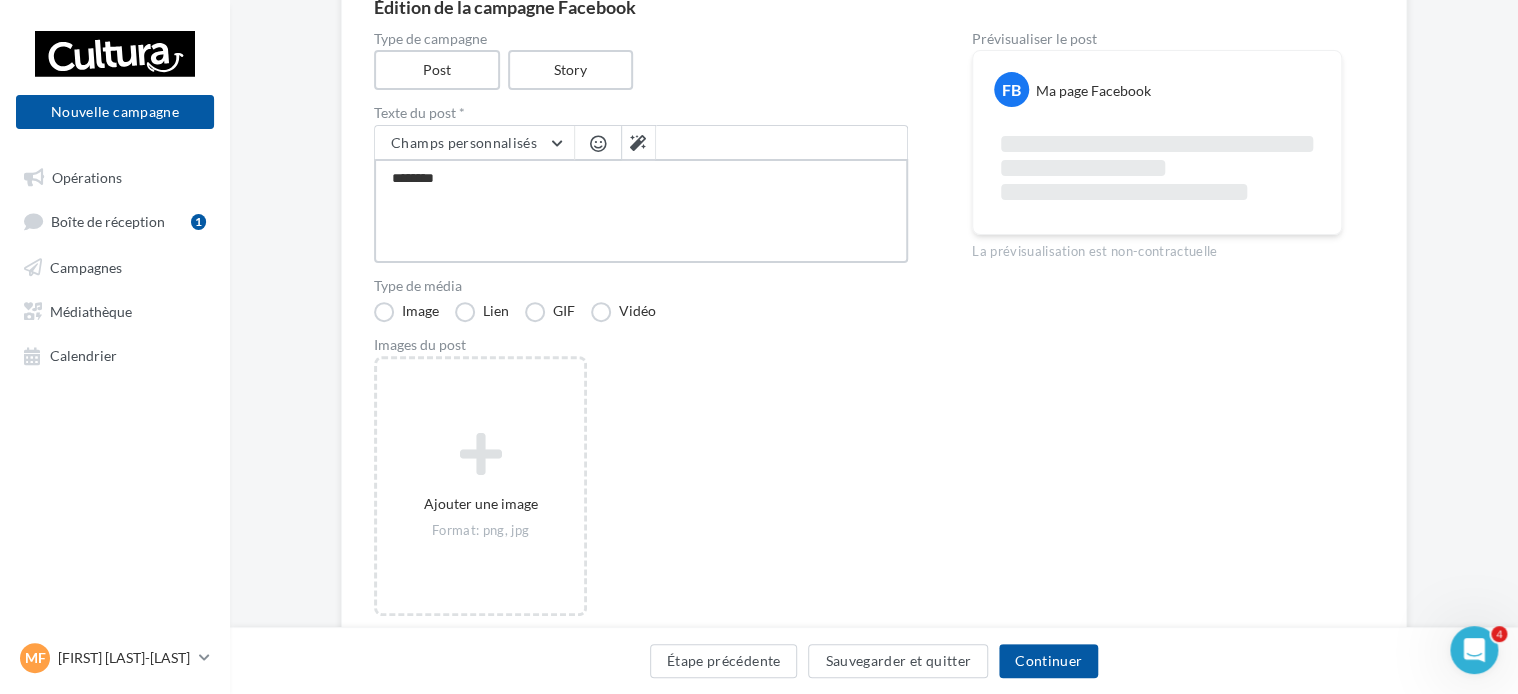 type on "*********" 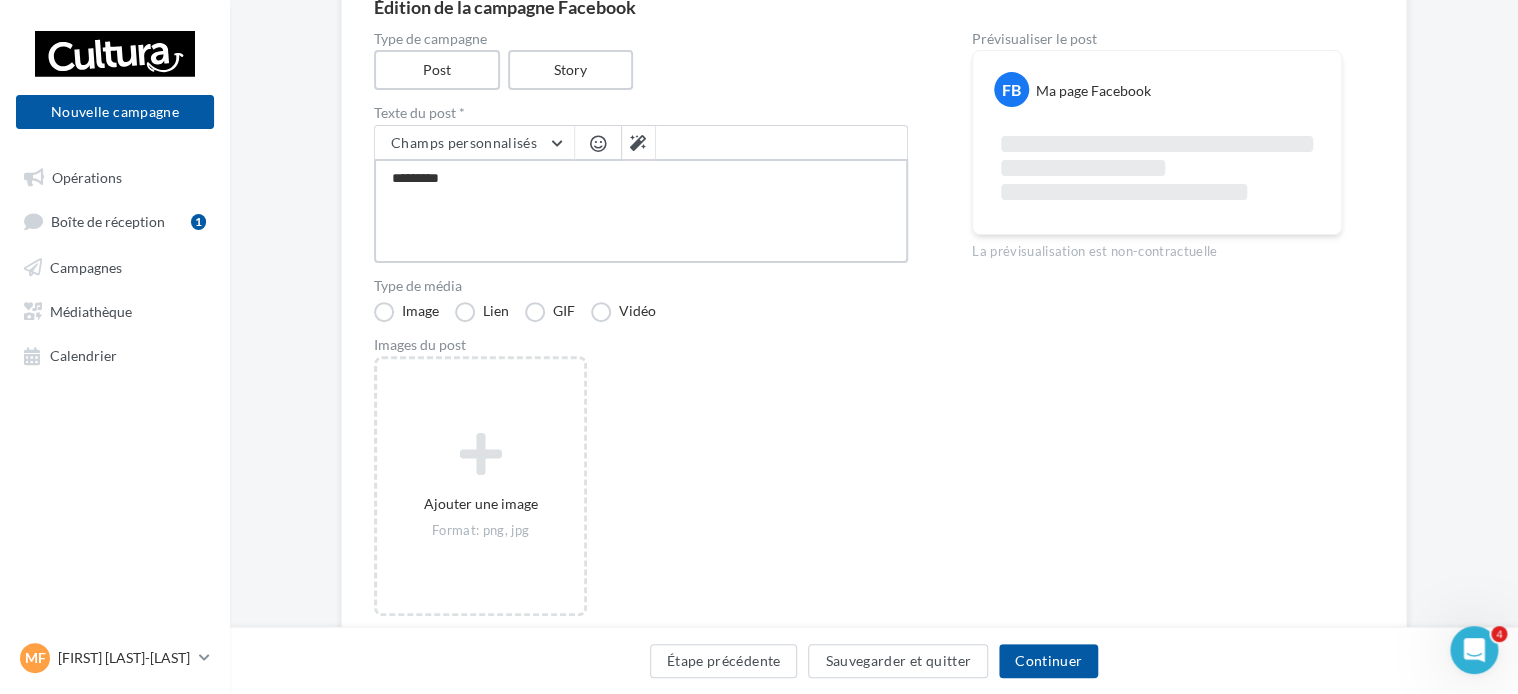 type on "**********" 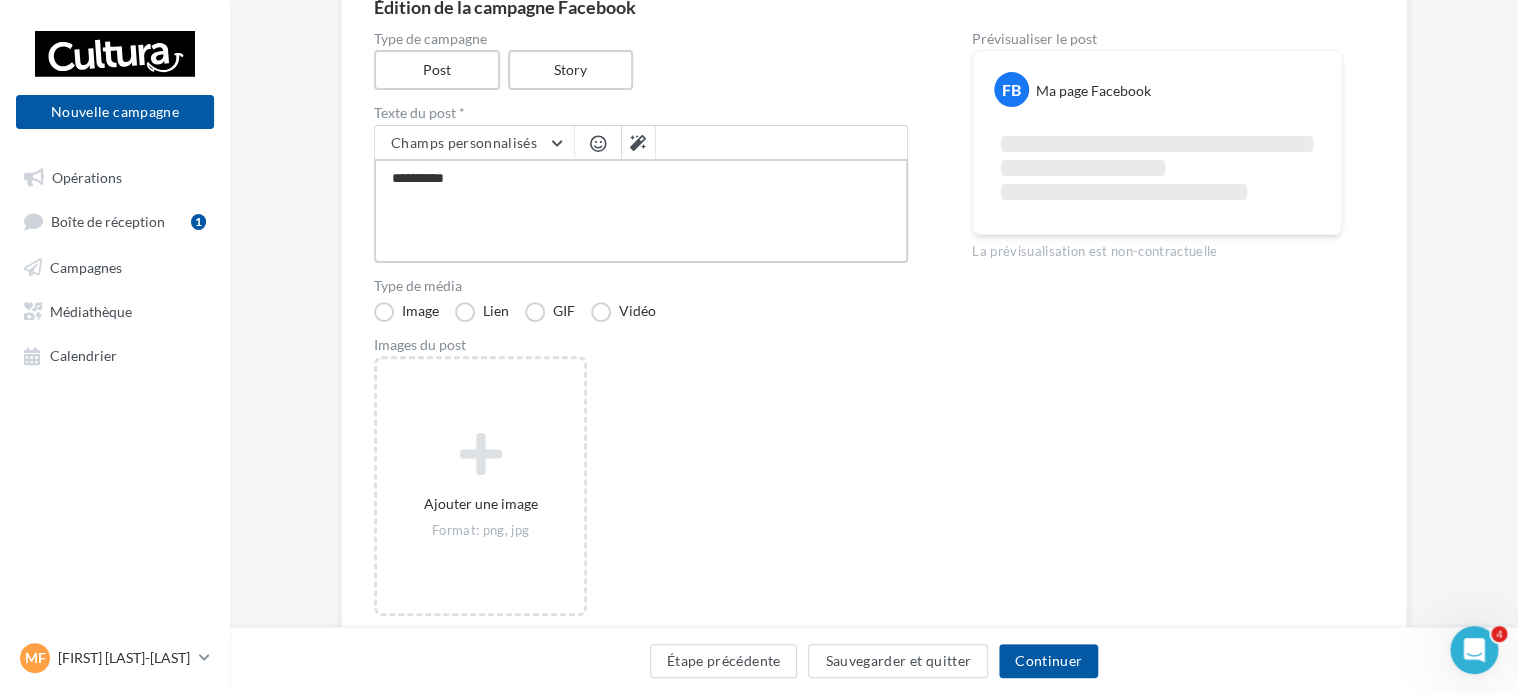 type on "**********" 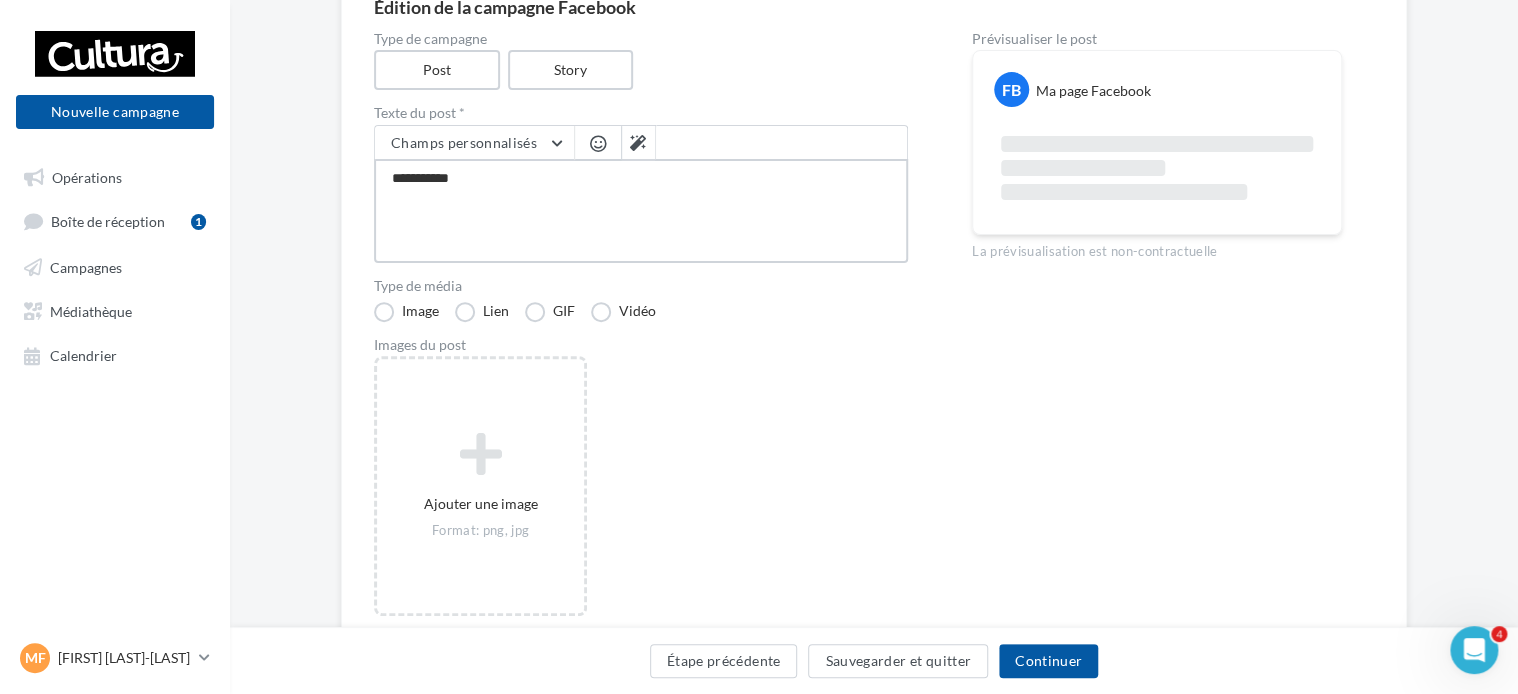 type on "**********" 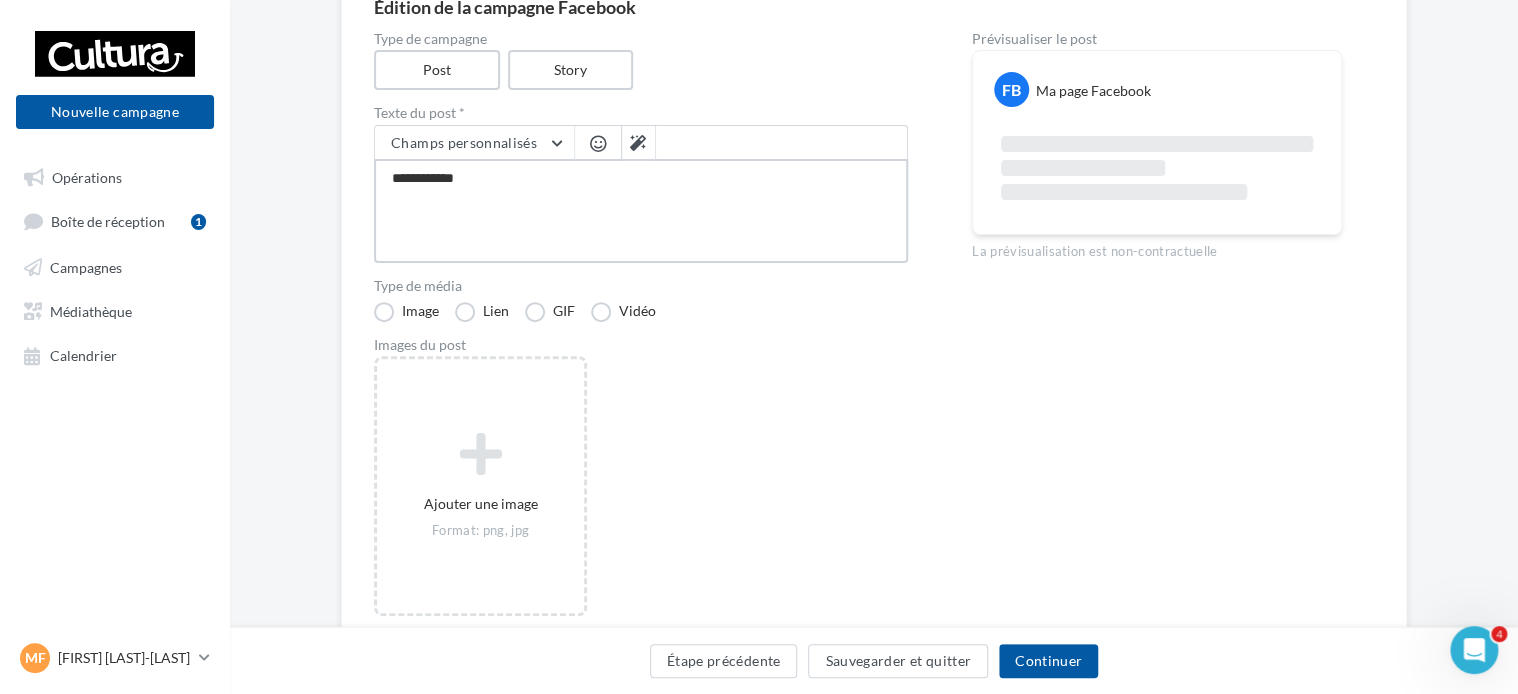 type on "**********" 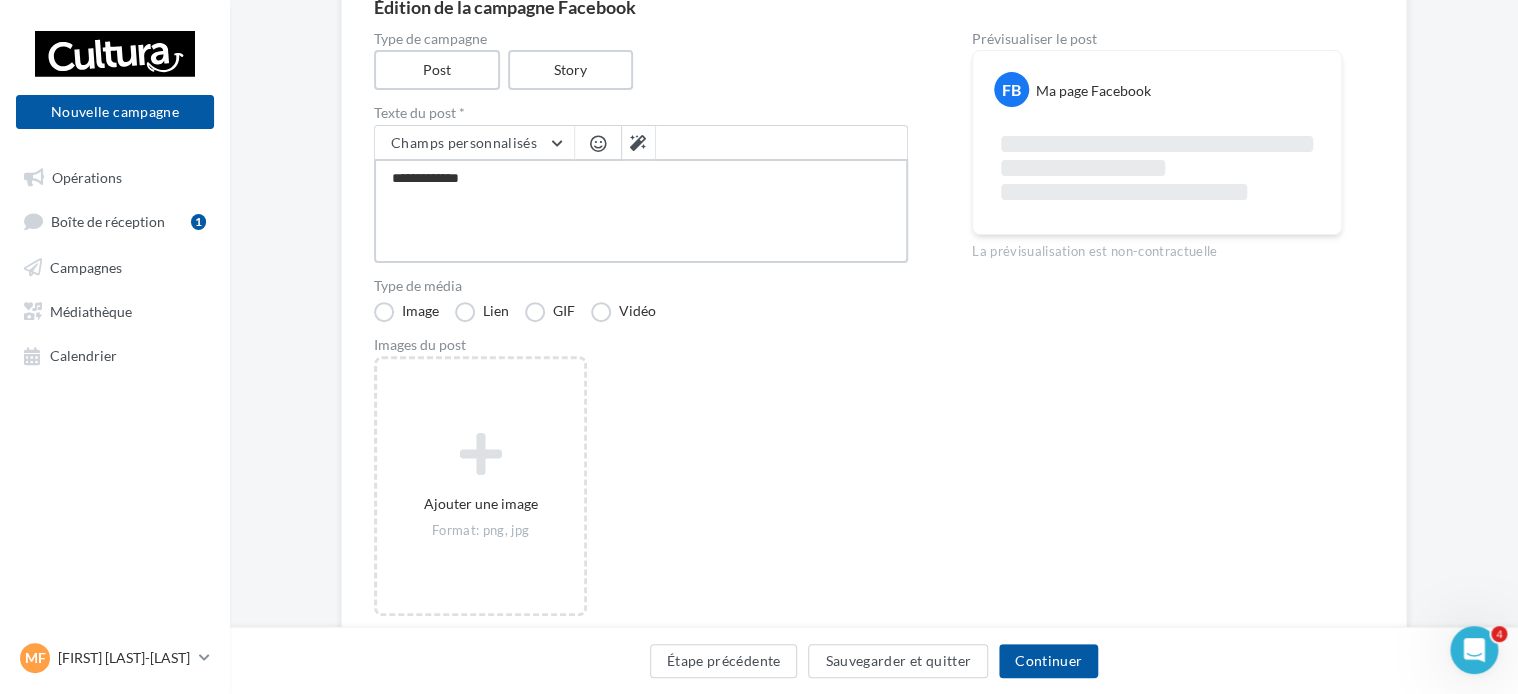 type on "**********" 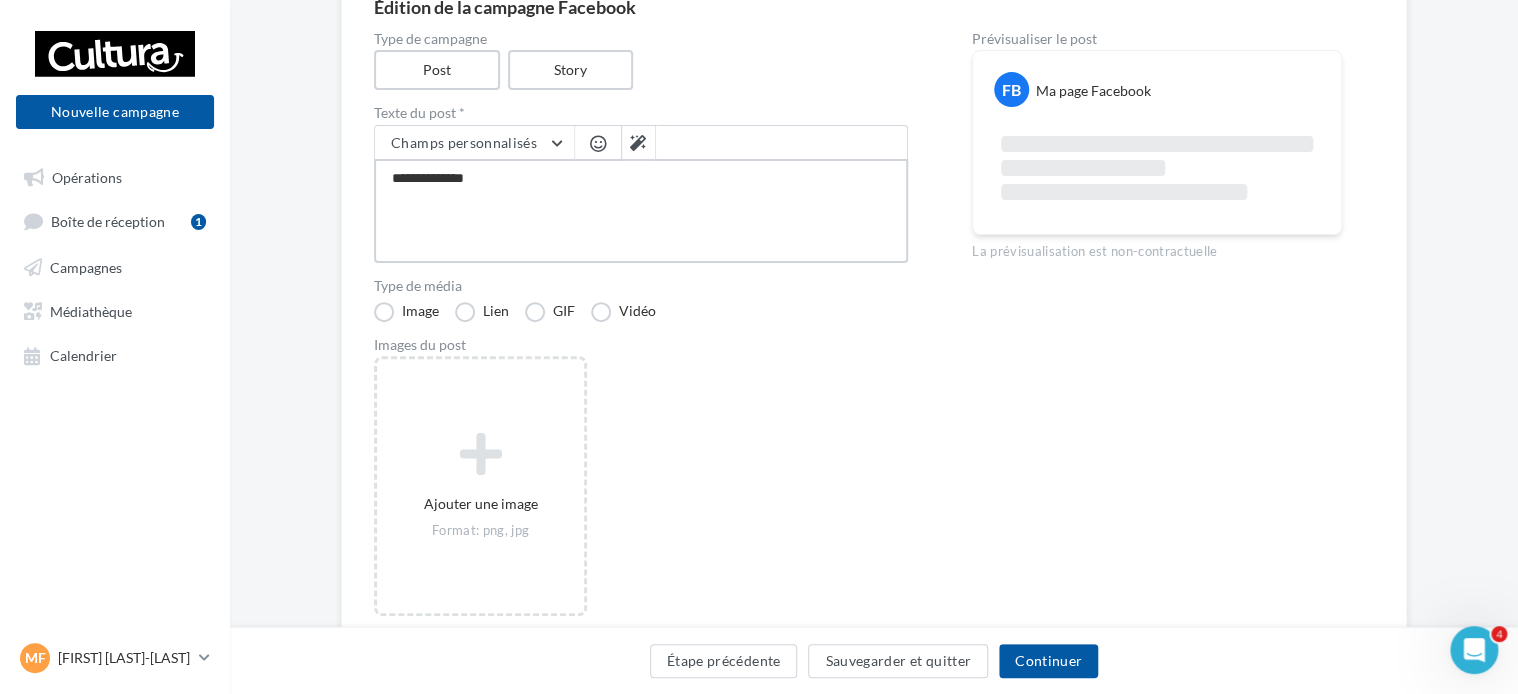 type on "**********" 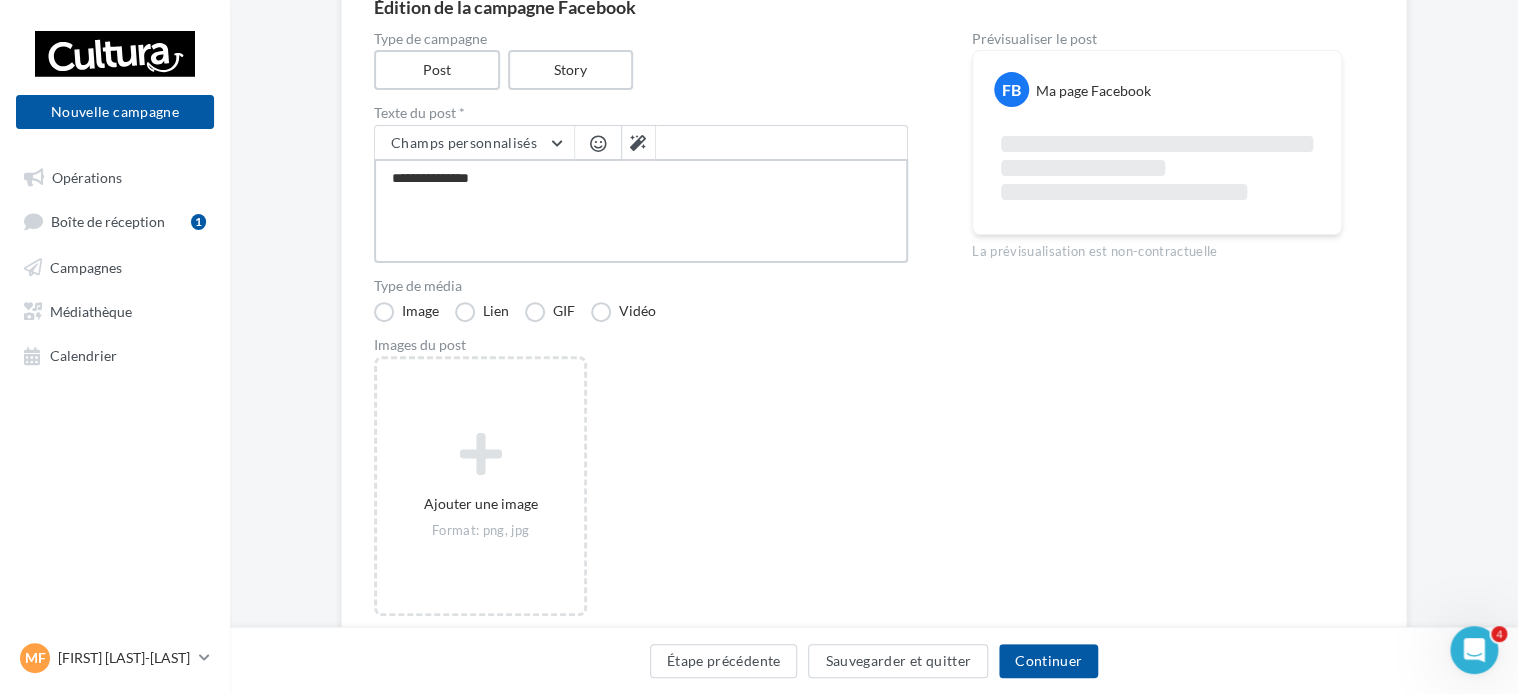 type on "**********" 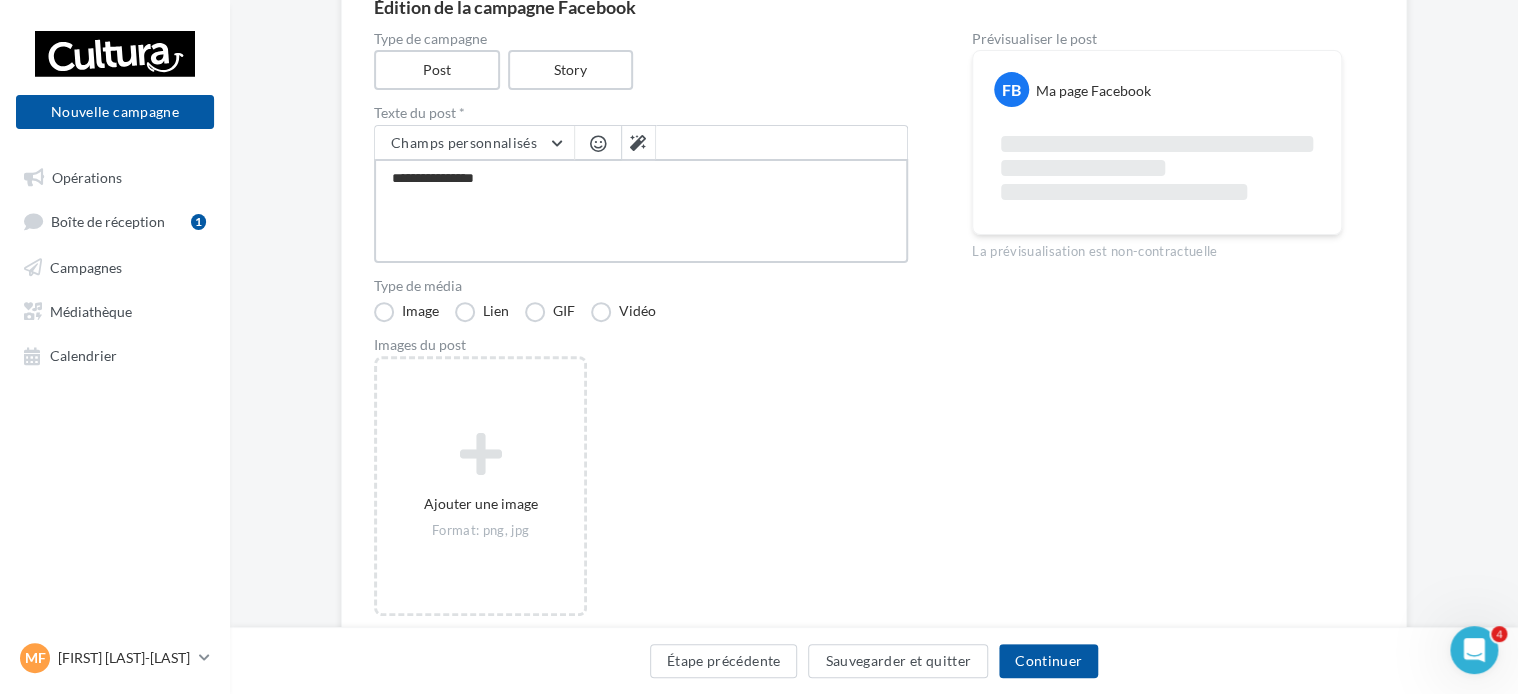 type on "**********" 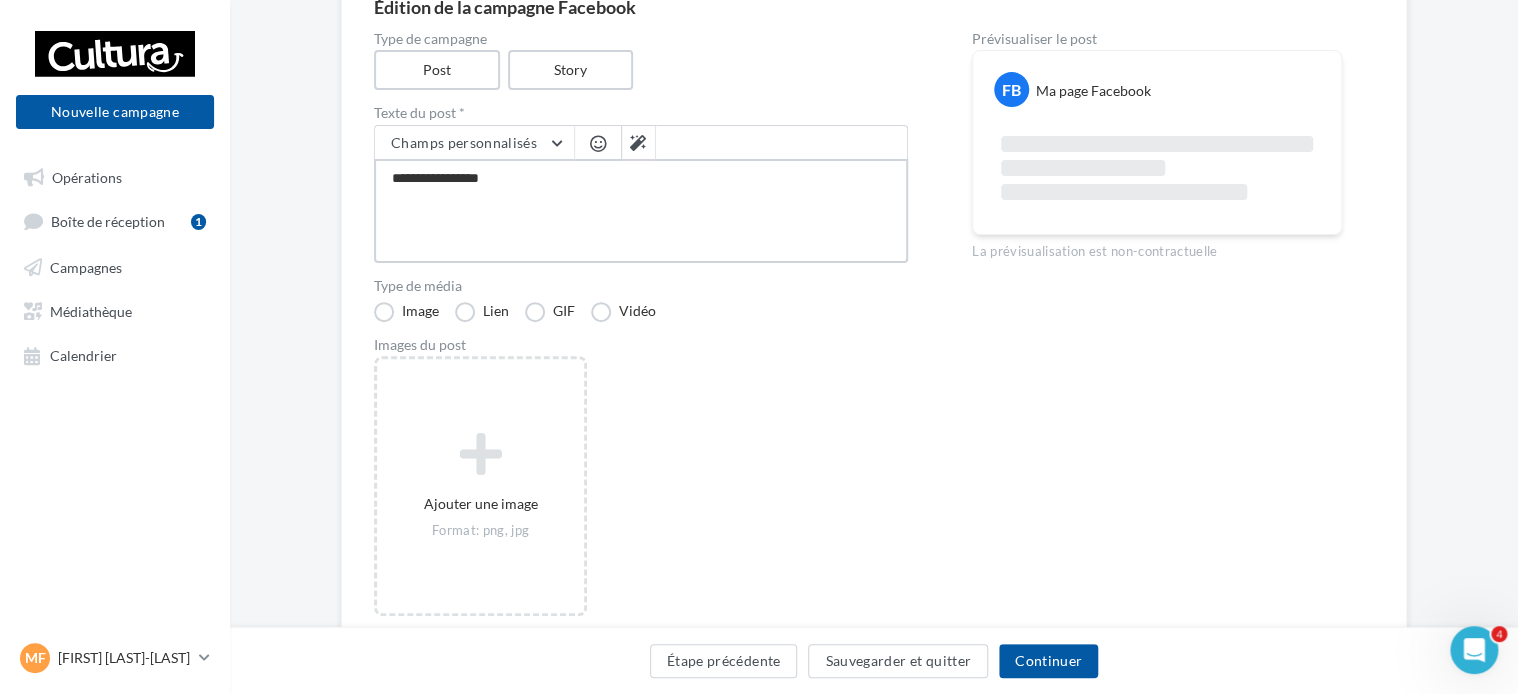 type on "**********" 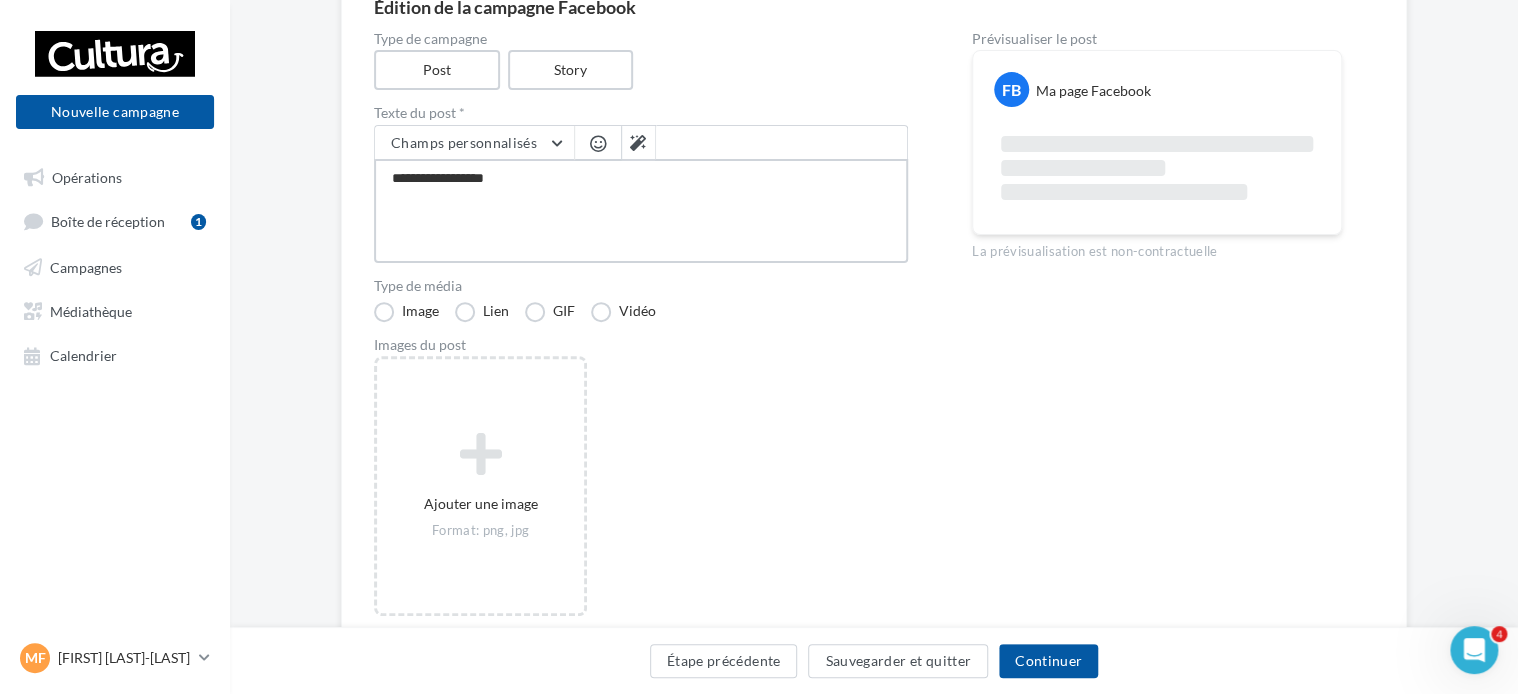 type on "**********" 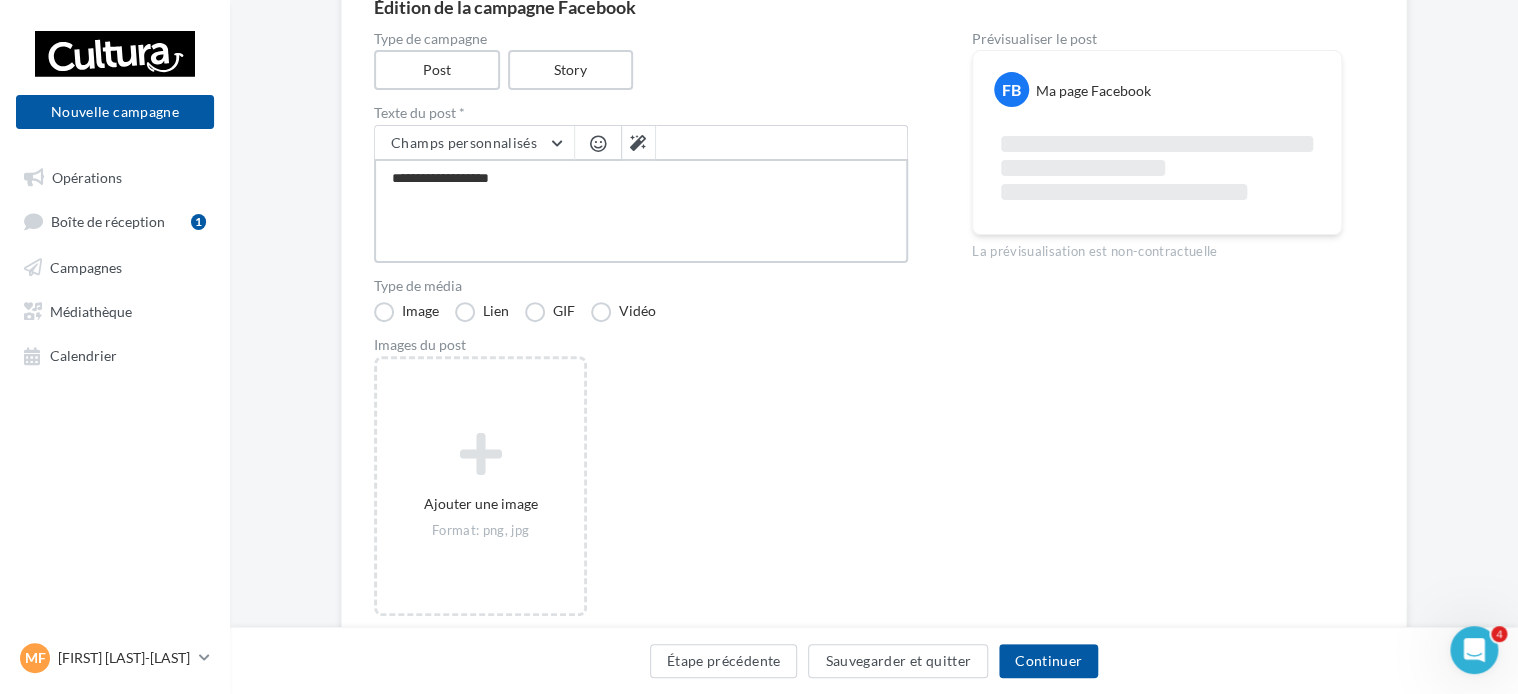 type on "**********" 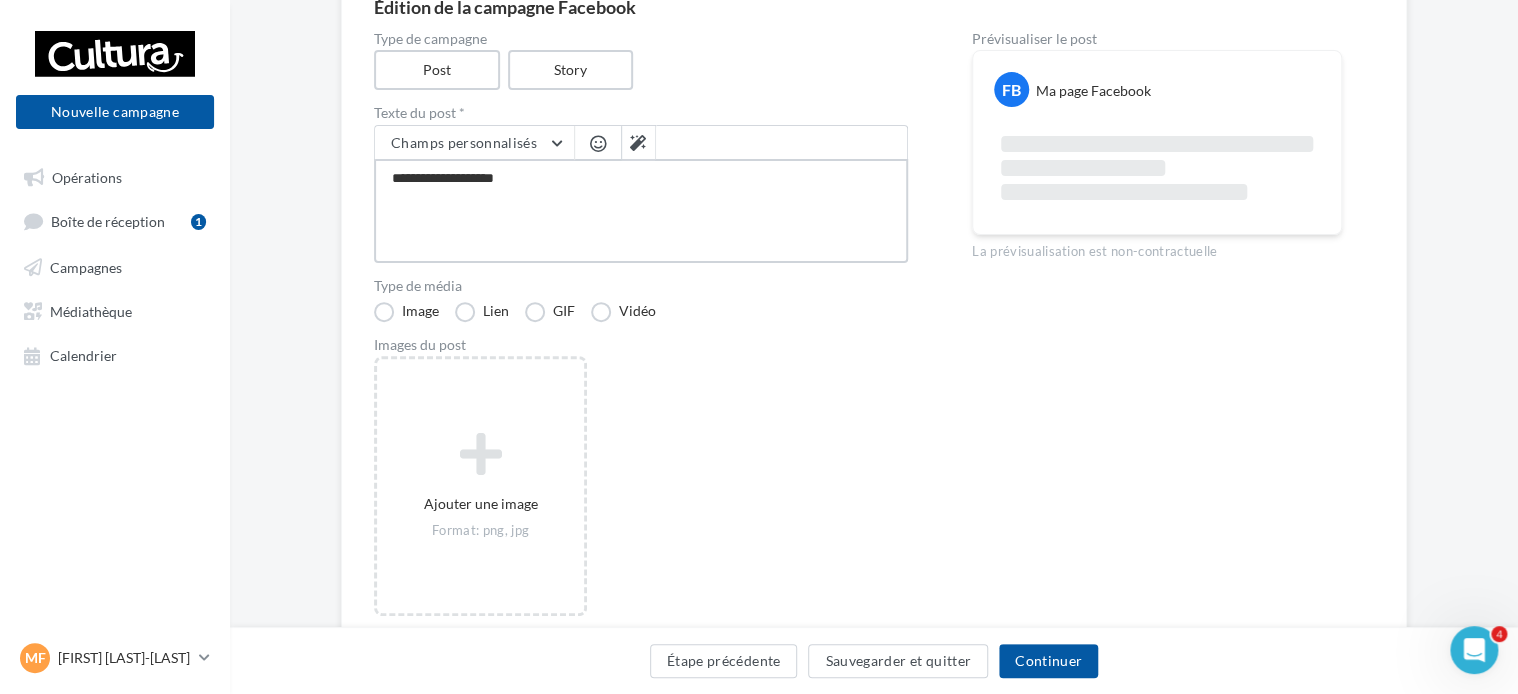 type on "**********" 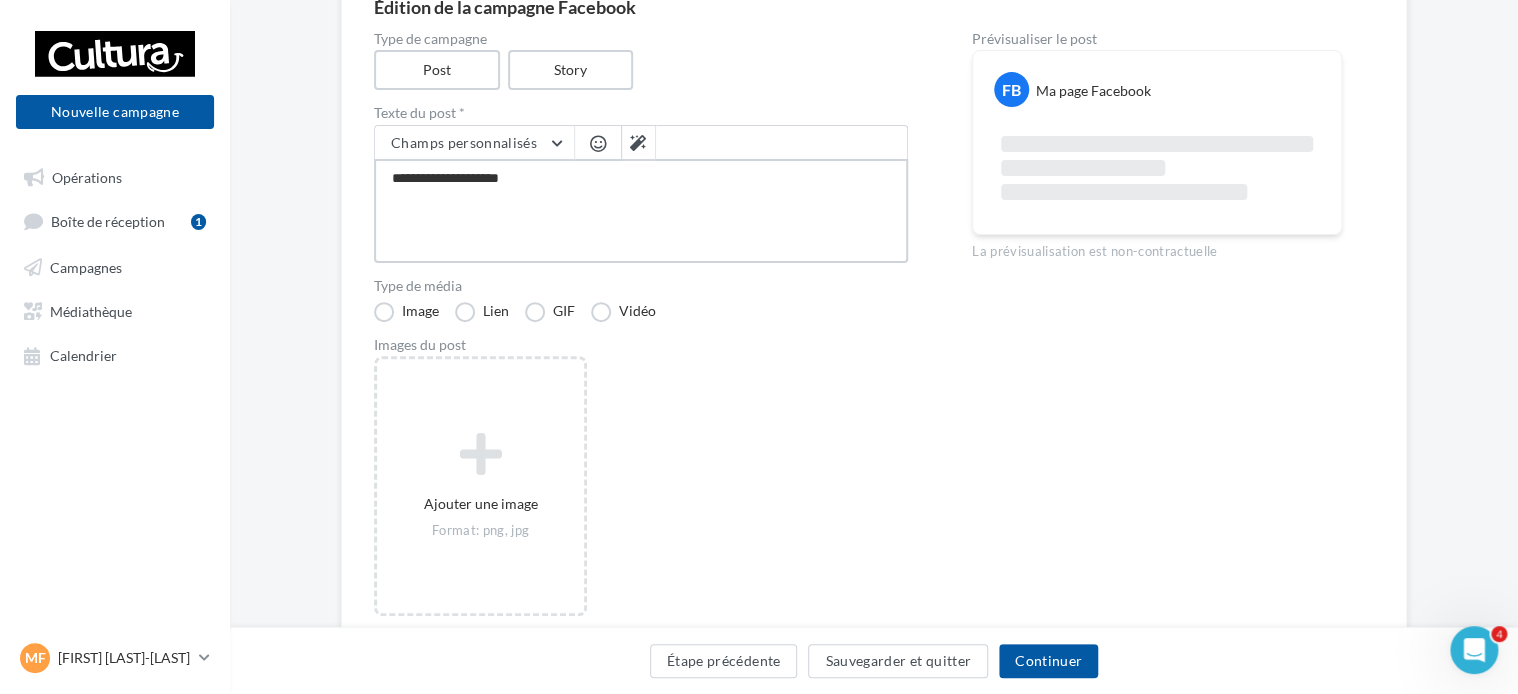 type on "**********" 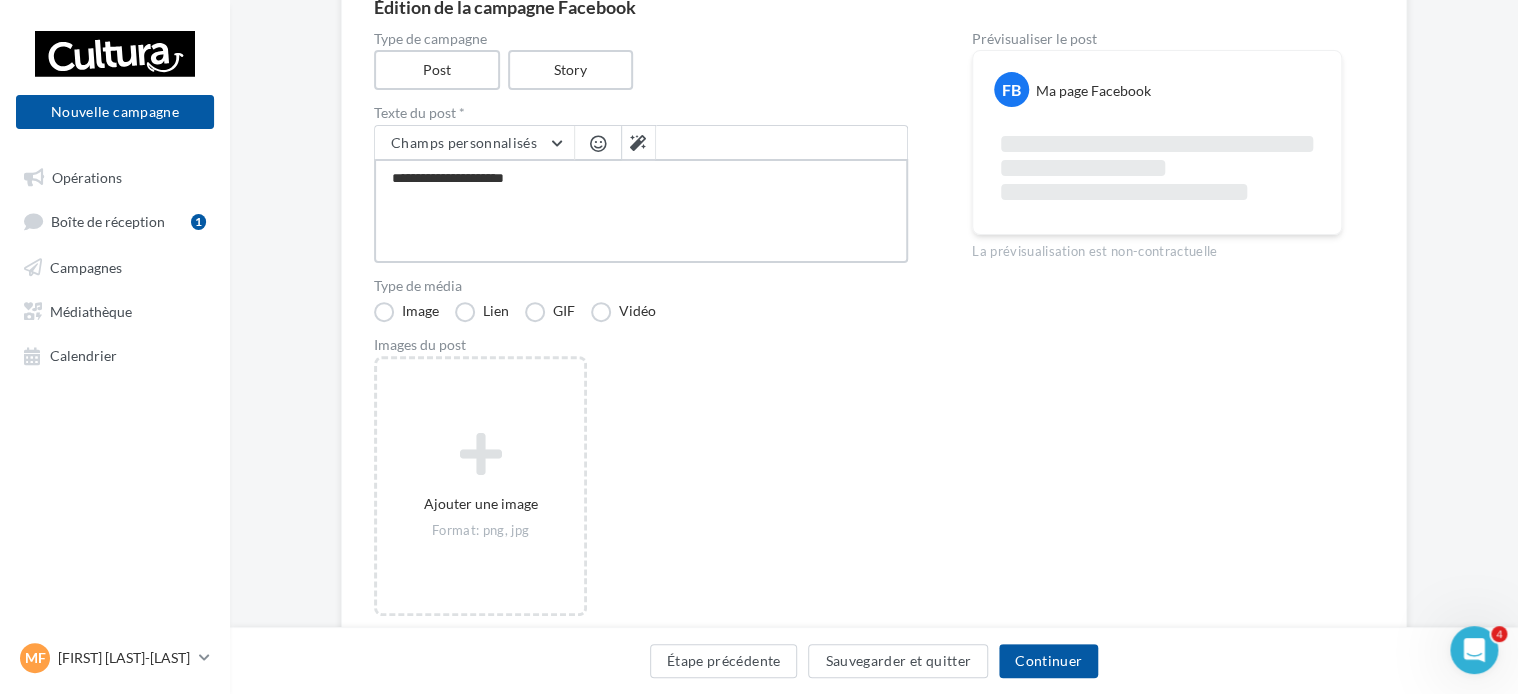 type on "**********" 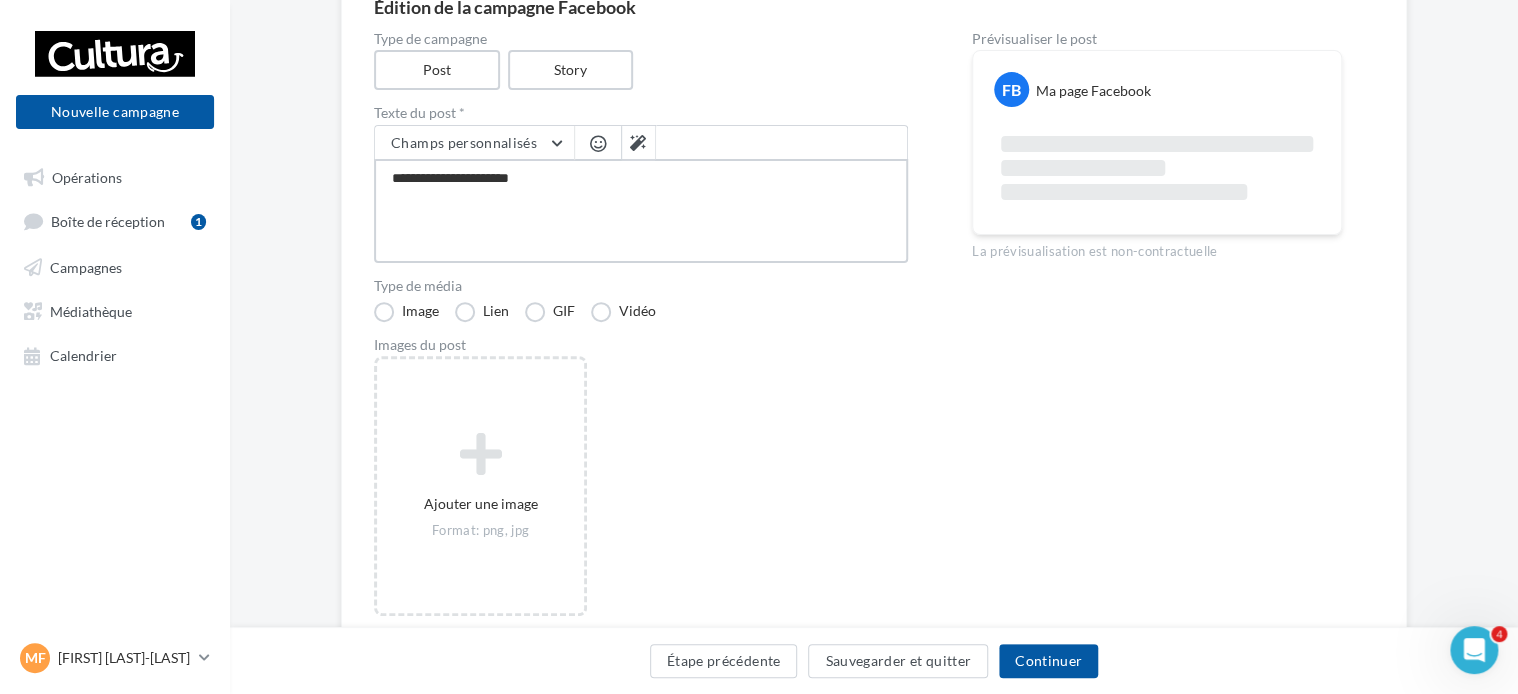 type on "**********" 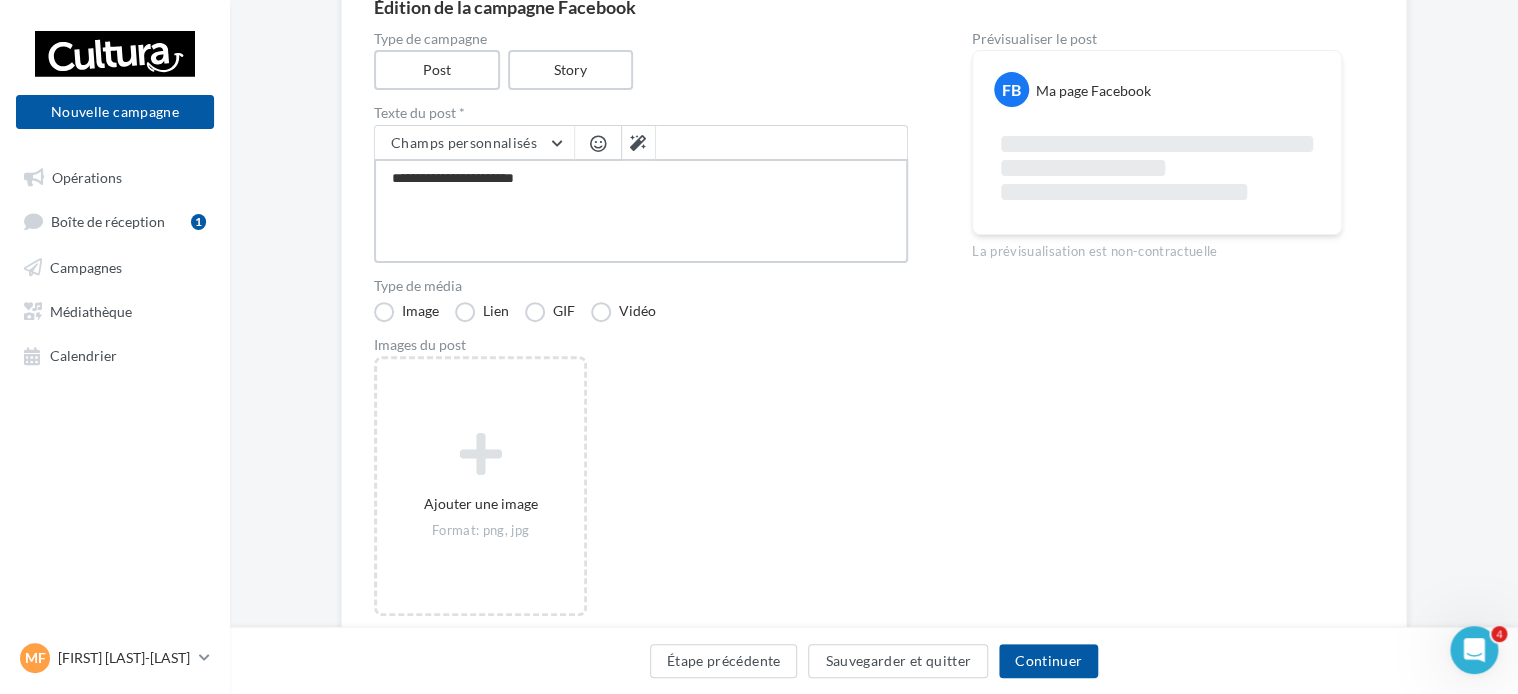 type on "**********" 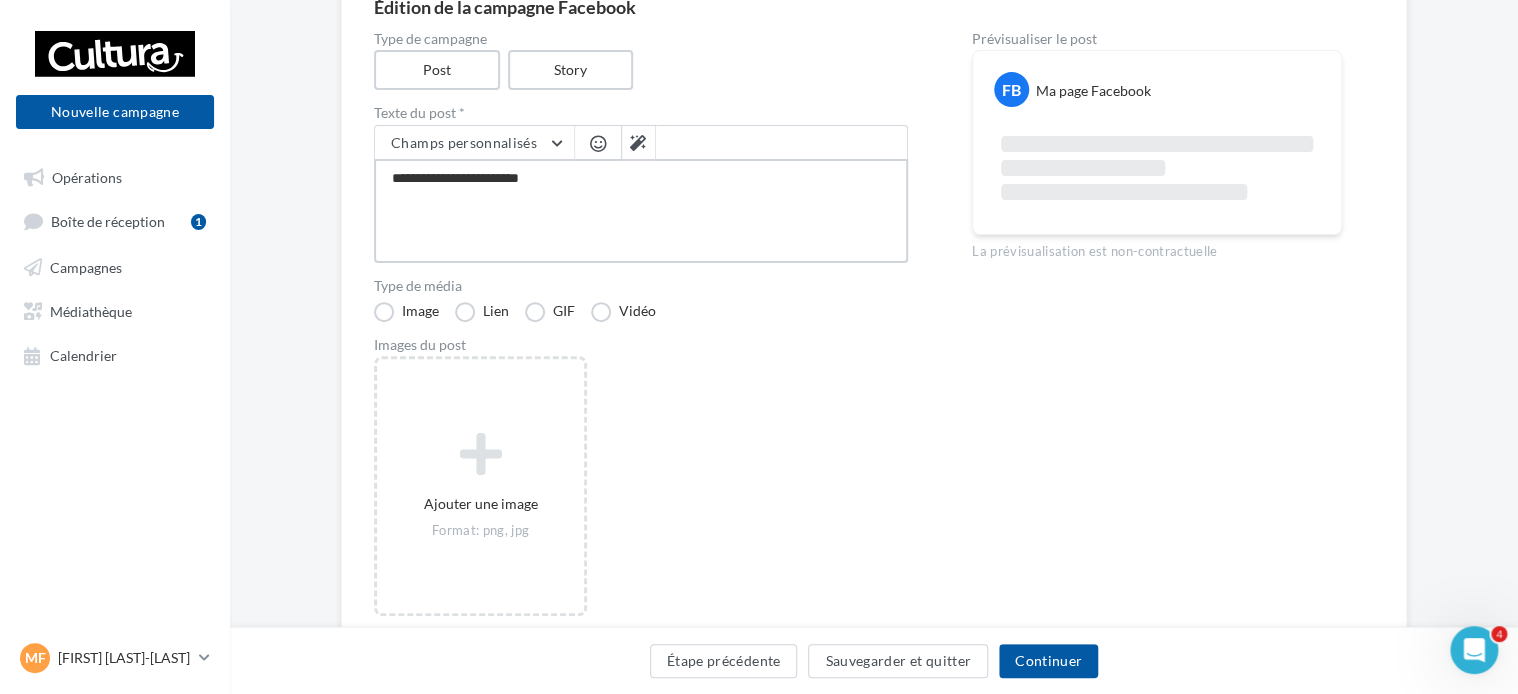 type on "**********" 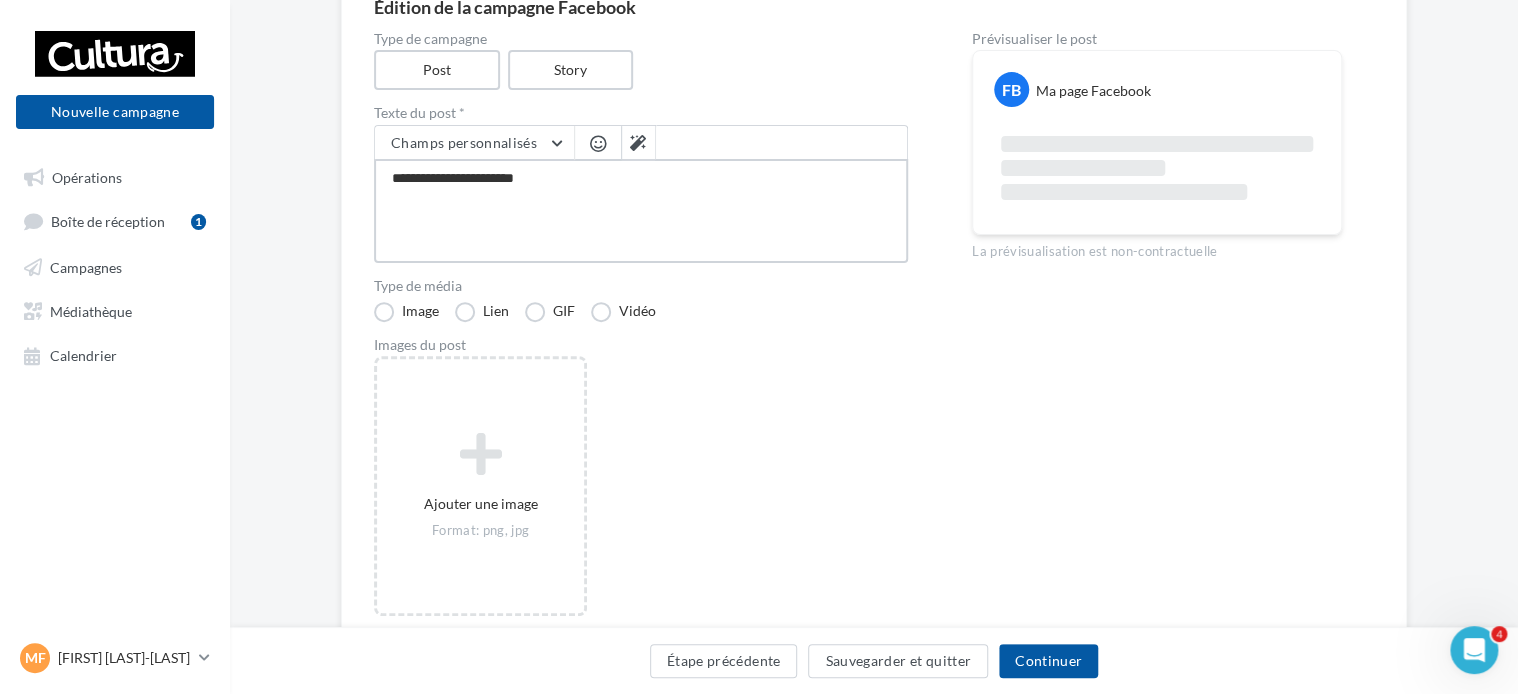 type on "**********" 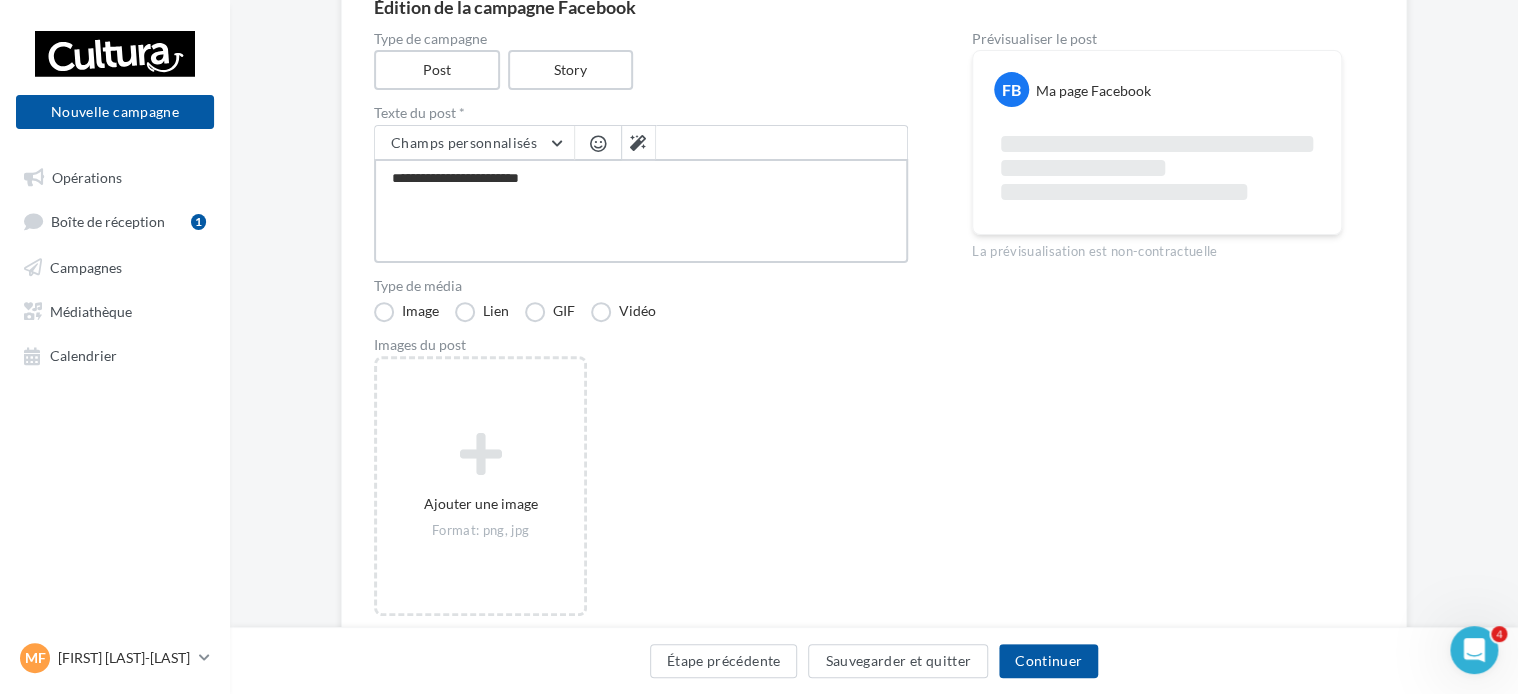 type on "**********" 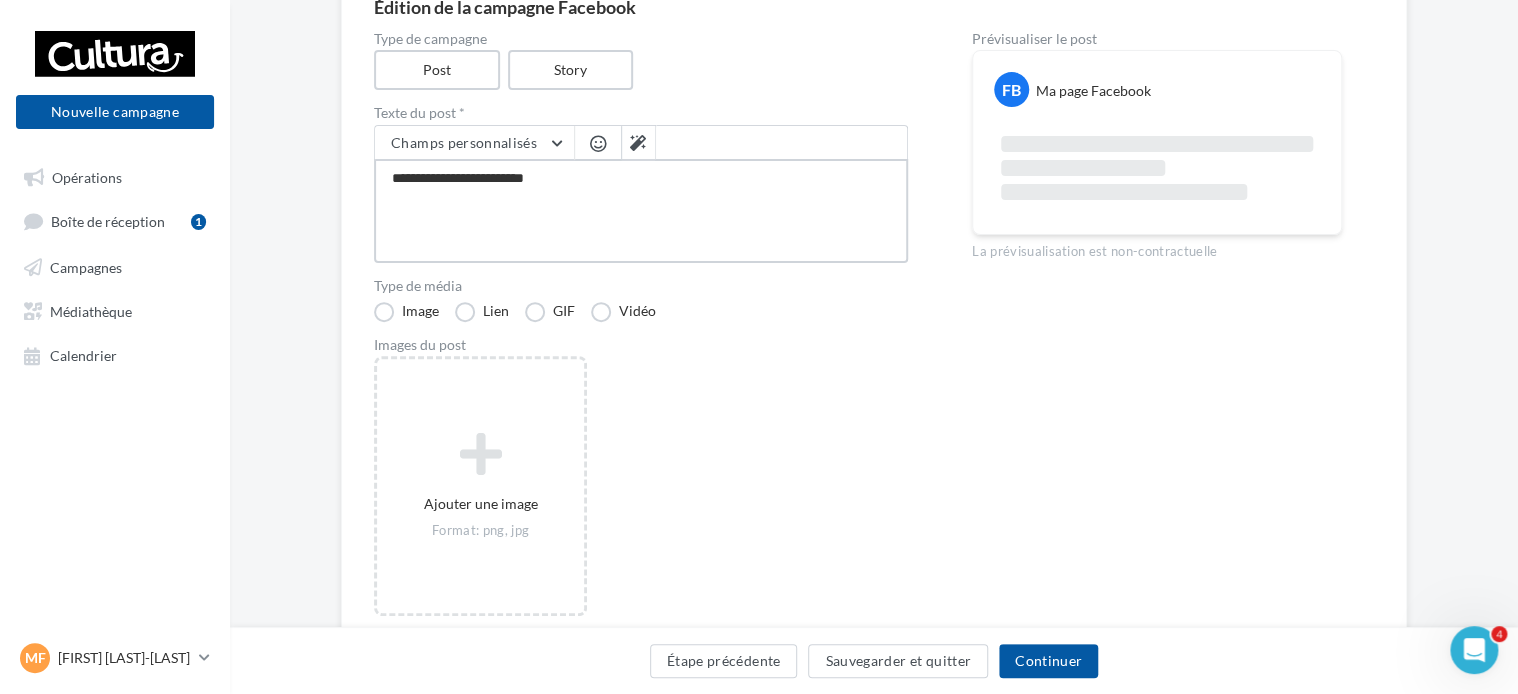 type on "**********" 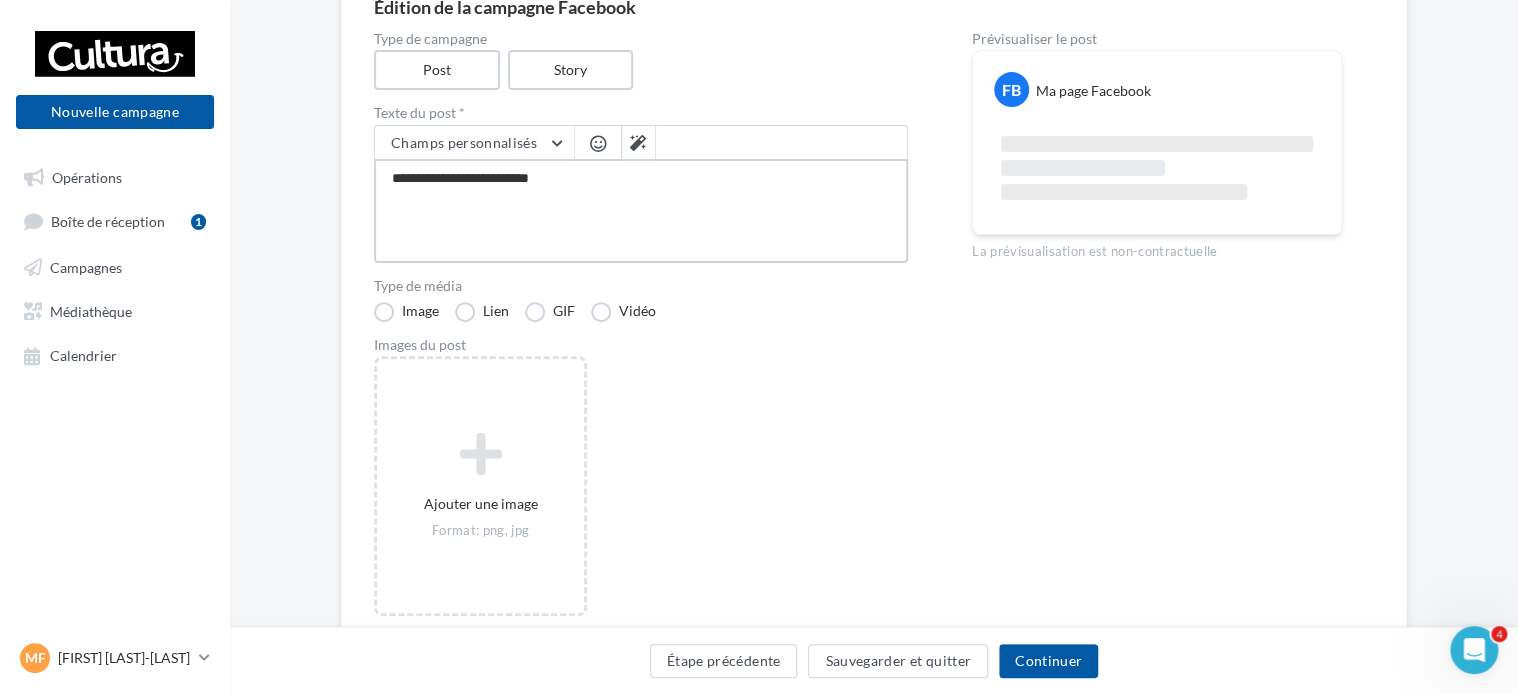 type on "**********" 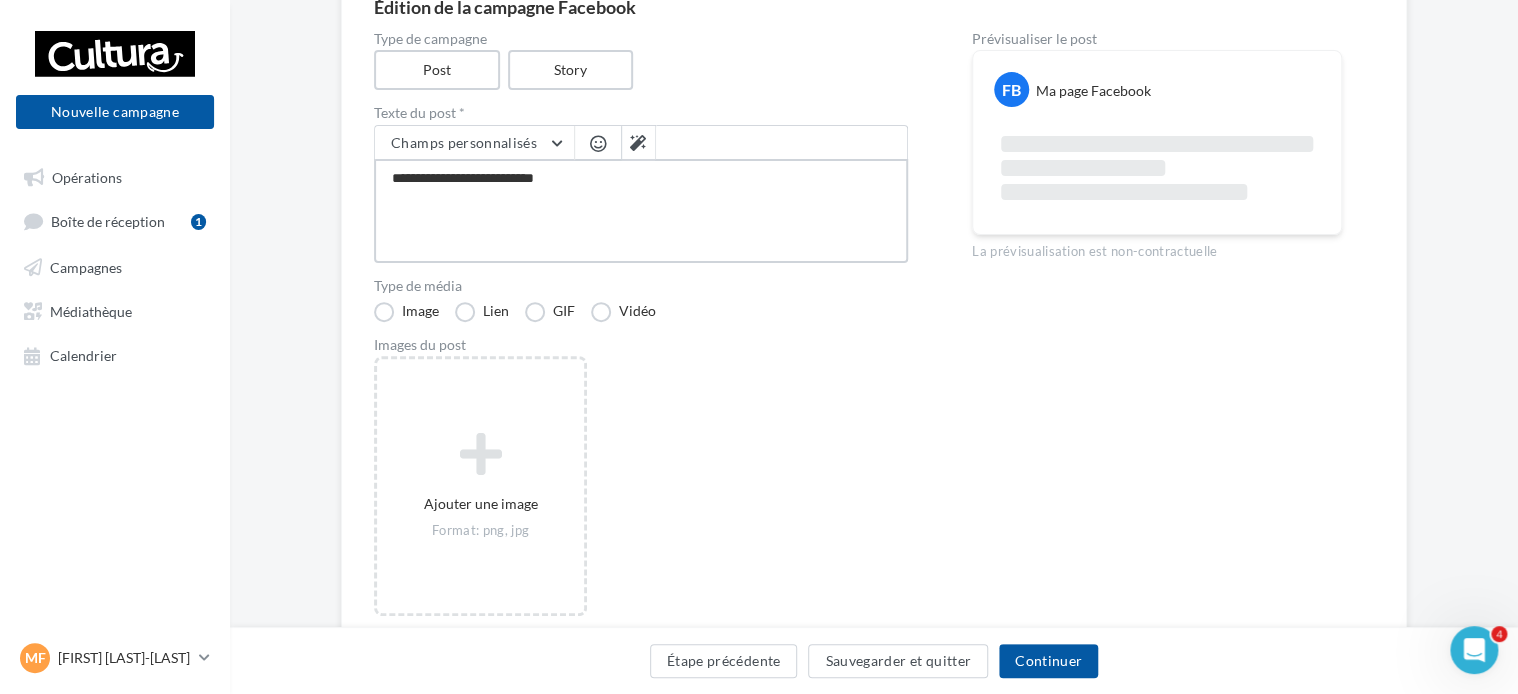 type on "**********" 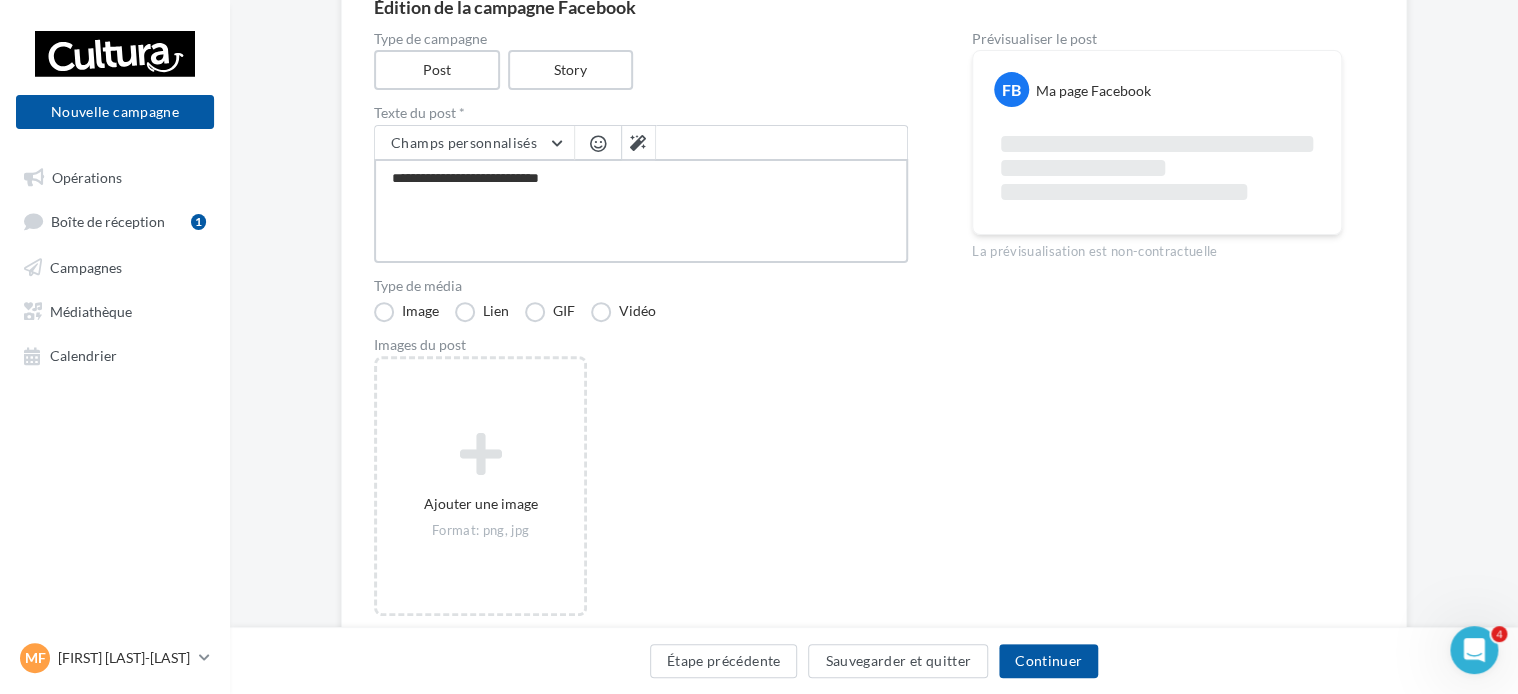 type on "**********" 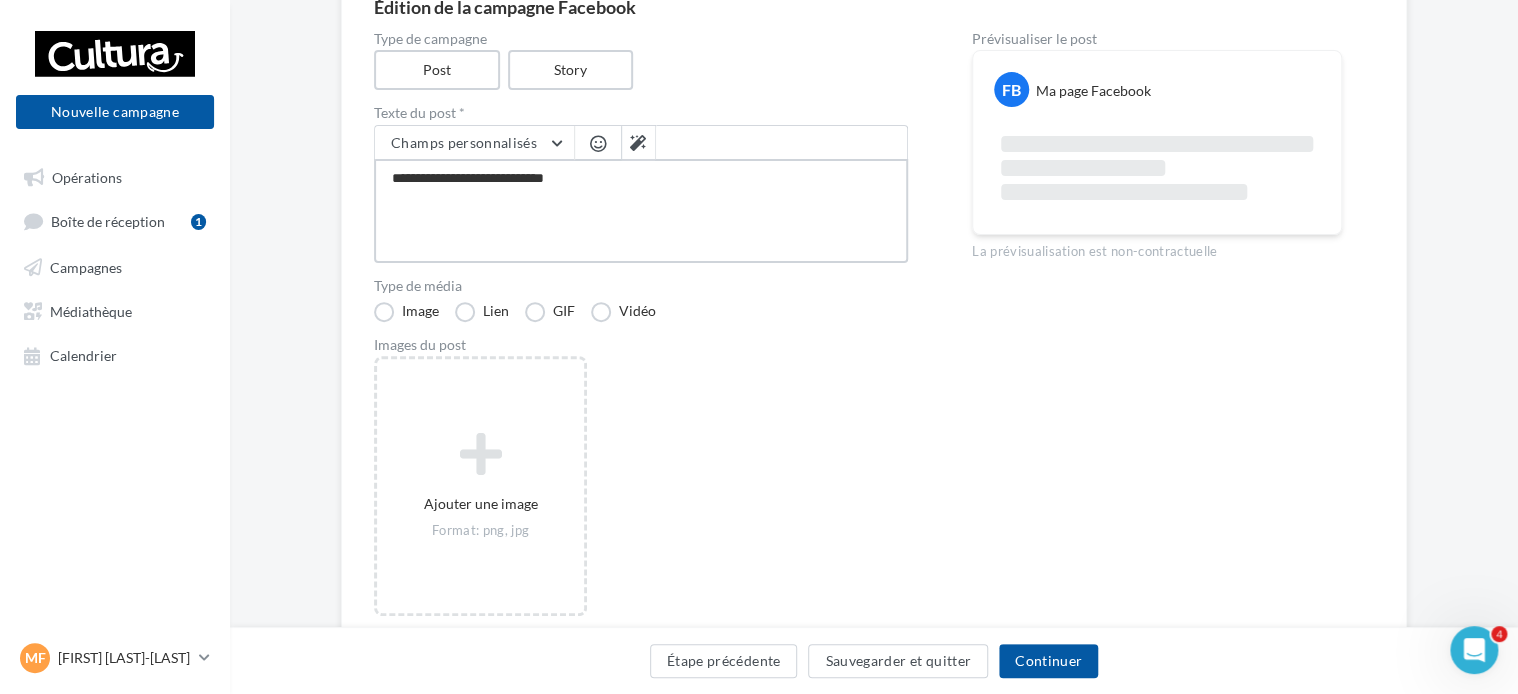 type on "**********" 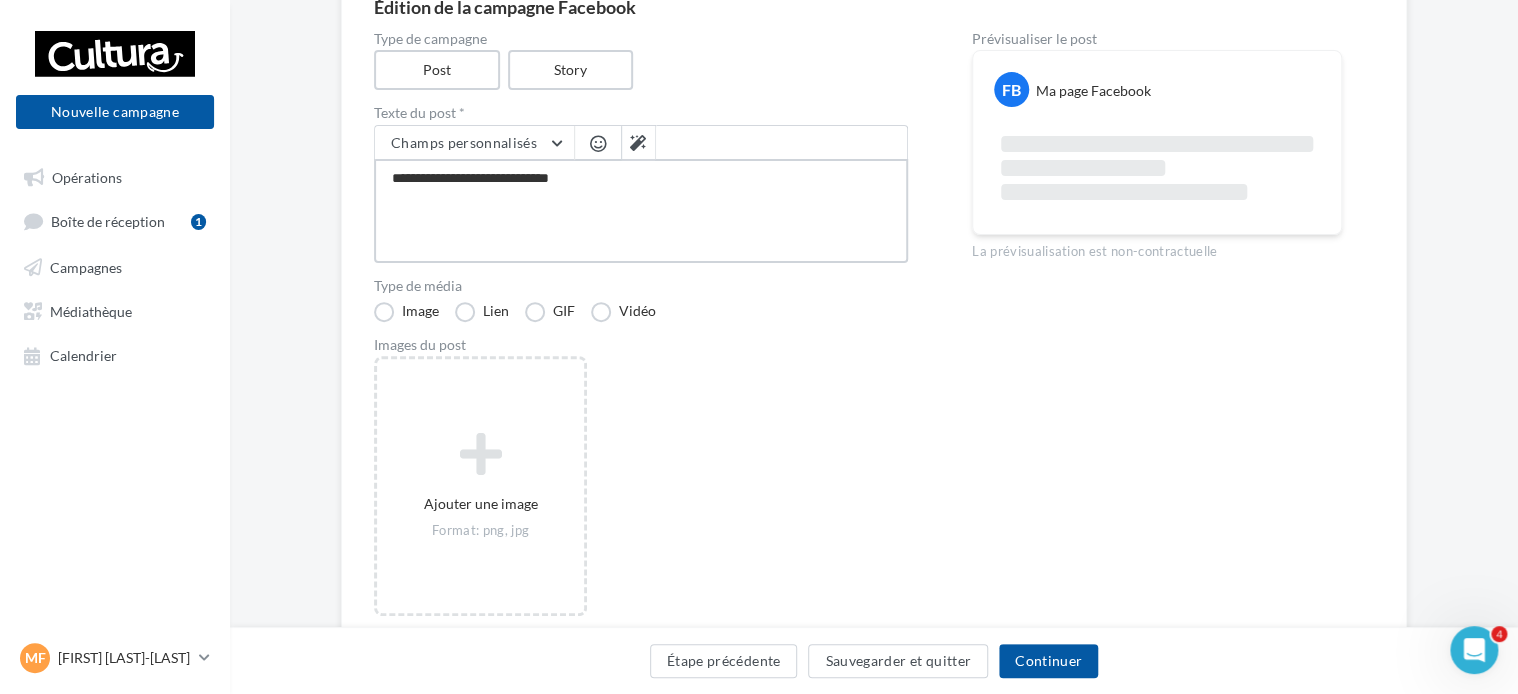 type on "**********" 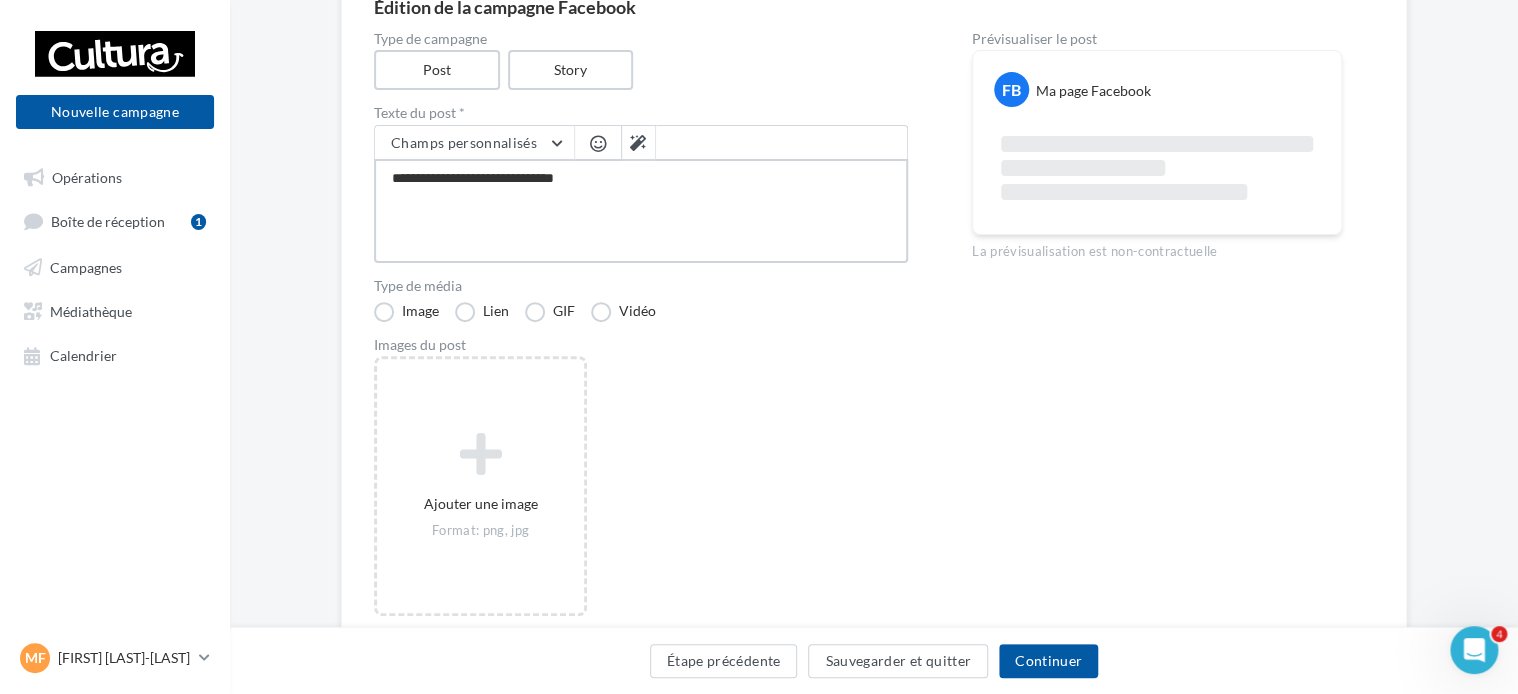 type on "**********" 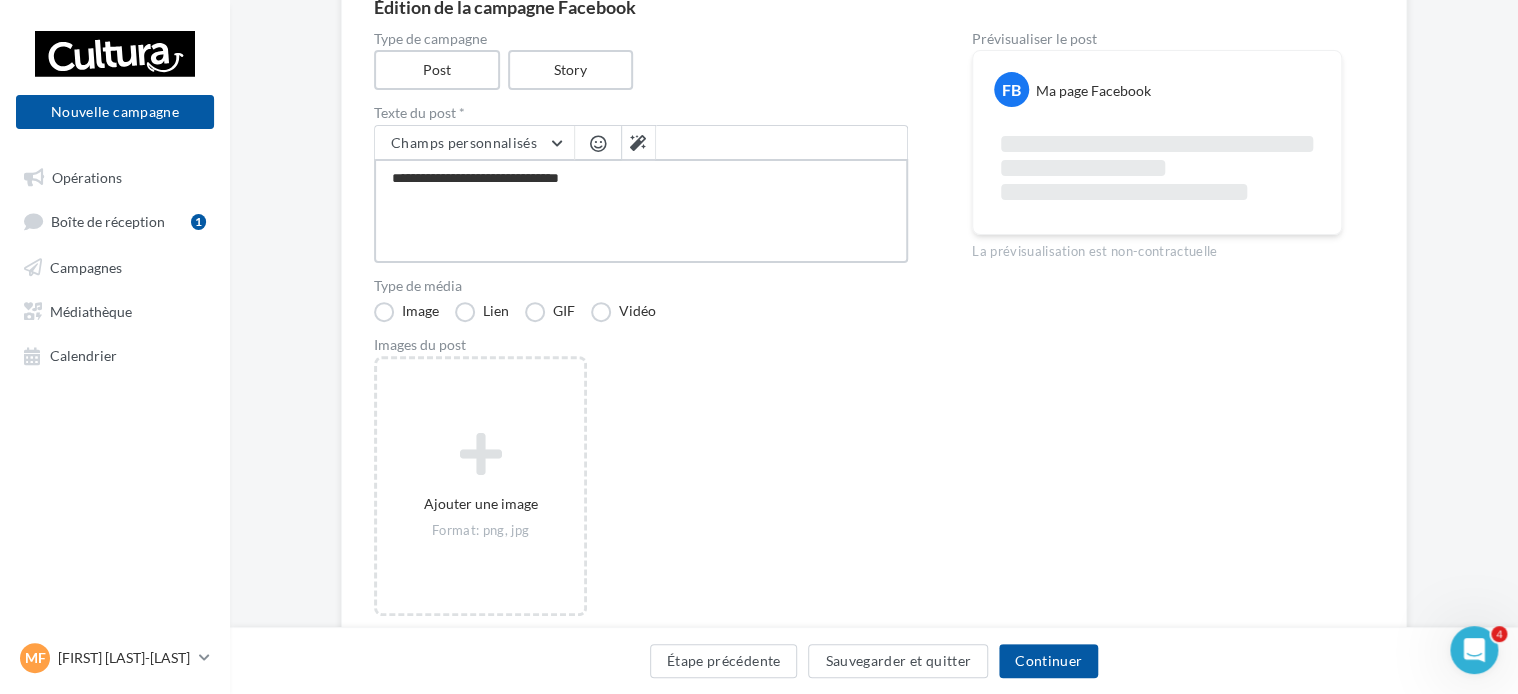 type on "**********" 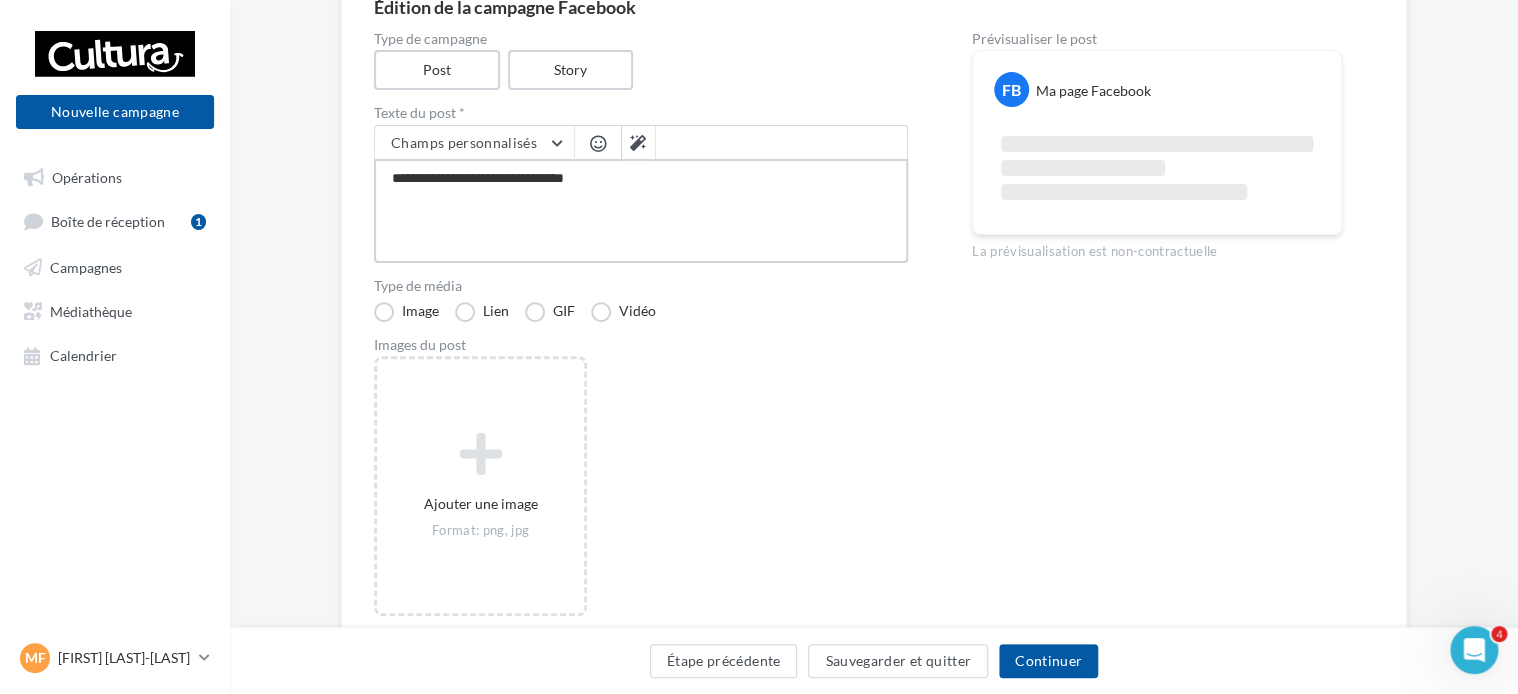 type on "**********" 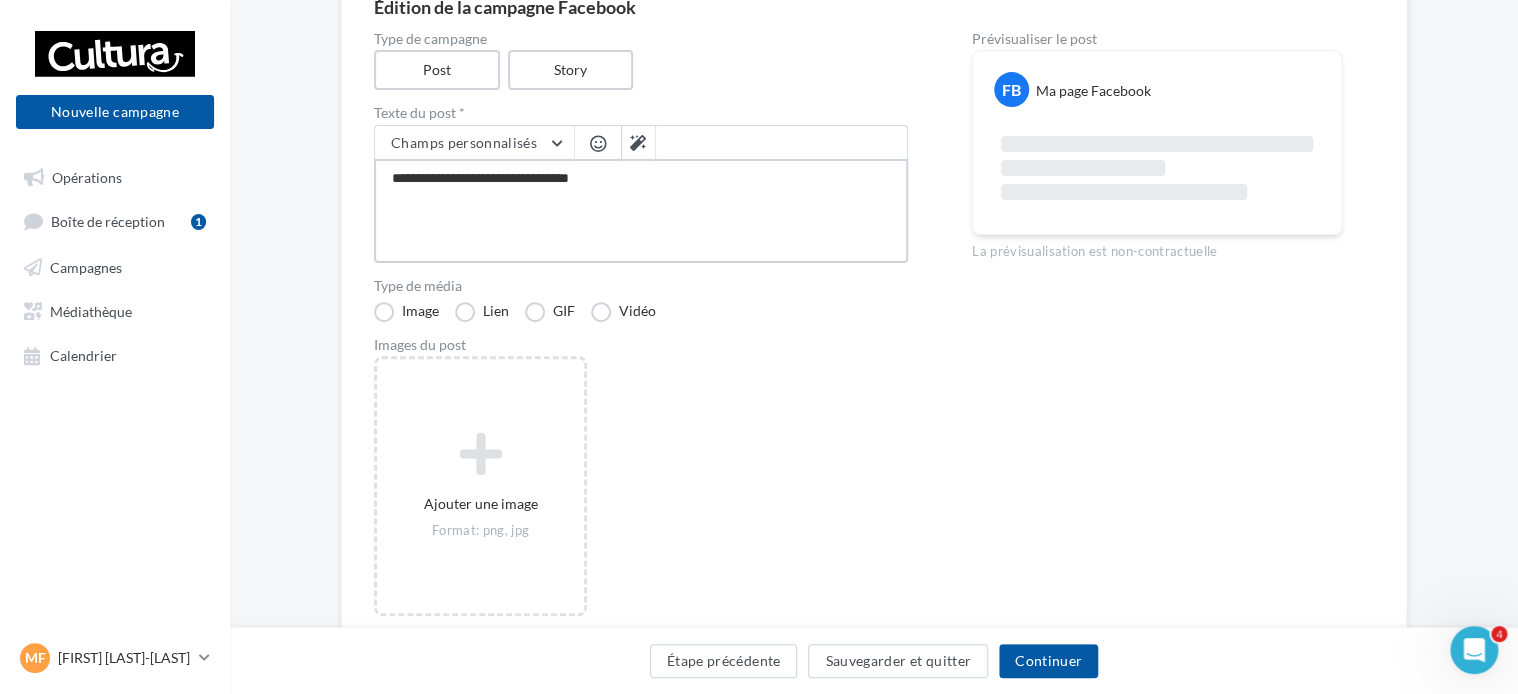 type on "**********" 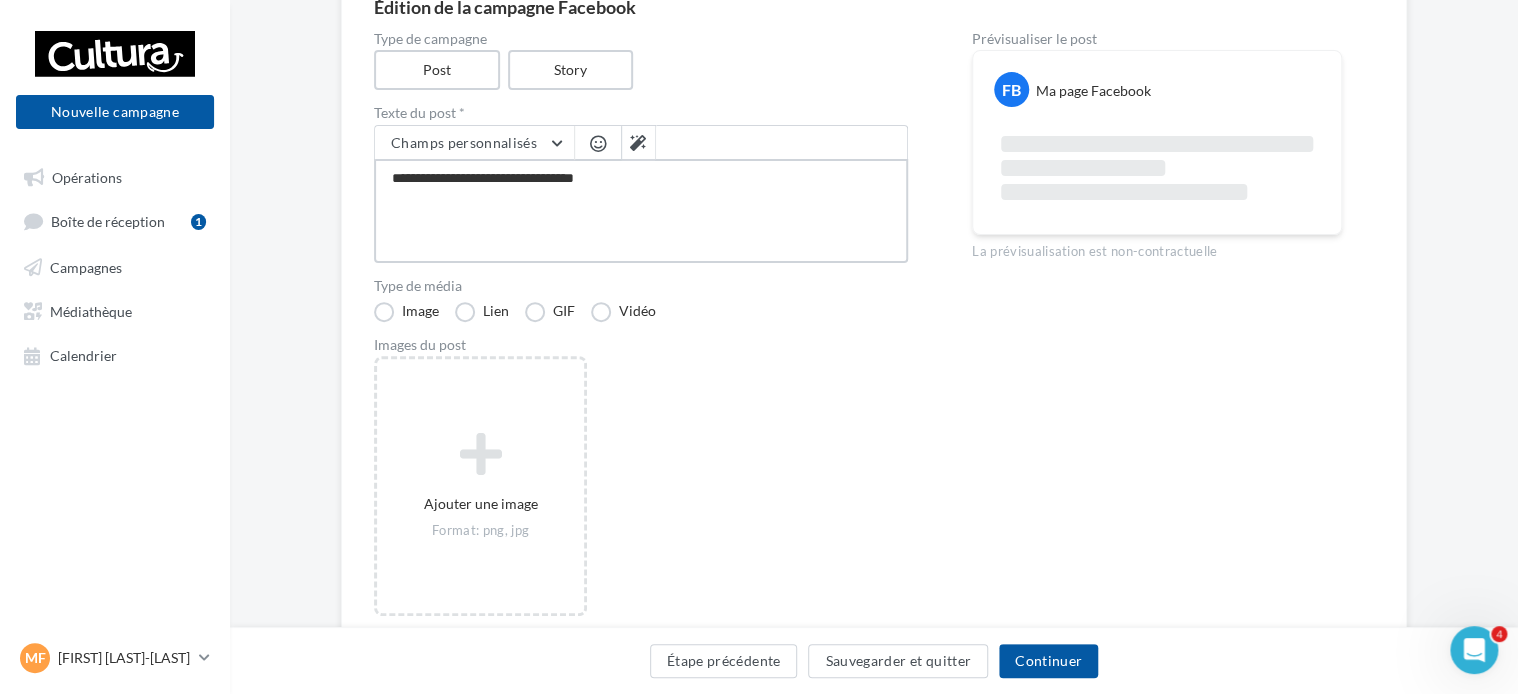 type on "**********" 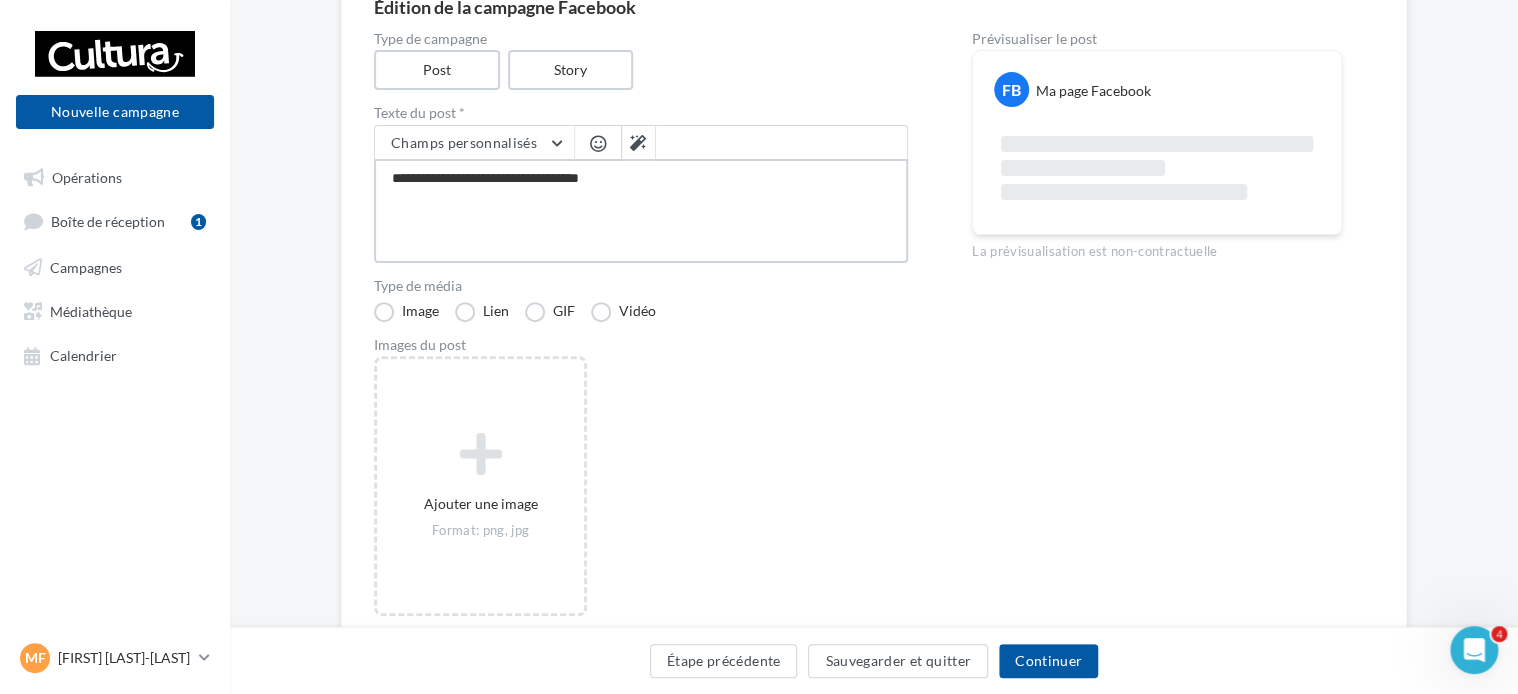 type on "**********" 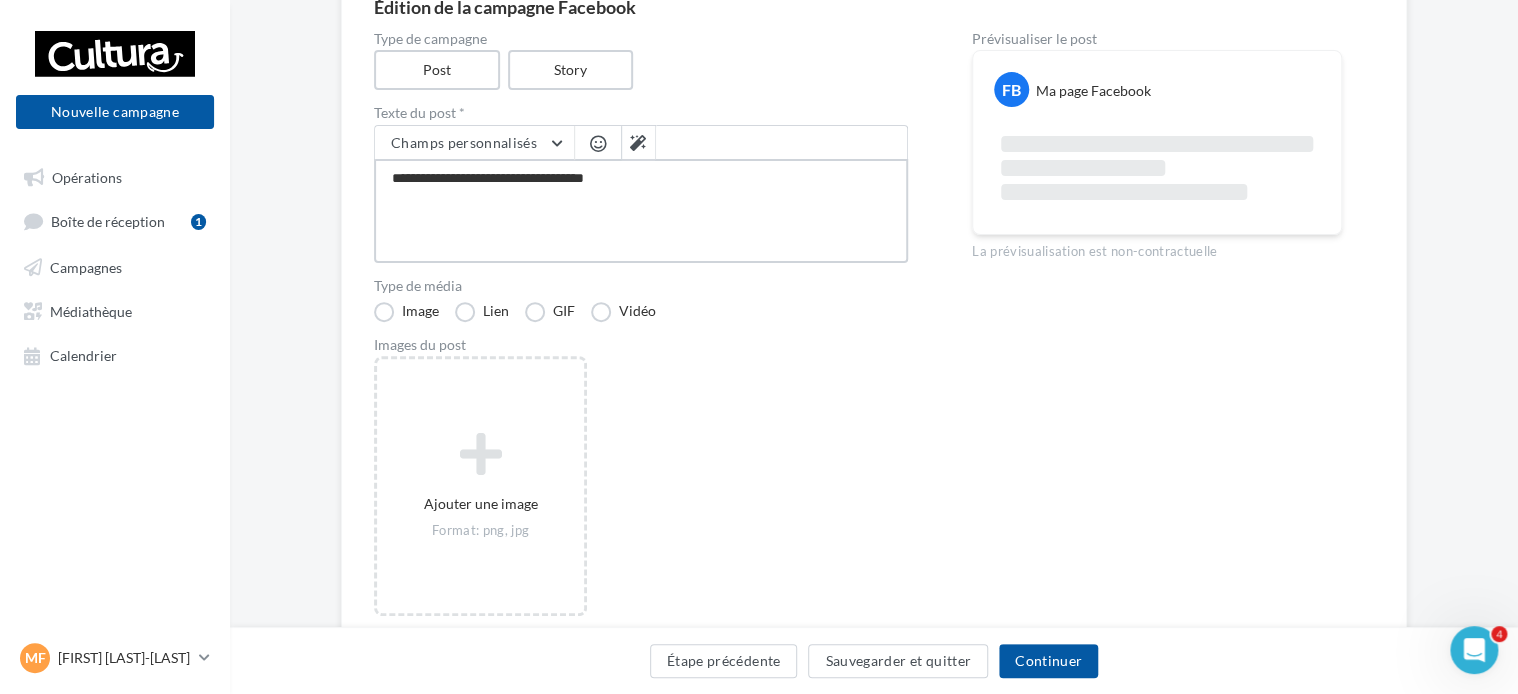 type on "**********" 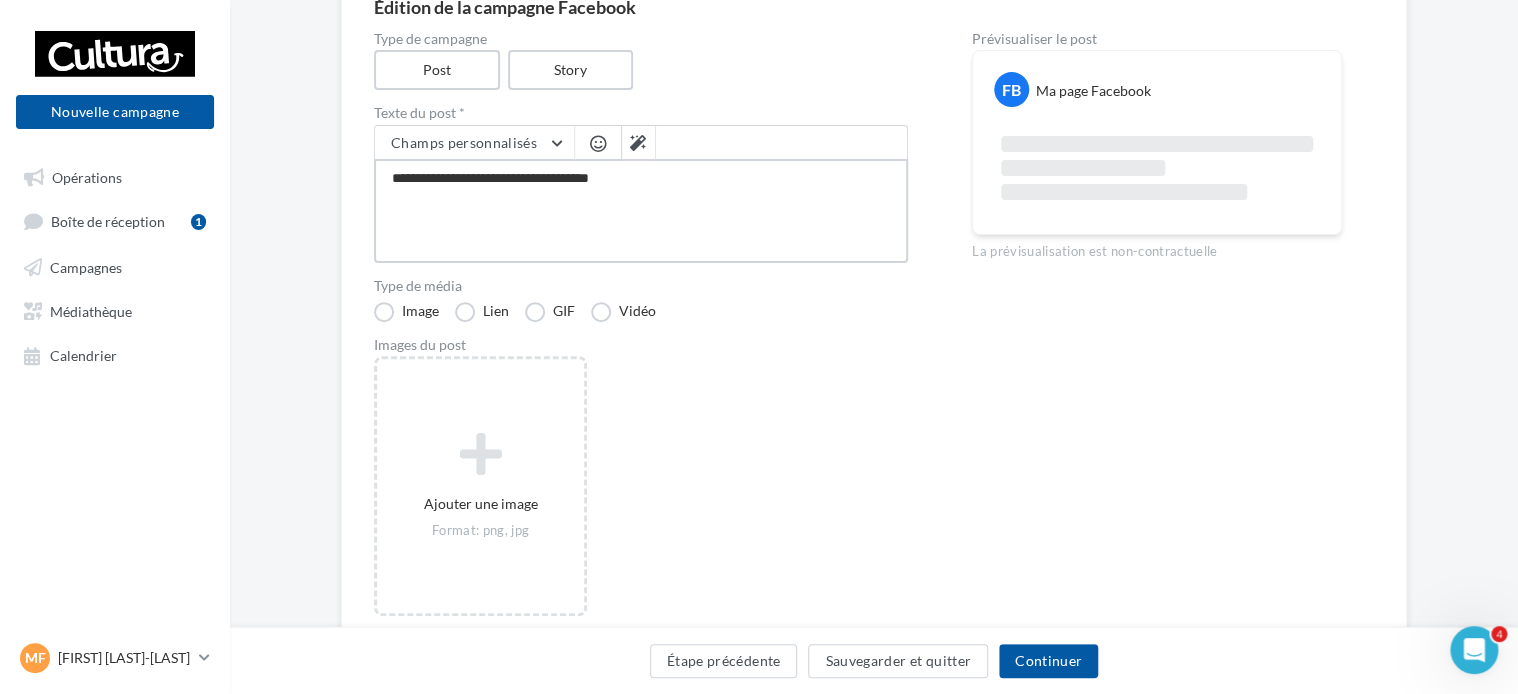 type on "**********" 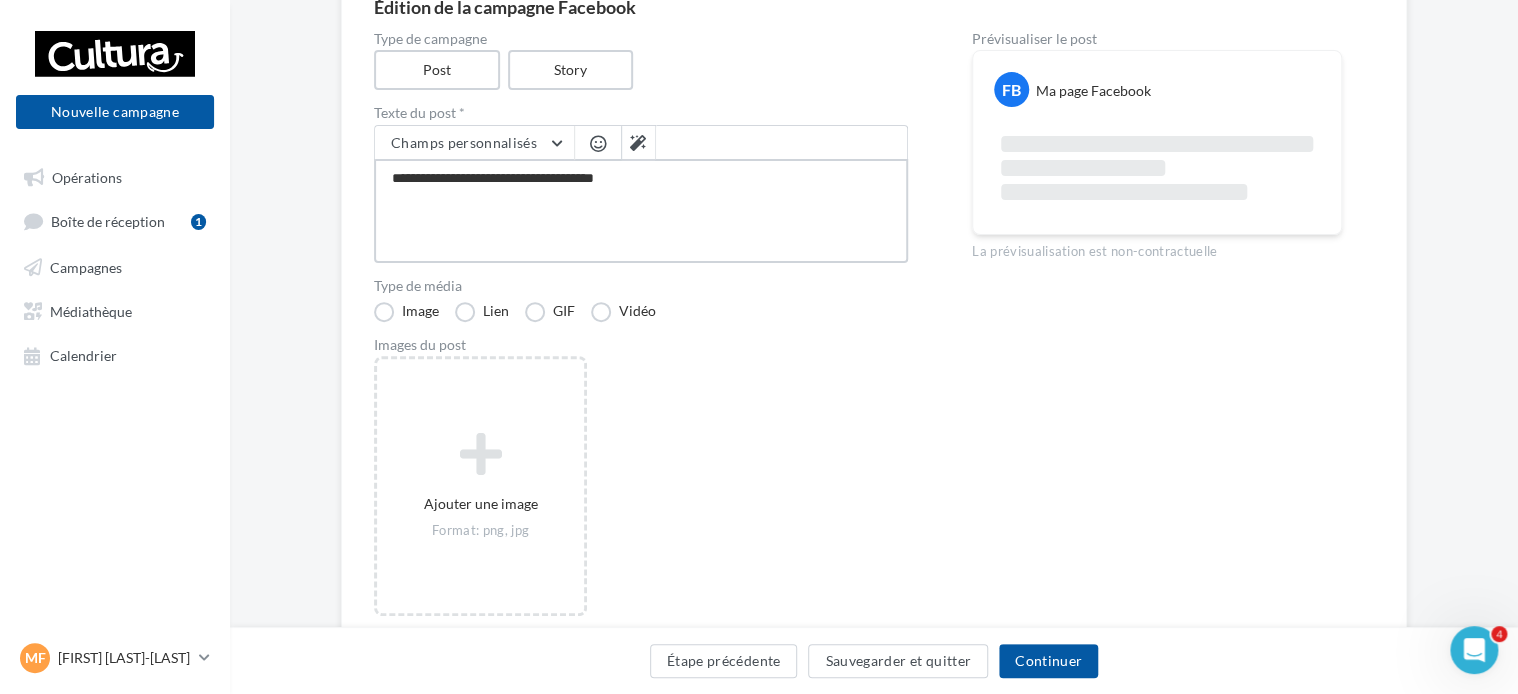 type on "**********" 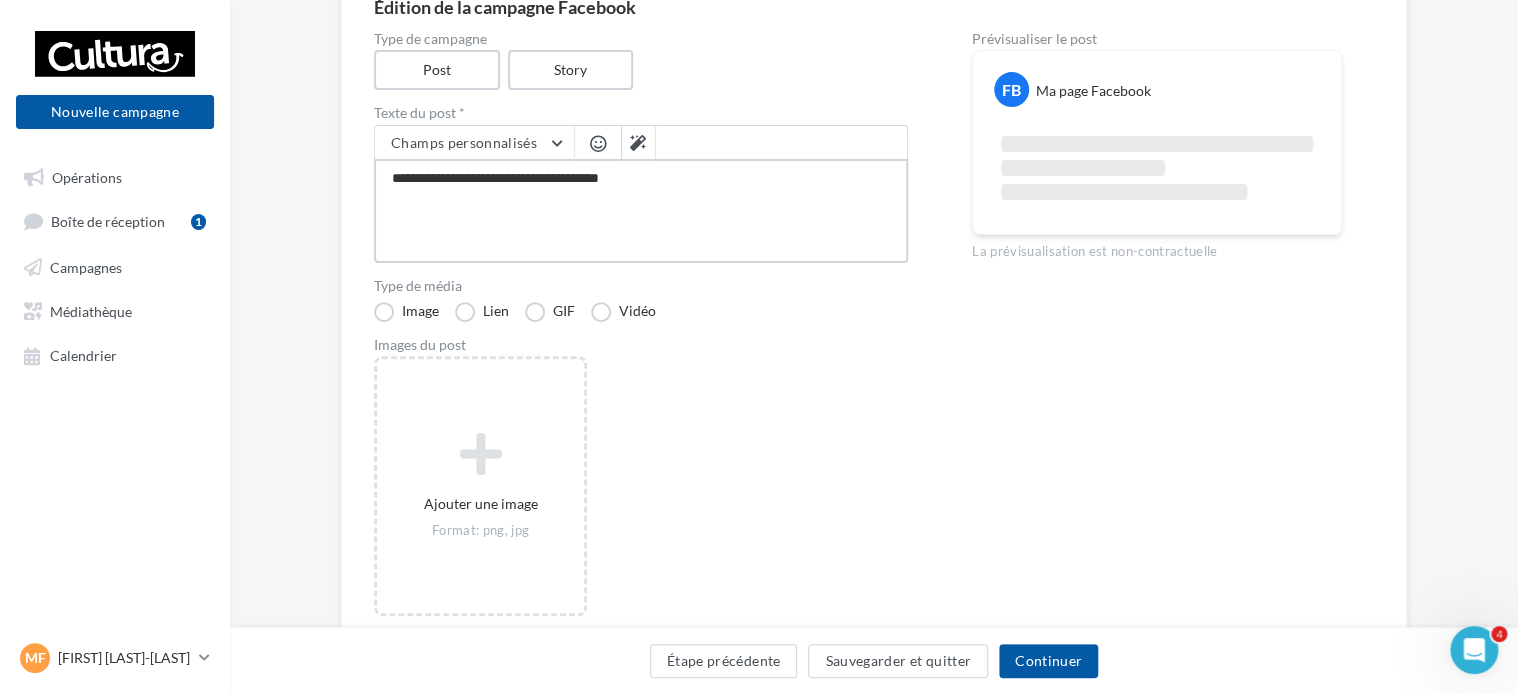 type on "**********" 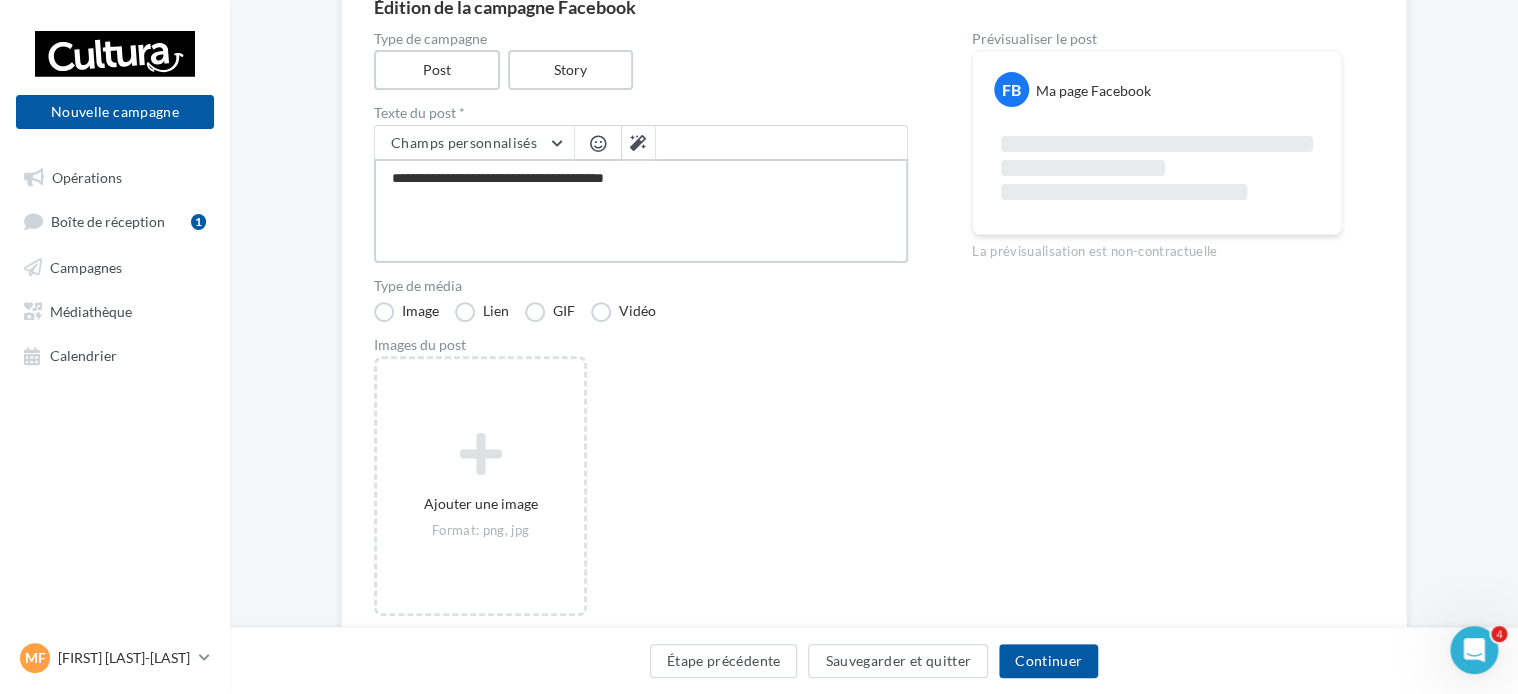 type on "**********" 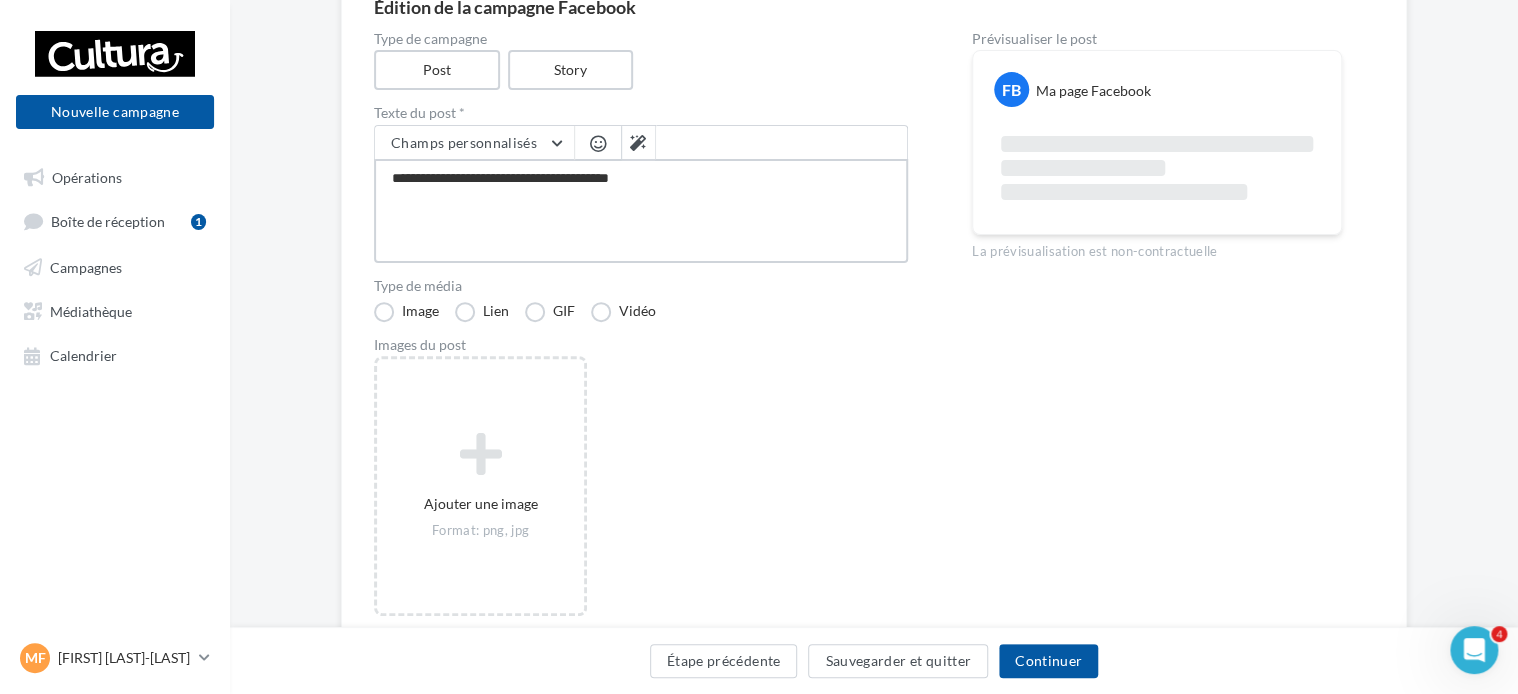 type on "**********" 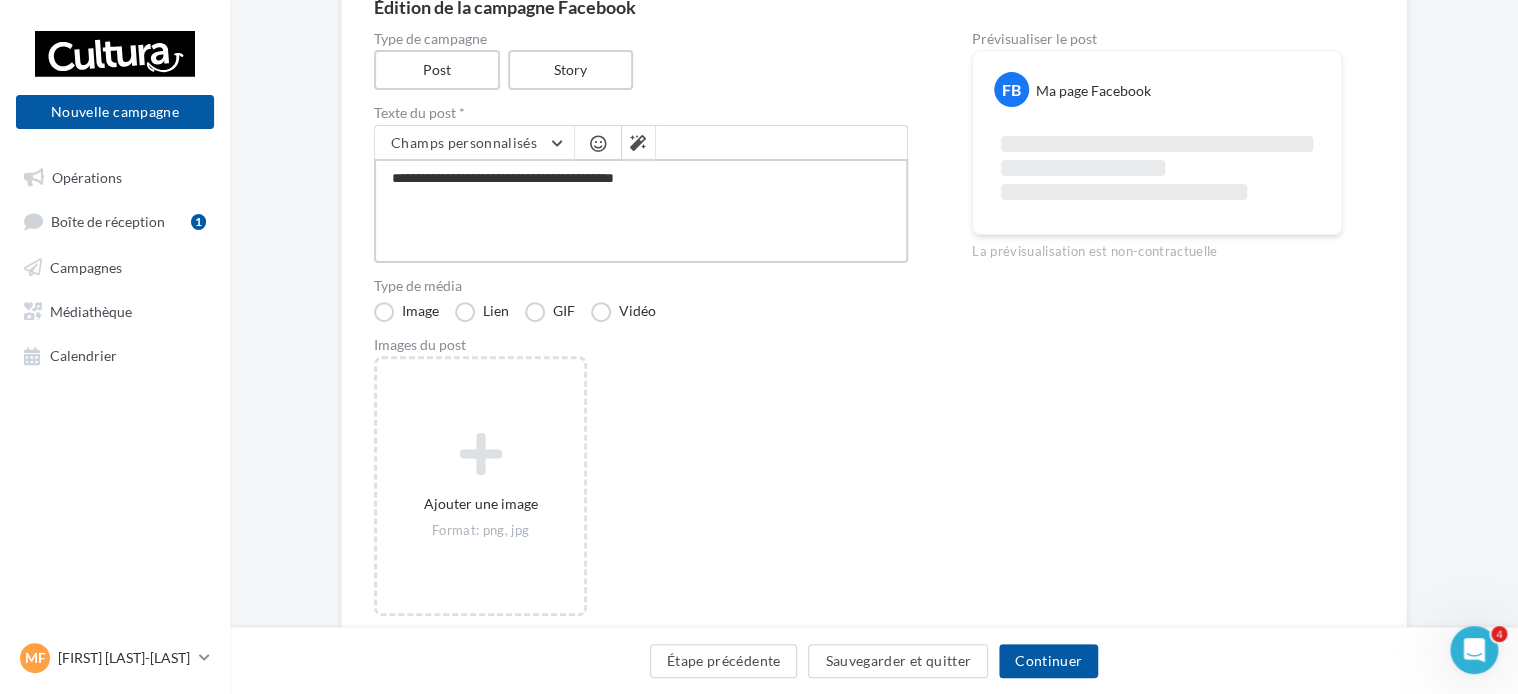 type on "**********" 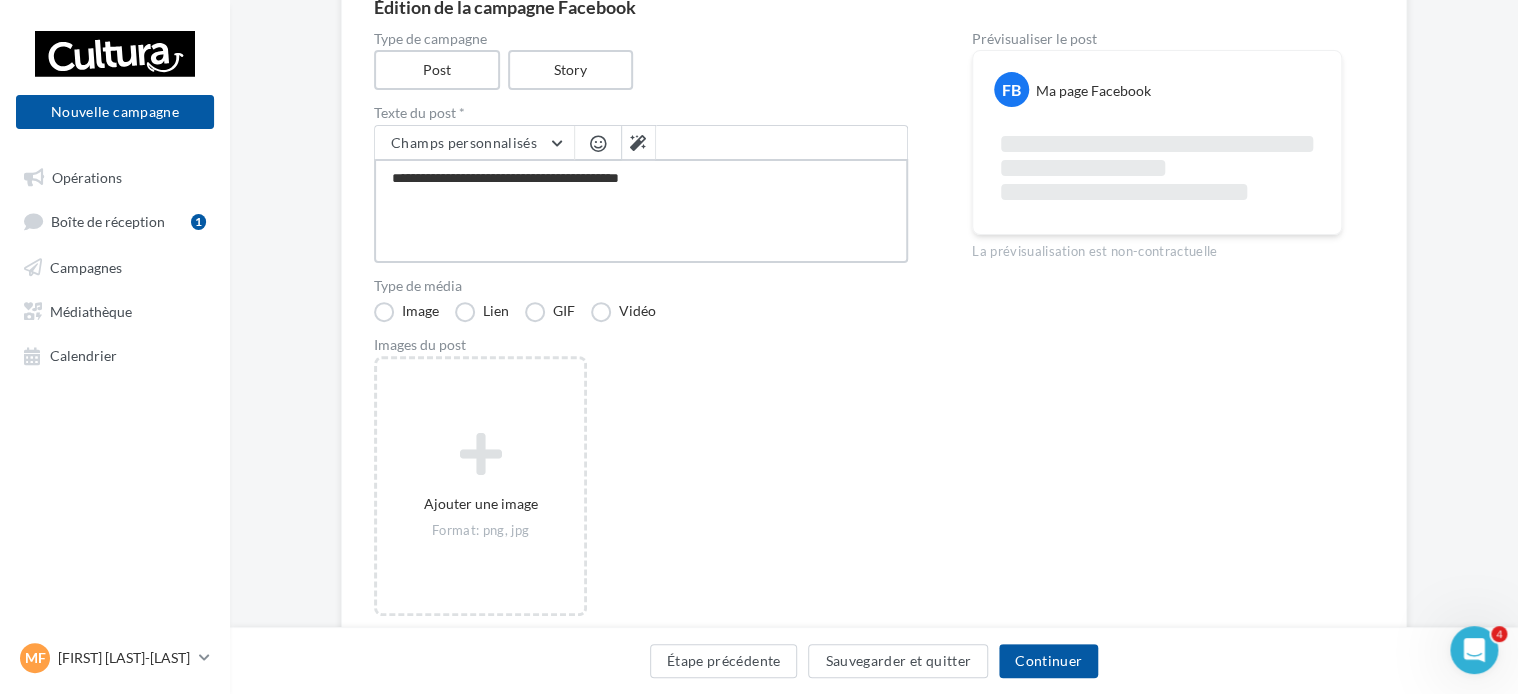 type on "**********" 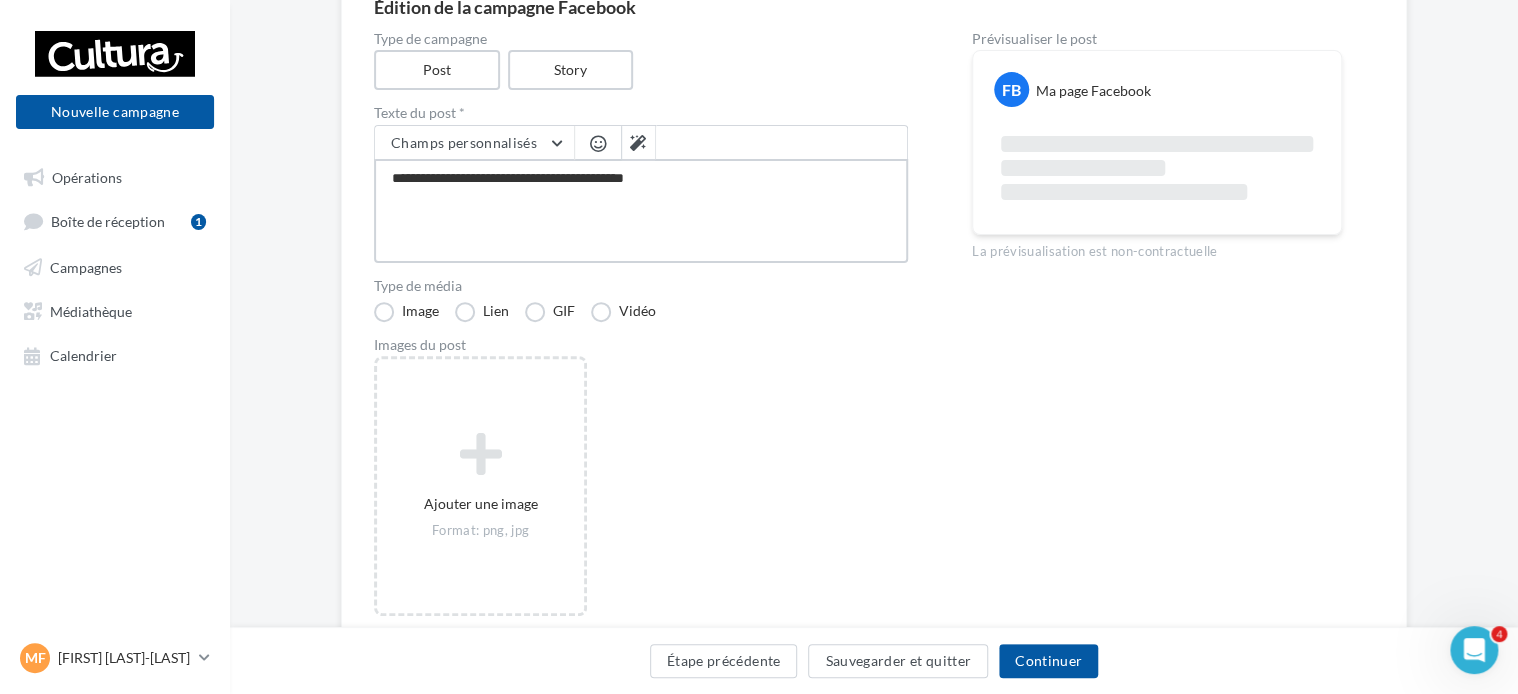 type on "**********" 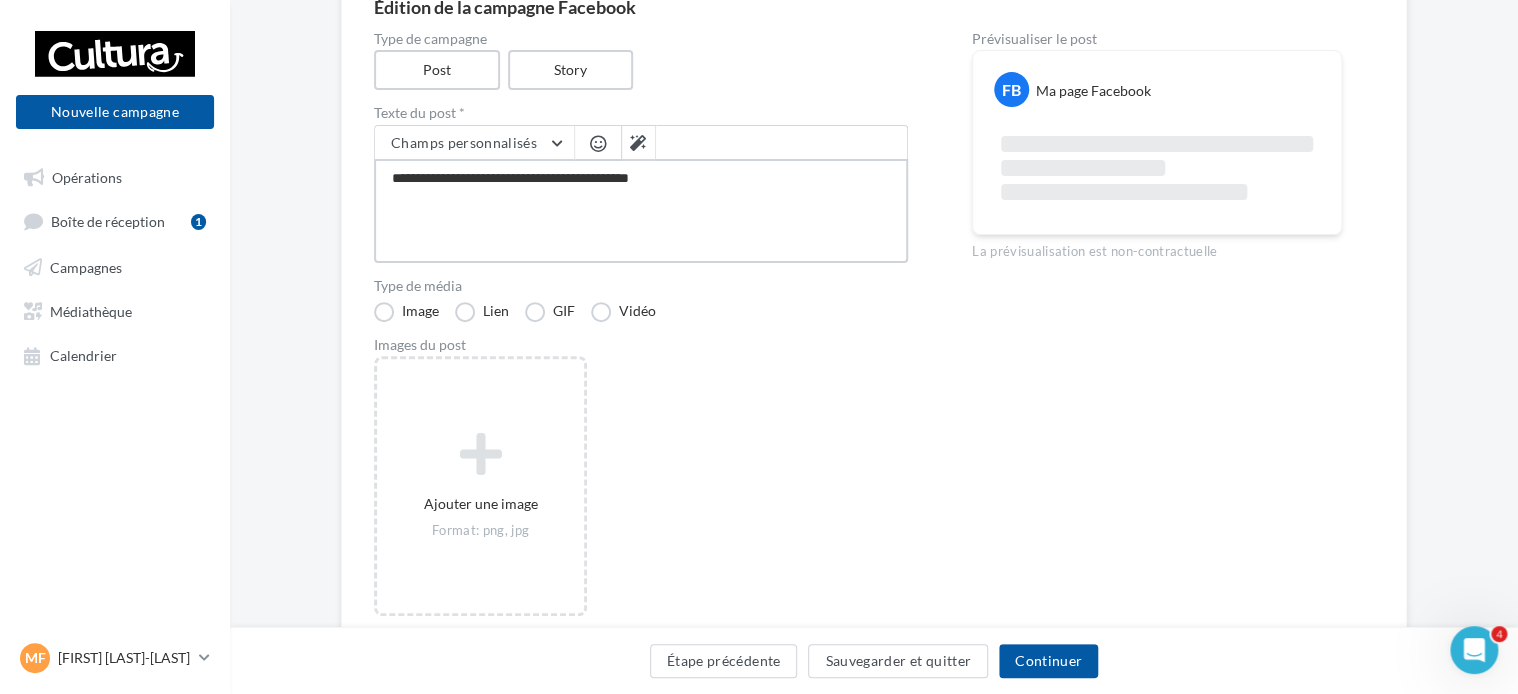type on "**********" 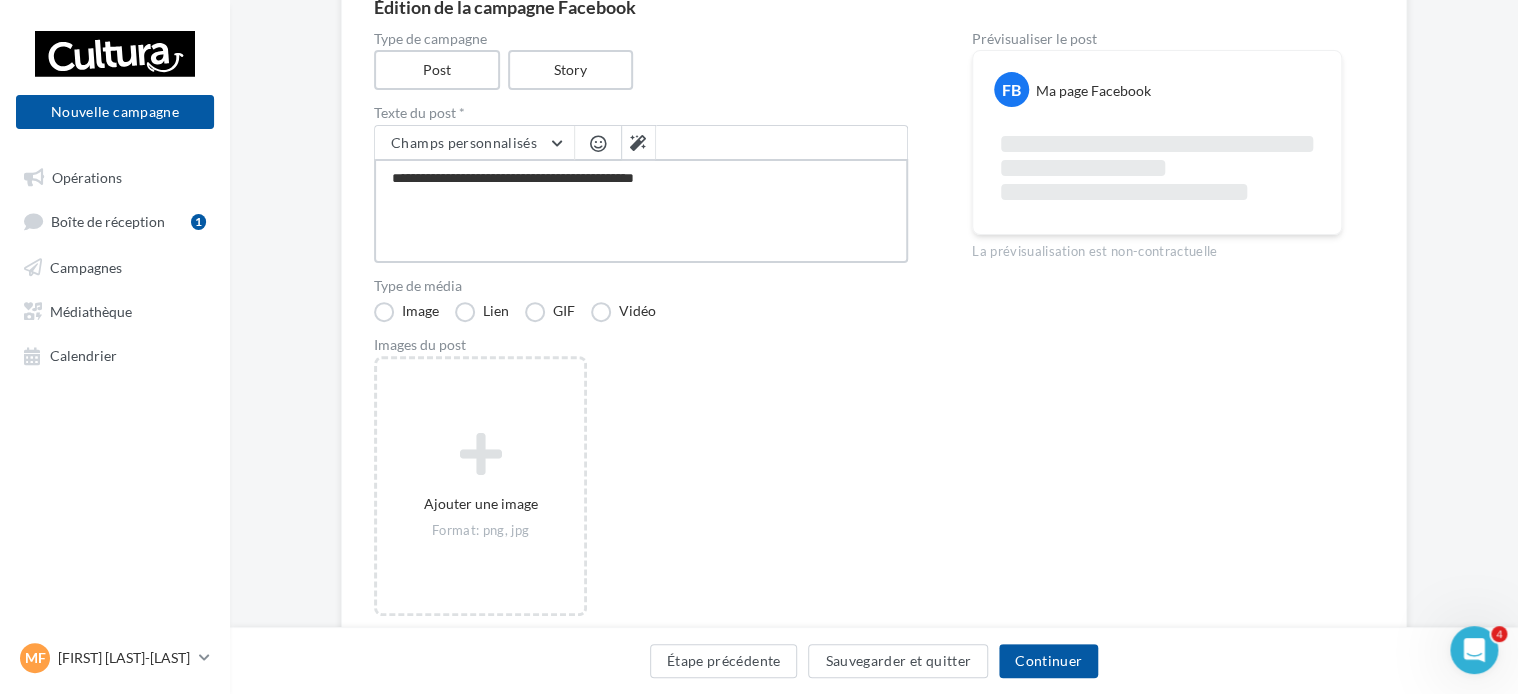 type on "**********" 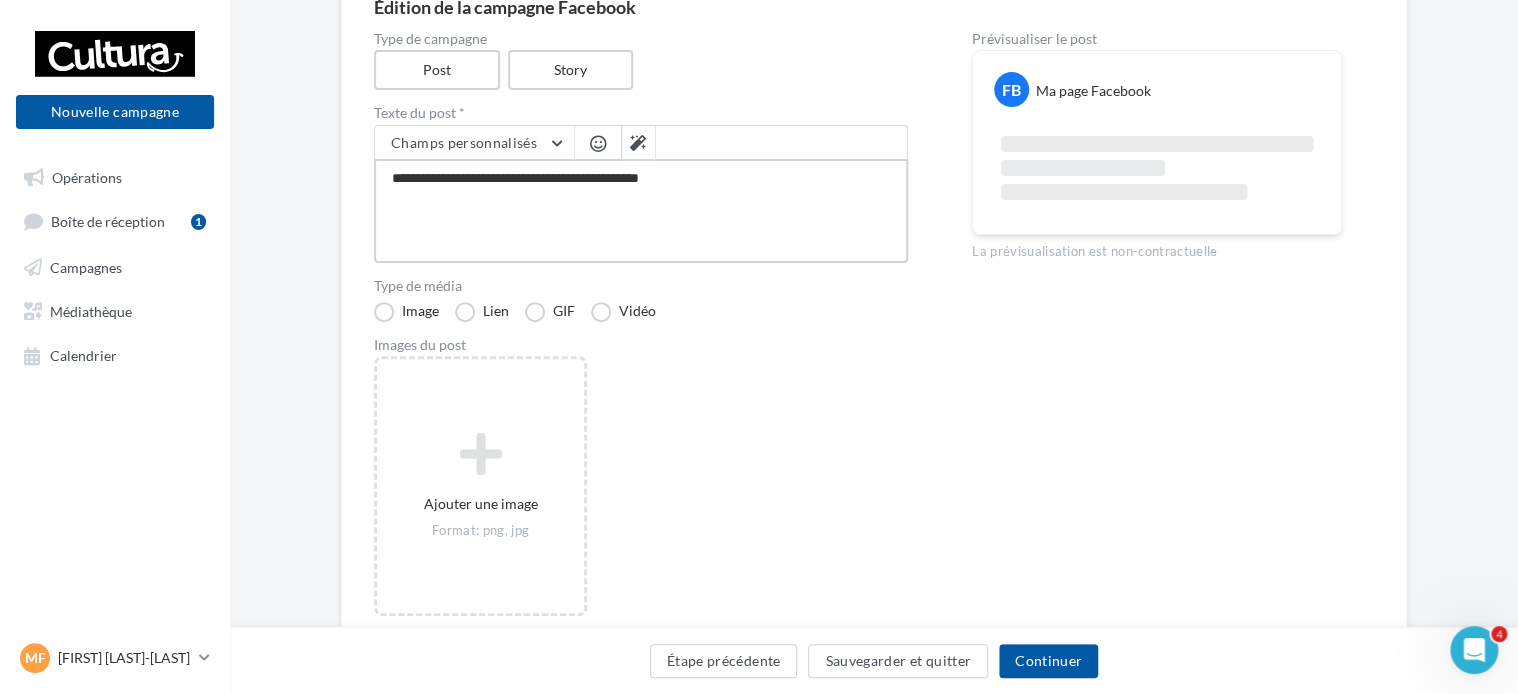 type on "**********" 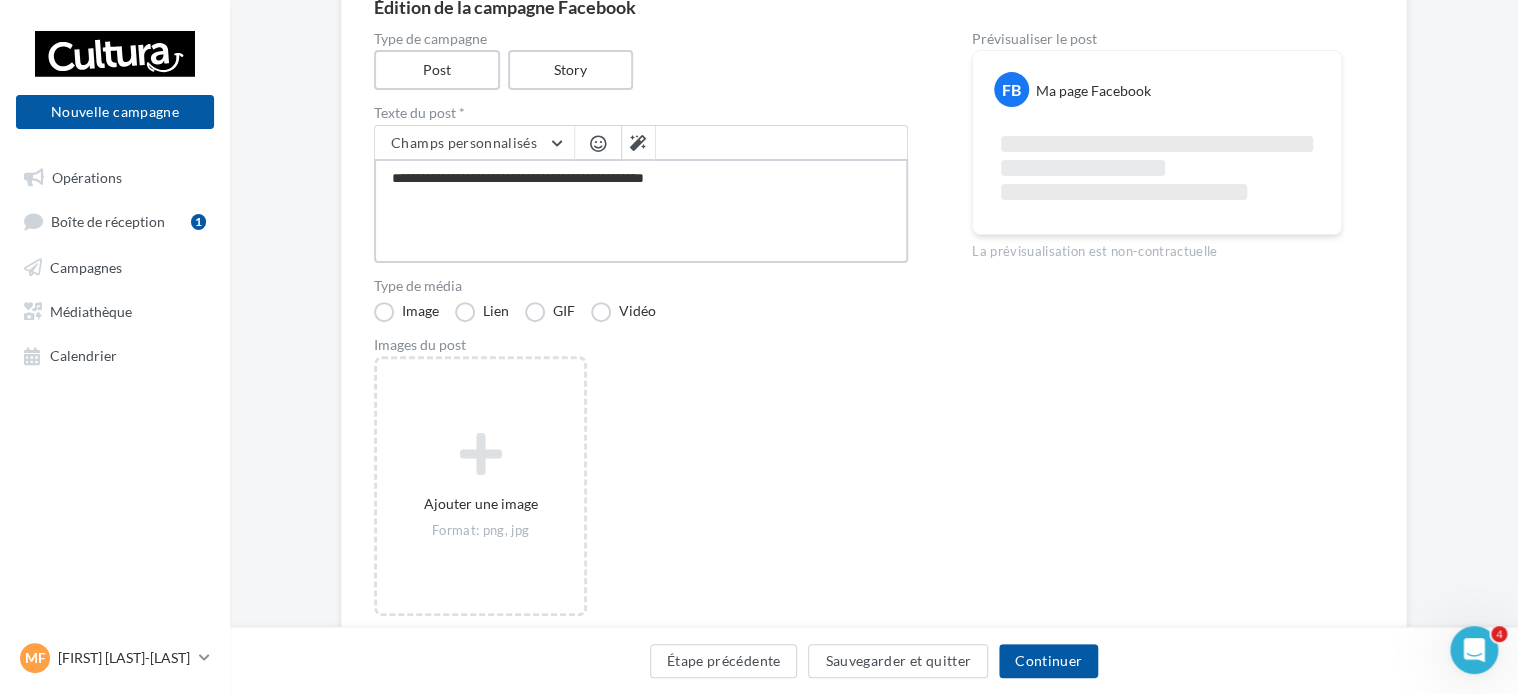type on "**********" 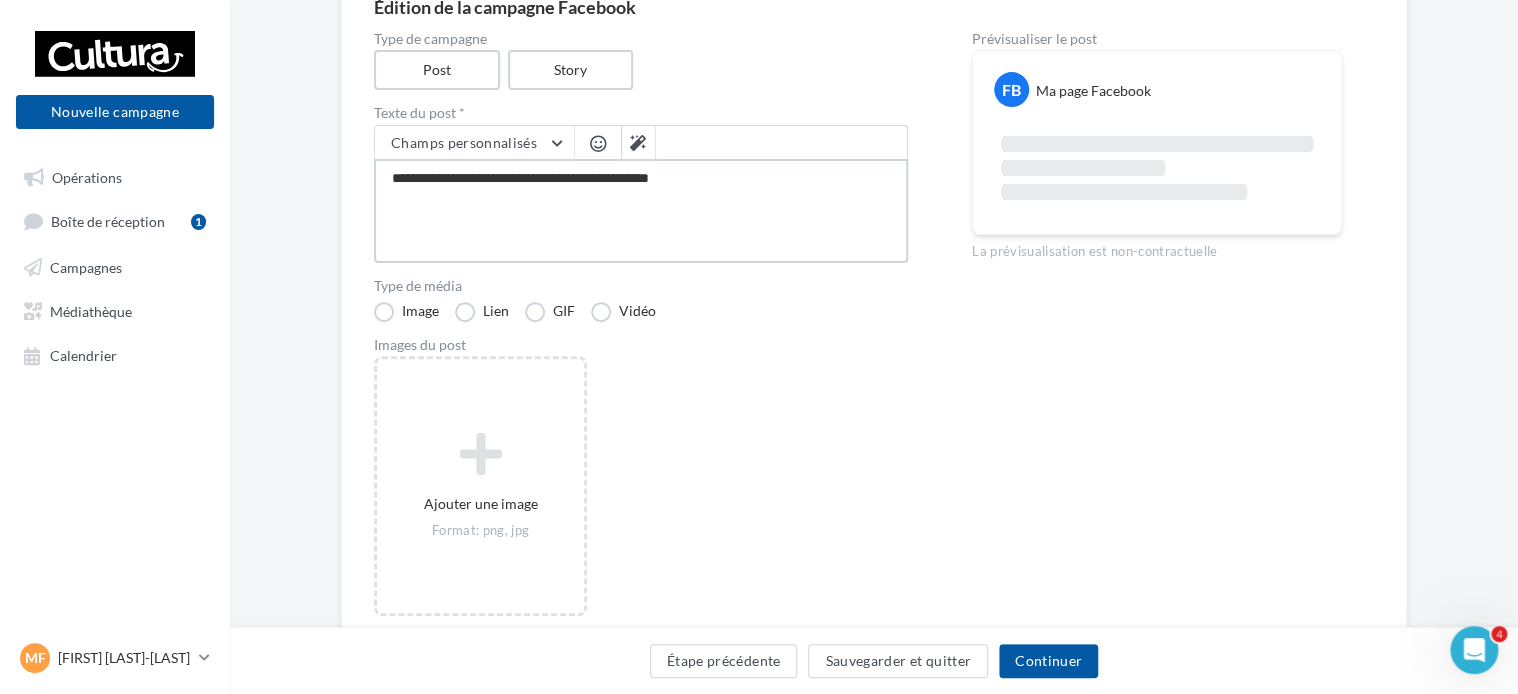 type on "**********" 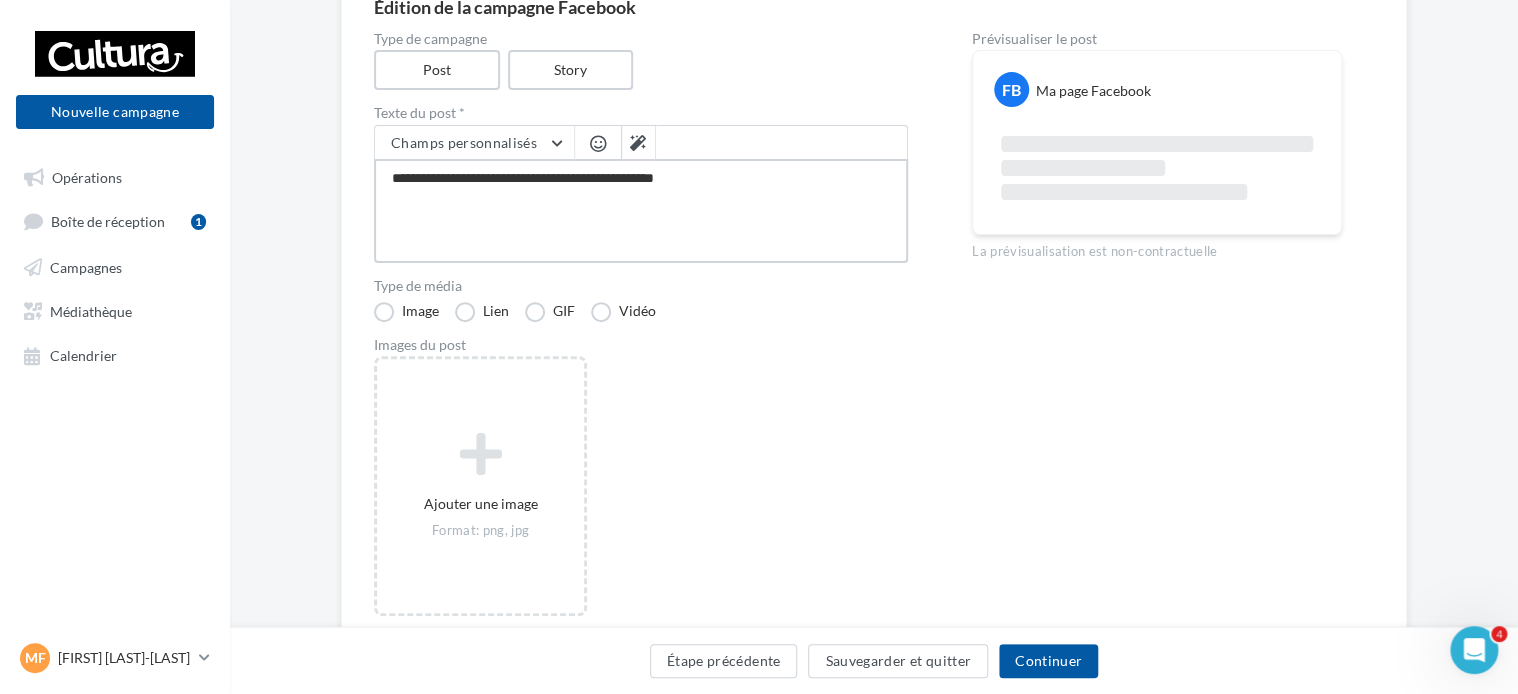 type on "**********" 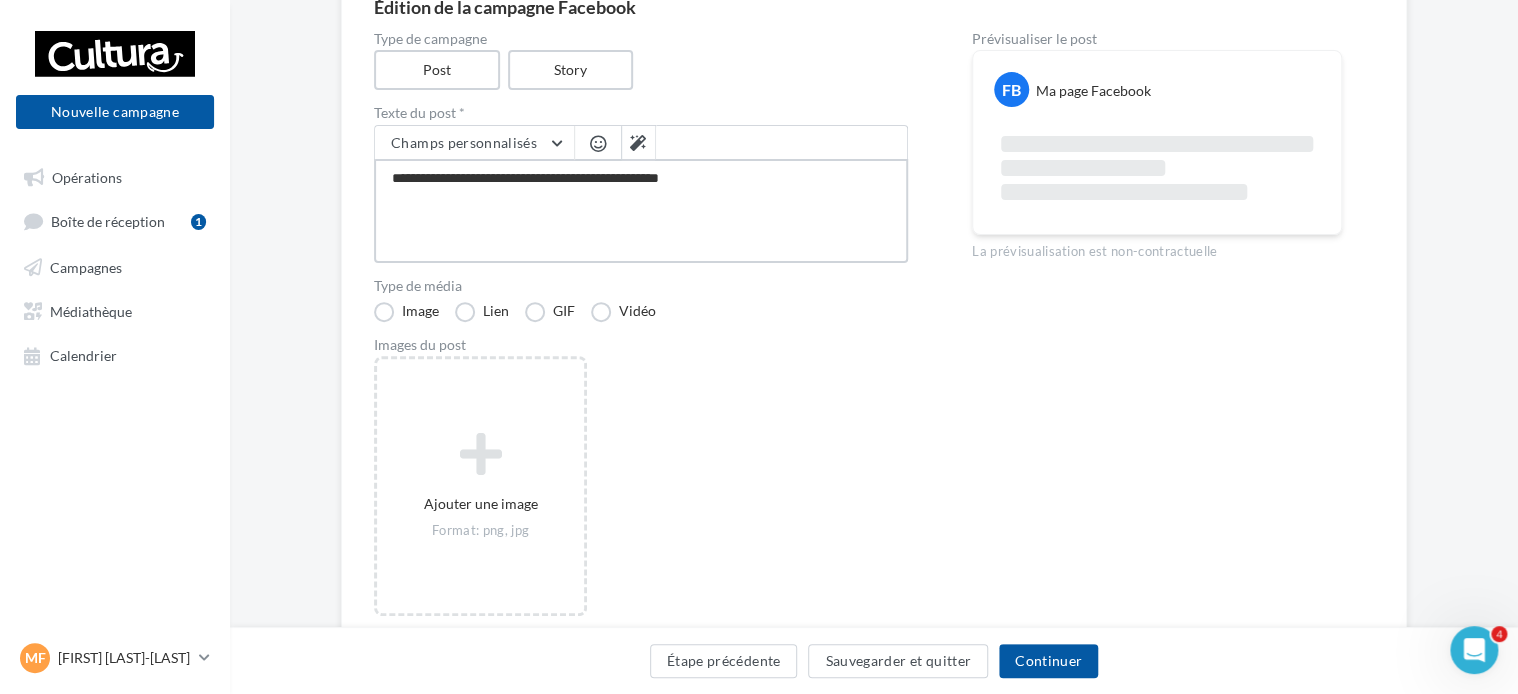 type on "**********" 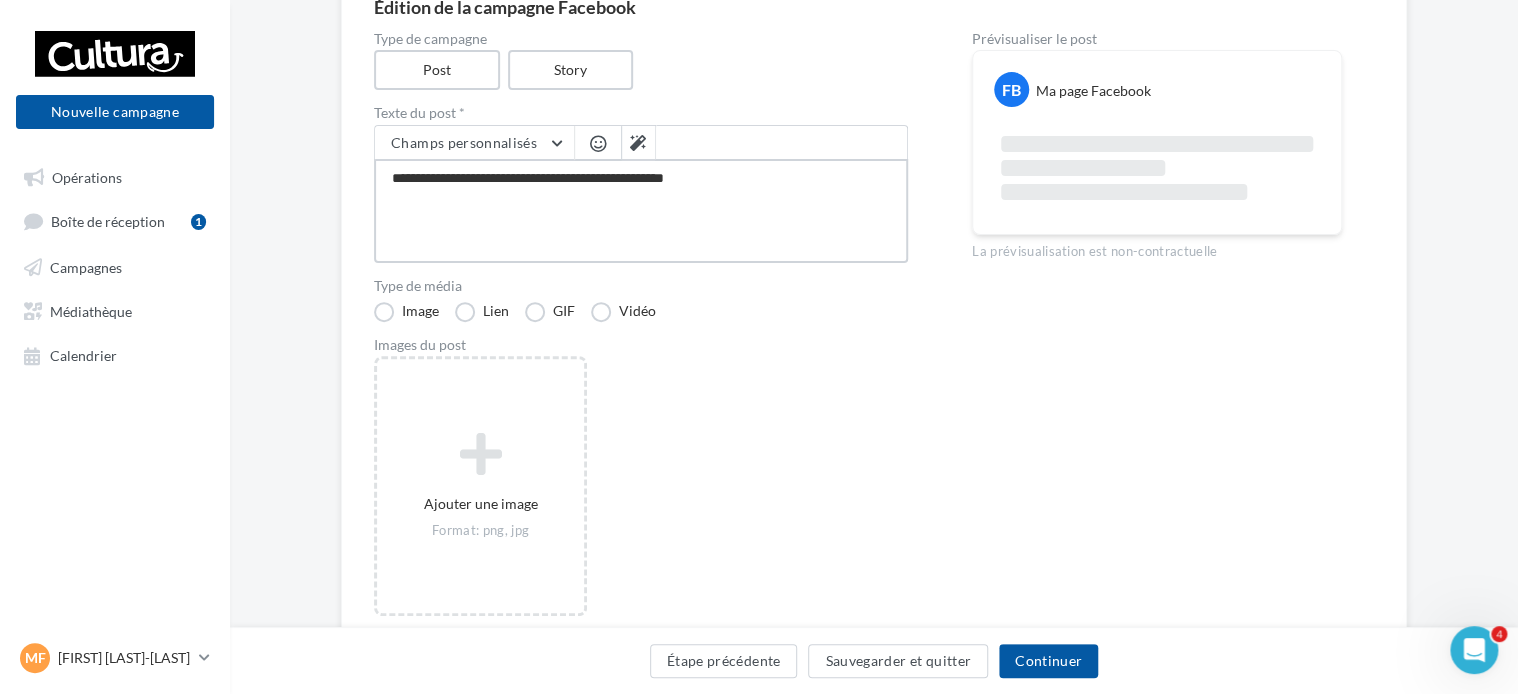 type on "**********" 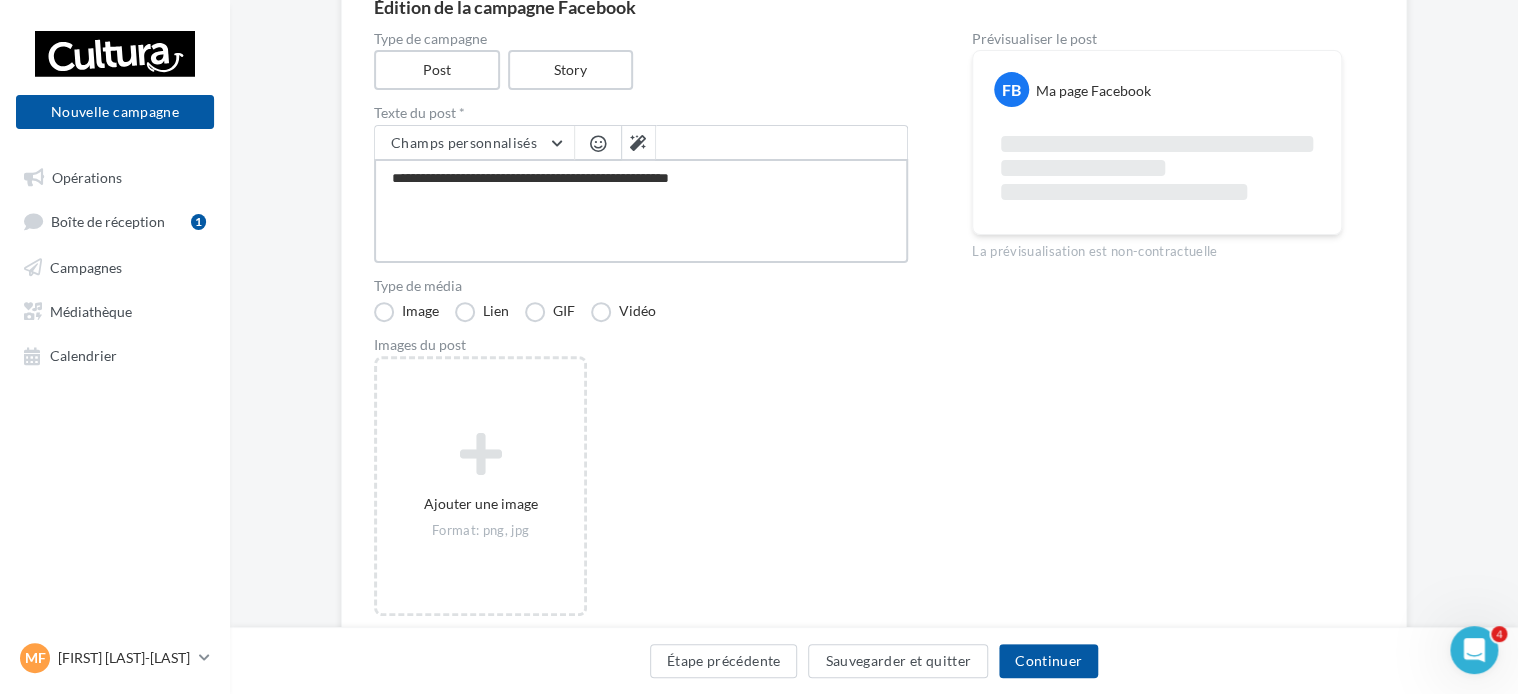 type on "**********" 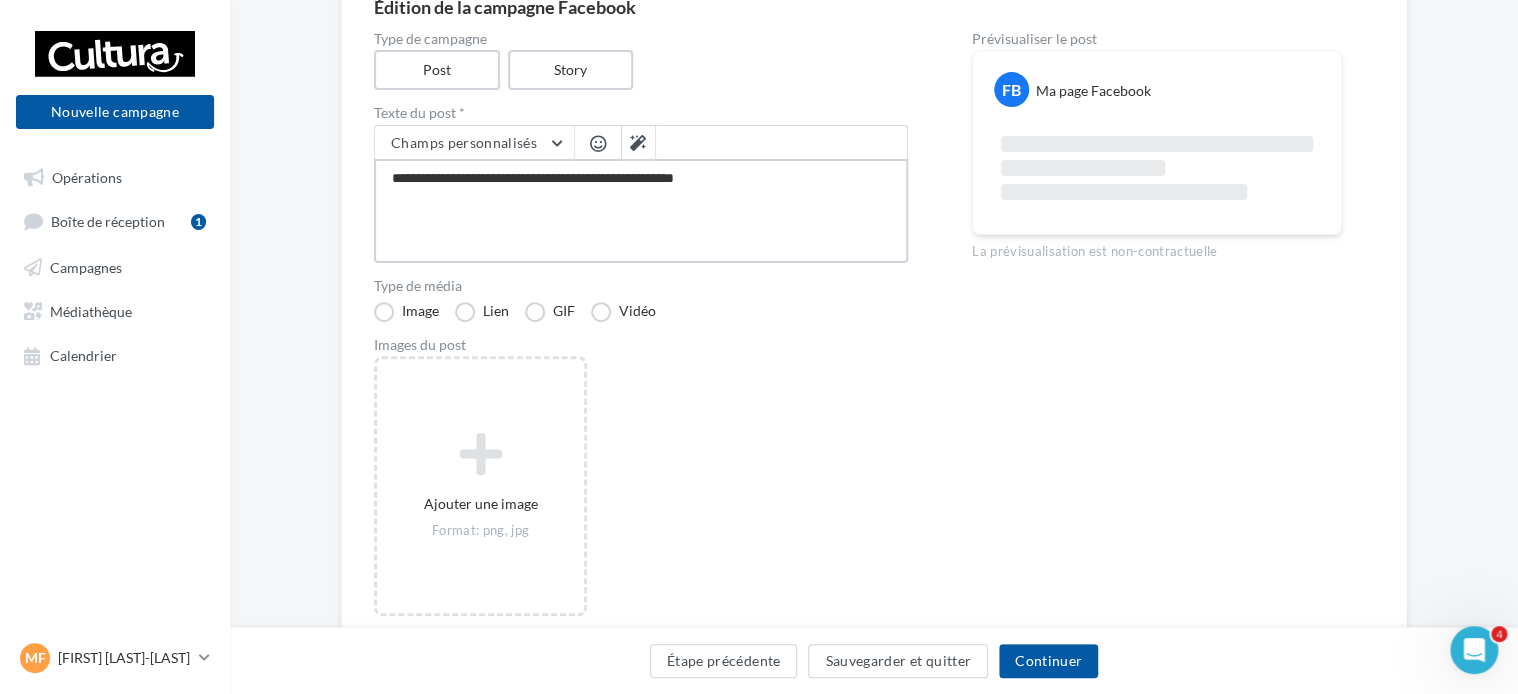 click on "**********" at bounding box center [641, 211] 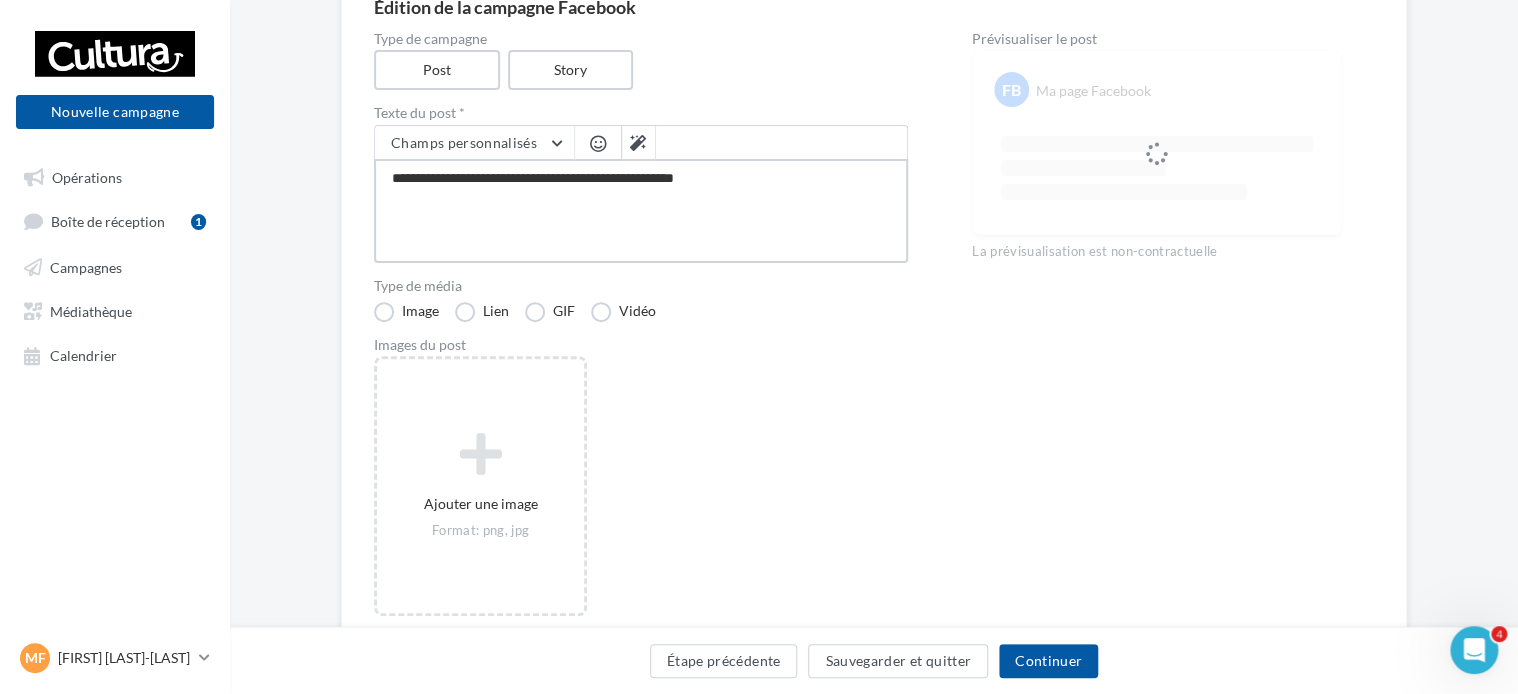 click on "**********" at bounding box center [641, 211] 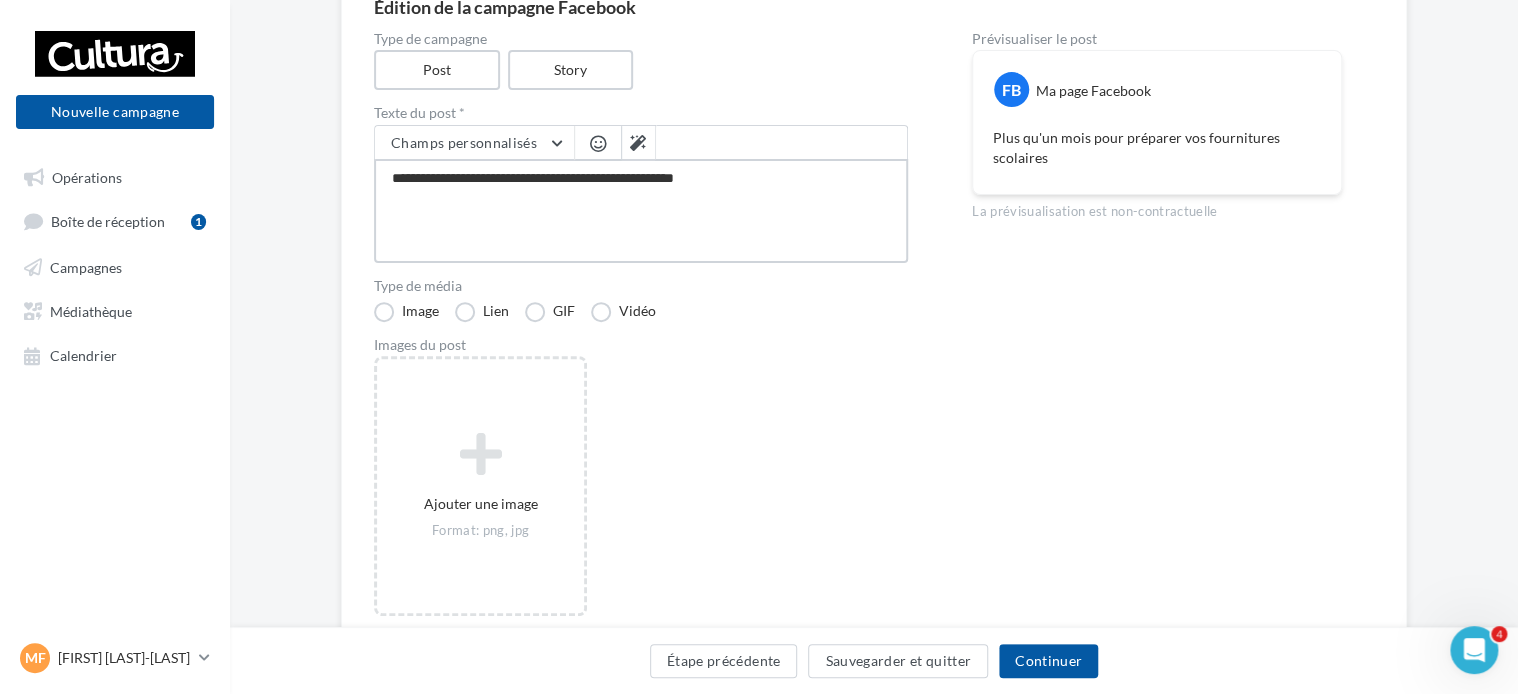 click on "**********" at bounding box center (641, 211) 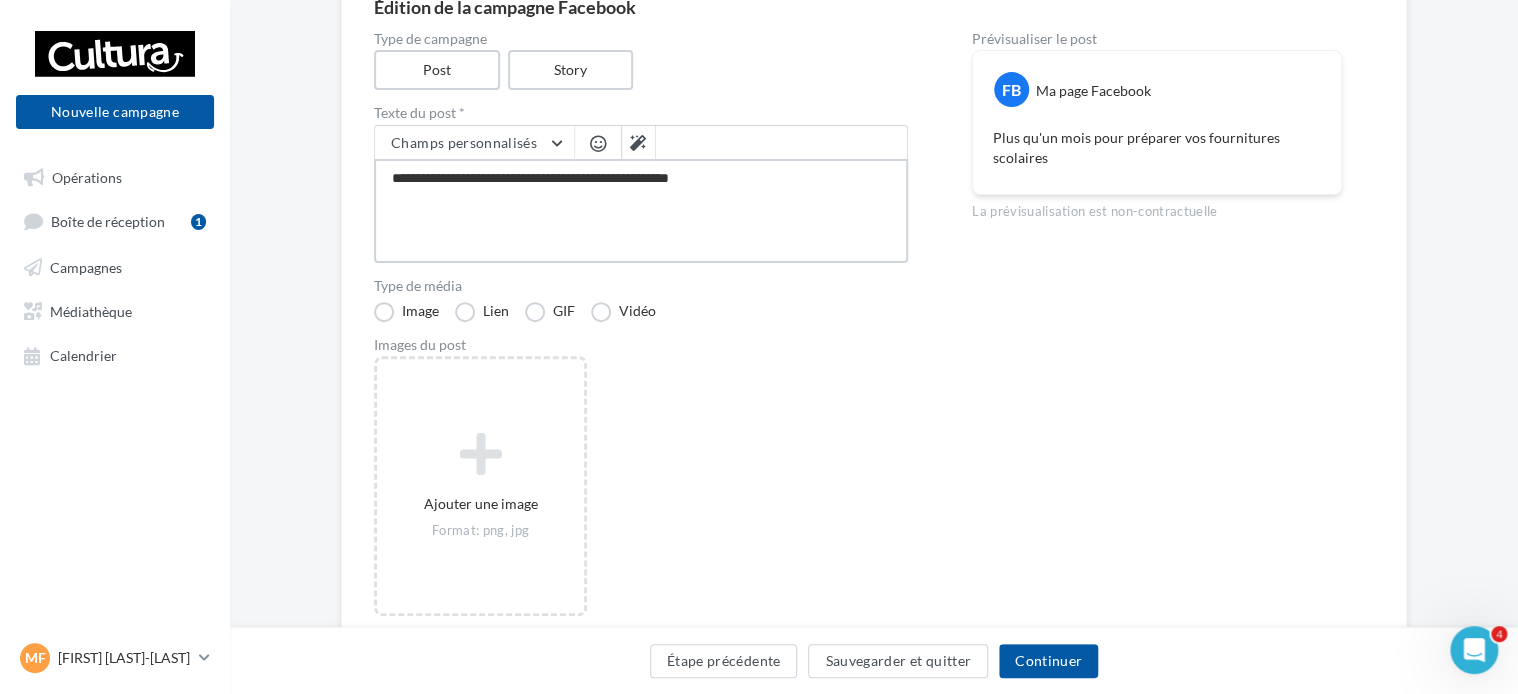 type on "**********" 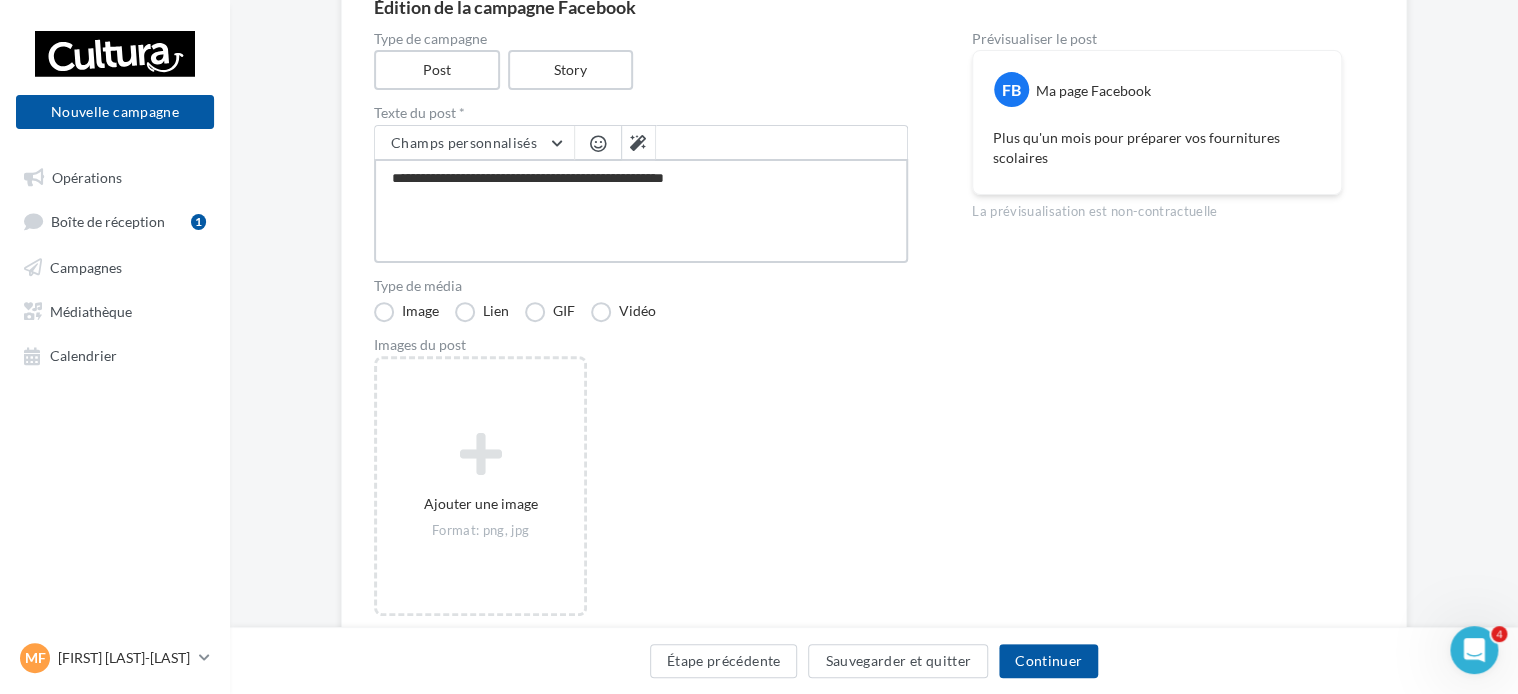 type on "**********" 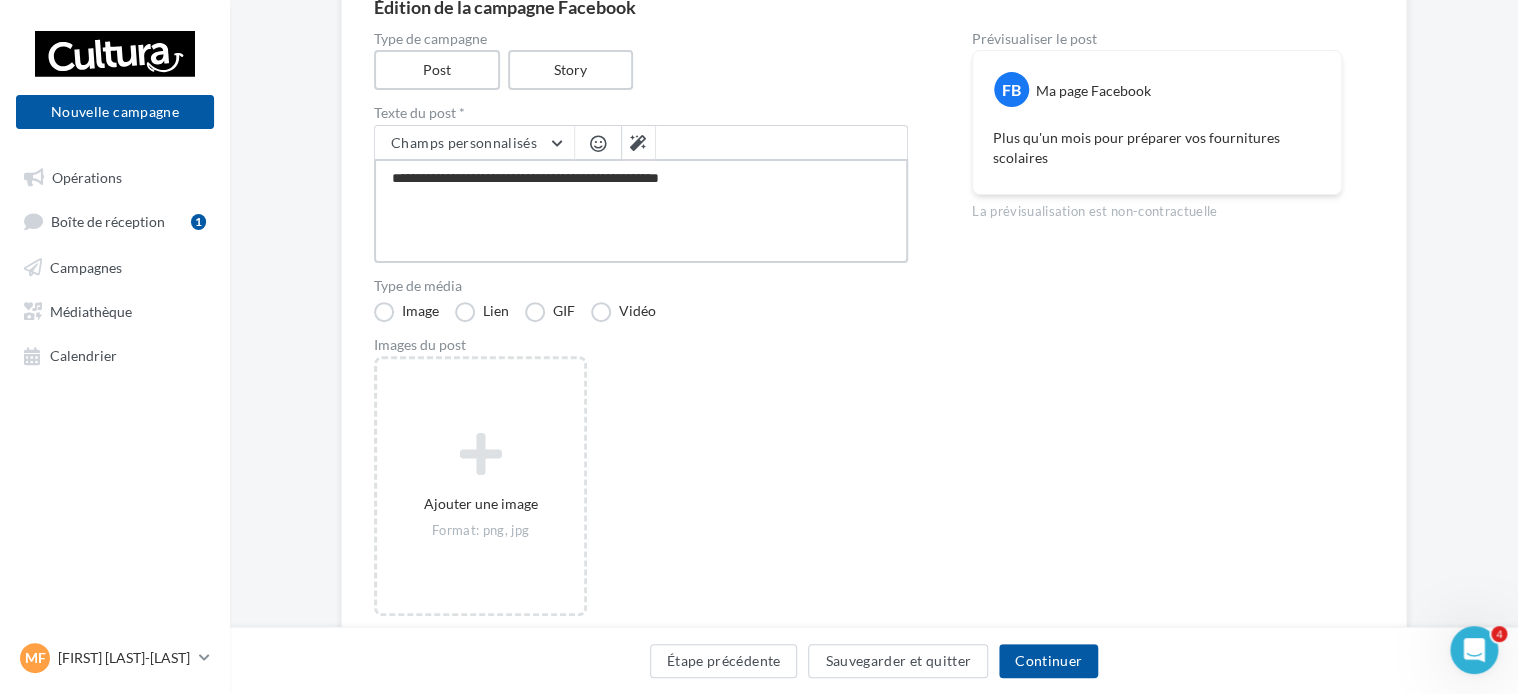 type on "**********" 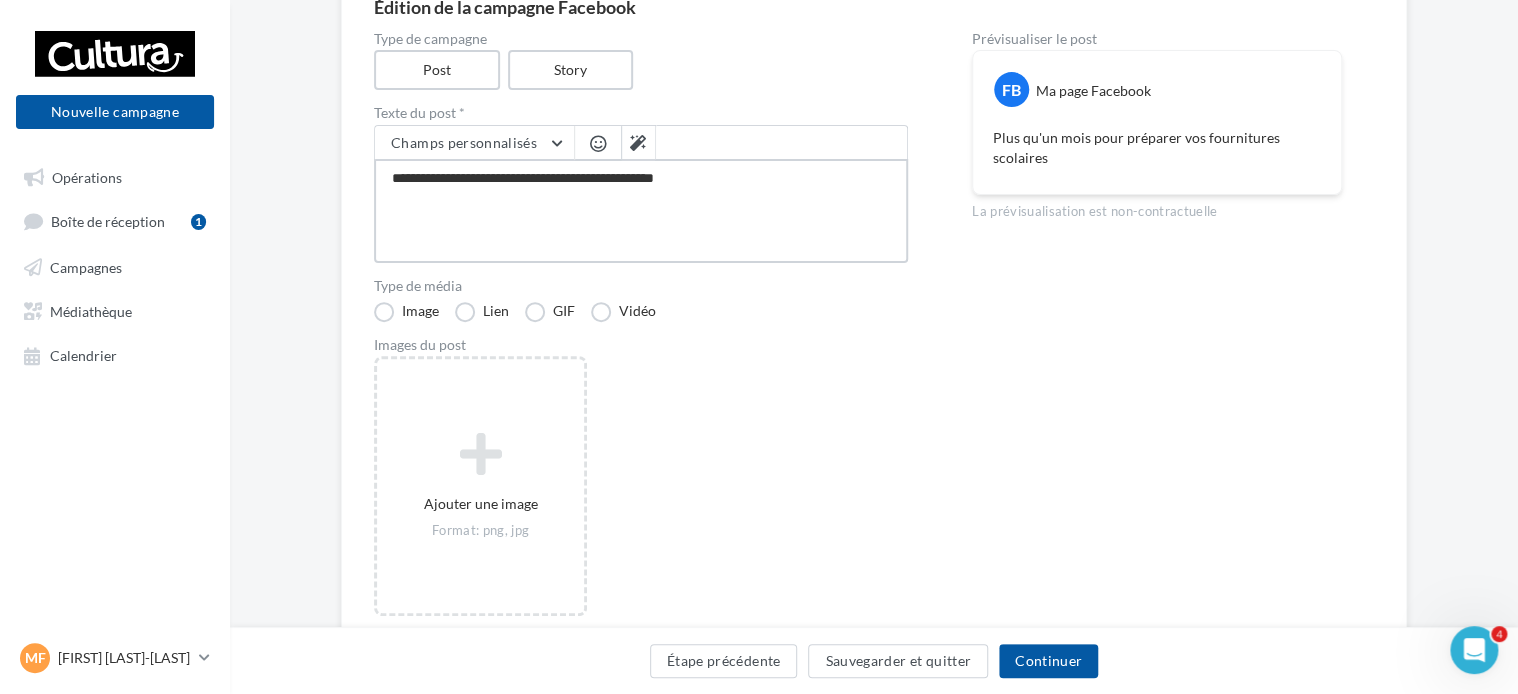 type on "**********" 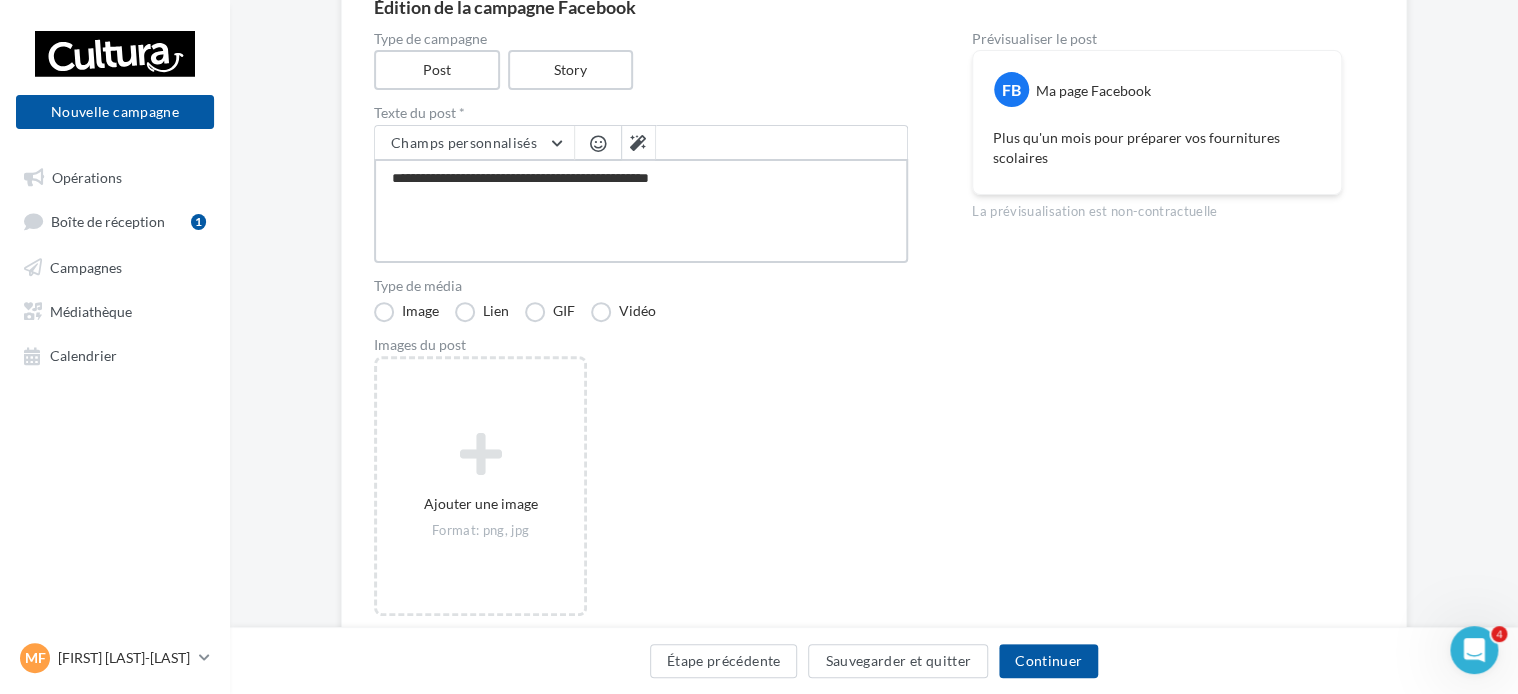 type on "**********" 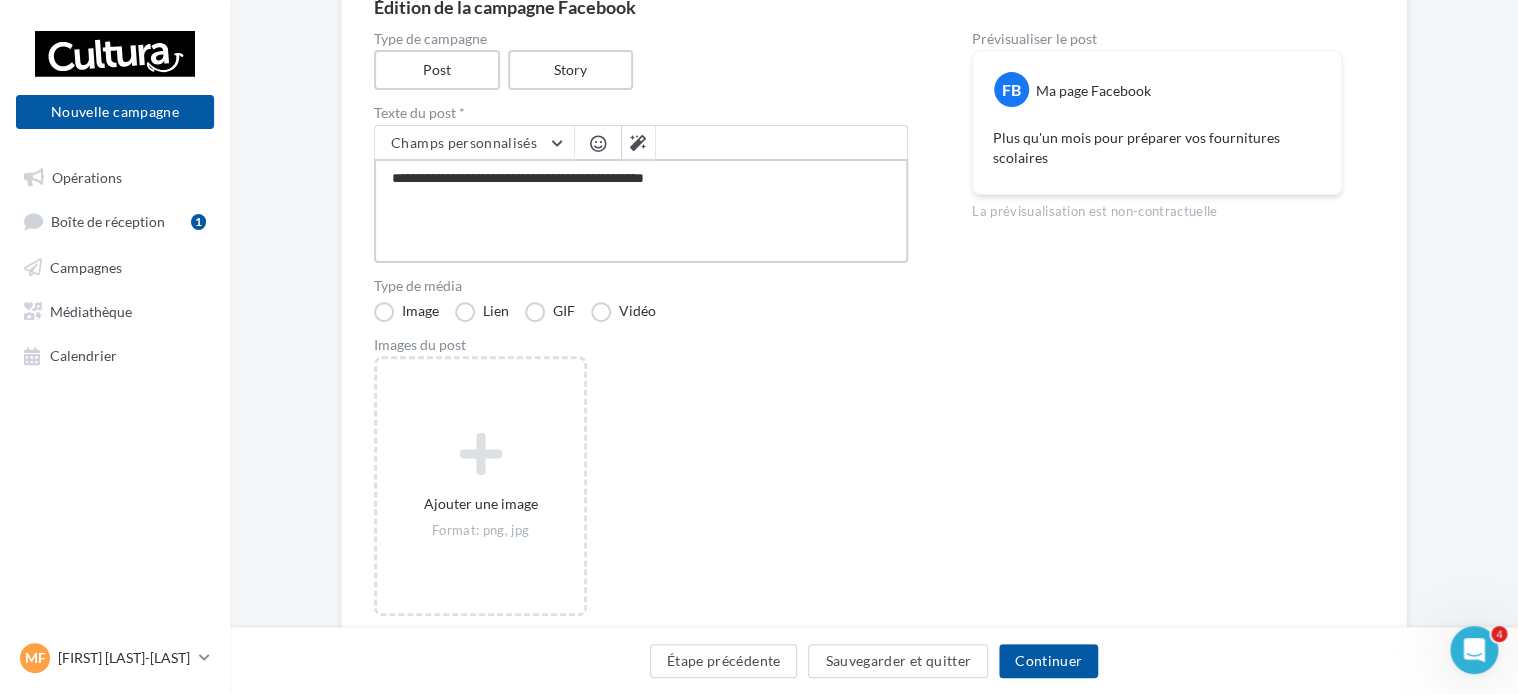 type on "**********" 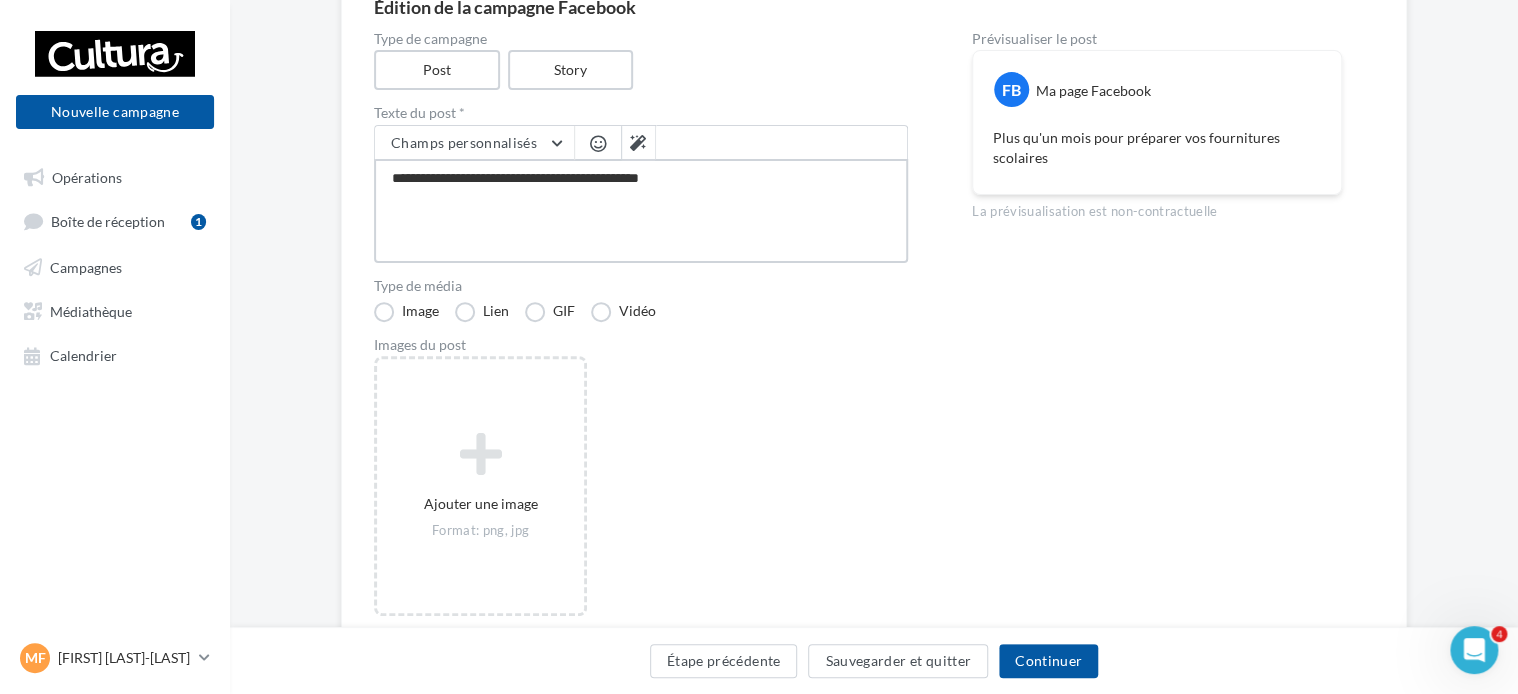 type on "**********" 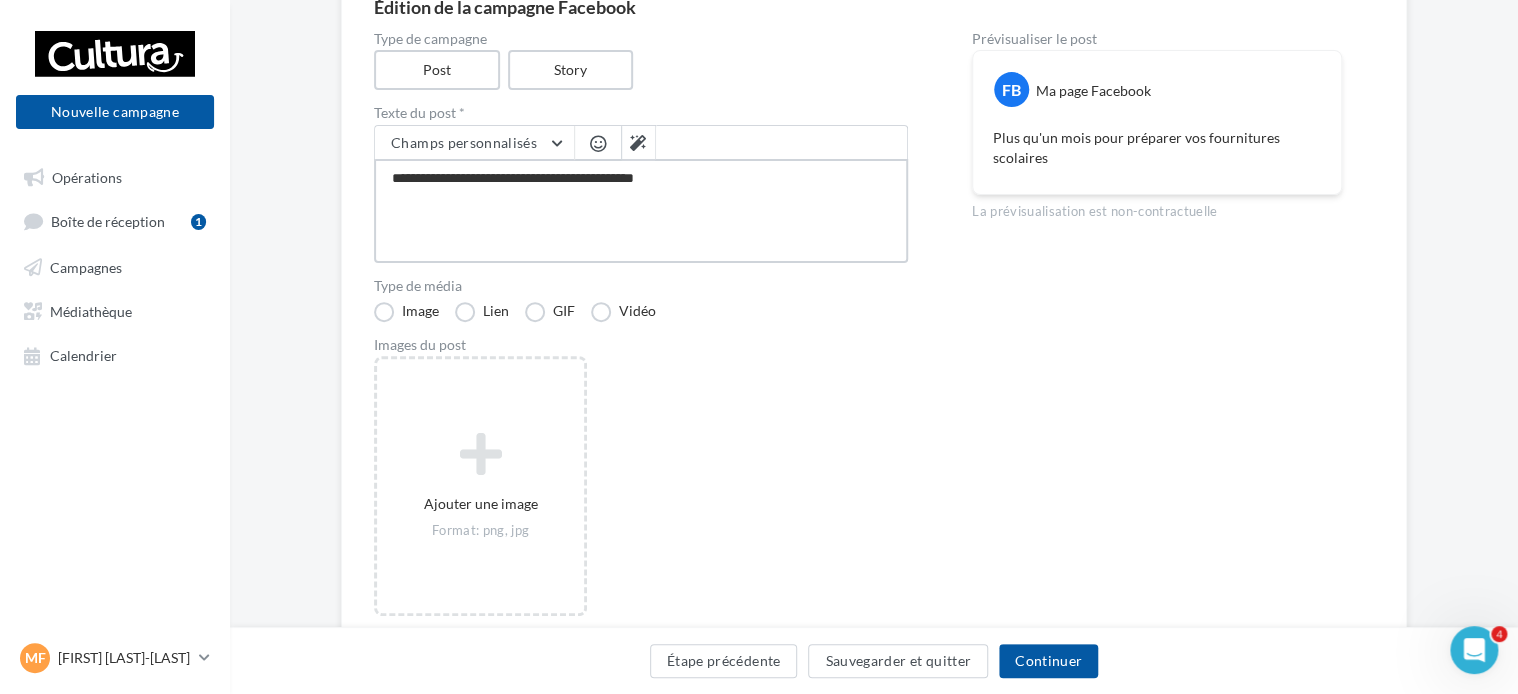 type on "**********" 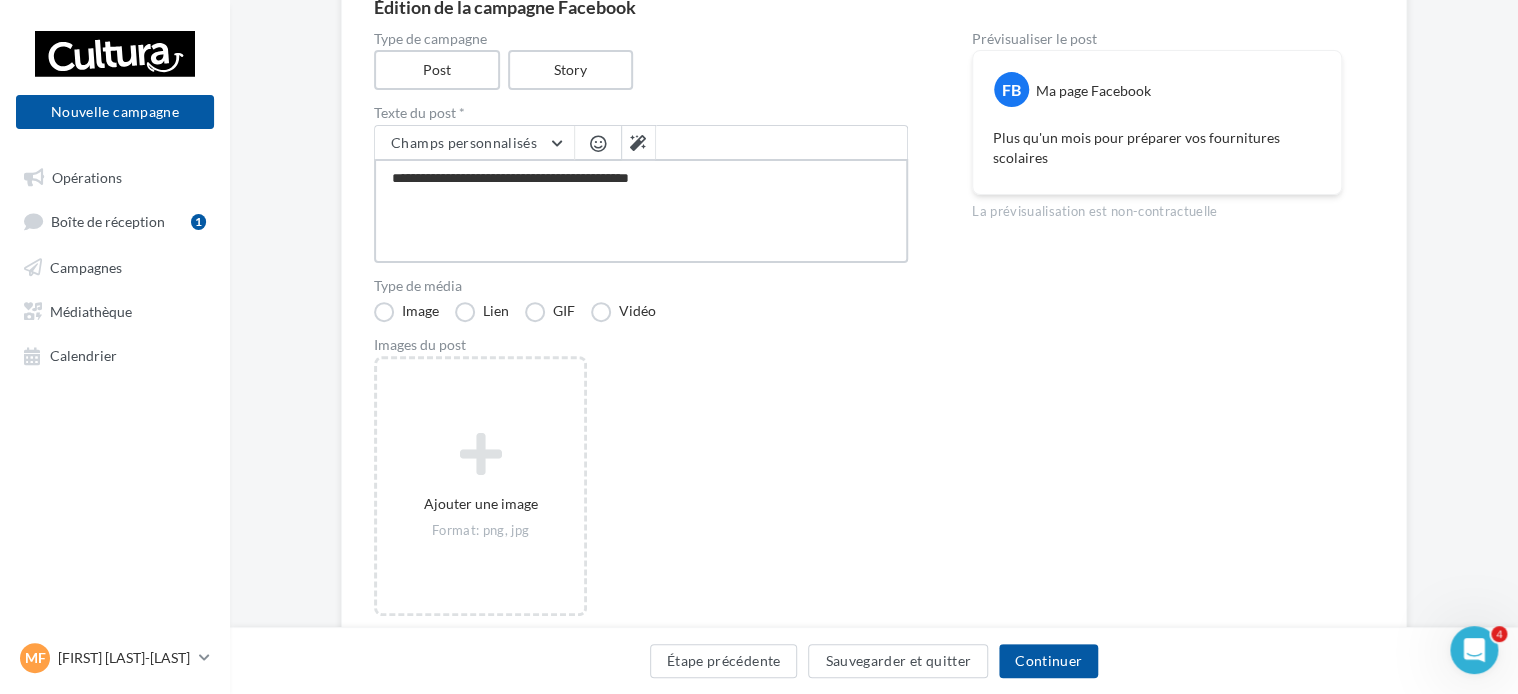type on "**********" 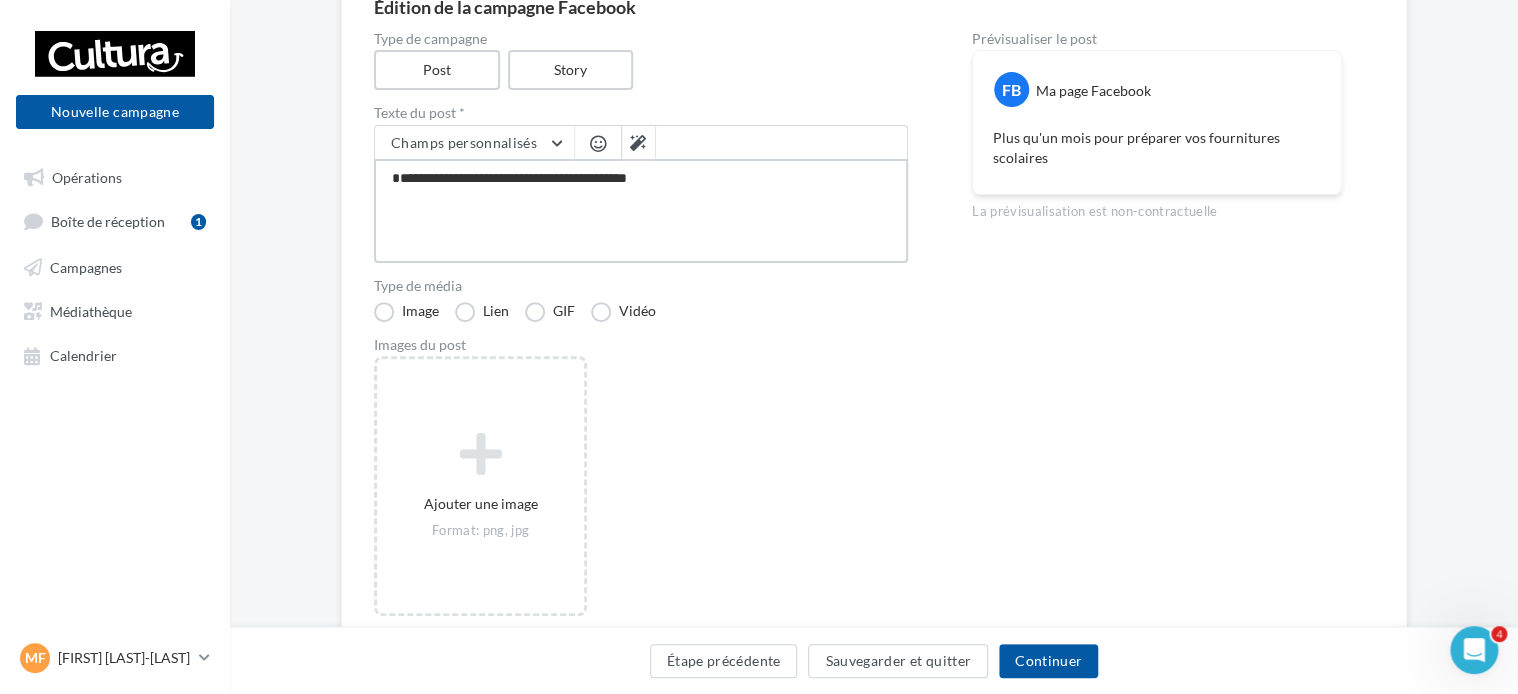 type on "**********" 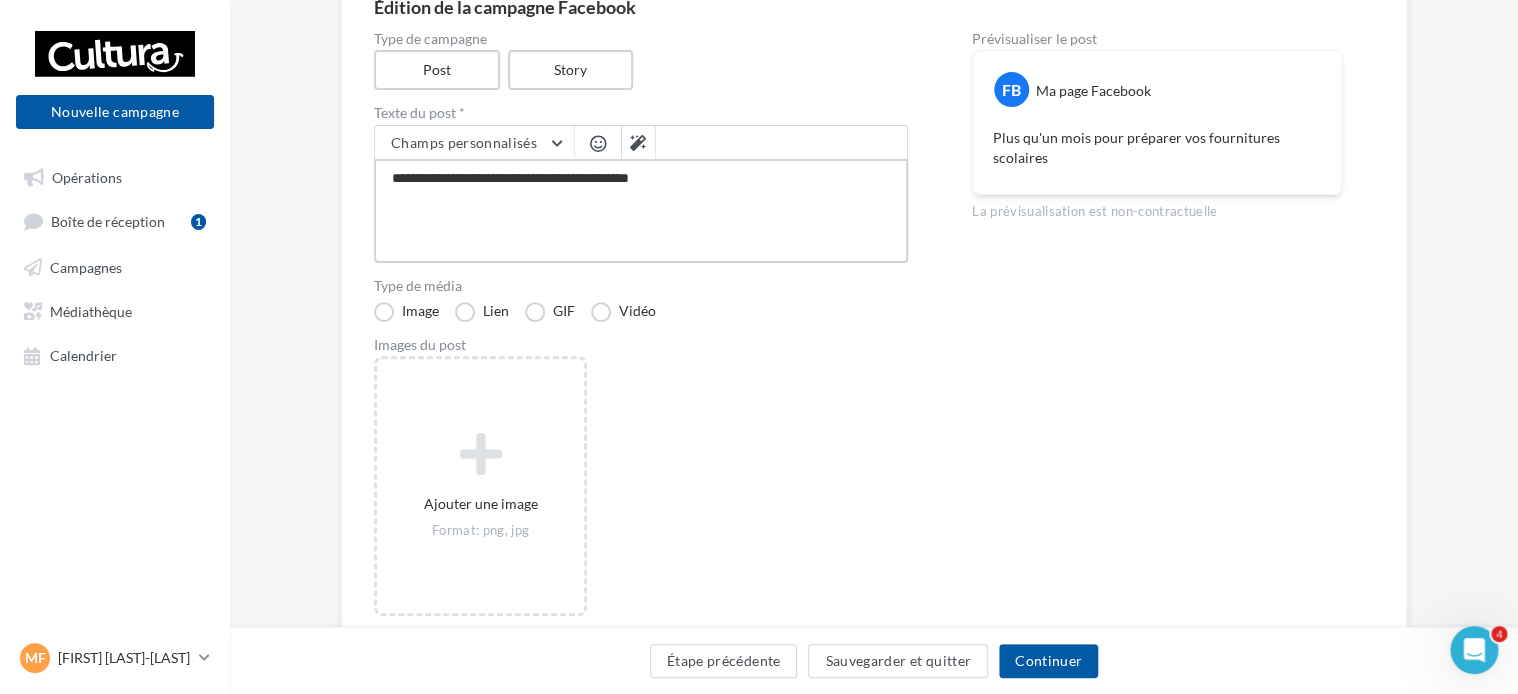 type on "**********" 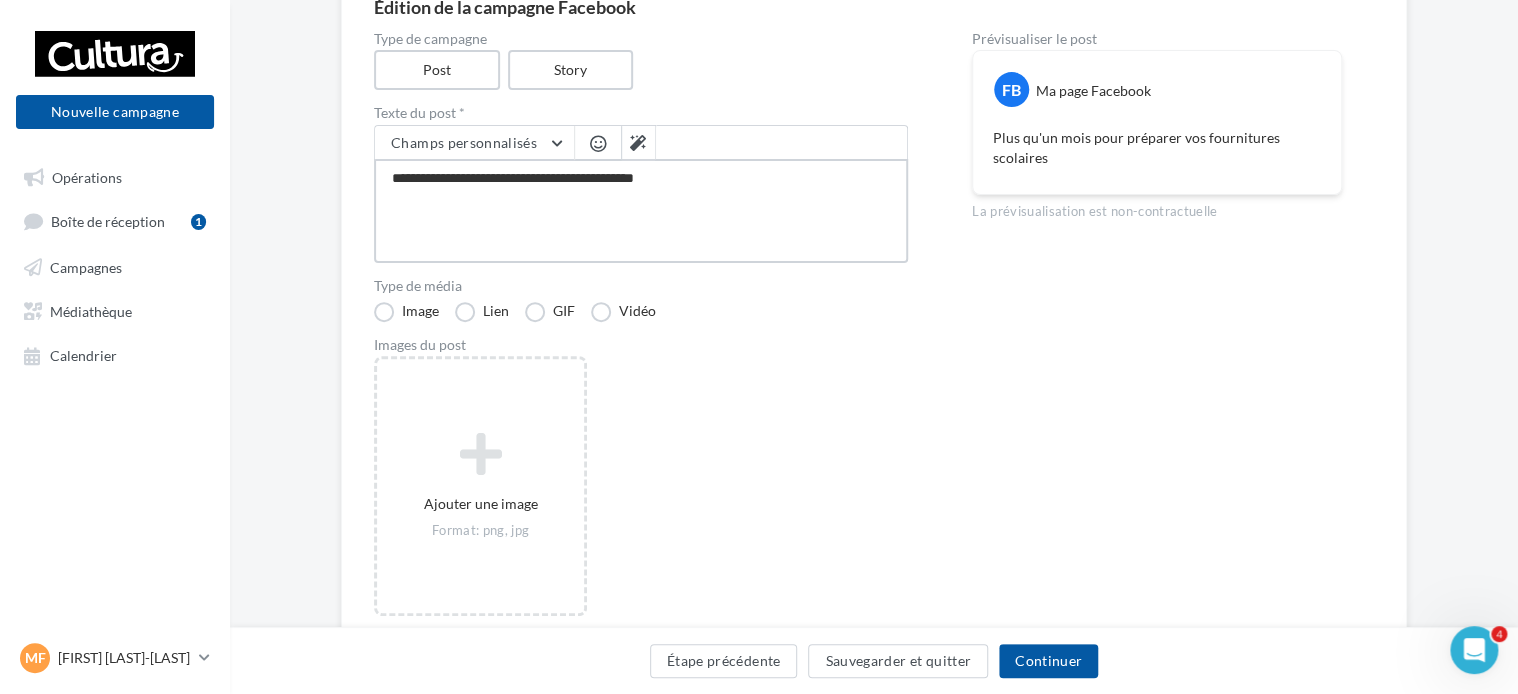 type on "**********" 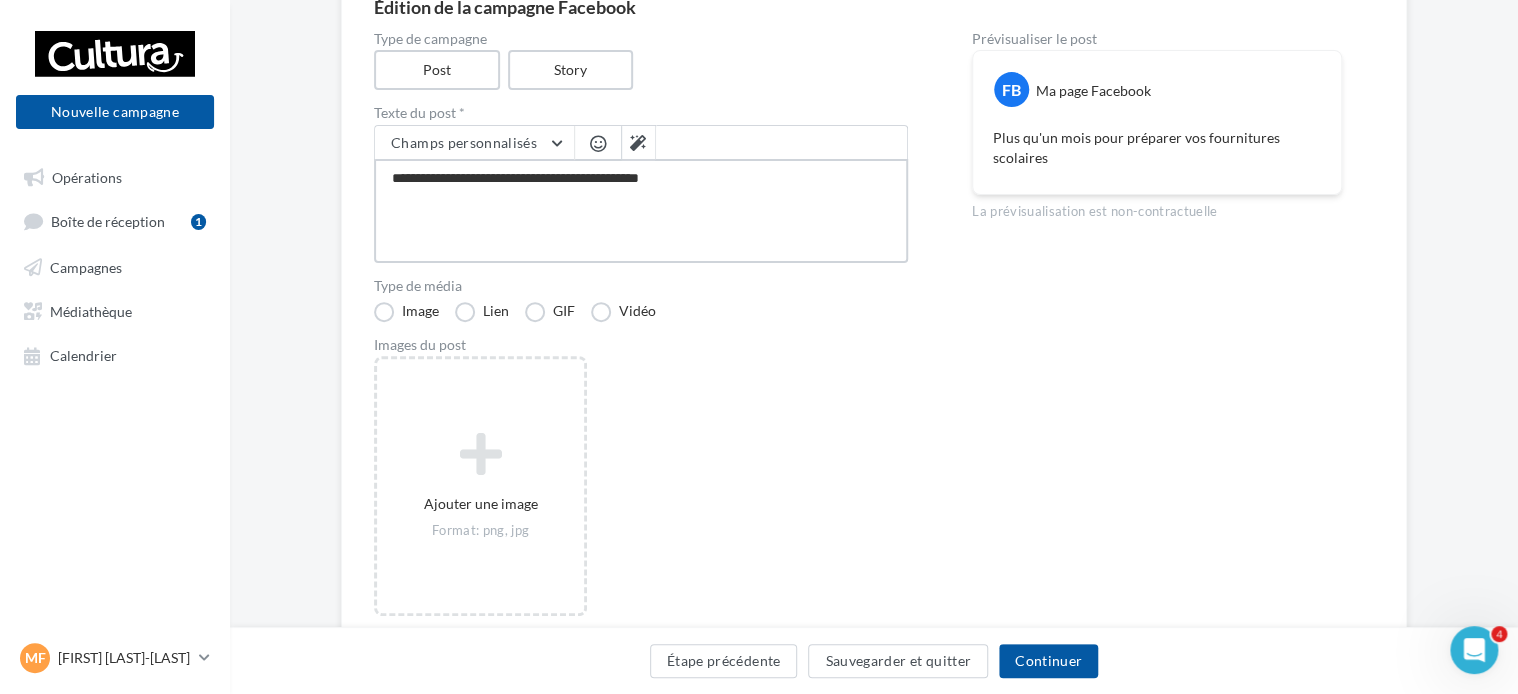 type on "**********" 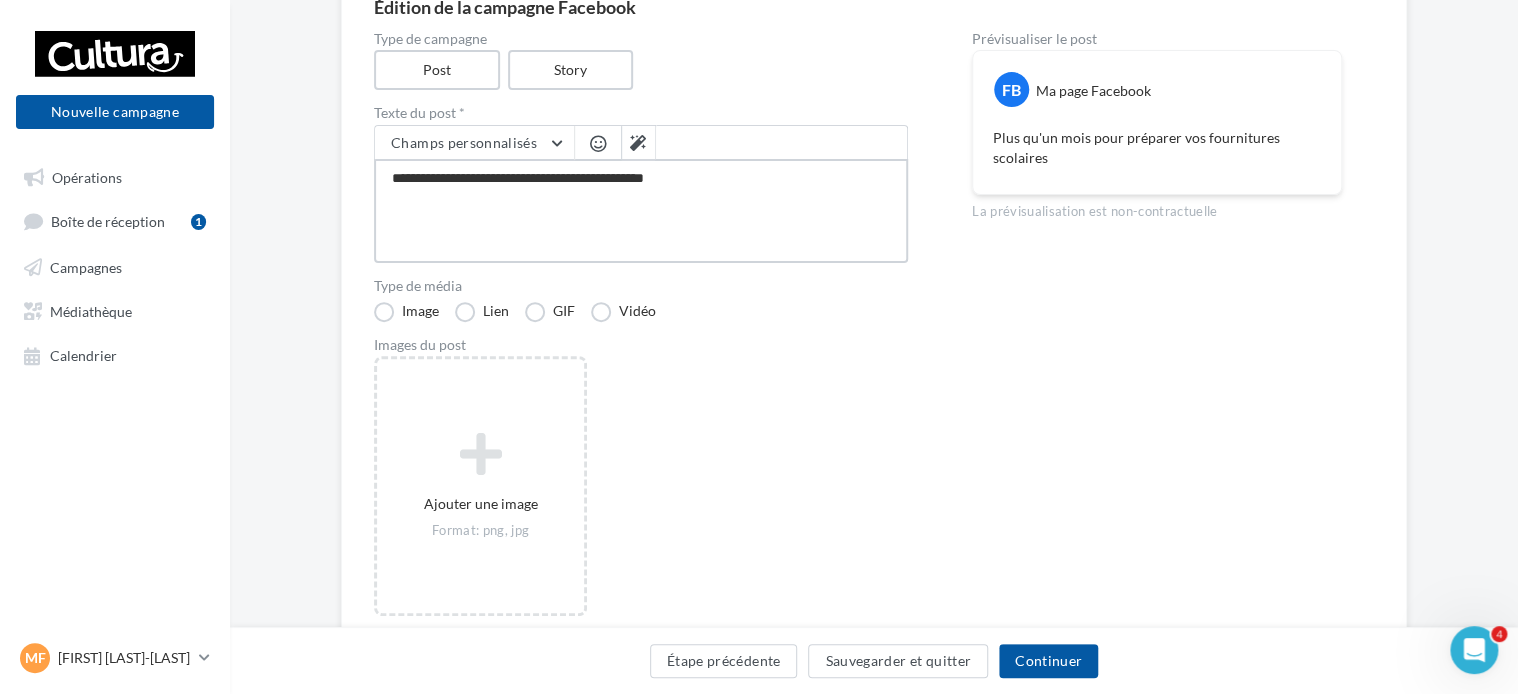 type on "**********" 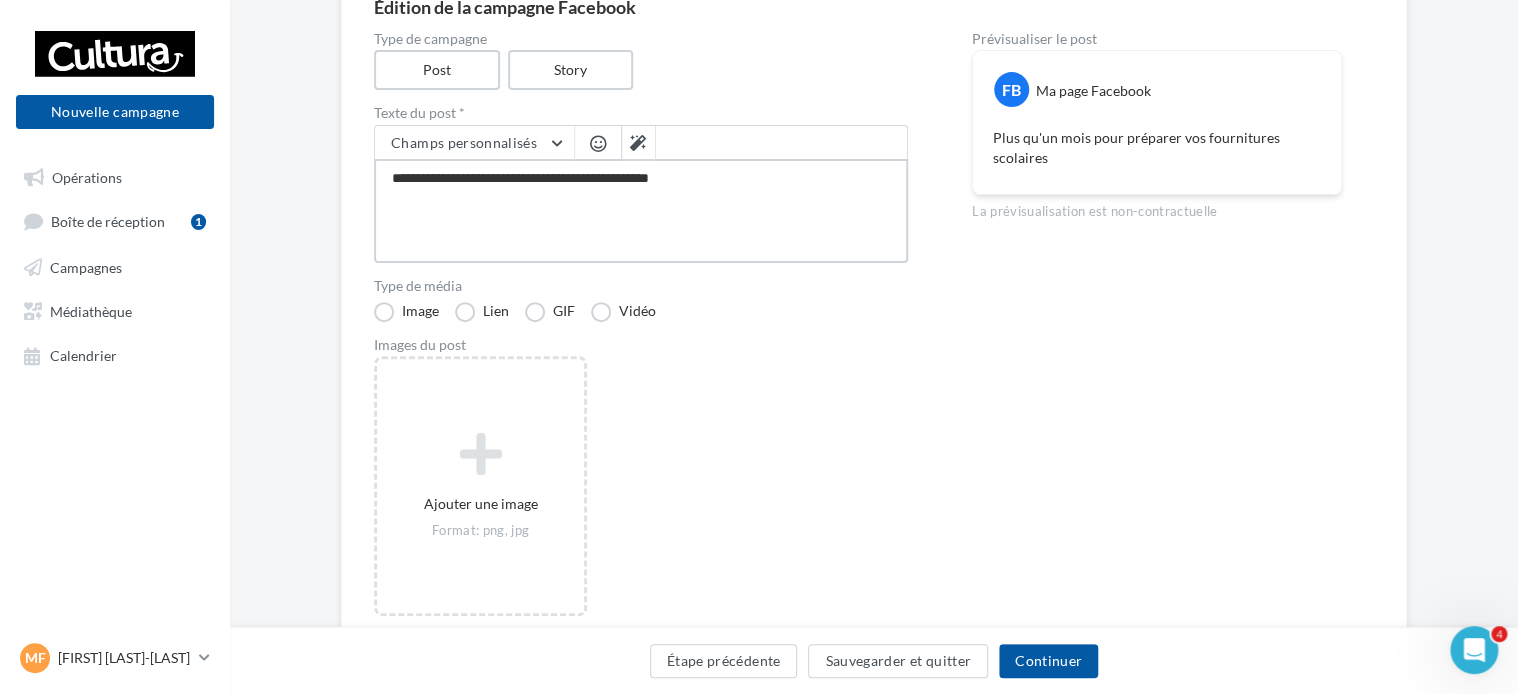 type on "**********" 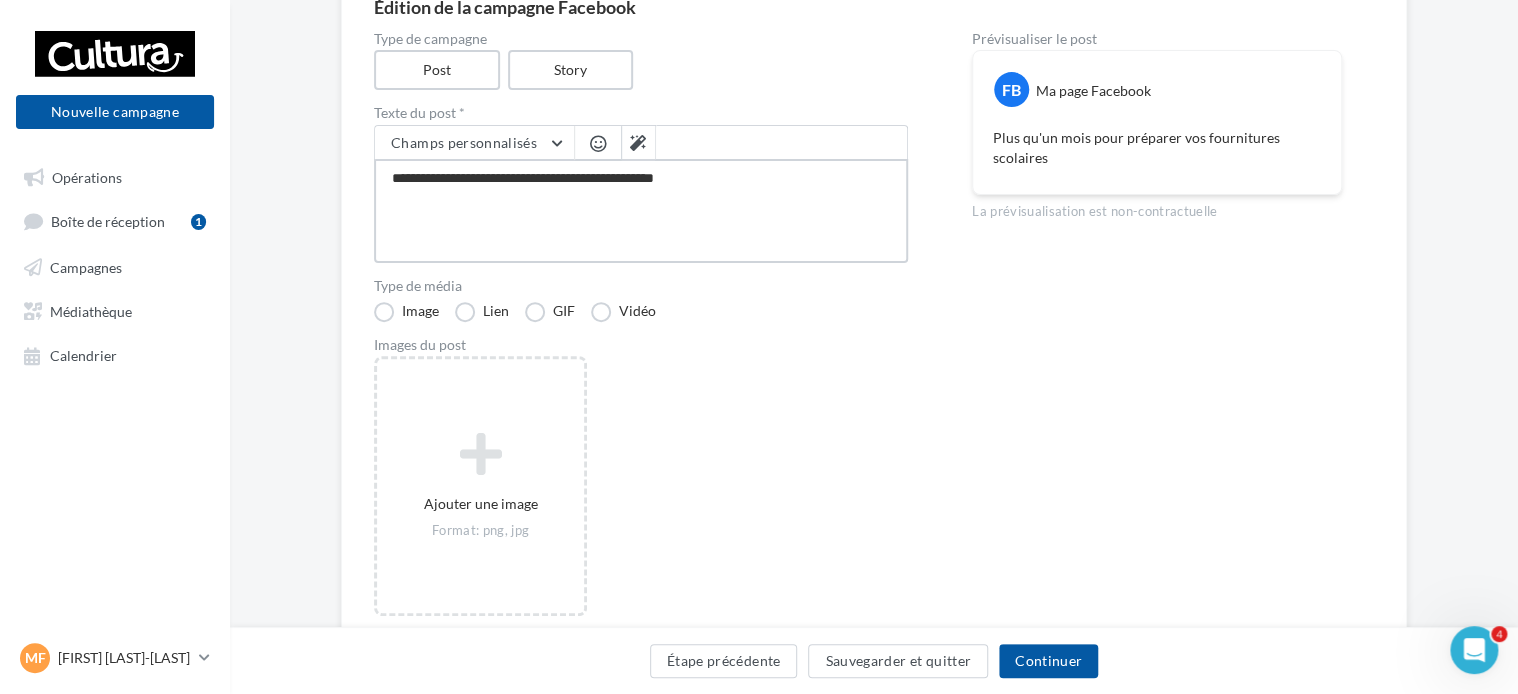 type on "**********" 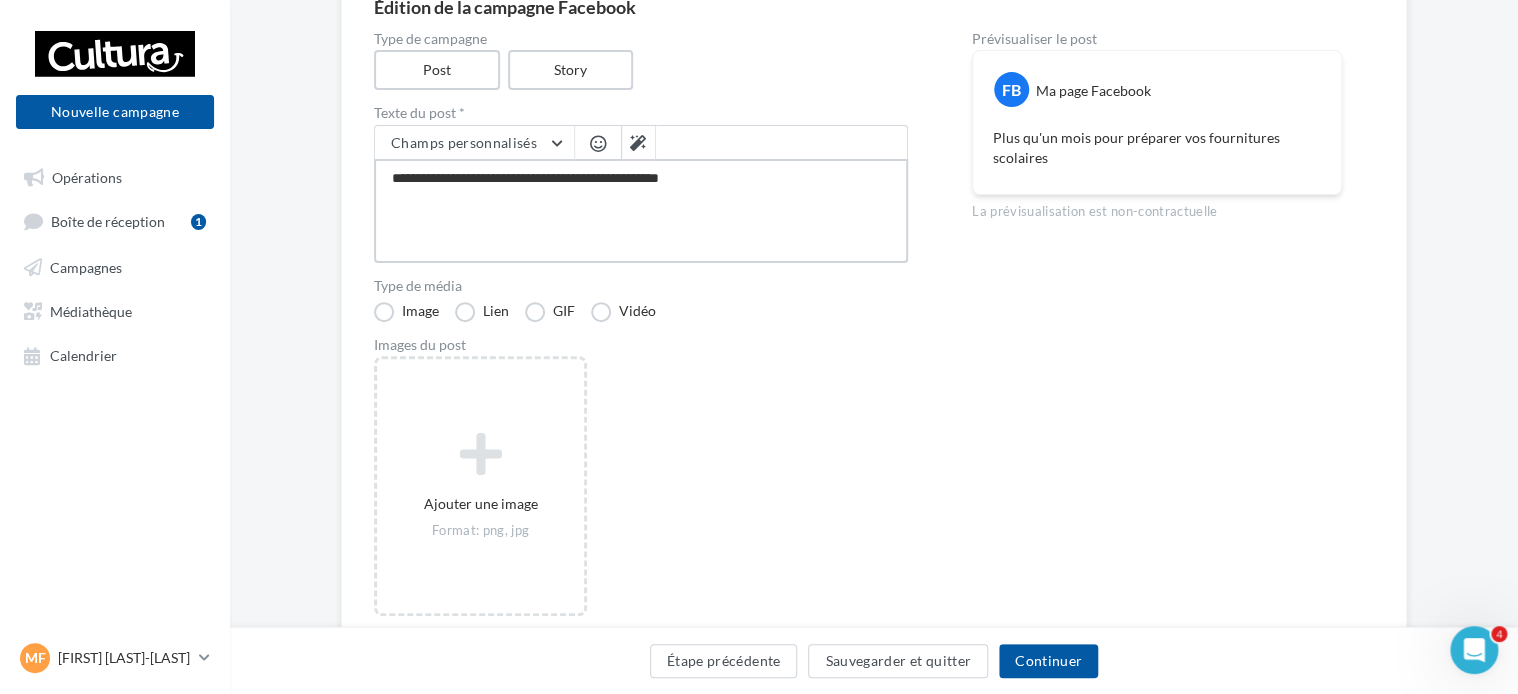 type on "**********" 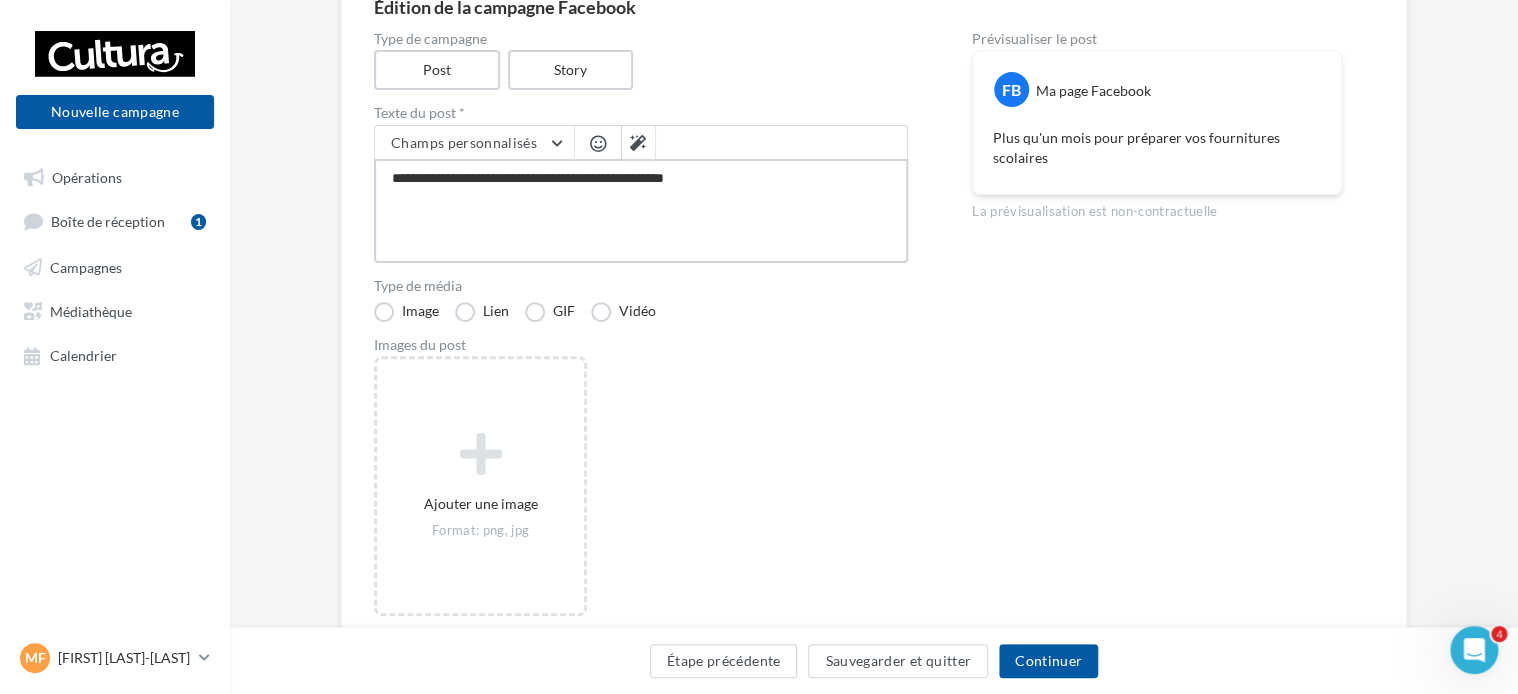 type on "**********" 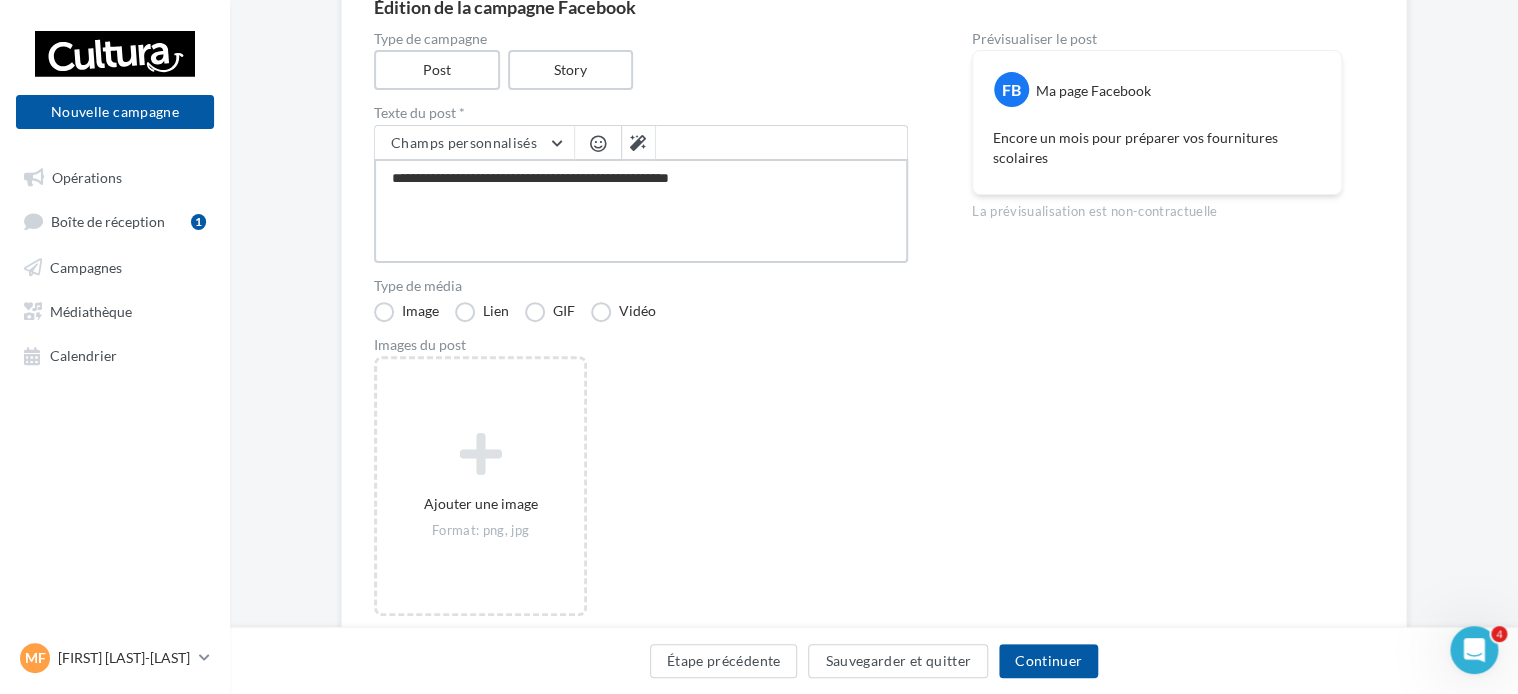 click on "**********" at bounding box center (641, 211) 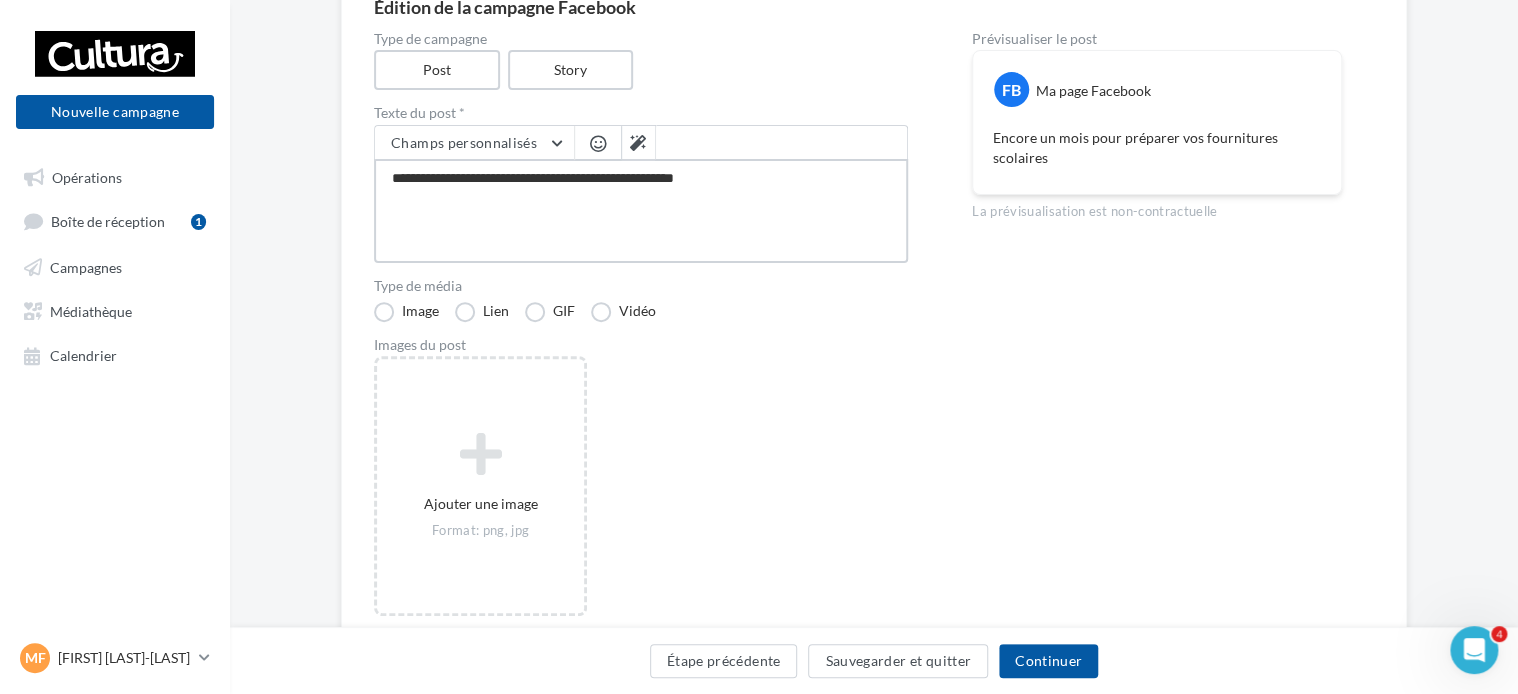 type on "**********" 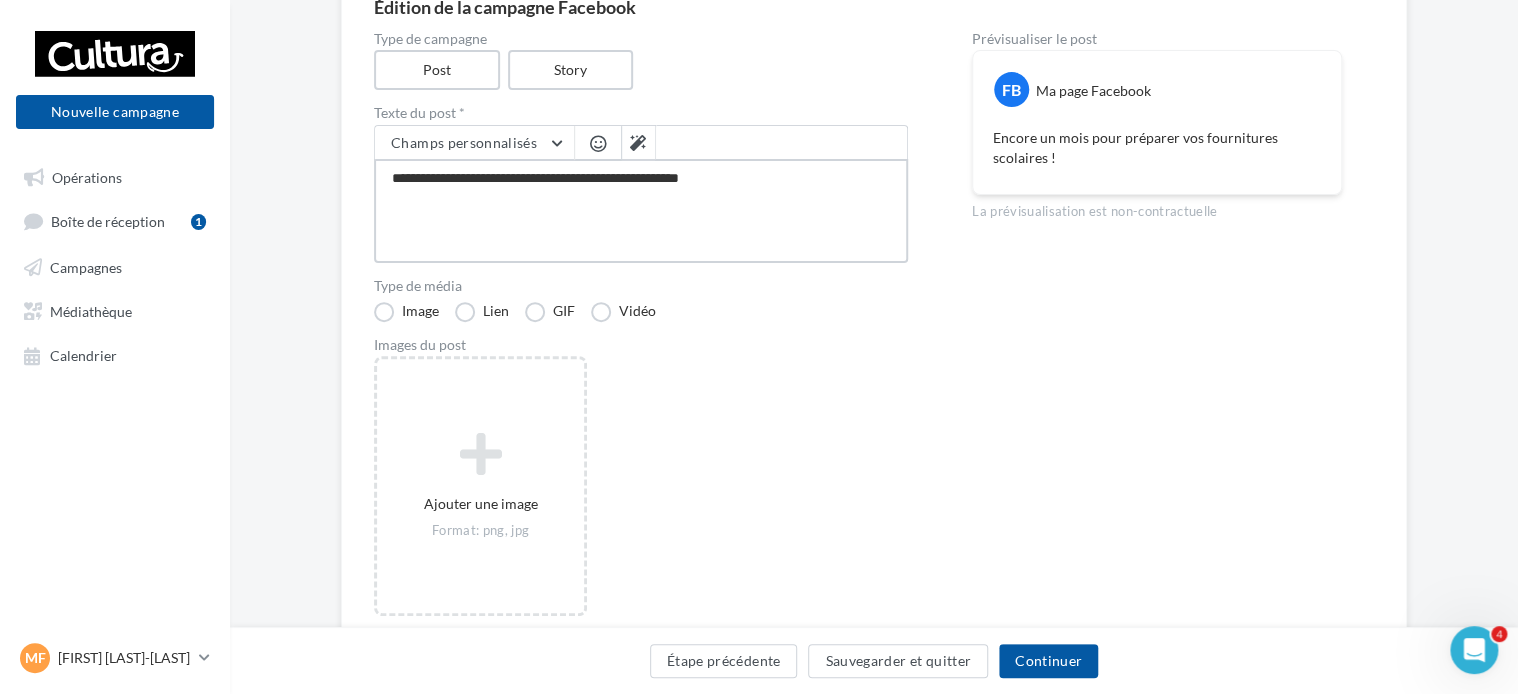 type on "**********" 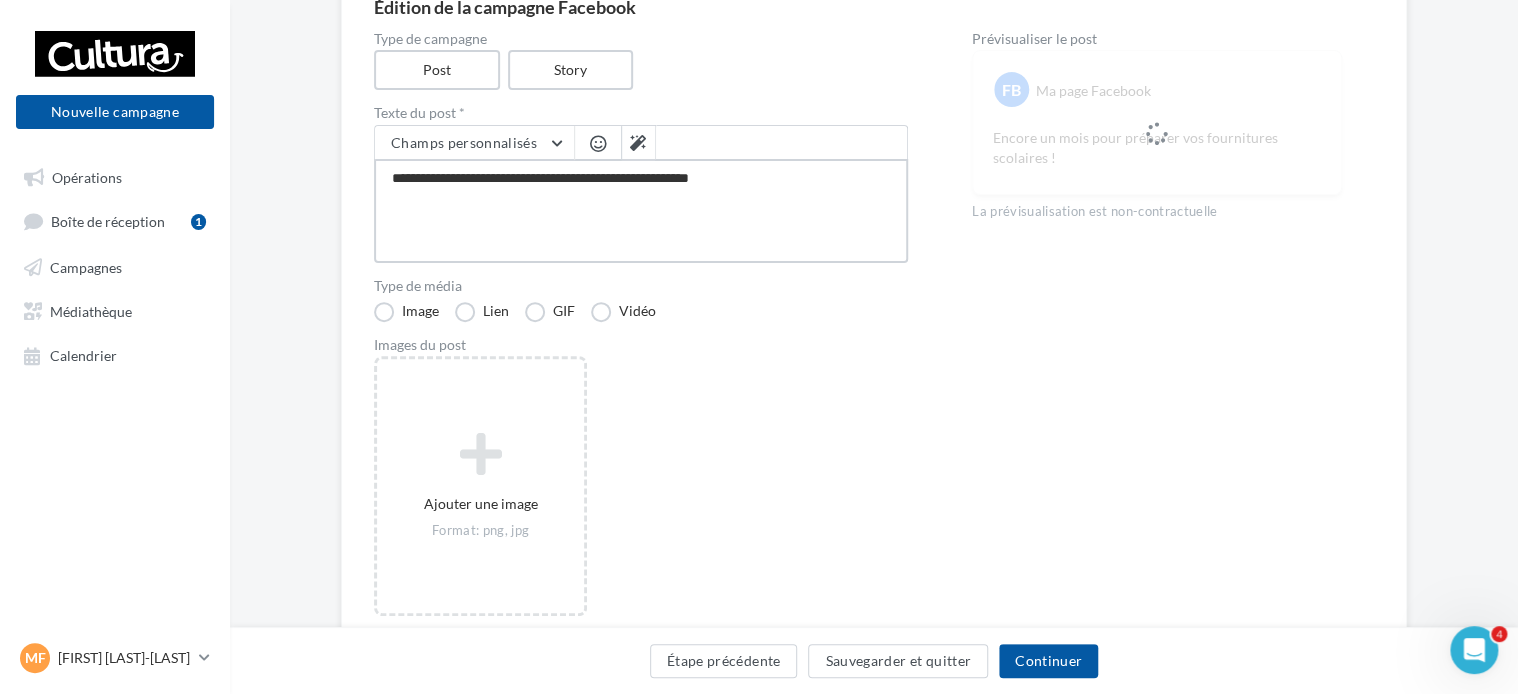 click on "**********" at bounding box center [641, 211] 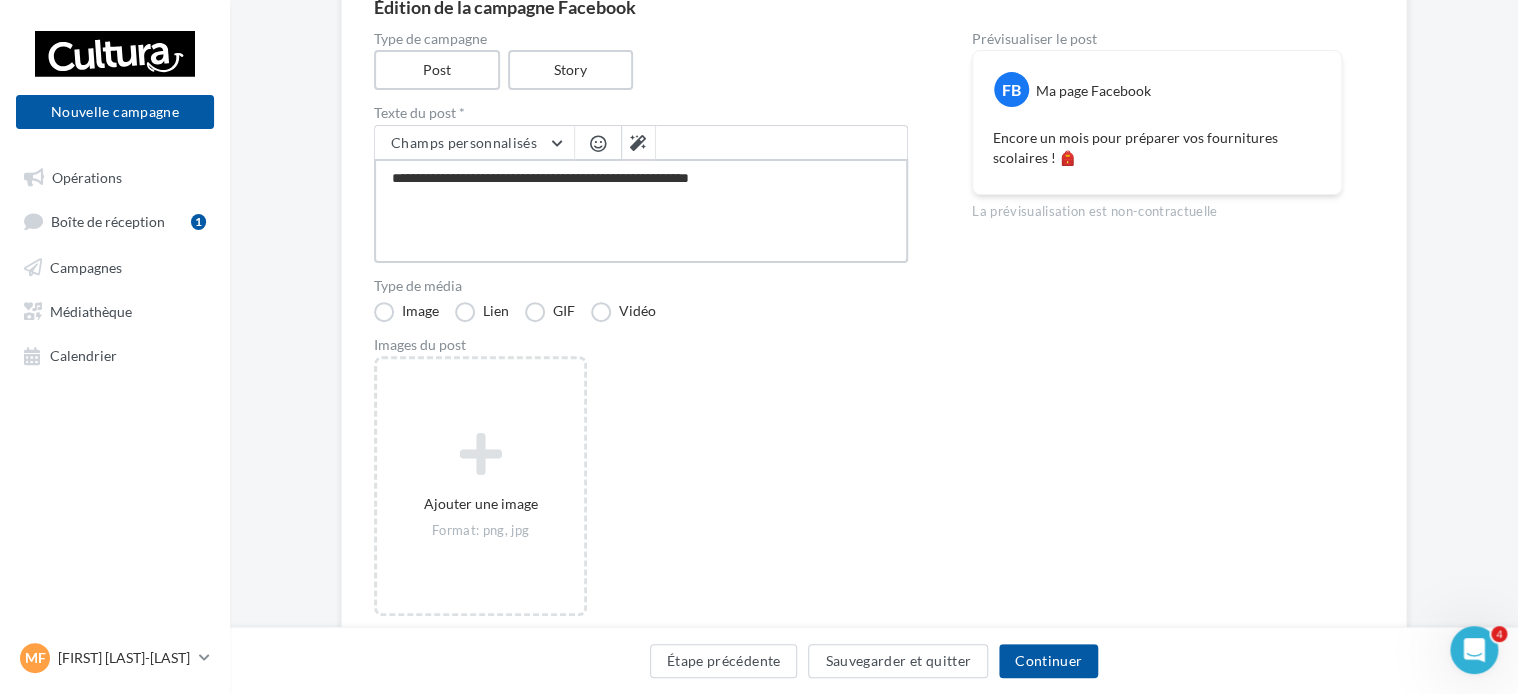 type on "**********" 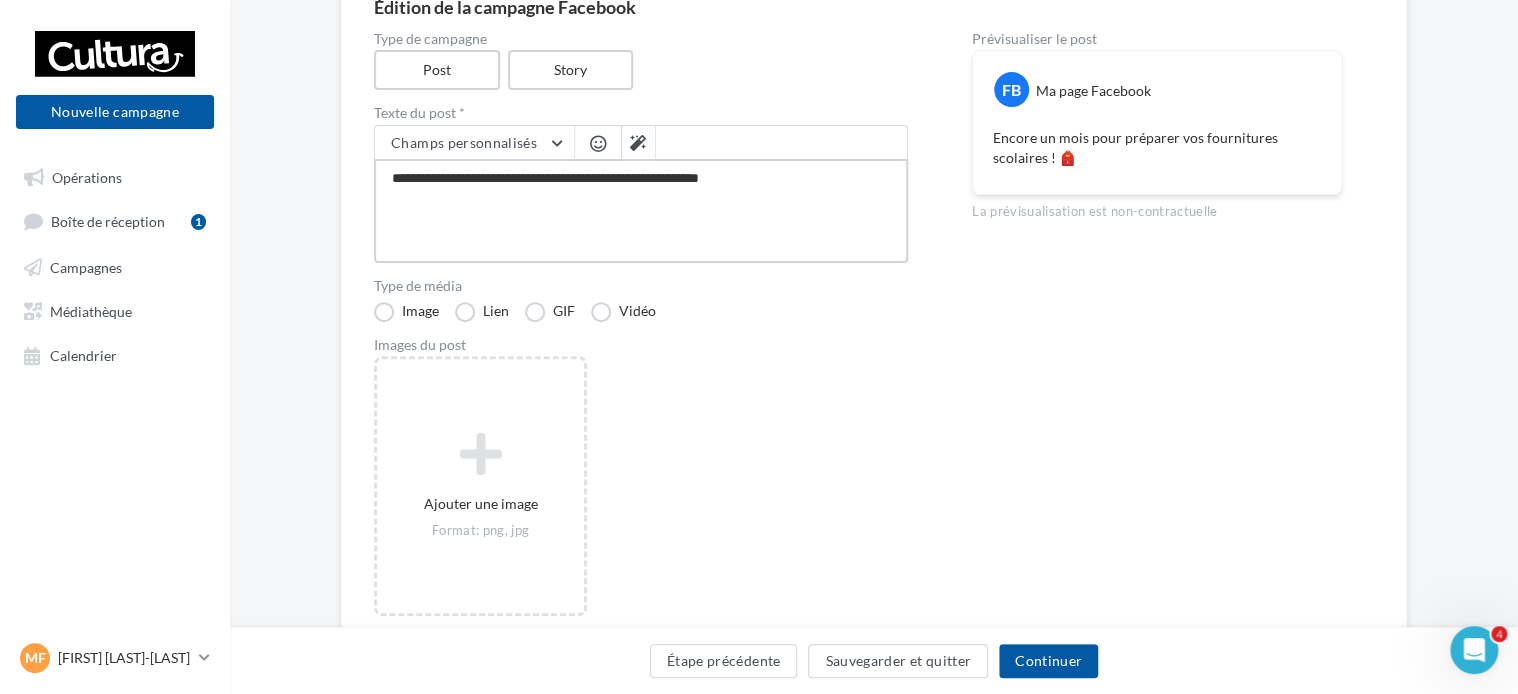 type 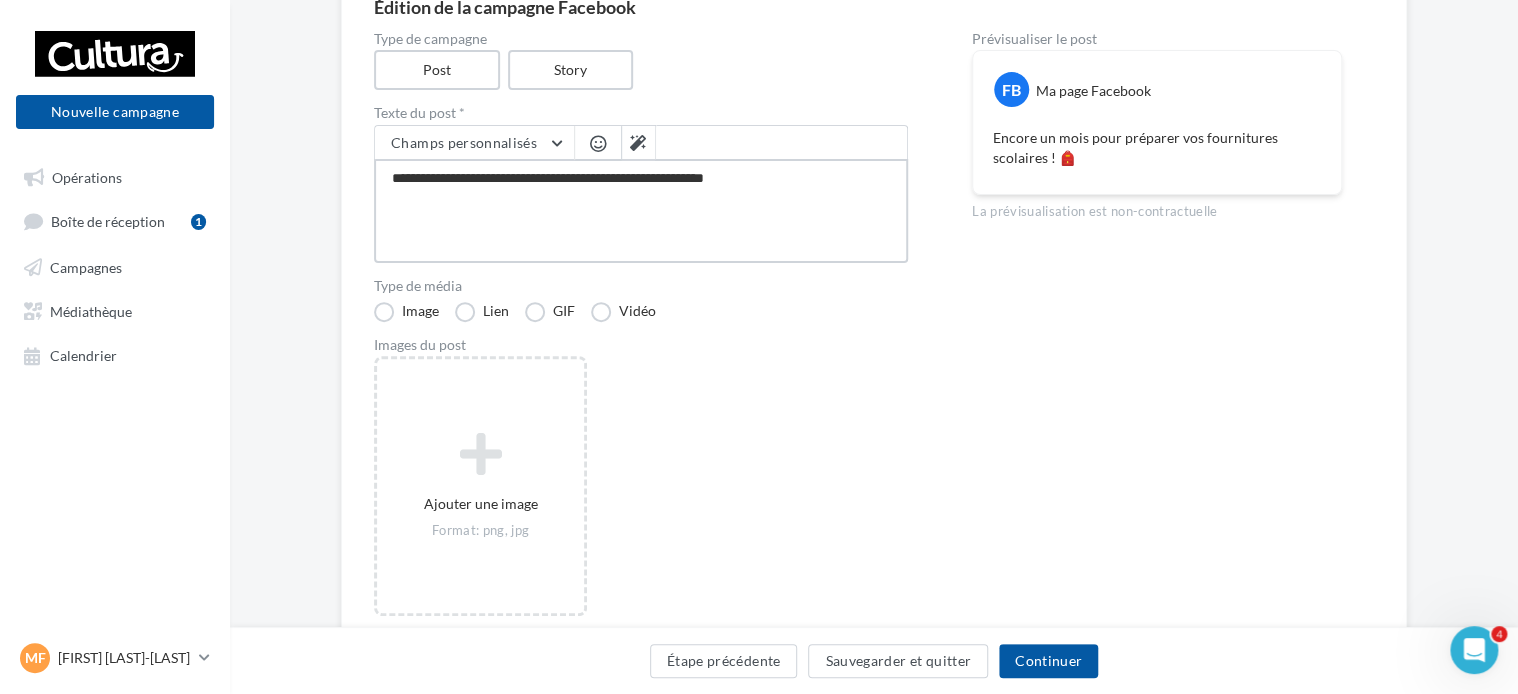 click on "**********" at bounding box center (641, 211) 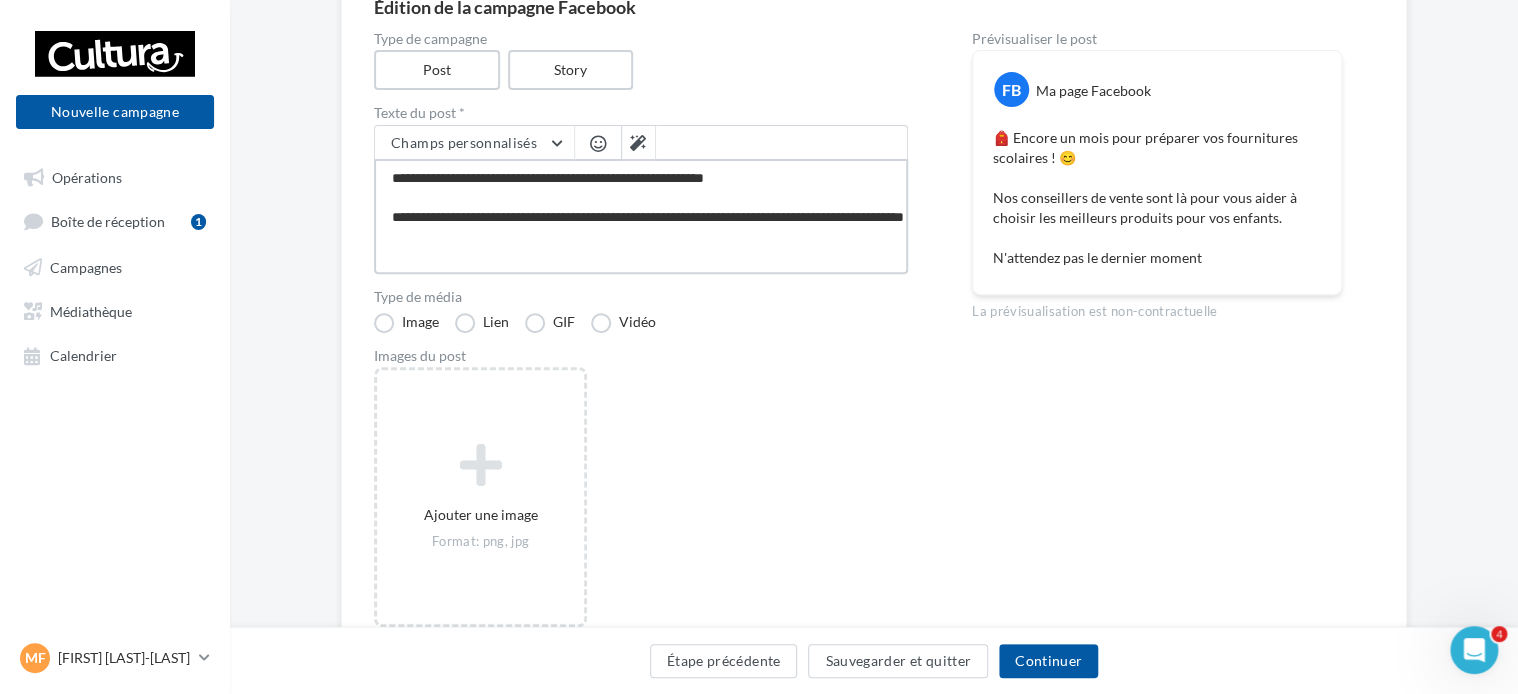 scroll, scrollTop: 10, scrollLeft: 0, axis: vertical 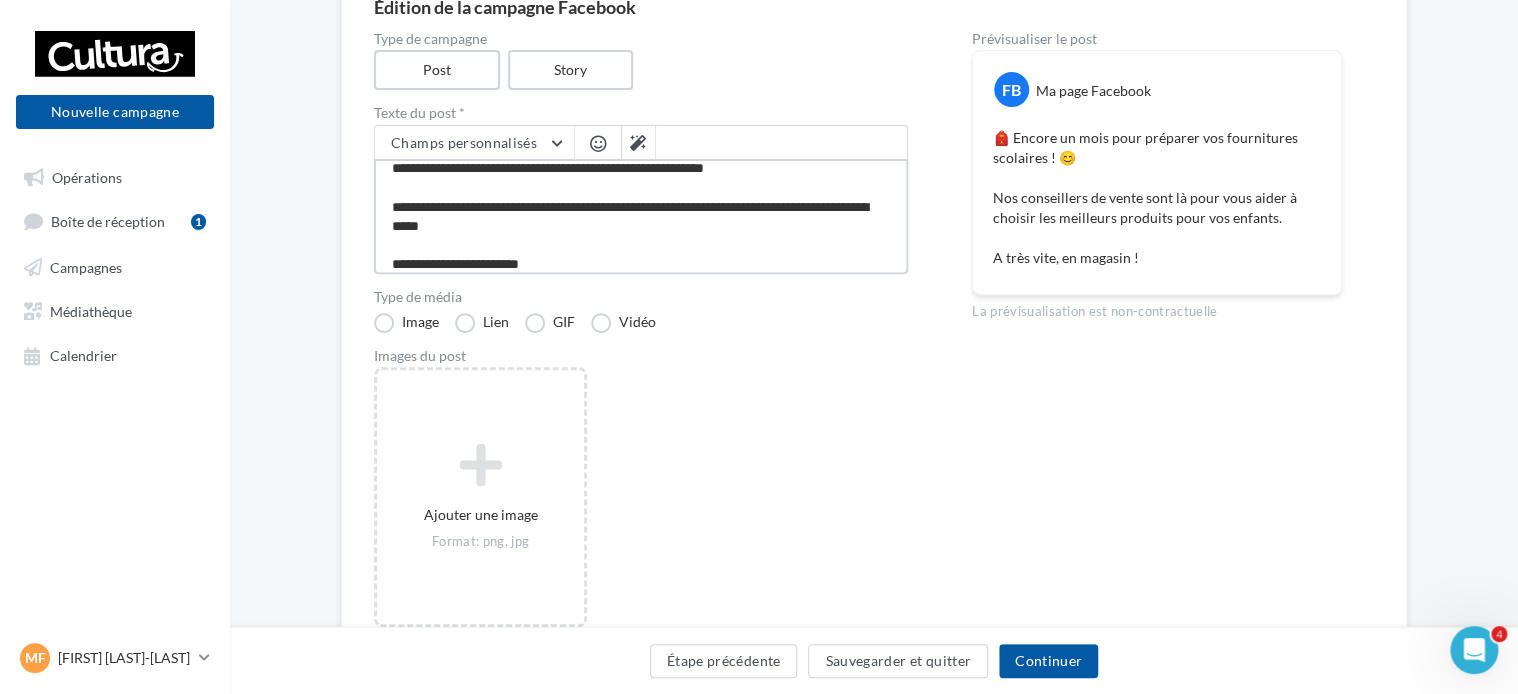 click on "**********" at bounding box center [641, 216] 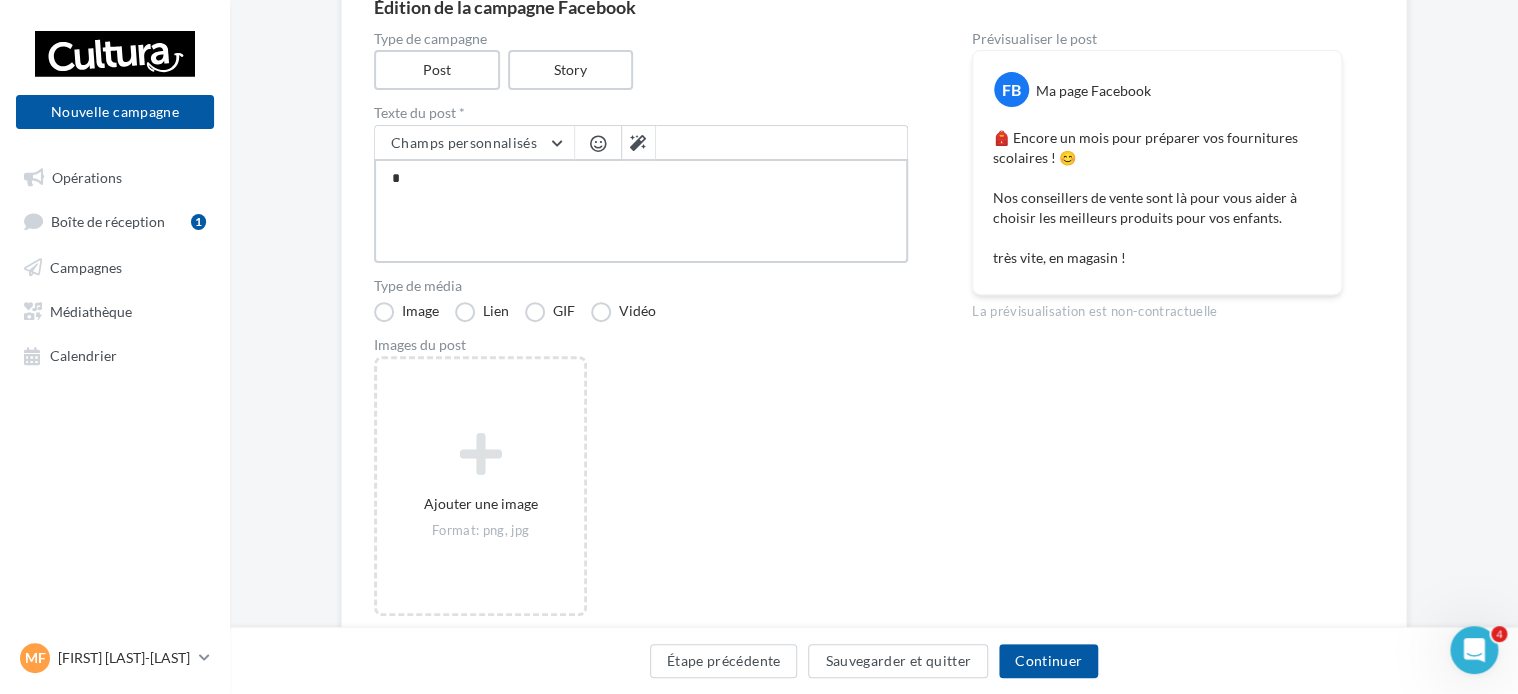 scroll, scrollTop: 0, scrollLeft: 0, axis: both 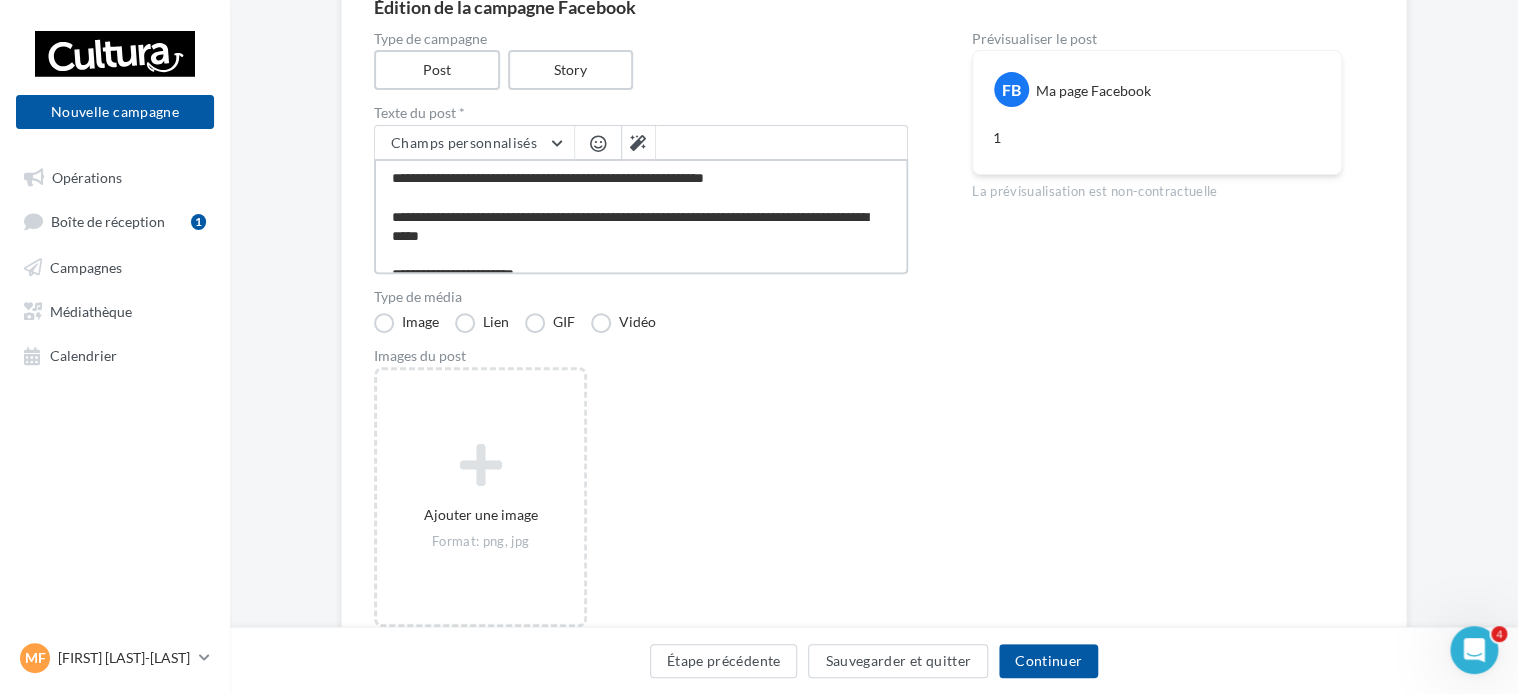 click on "**********" at bounding box center (641, 216) 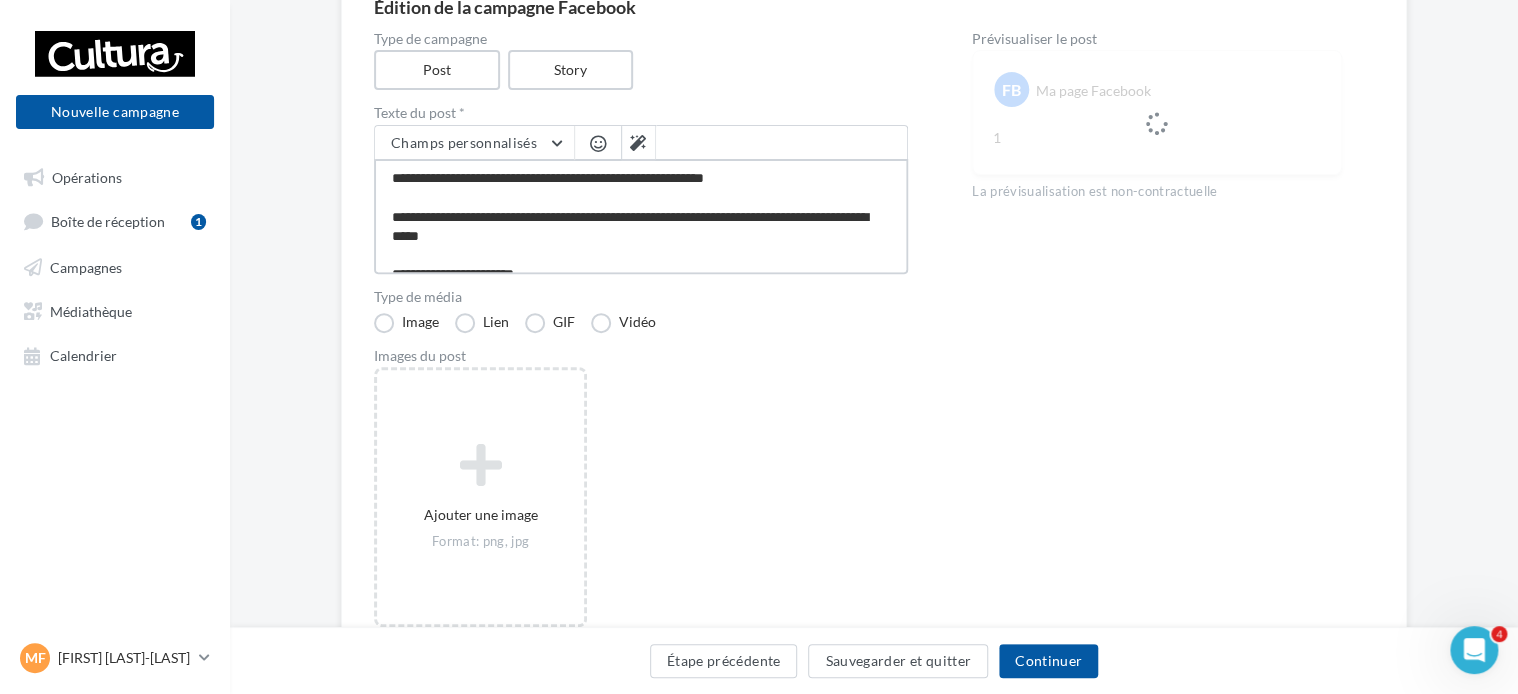 click on "**********" at bounding box center (641, 216) 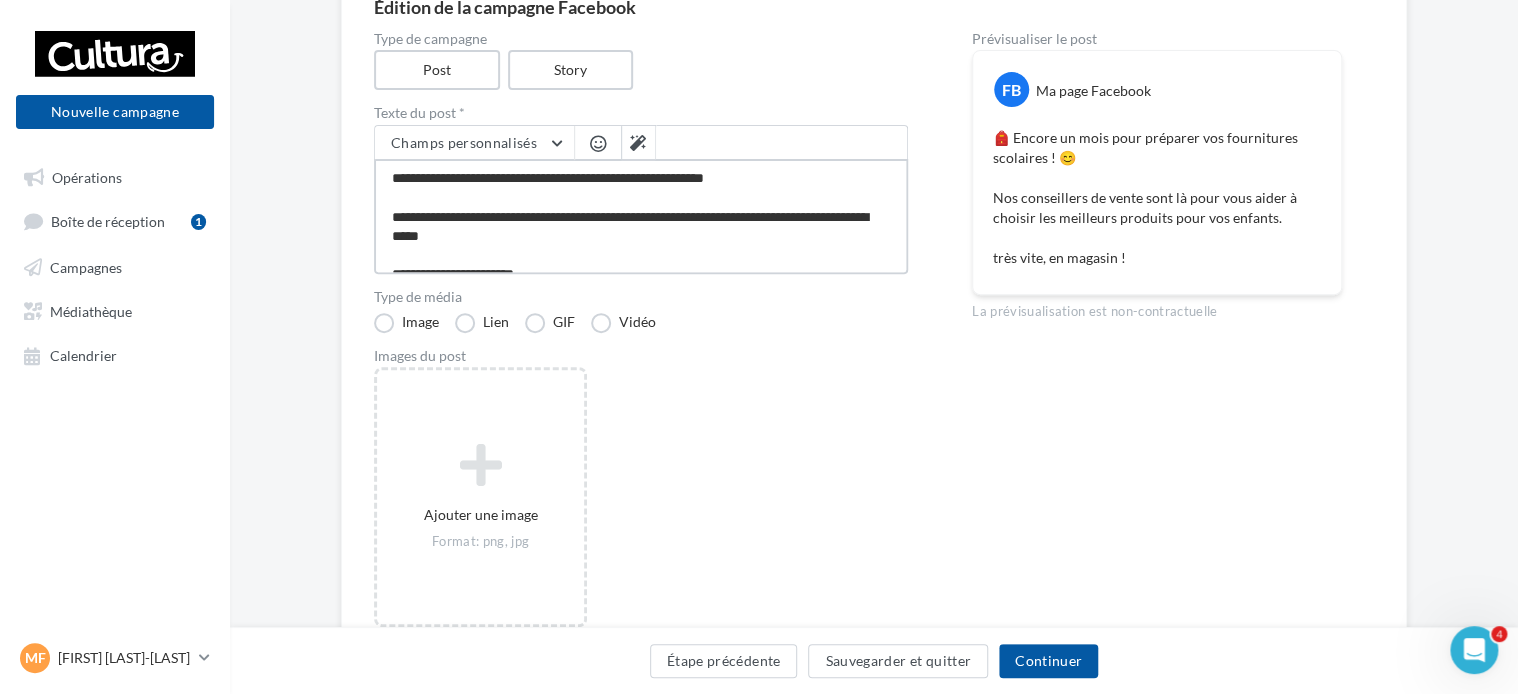 scroll, scrollTop: 19, scrollLeft: 0, axis: vertical 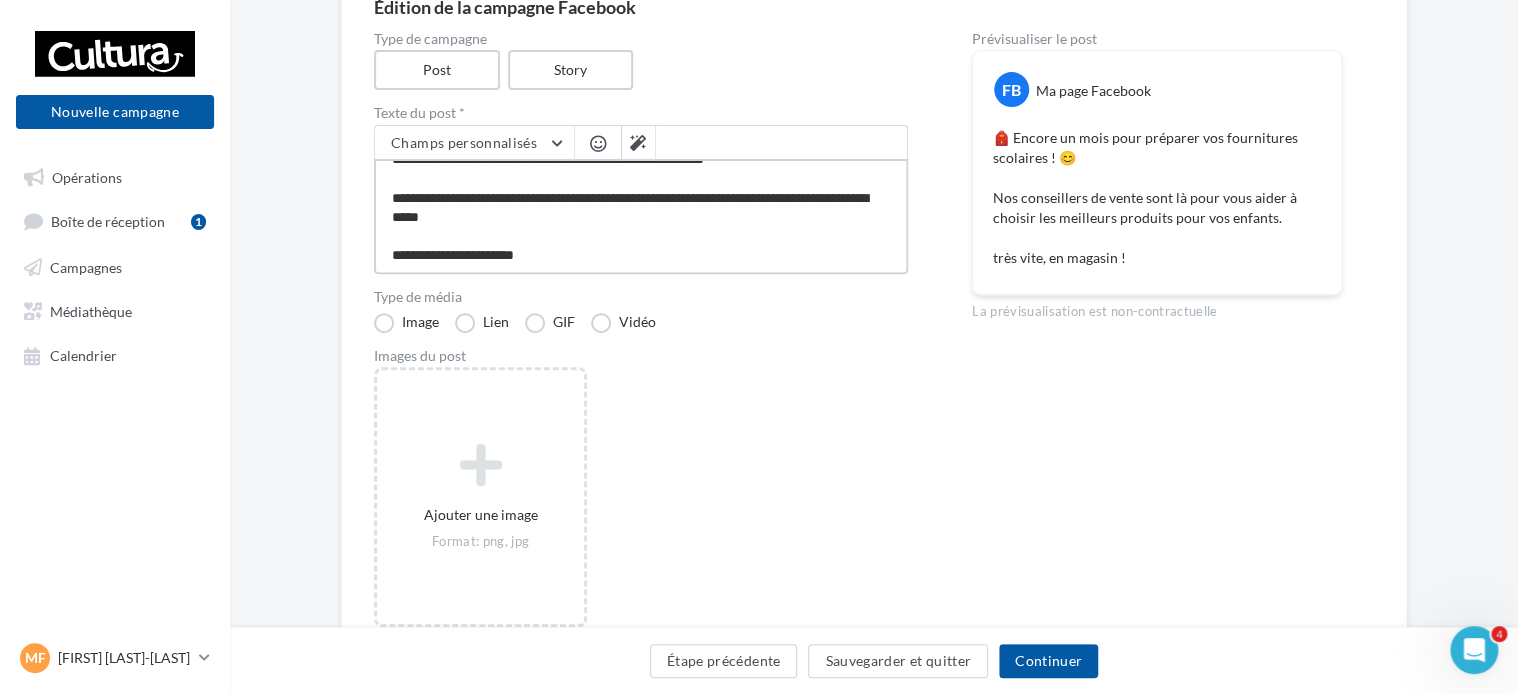click on "**********" at bounding box center (641, 216) 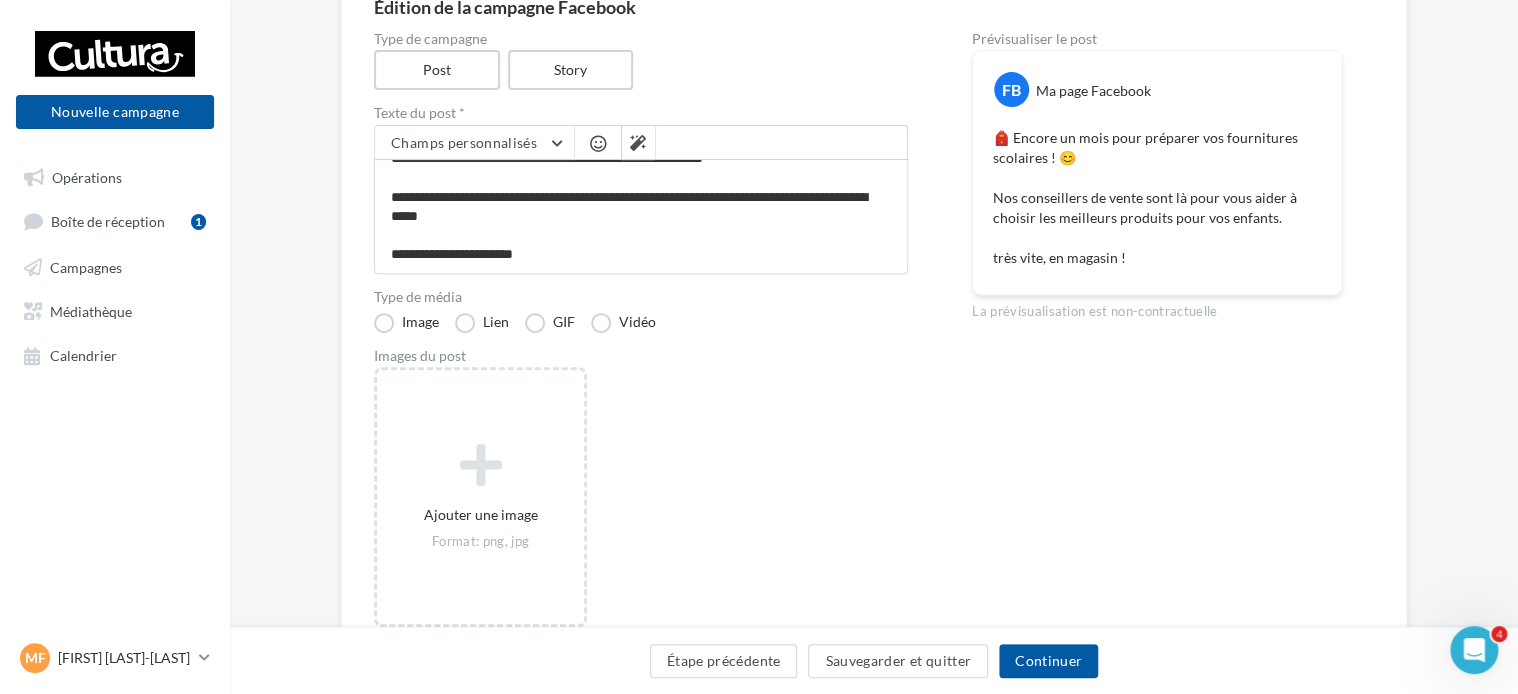 scroll, scrollTop: 17, scrollLeft: 0, axis: vertical 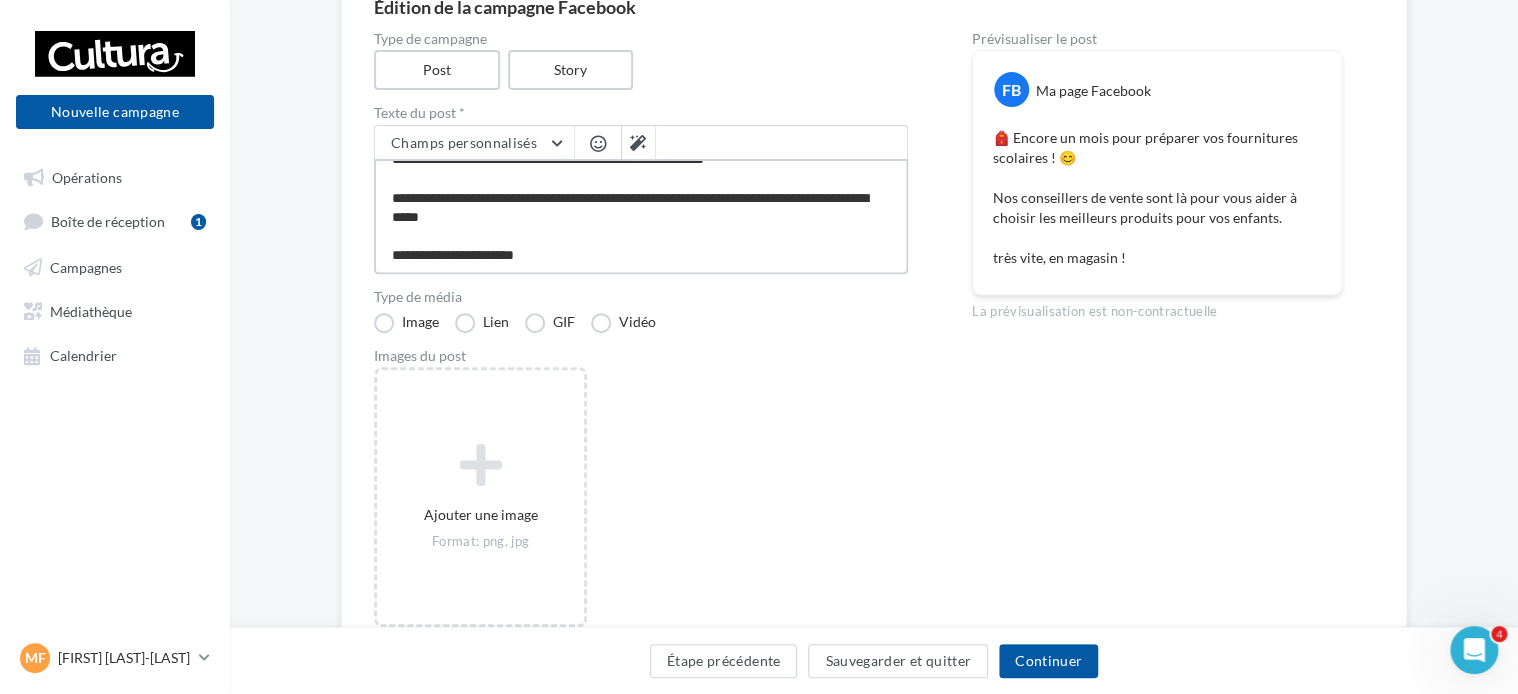 click on "**********" at bounding box center (641, 216) 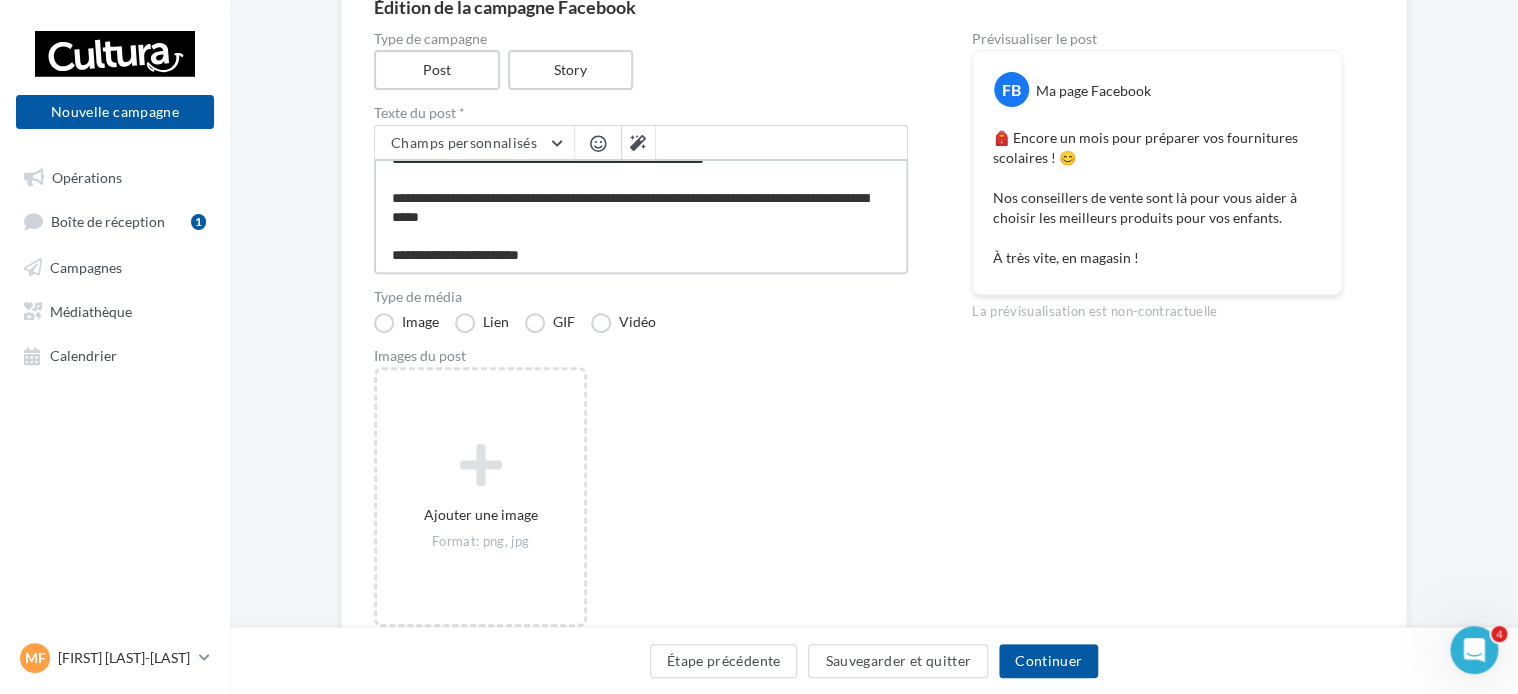 scroll, scrollTop: 0, scrollLeft: 0, axis: both 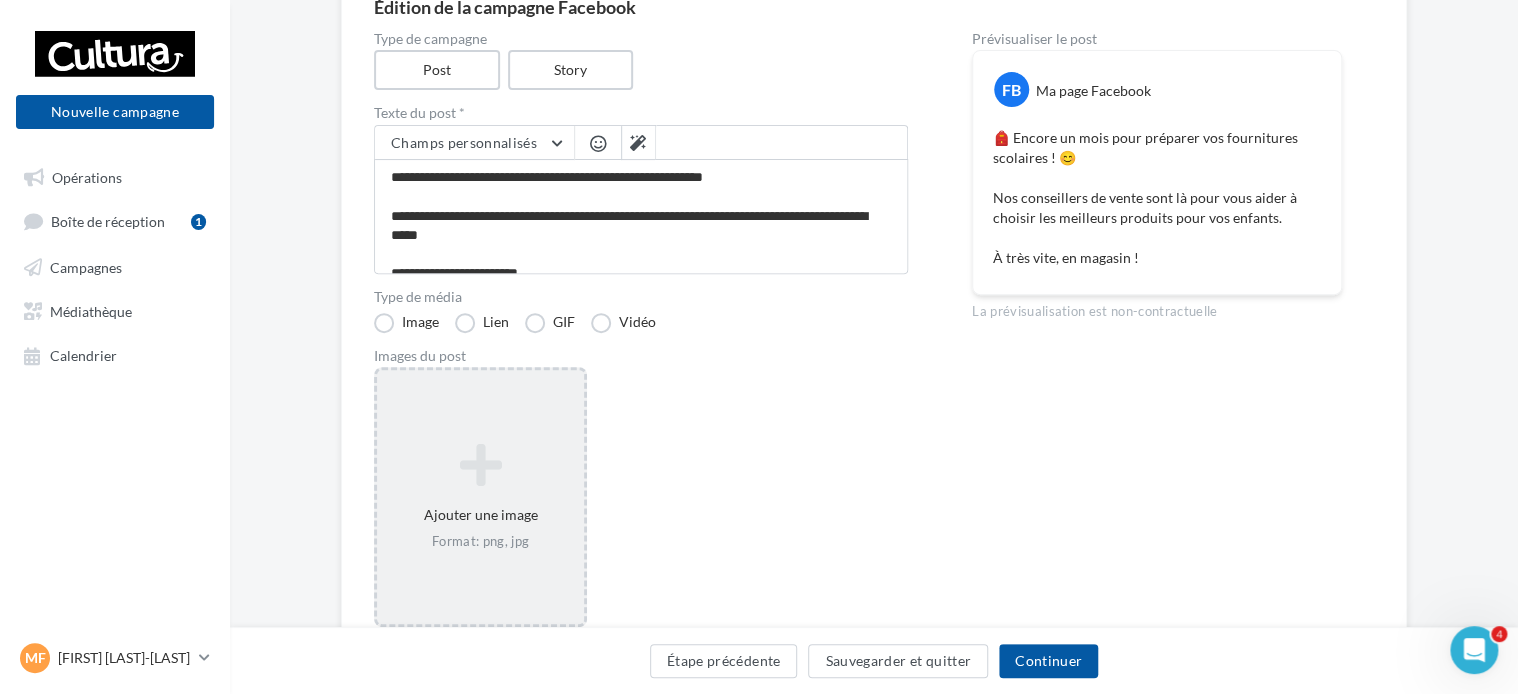 click on "Ajouter une image     Format: png, jpg" at bounding box center [480, 497] 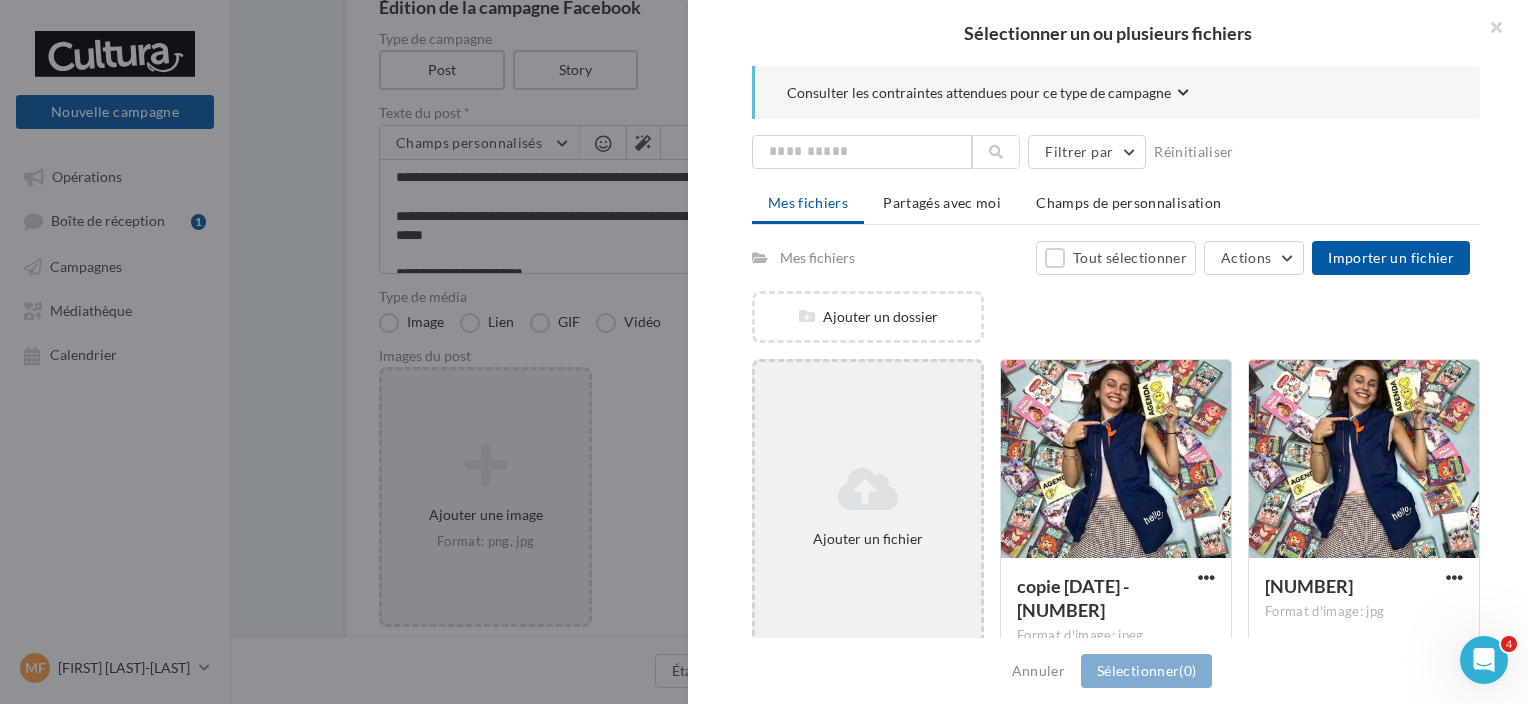 click at bounding box center [868, 489] 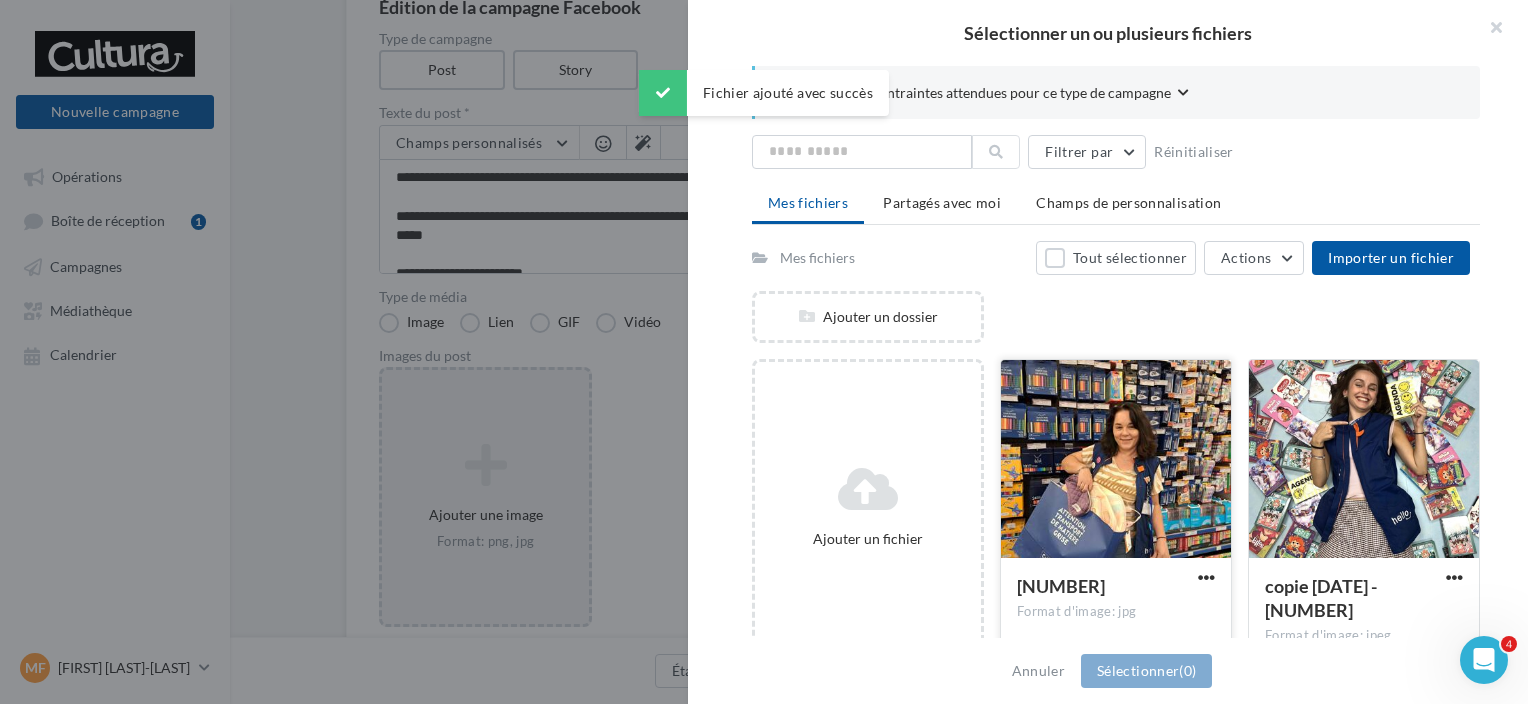 click at bounding box center [1116, 460] 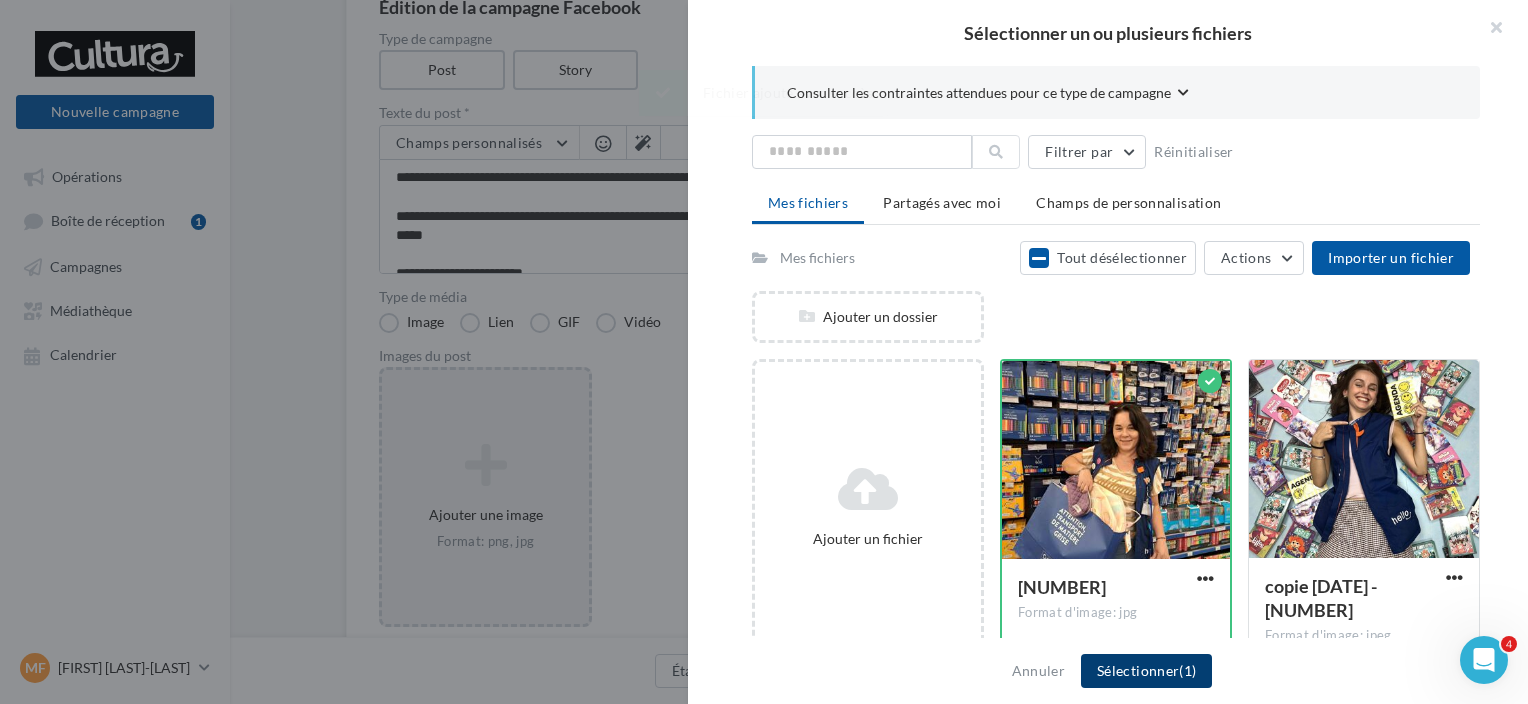 click on "Sélectionner   (1)" at bounding box center [1146, 671] 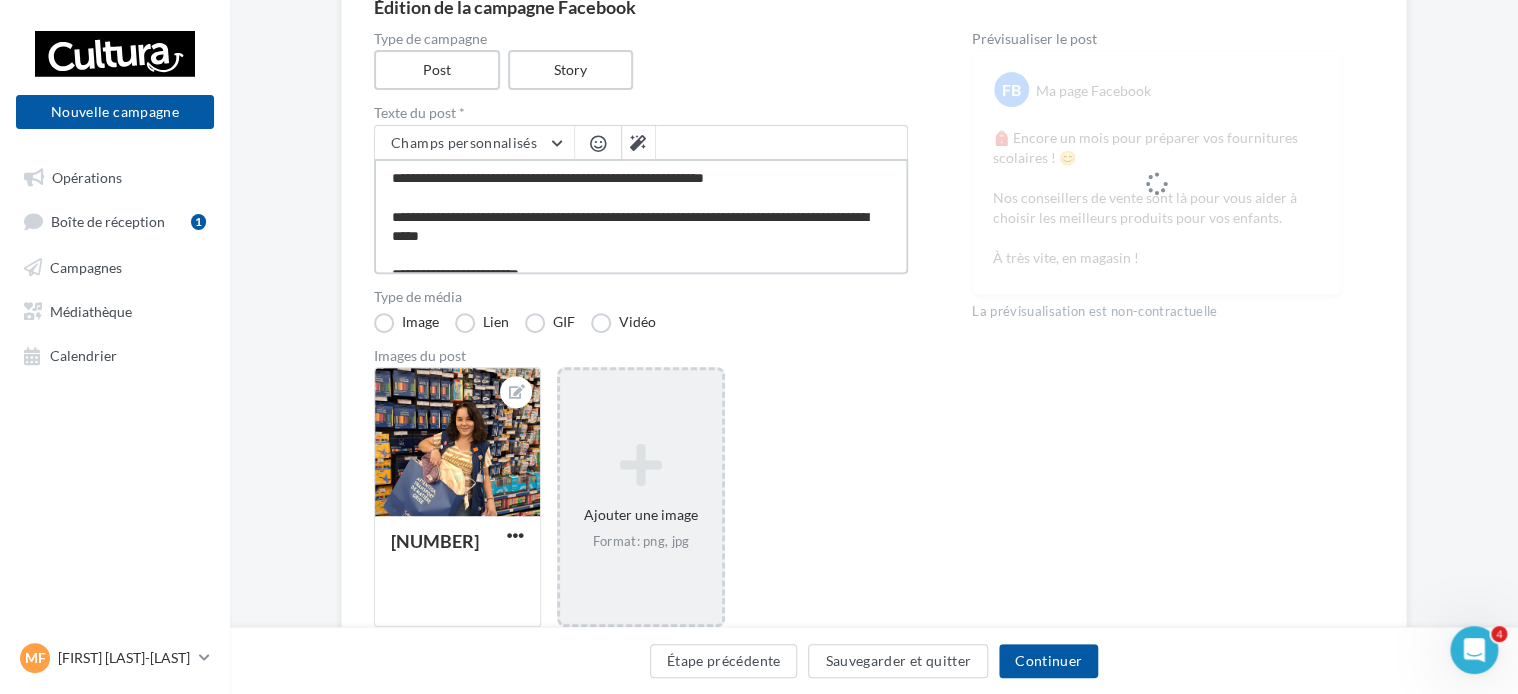 click on "**********" at bounding box center (641, 216) 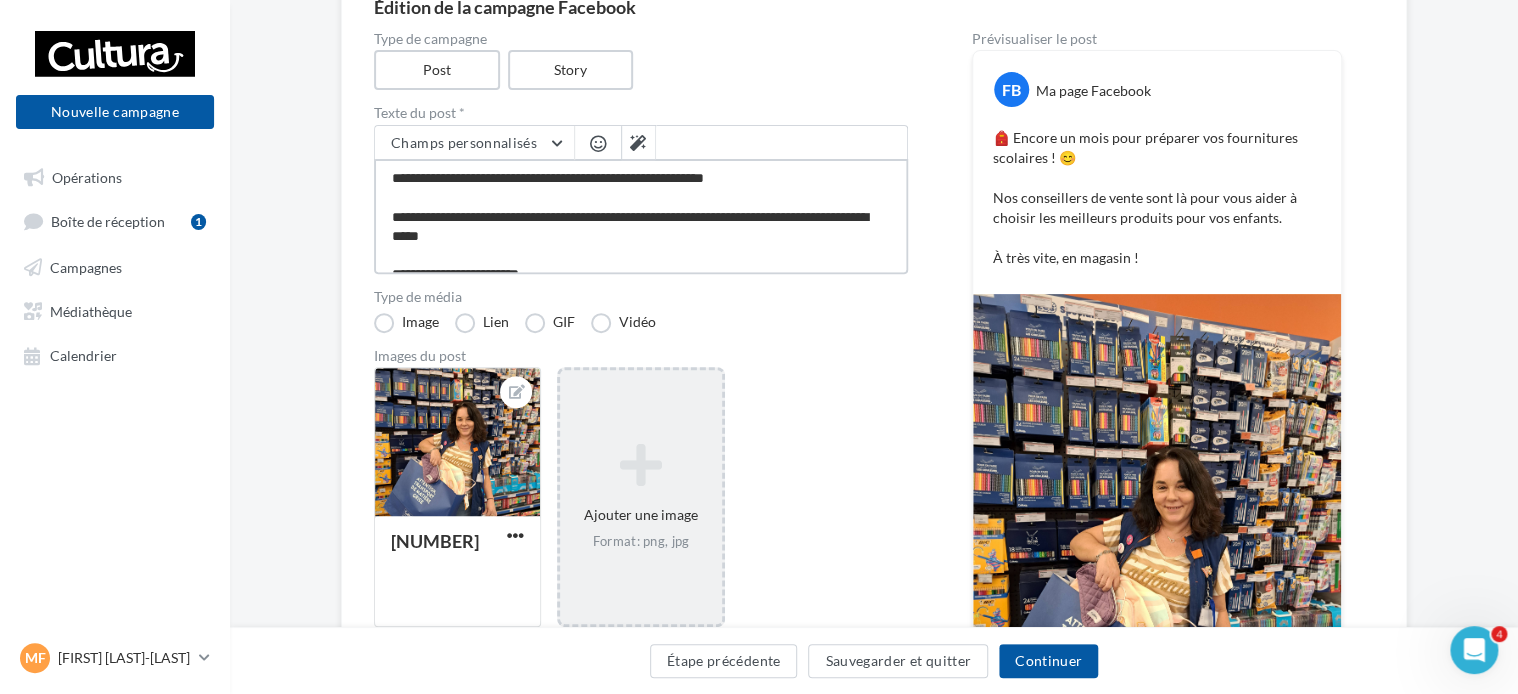 drag, startPoint x: 468, startPoint y: 176, endPoint x: 452, endPoint y: 176, distance: 16 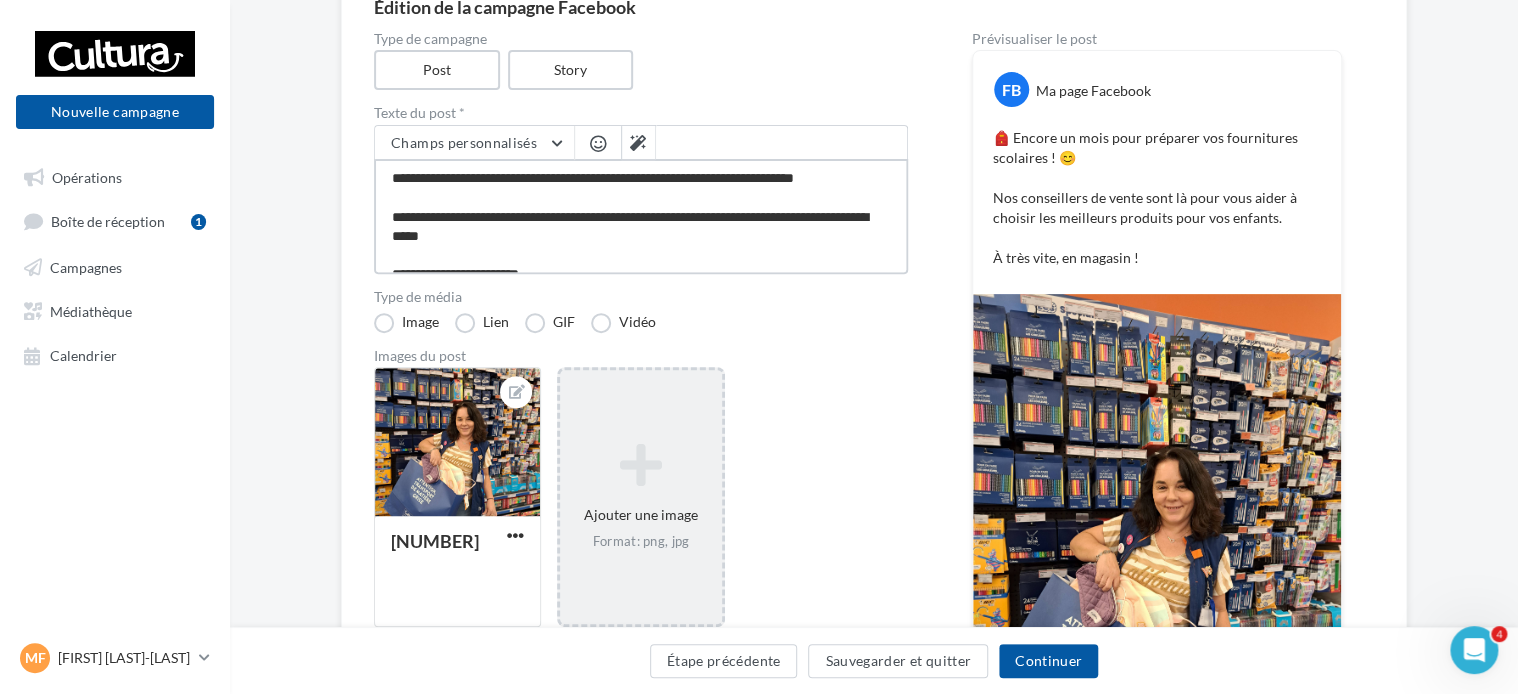 scroll, scrollTop: 19, scrollLeft: 0, axis: vertical 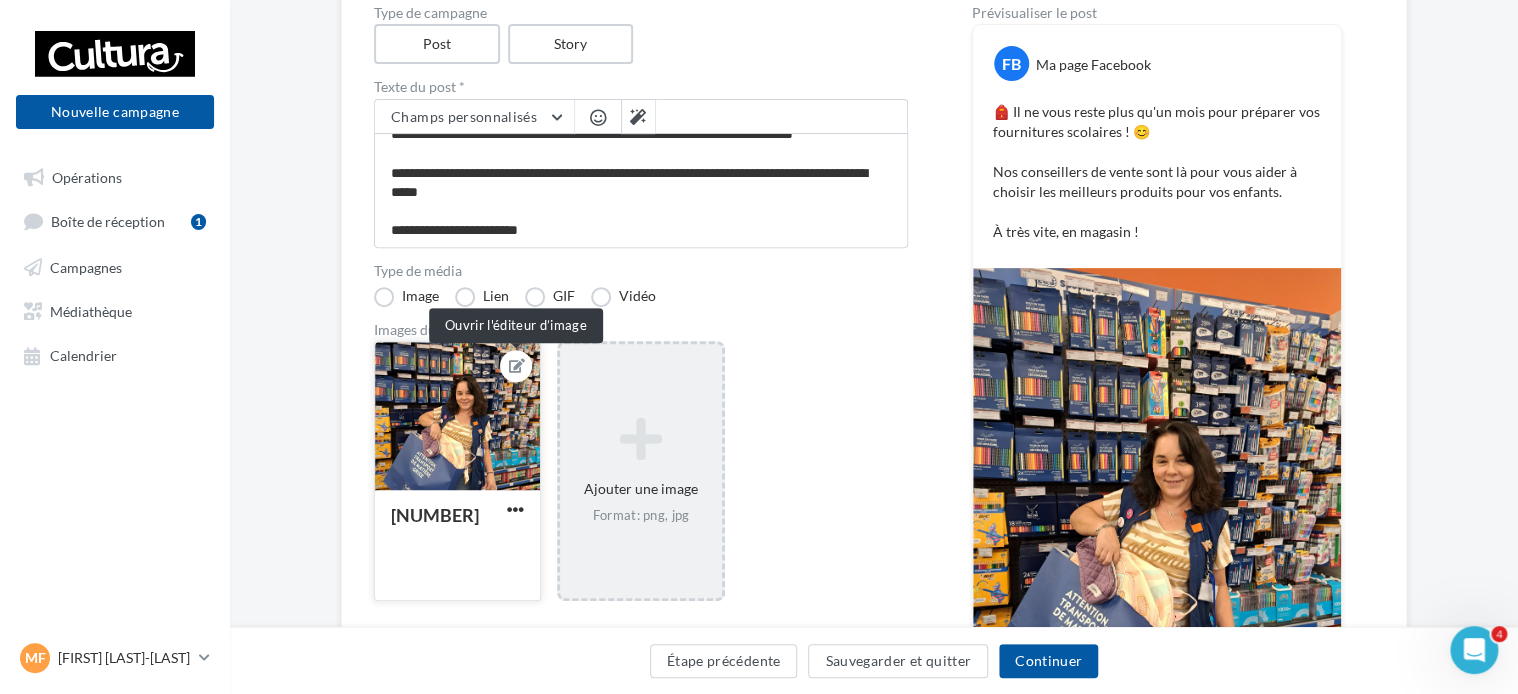 click at bounding box center (517, 366) 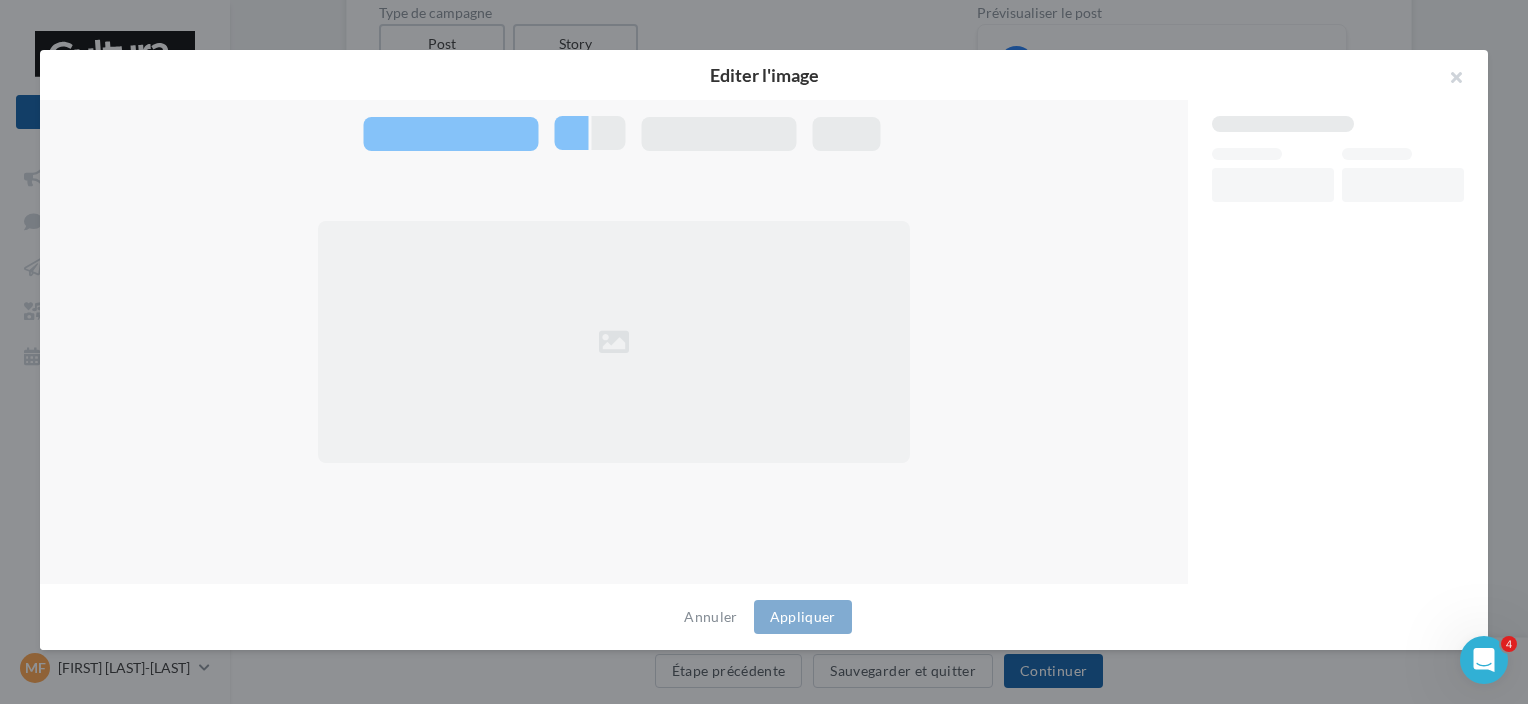 click at bounding box center [614, 342] 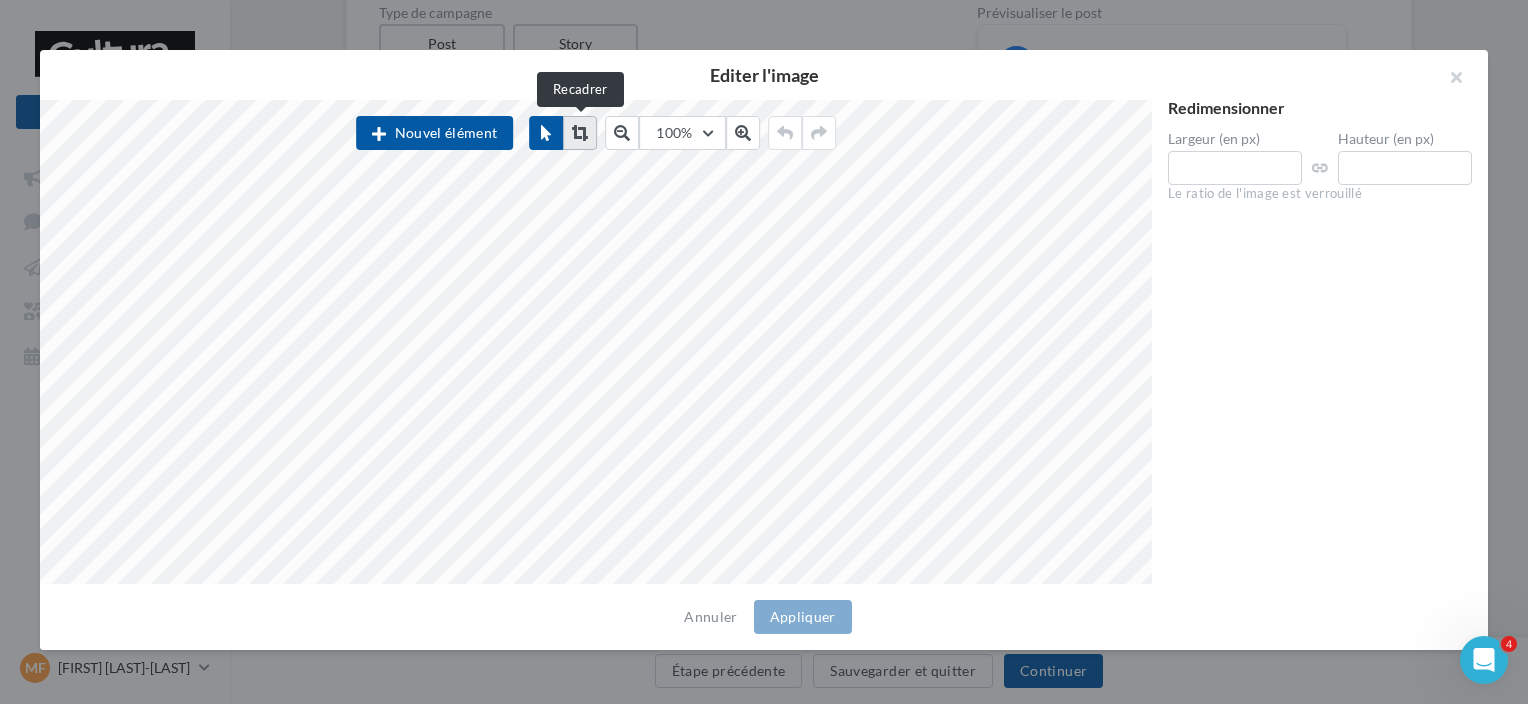 click at bounding box center (580, 133) 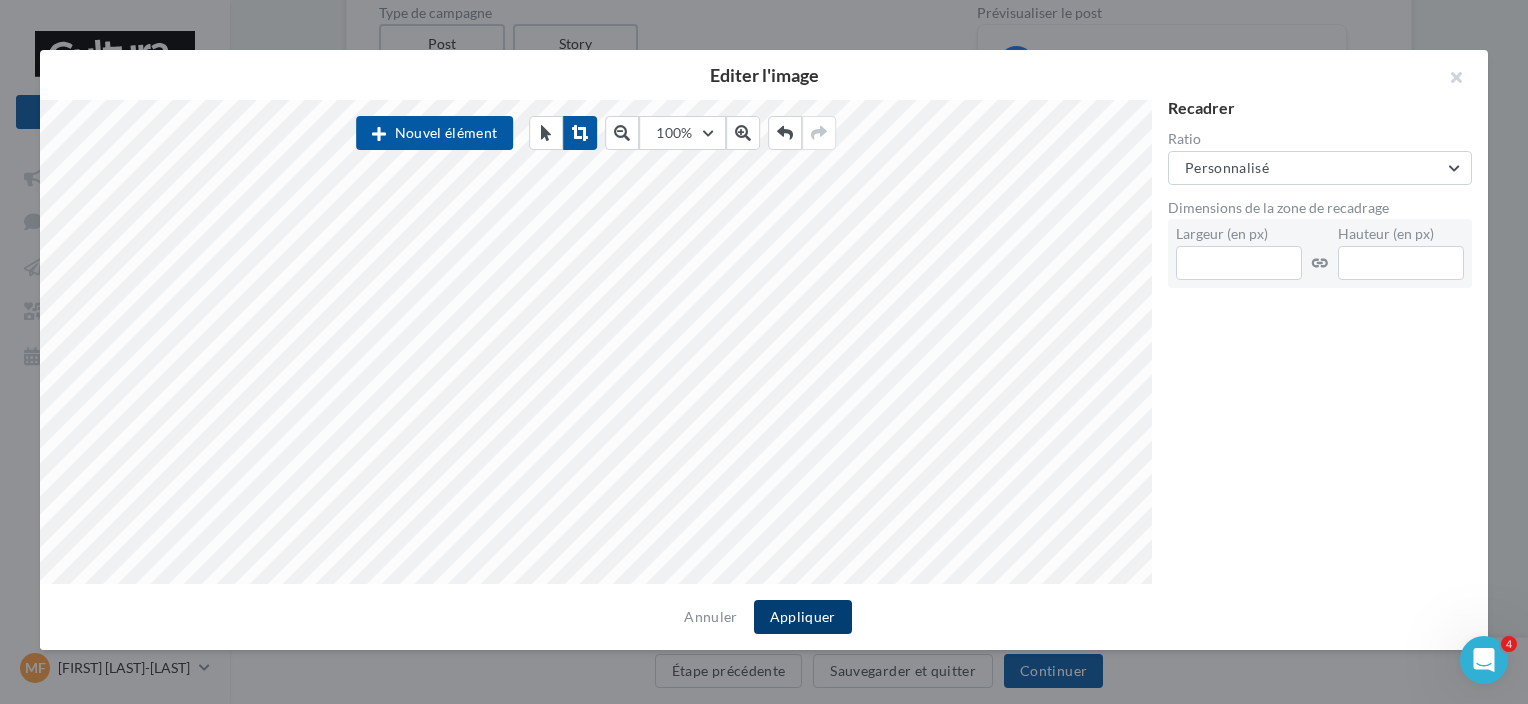 click on "Appliquer" at bounding box center (803, 617) 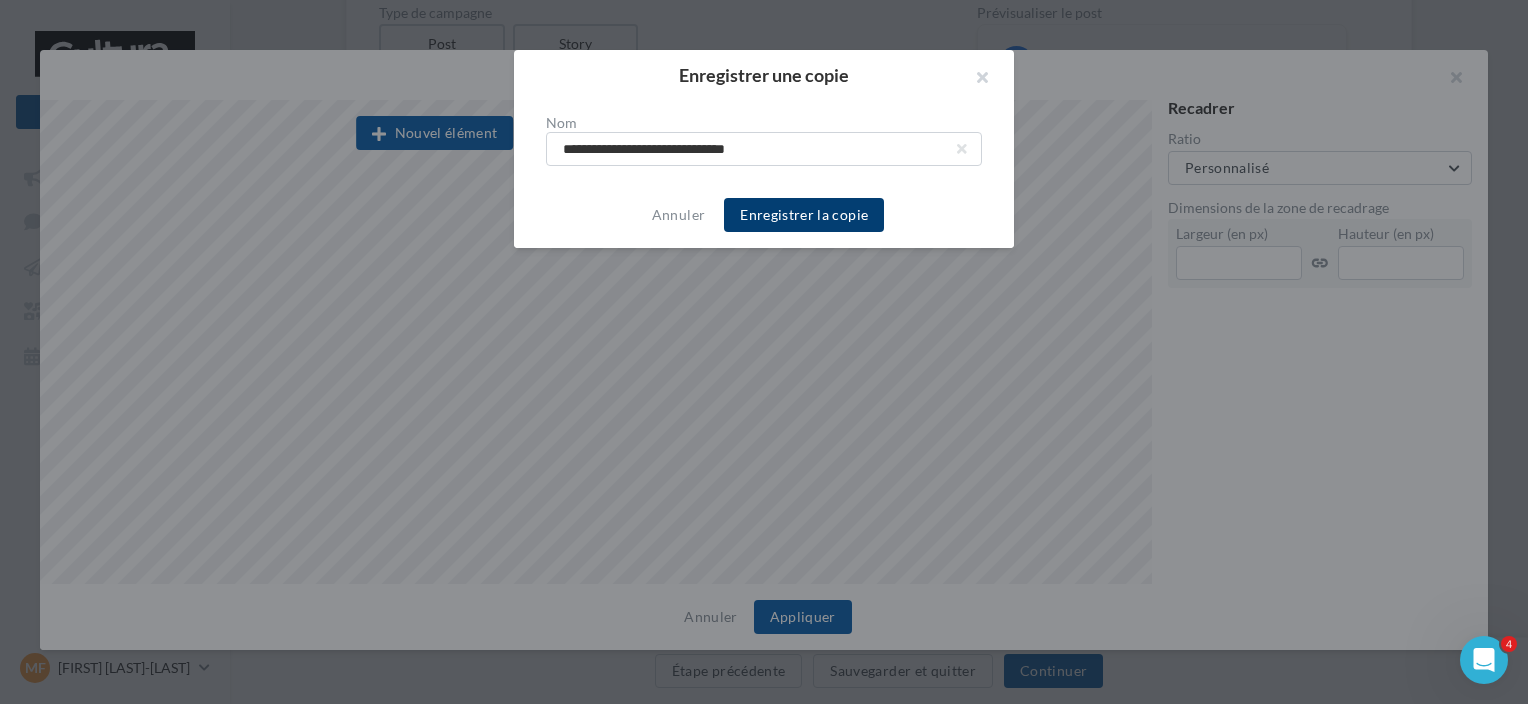 click on "Enregistrer la copie" at bounding box center (804, 215) 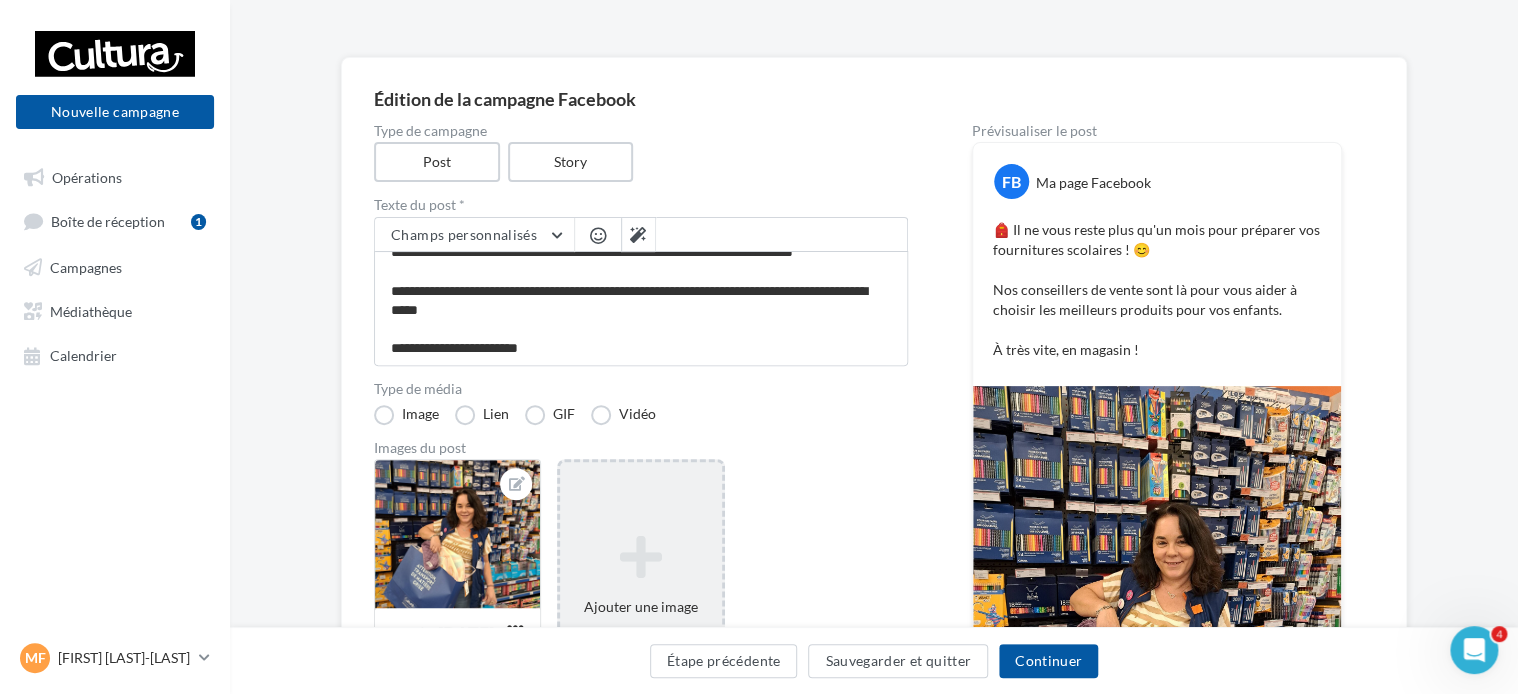 scroll, scrollTop: 94, scrollLeft: 0, axis: vertical 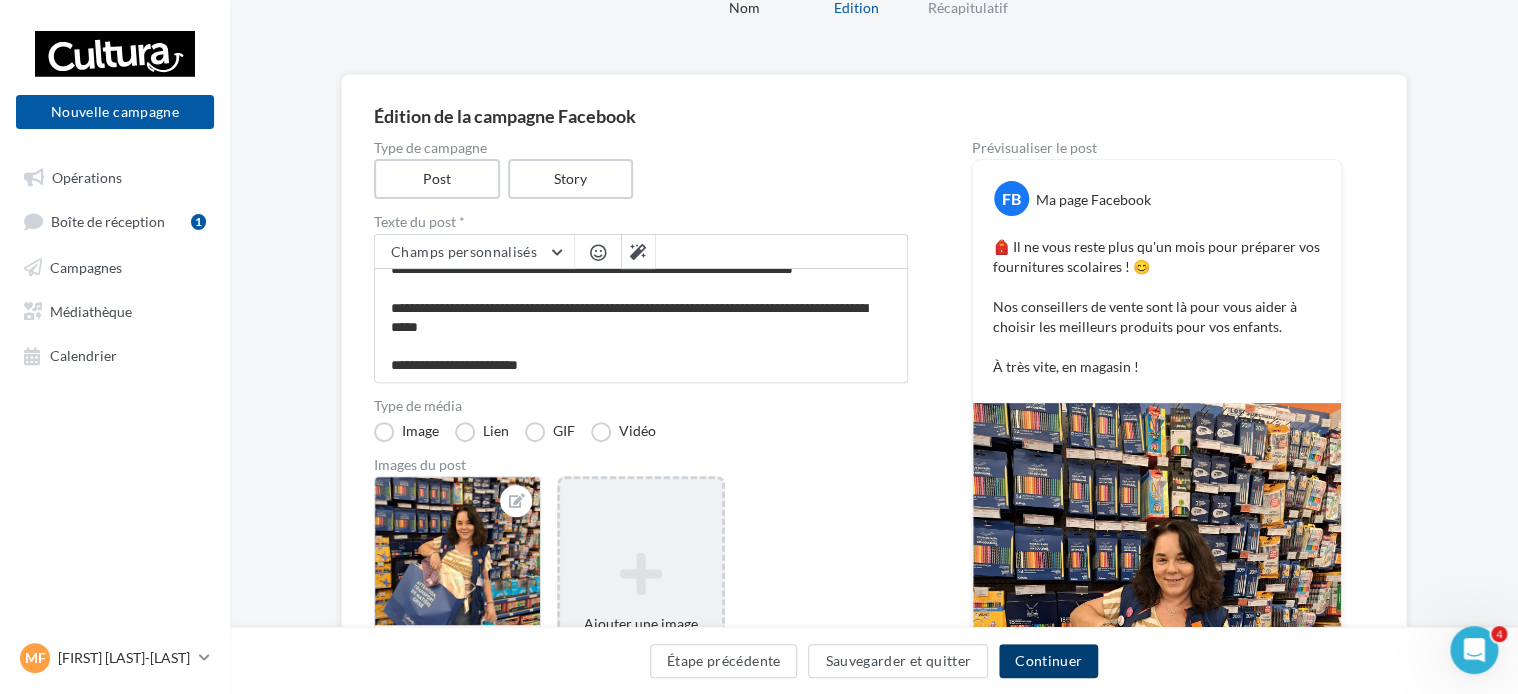 click on "Continuer" at bounding box center (1048, 661) 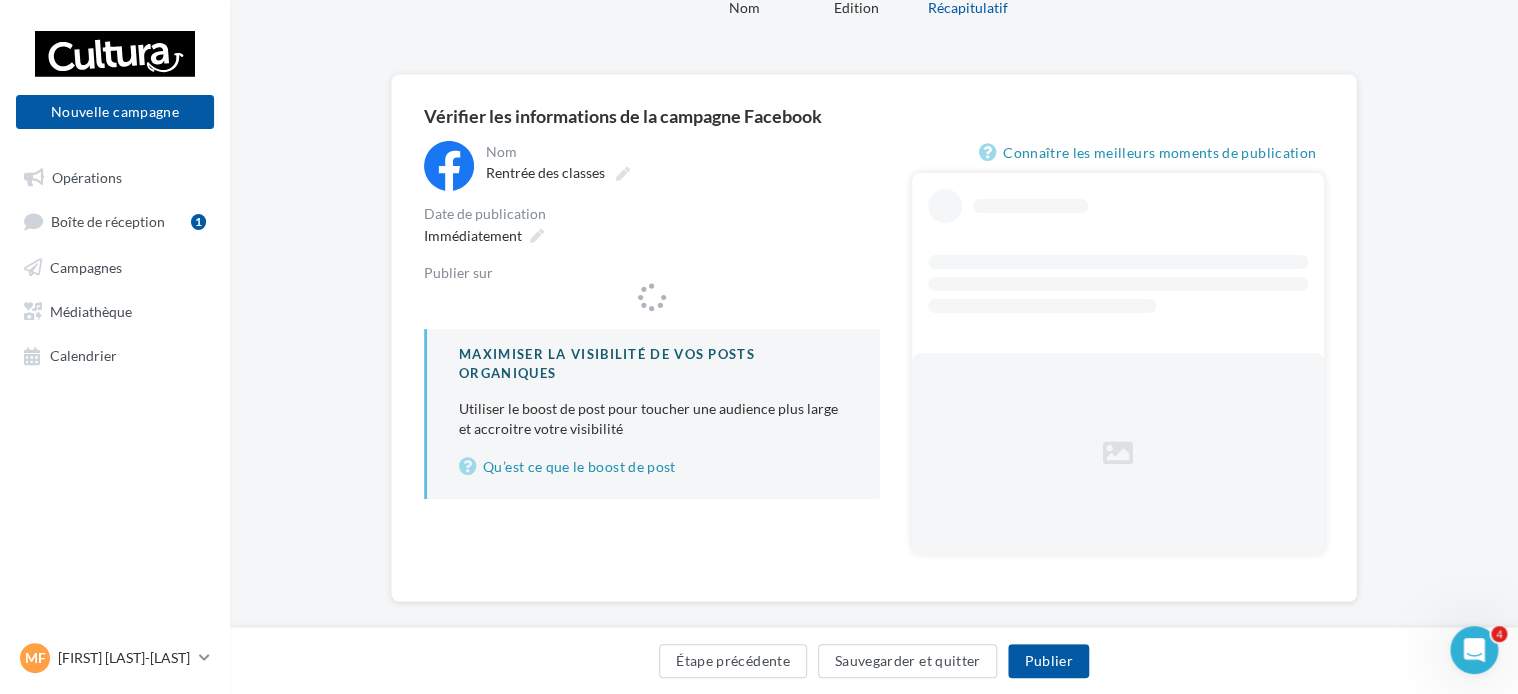 scroll, scrollTop: 0, scrollLeft: 0, axis: both 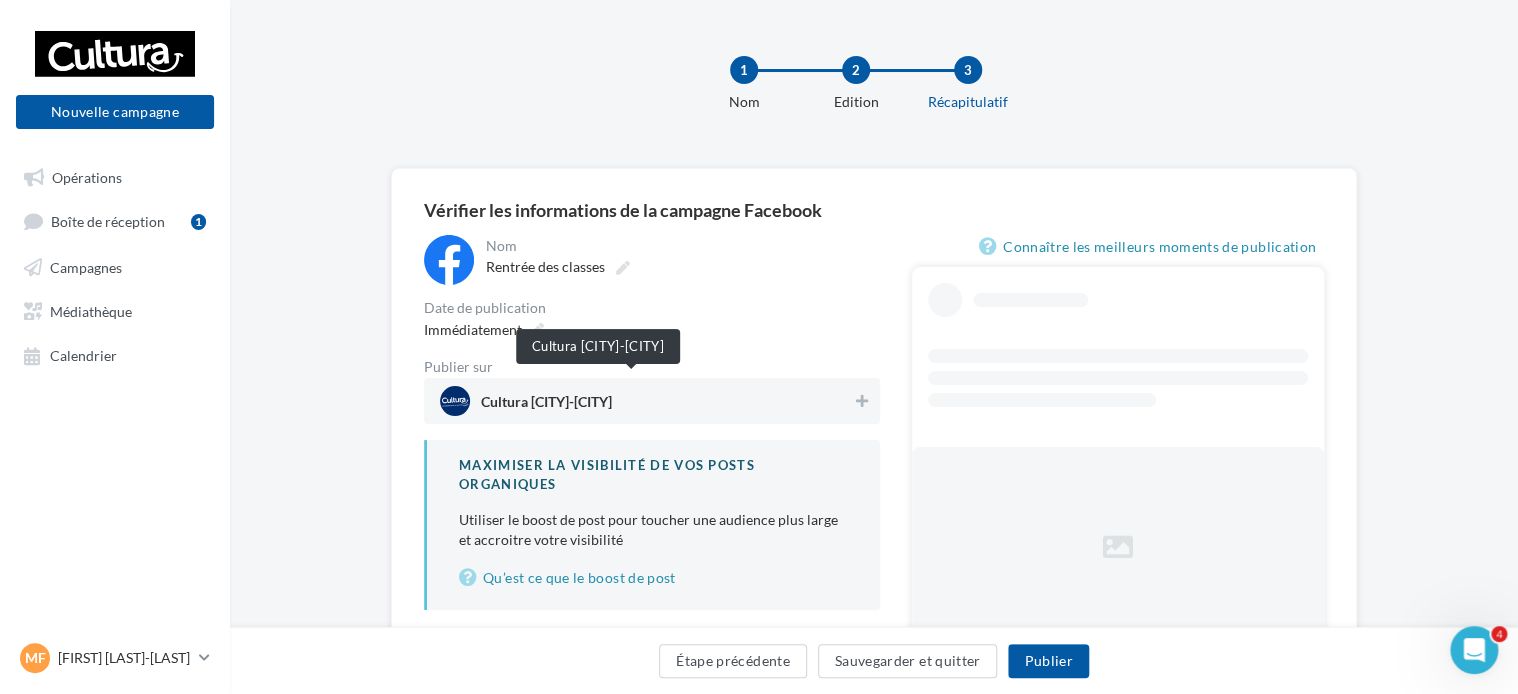 drag, startPoint x: 573, startPoint y: 399, endPoint x: 596, endPoint y: 416, distance: 28.600698 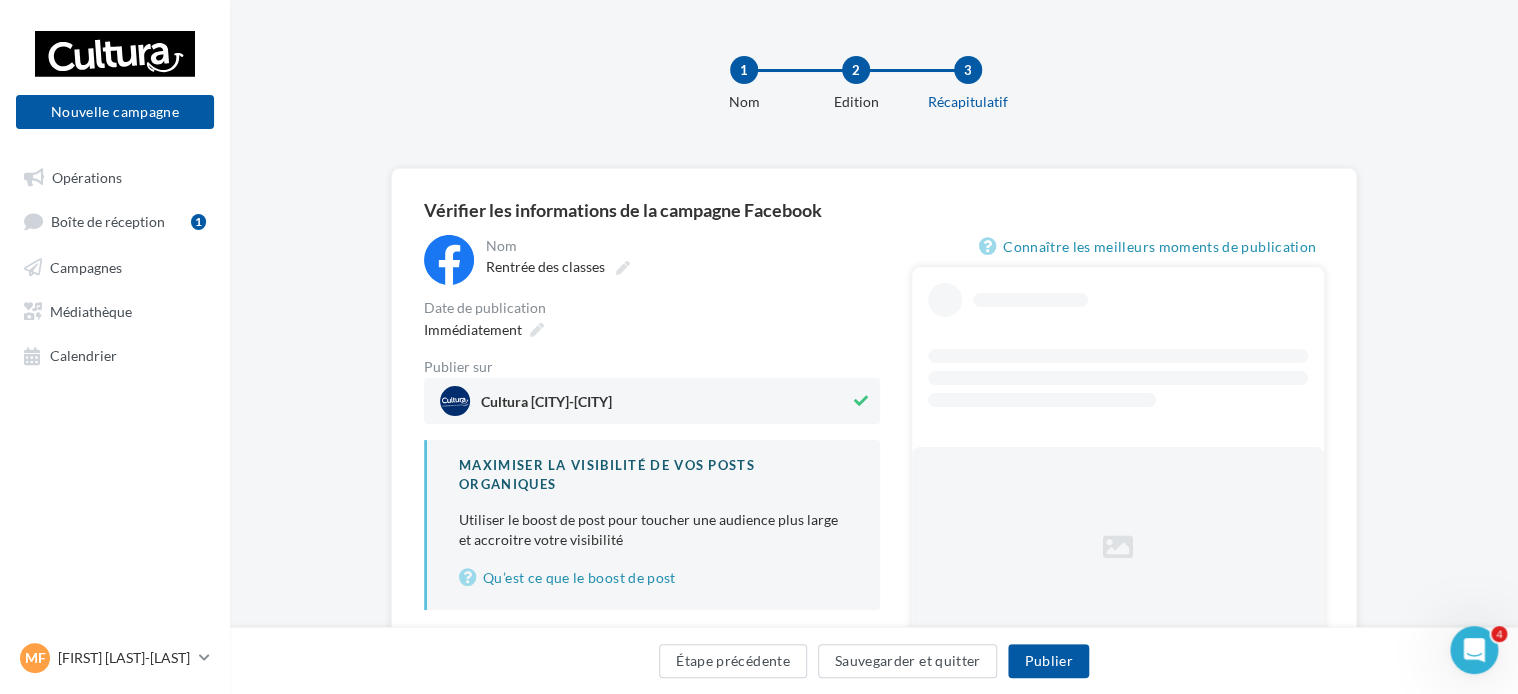 click on "Cultura Villefranche-sur-Saône (Villefranche-sur-Saône)" at bounding box center (546, 406) 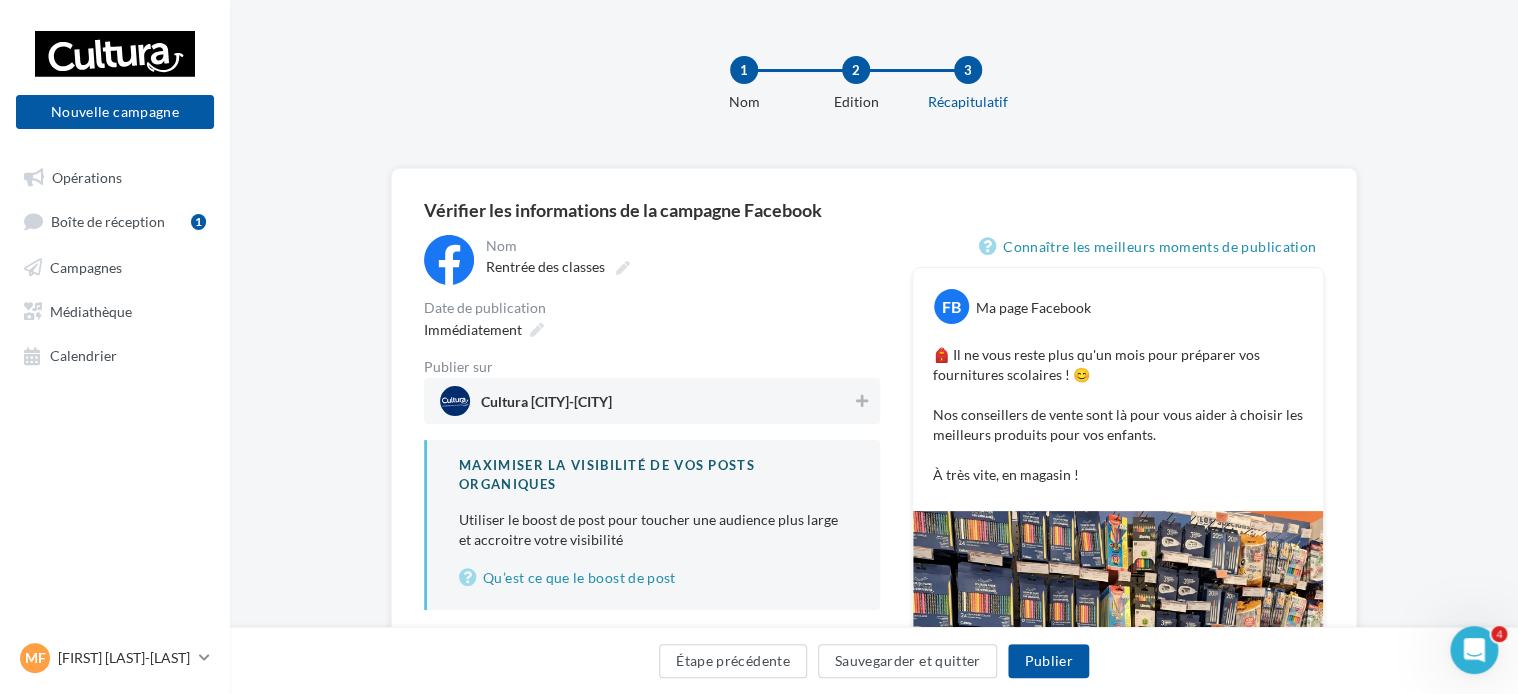 click on "Cultura Villefranche-sur-Saône (Villefranche-sur-Saône)" at bounding box center (546, 406) 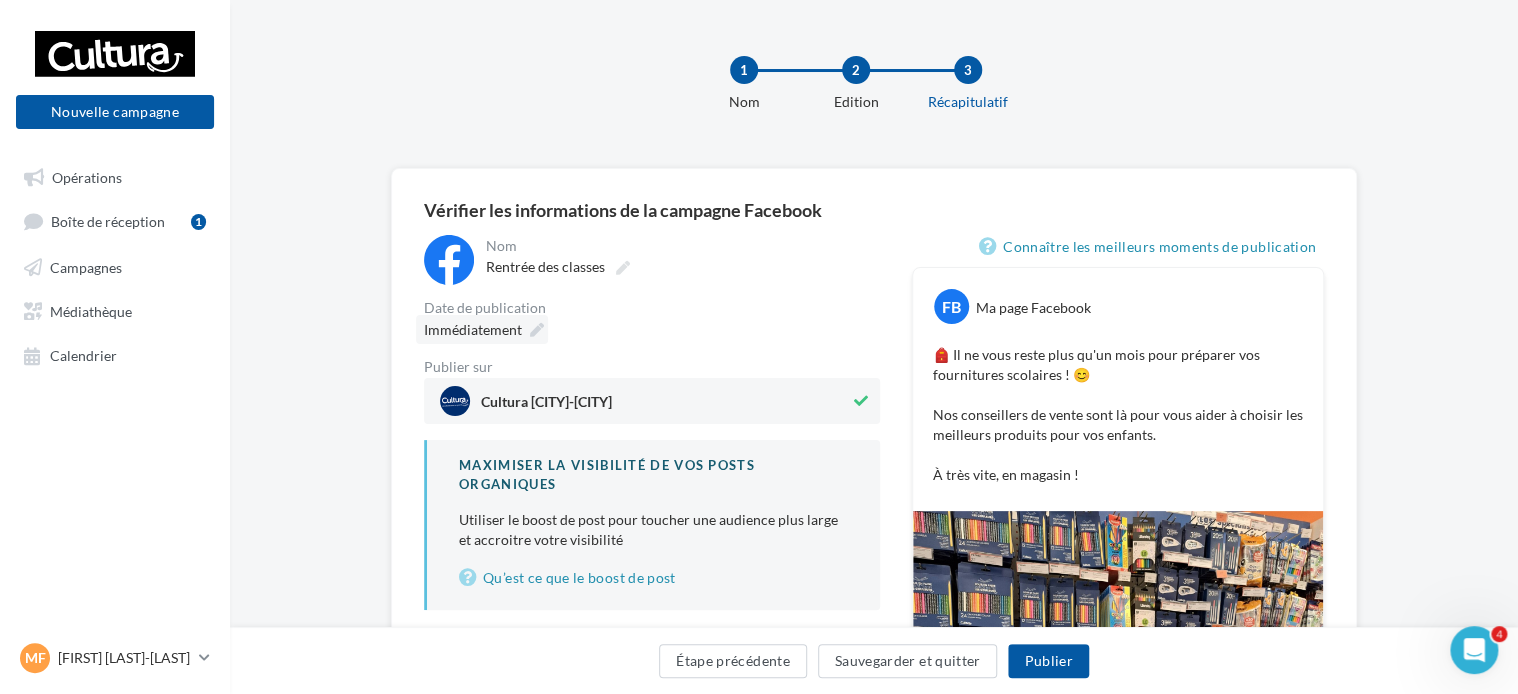 click at bounding box center [537, 330] 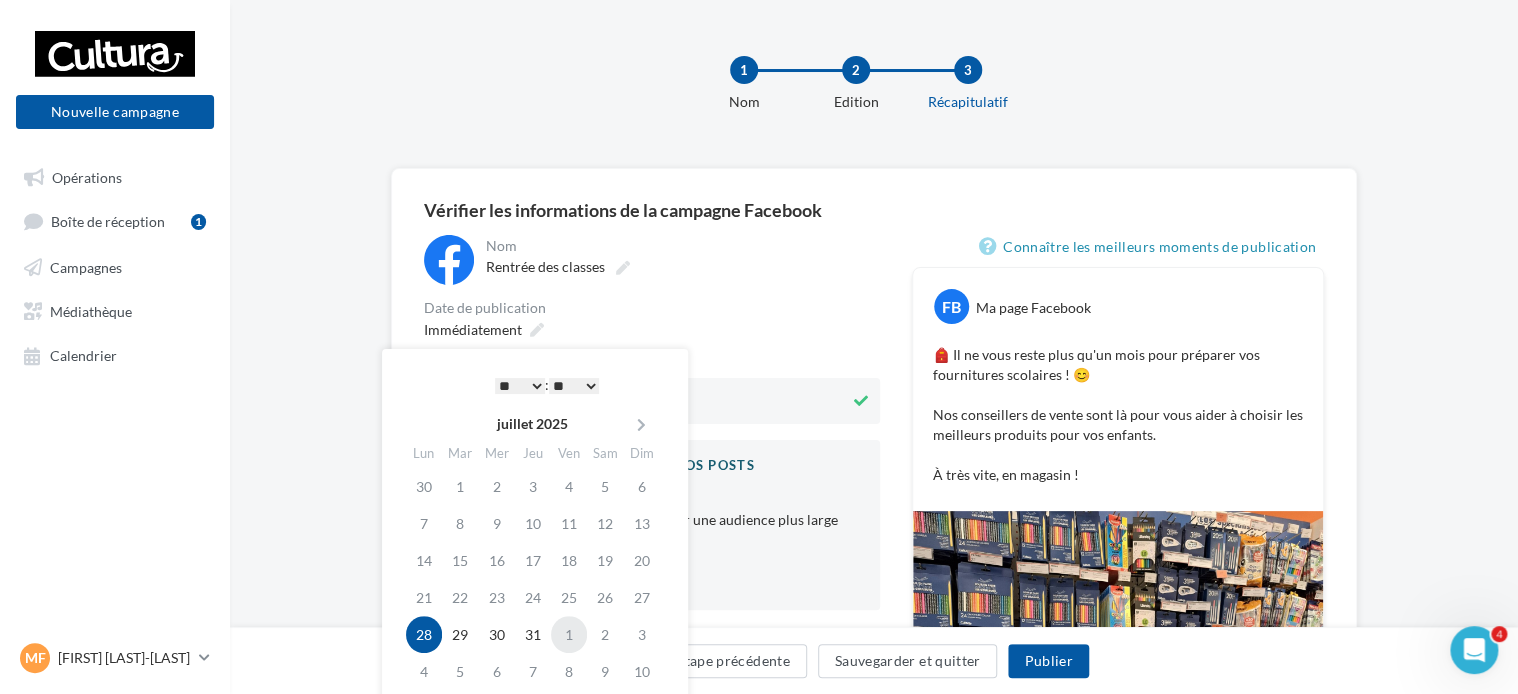 click on "1" at bounding box center [569, 634] 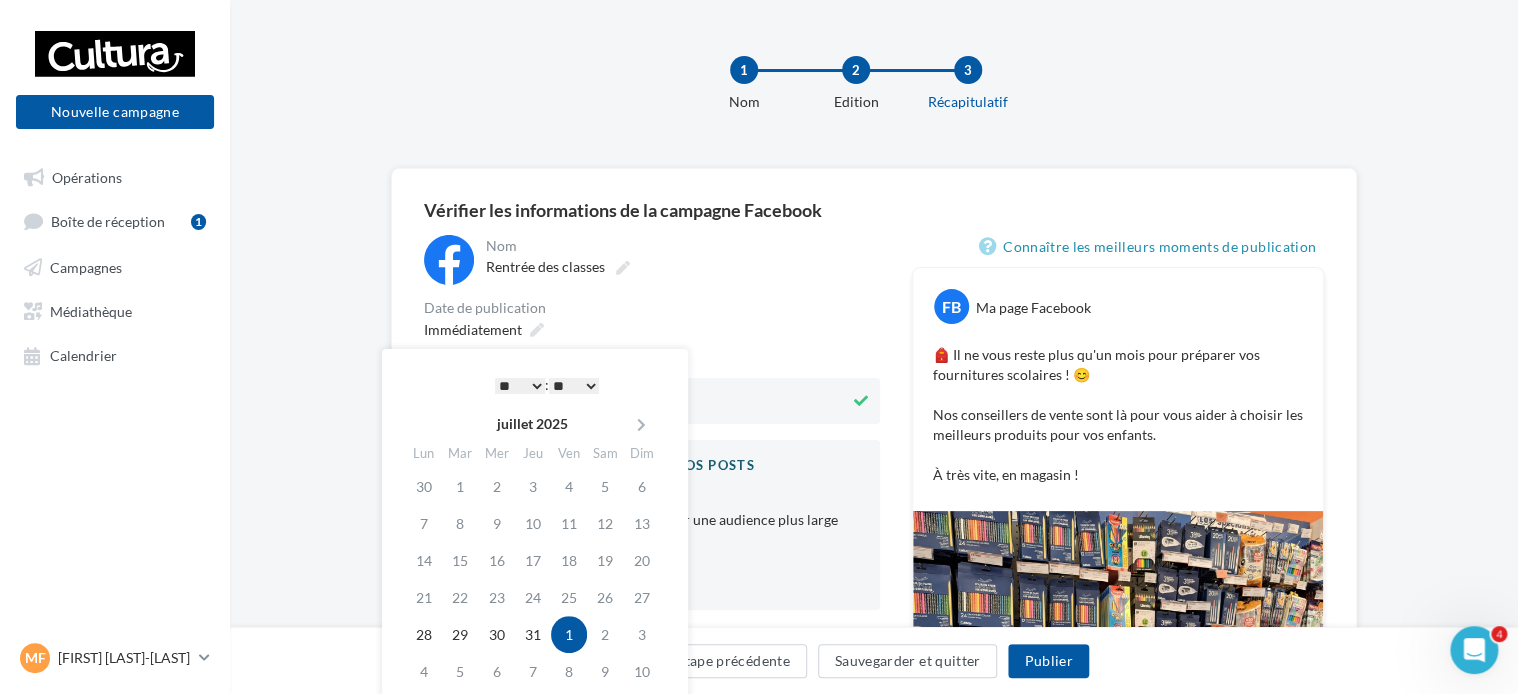 click on "* * * * * * * * * * ** ** ** ** ** ** ** ** ** ** ** ** ** **" at bounding box center [520, 386] 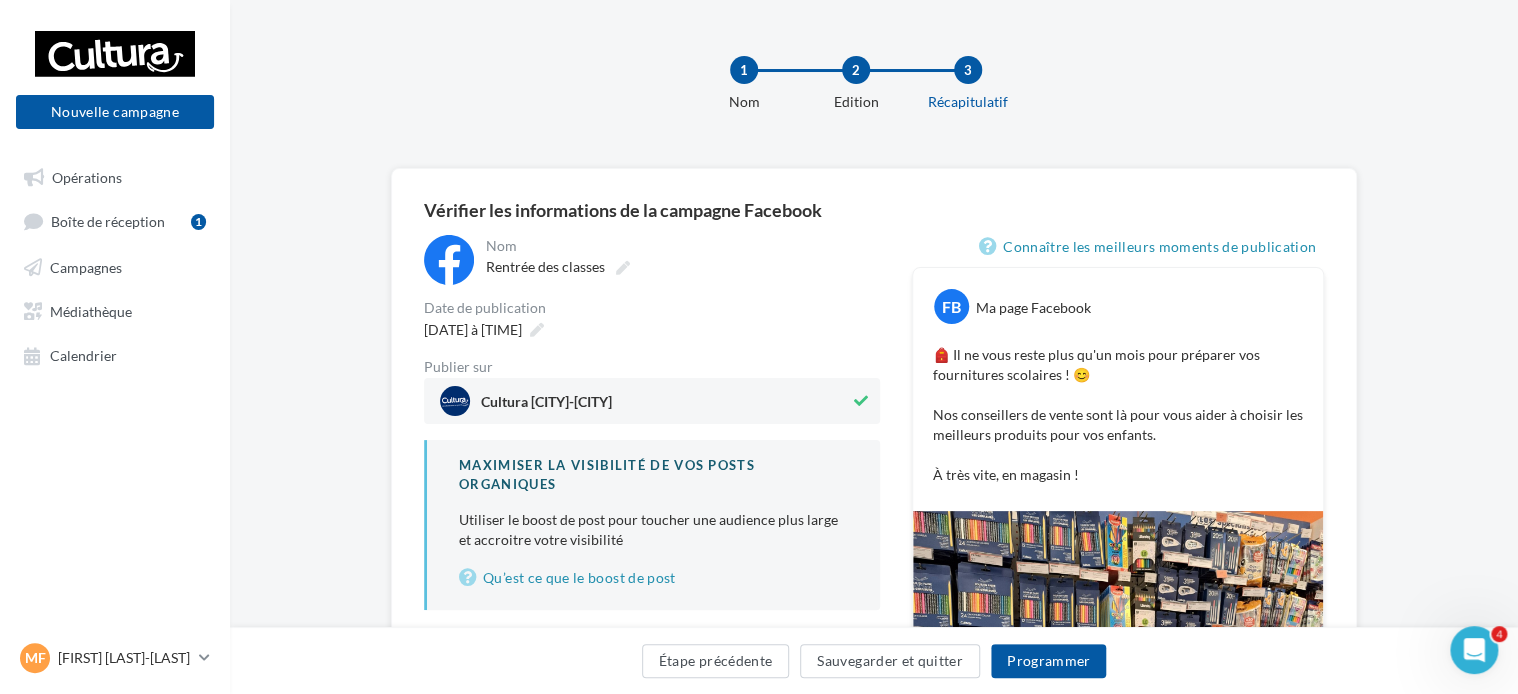 click on "Maximiser la visibilité de vos posts organiques Utiliser le boost de post pour toucher une audience plus large et accroitre votre visibilité Qu’est ce que le boost de post" at bounding box center (652, 524) 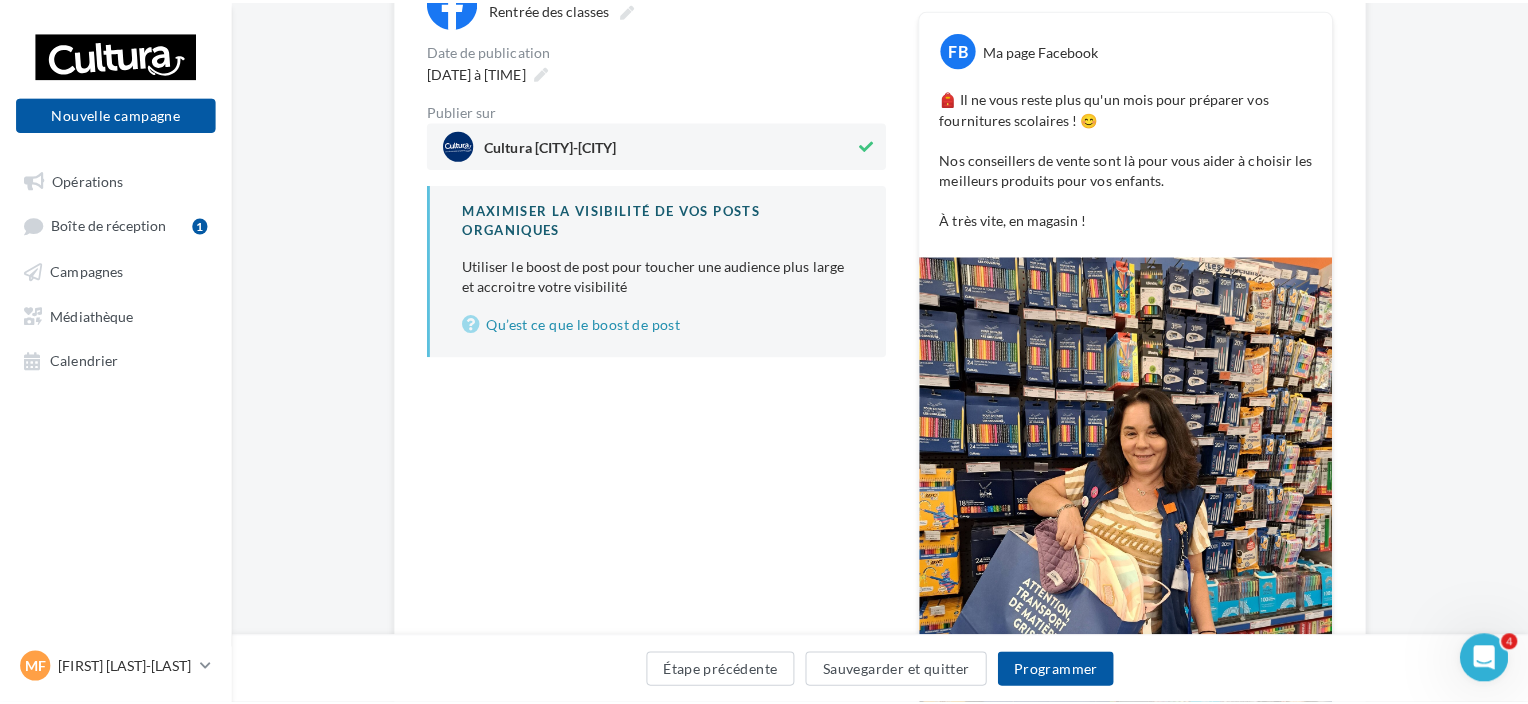scroll, scrollTop: 267, scrollLeft: 0, axis: vertical 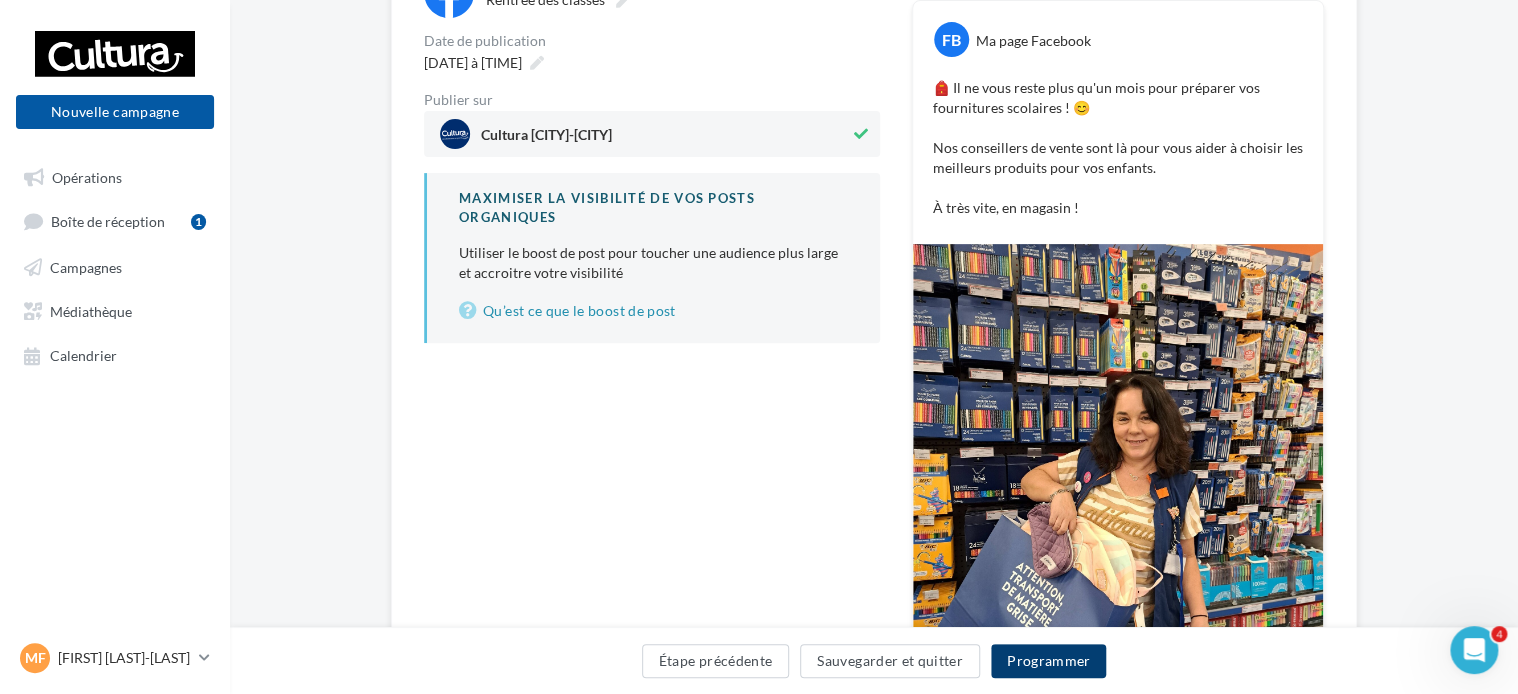 click on "Programmer" at bounding box center (1049, 661) 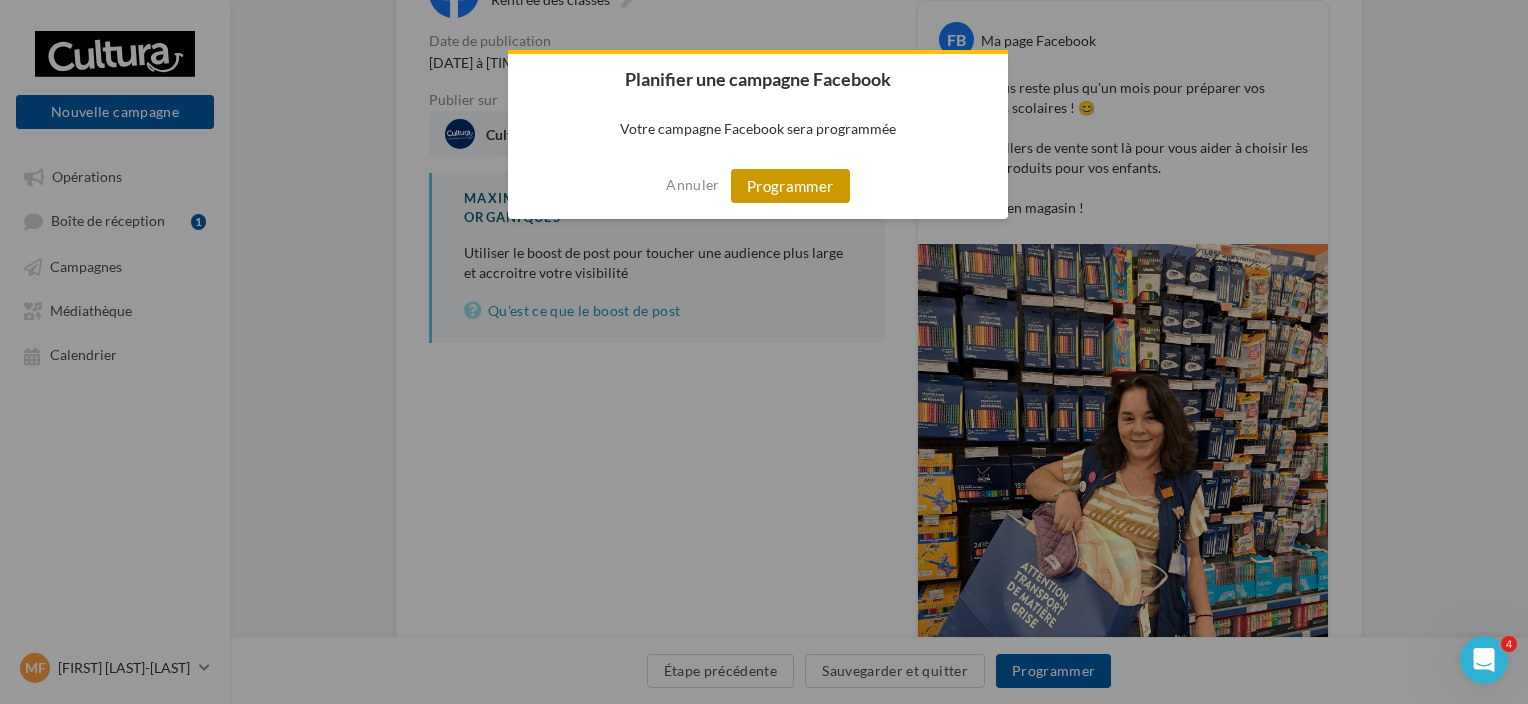 click on "Programmer" at bounding box center (790, 186) 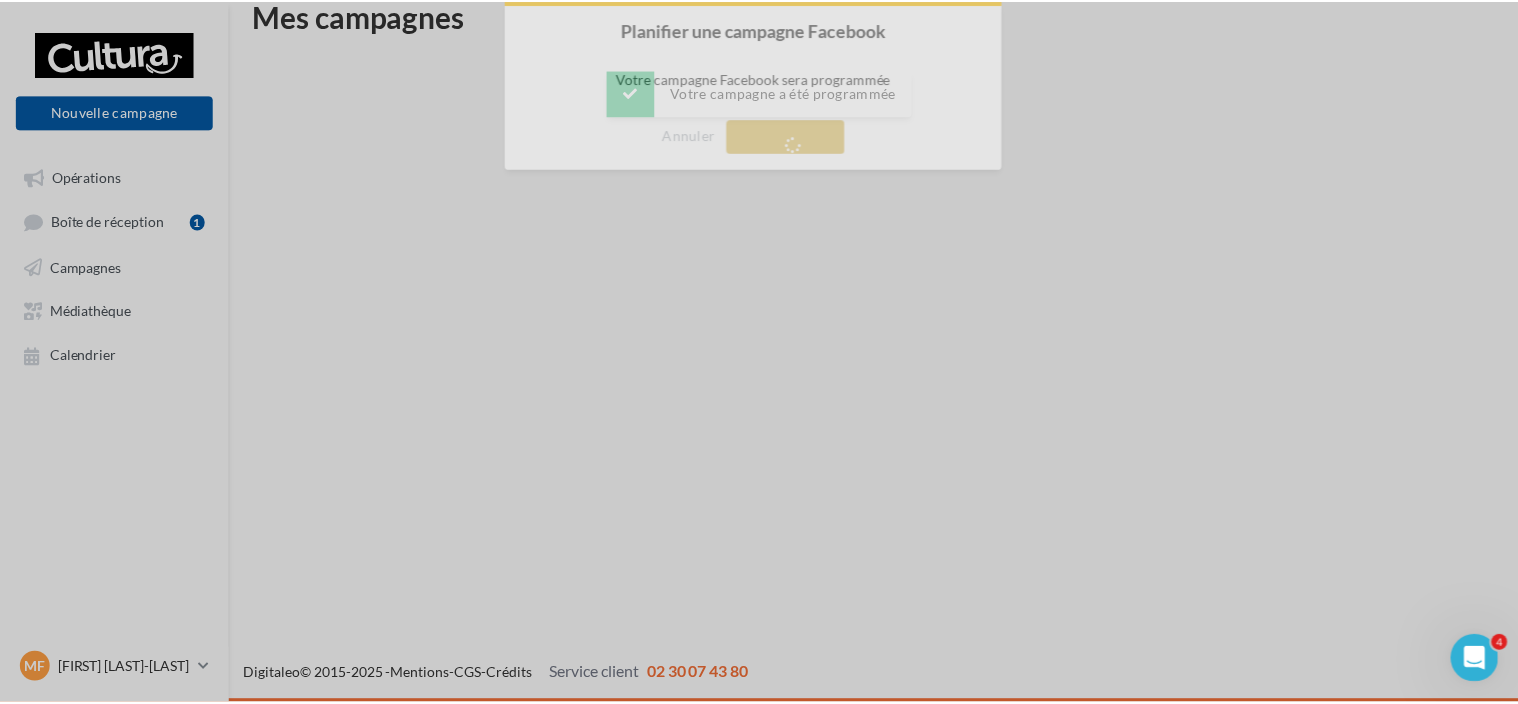 scroll, scrollTop: 32, scrollLeft: 0, axis: vertical 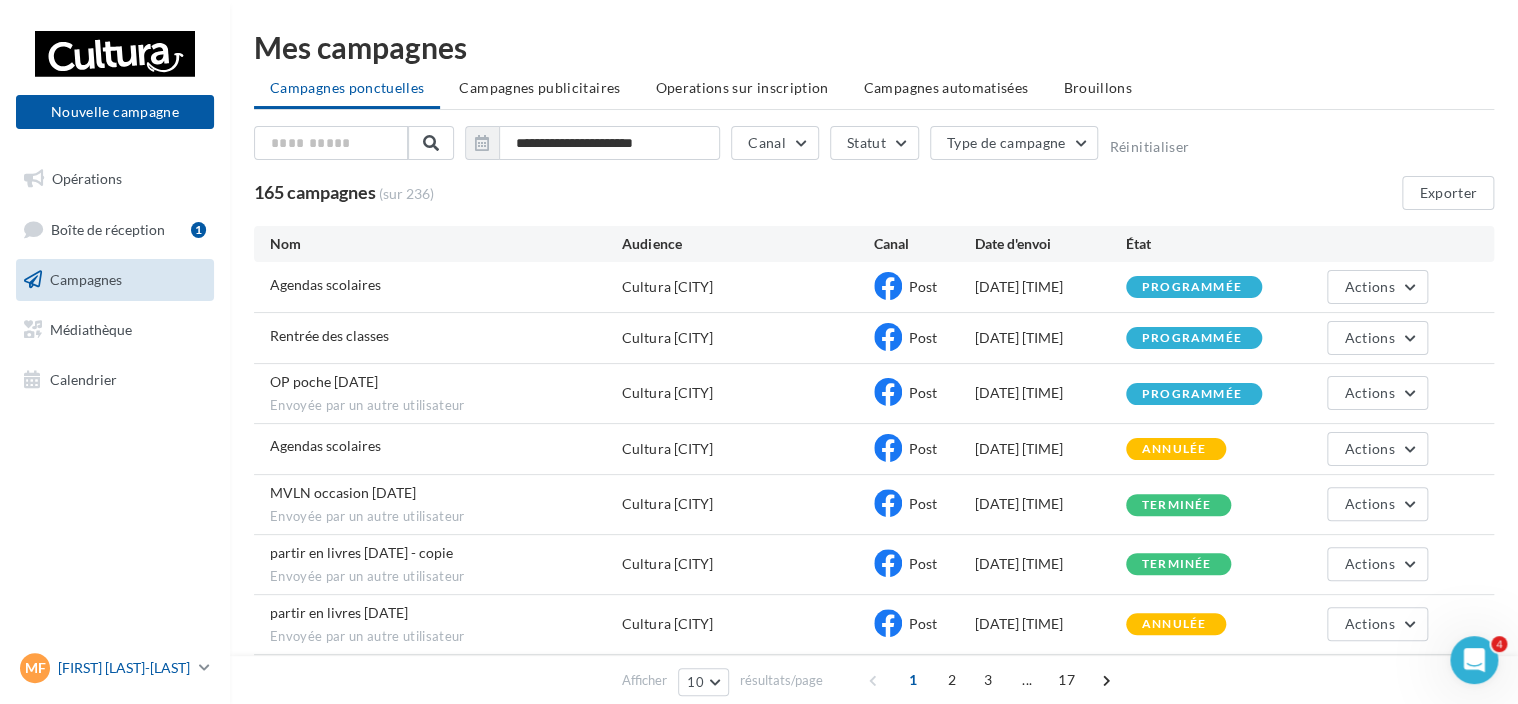 click on "[FIRST] [LAST]-[LAST]" at bounding box center (124, 668) 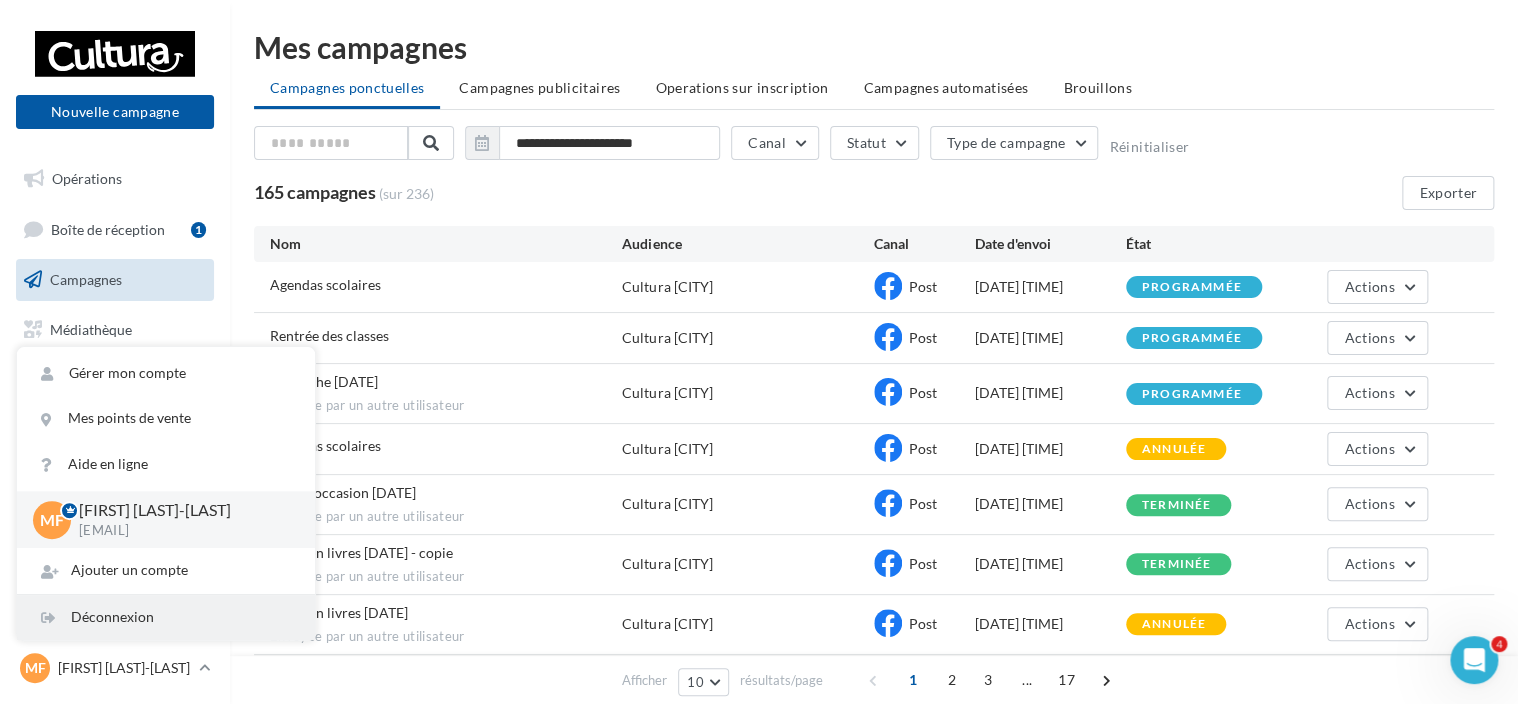 click on "Déconnexion" at bounding box center [166, 617] 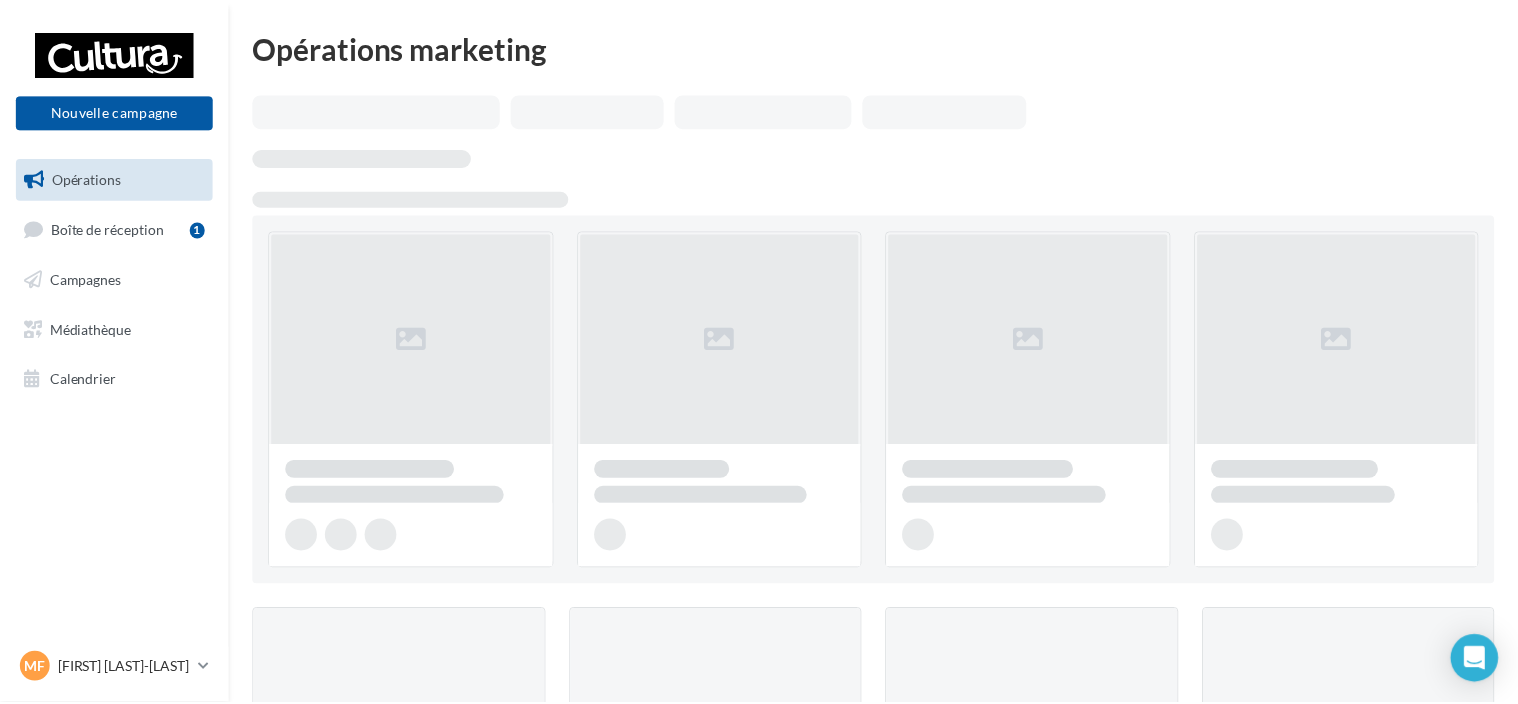 scroll, scrollTop: 0, scrollLeft: 0, axis: both 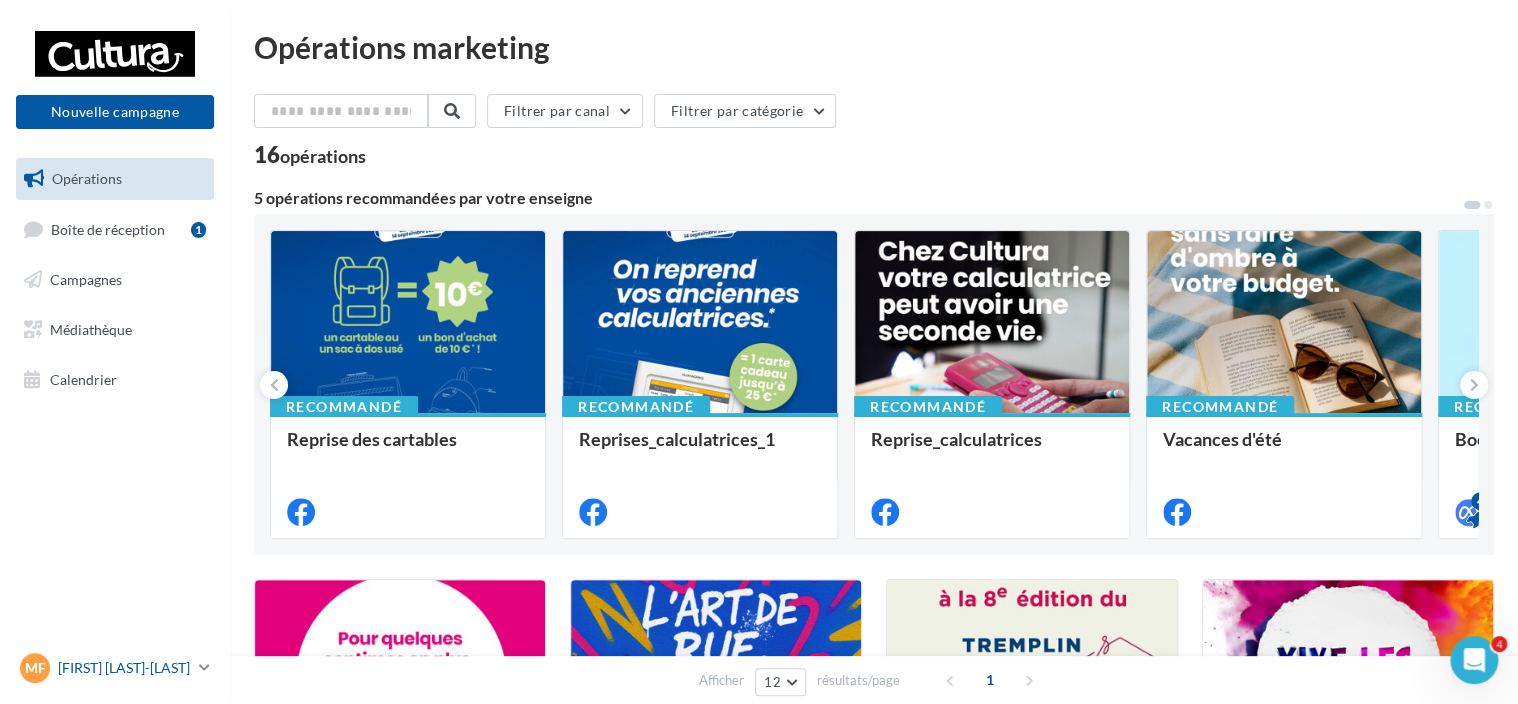 click on "MF     Morgane FLORES-GARCIA   mo.flores@cultura.fr" at bounding box center (115, 668) 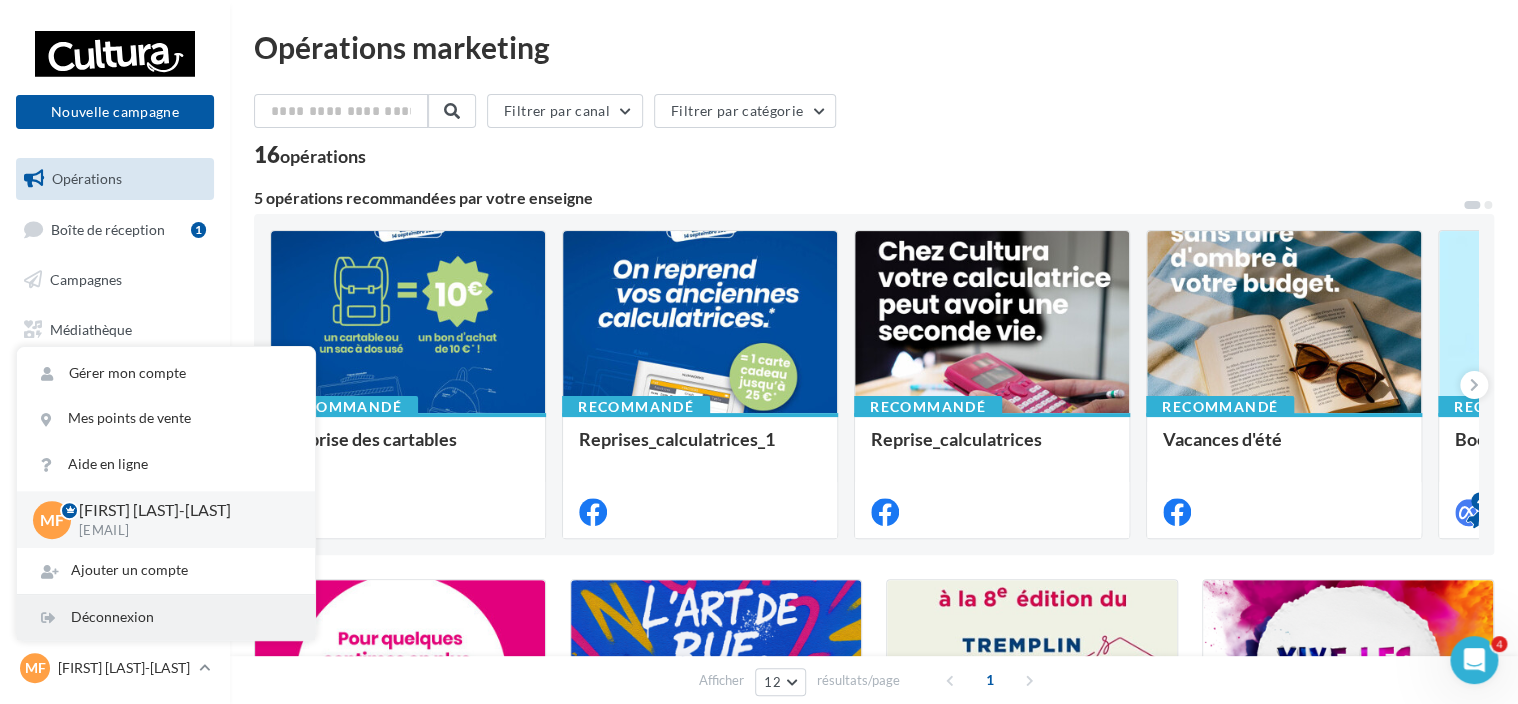 click on "Déconnexion" at bounding box center (166, 617) 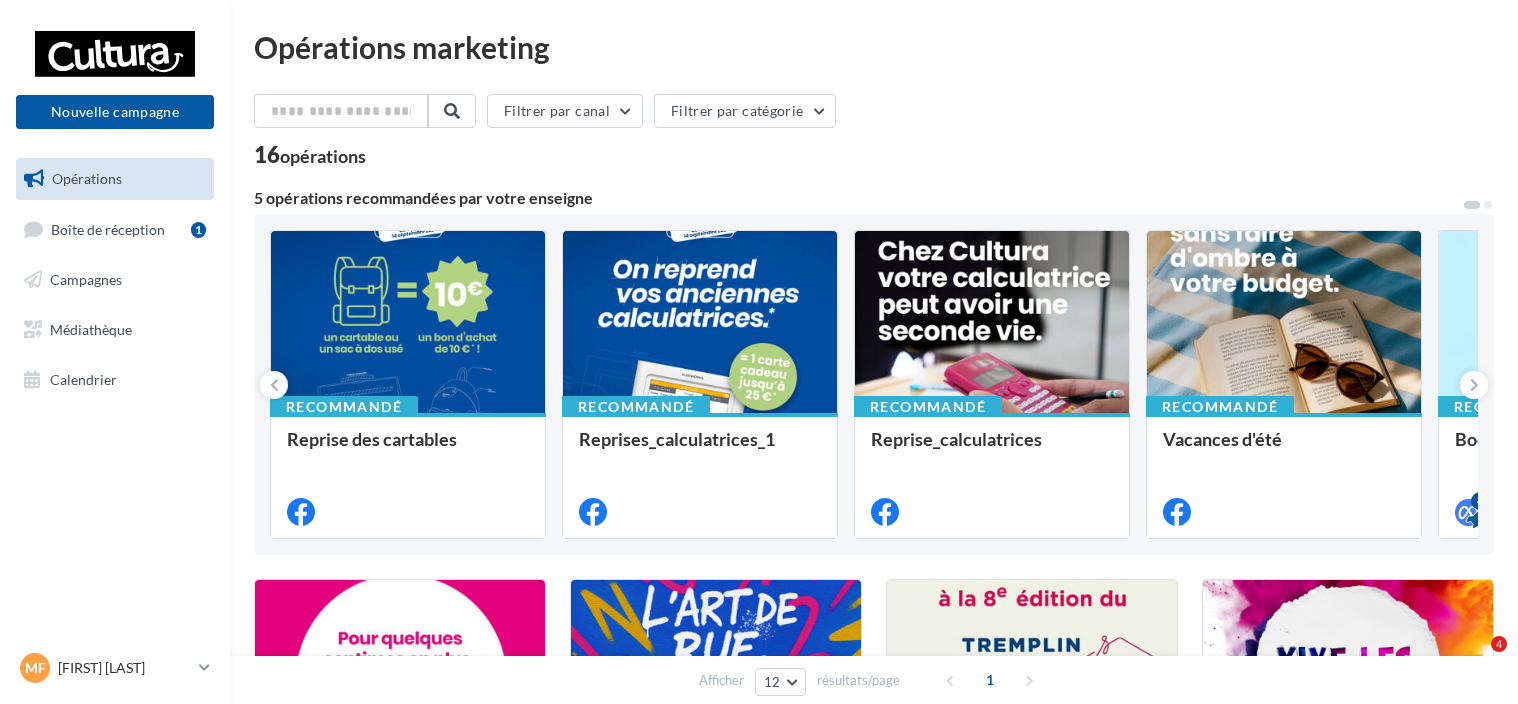 scroll, scrollTop: 0, scrollLeft: 0, axis: both 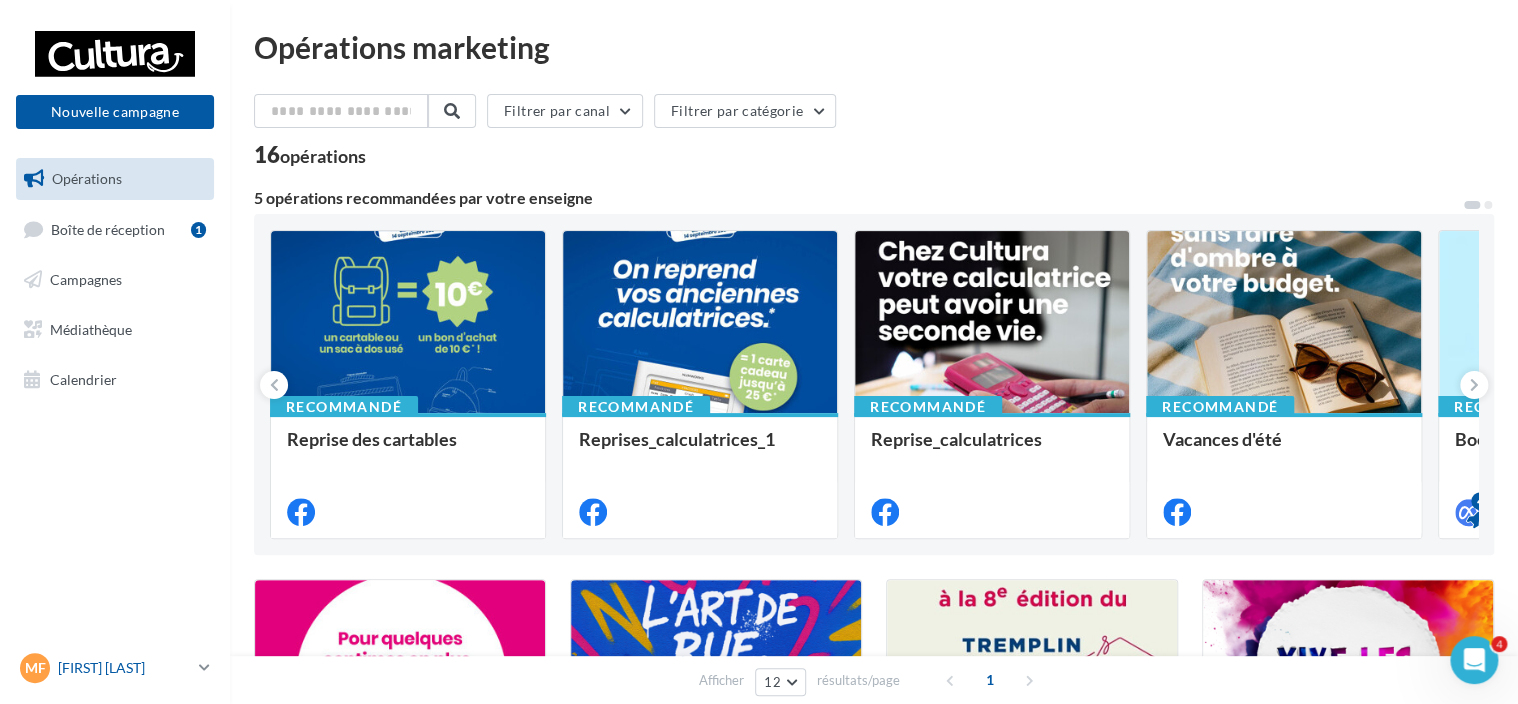 click on "[FIRST] [LAST]" at bounding box center [124, 668] 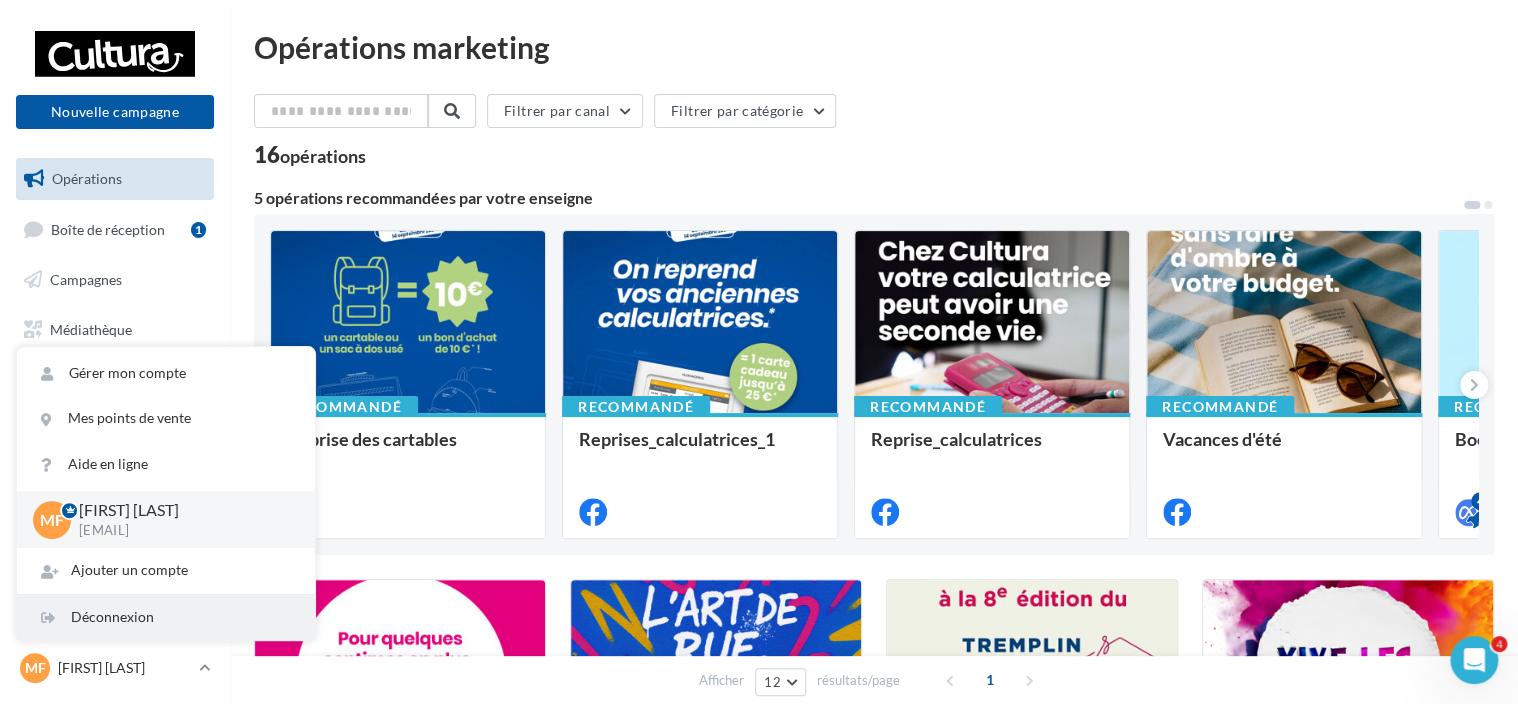 click on "Déconnexion" at bounding box center (166, 617) 